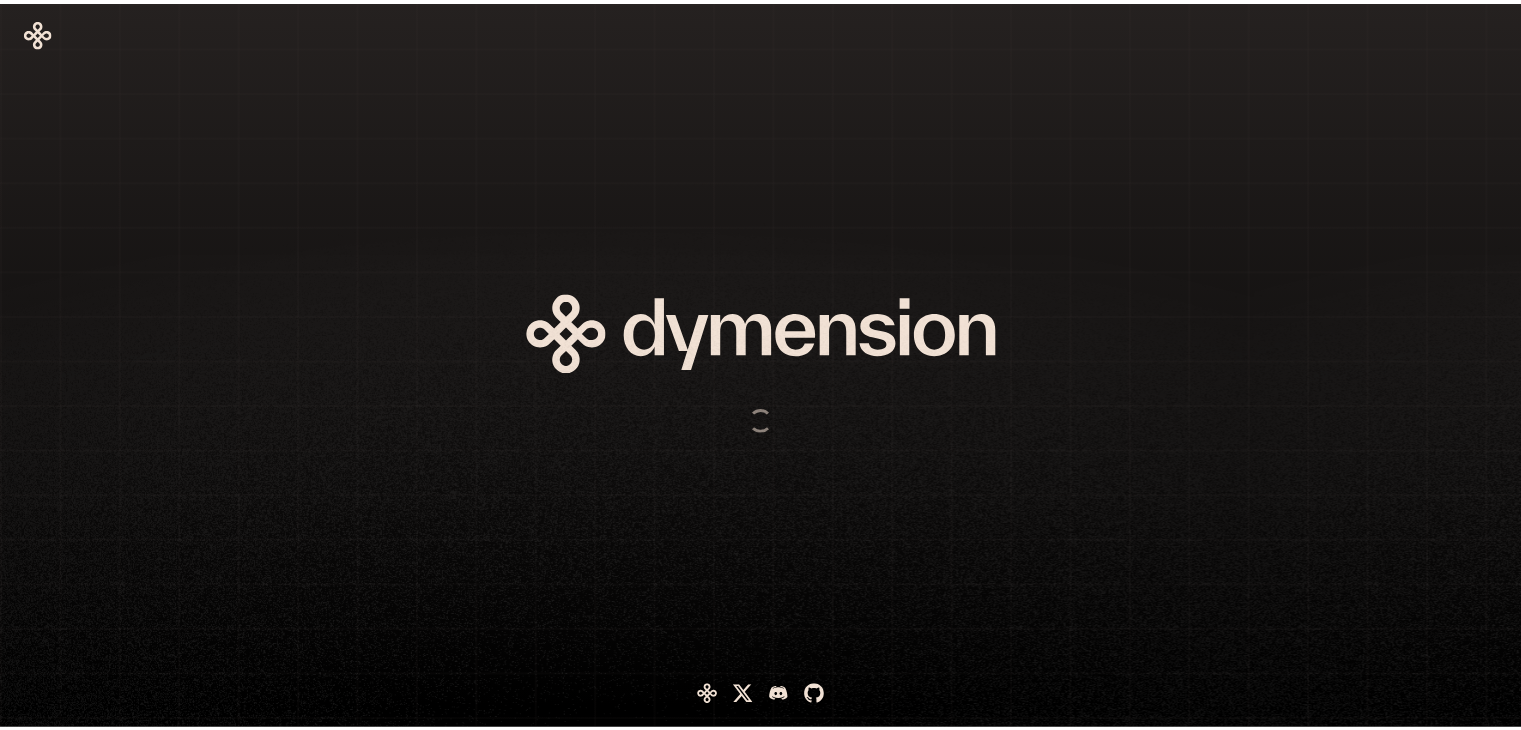 scroll, scrollTop: 0, scrollLeft: 0, axis: both 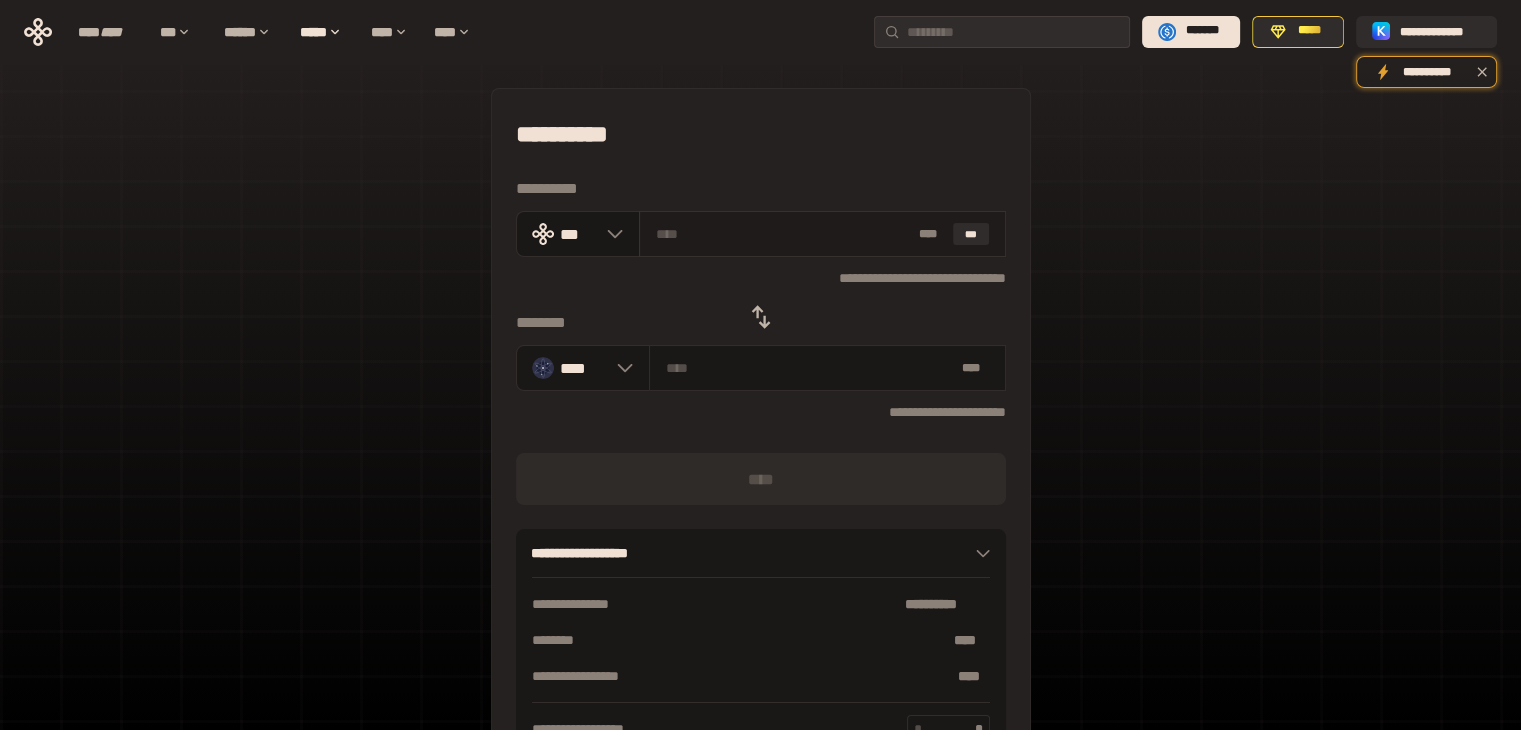 click on "* ** ***" at bounding box center [822, 234] 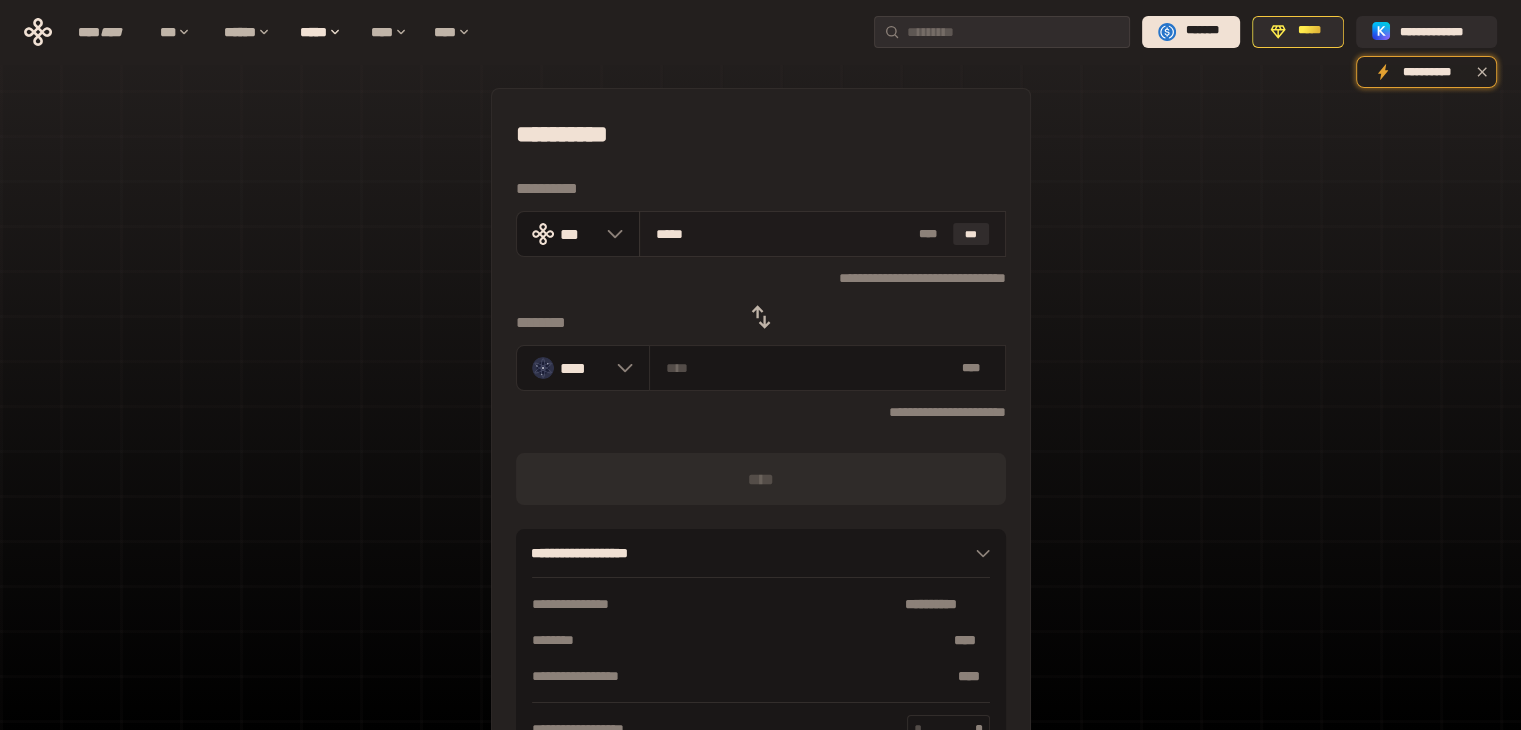type on "******" 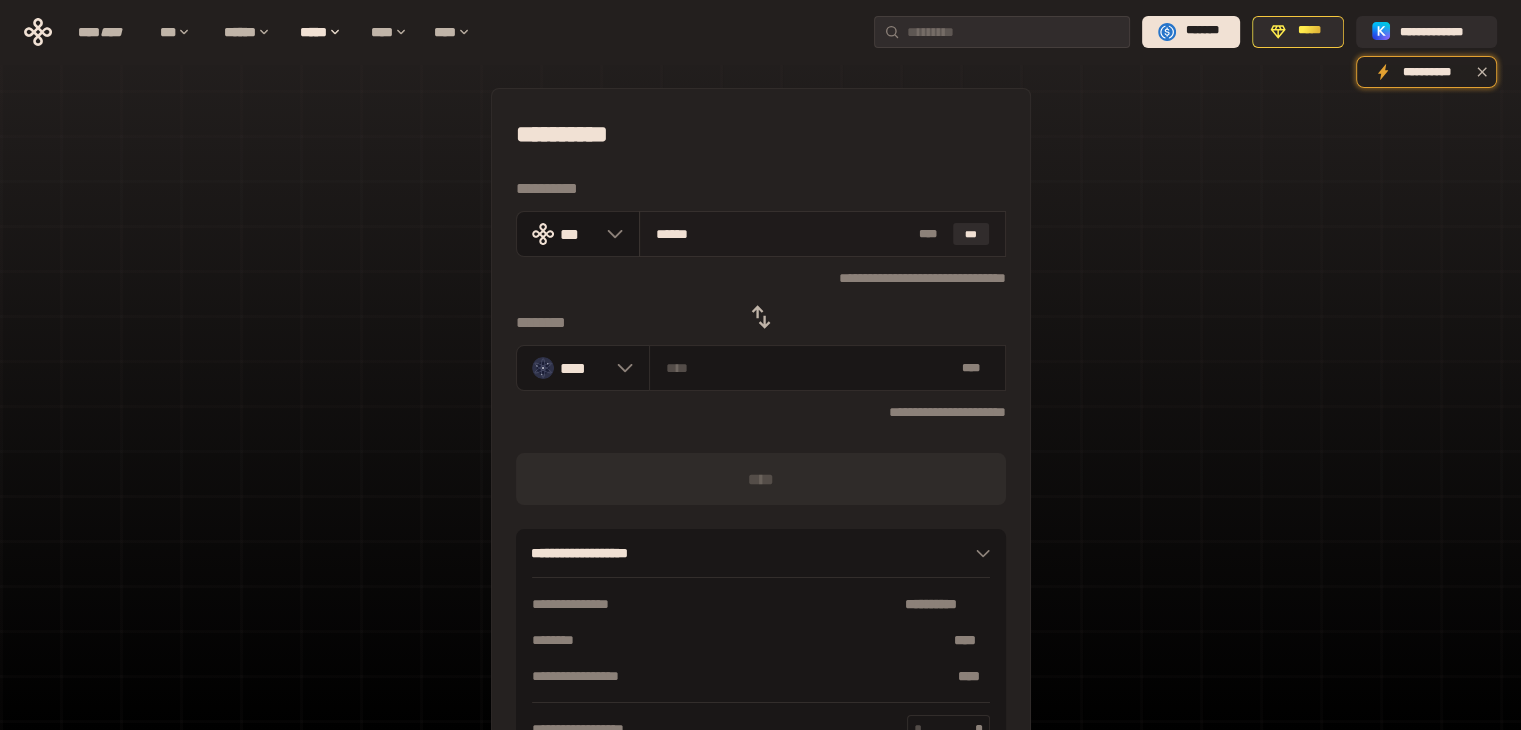 type on "********" 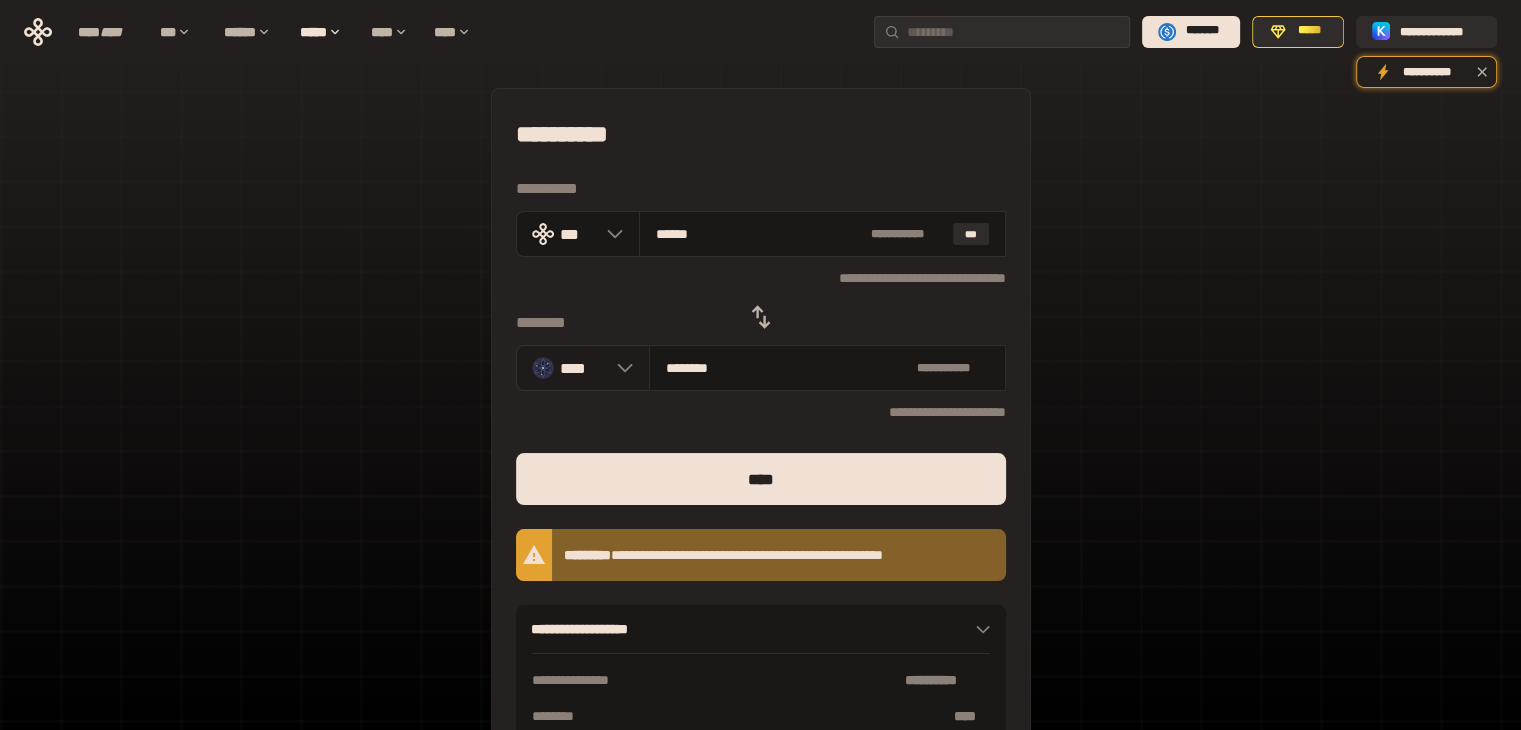 type on "******" 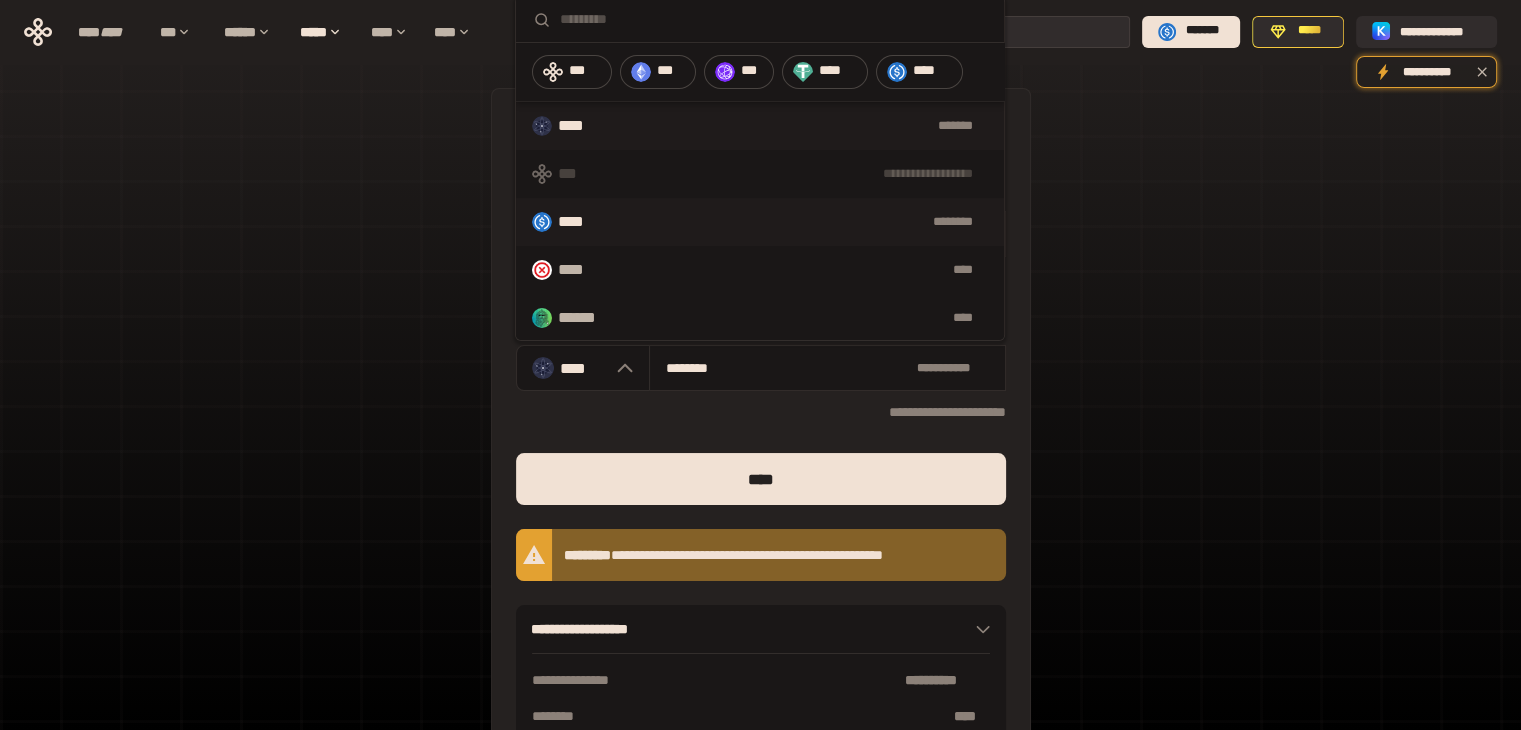 click on "****" at bounding box center [580, 222] 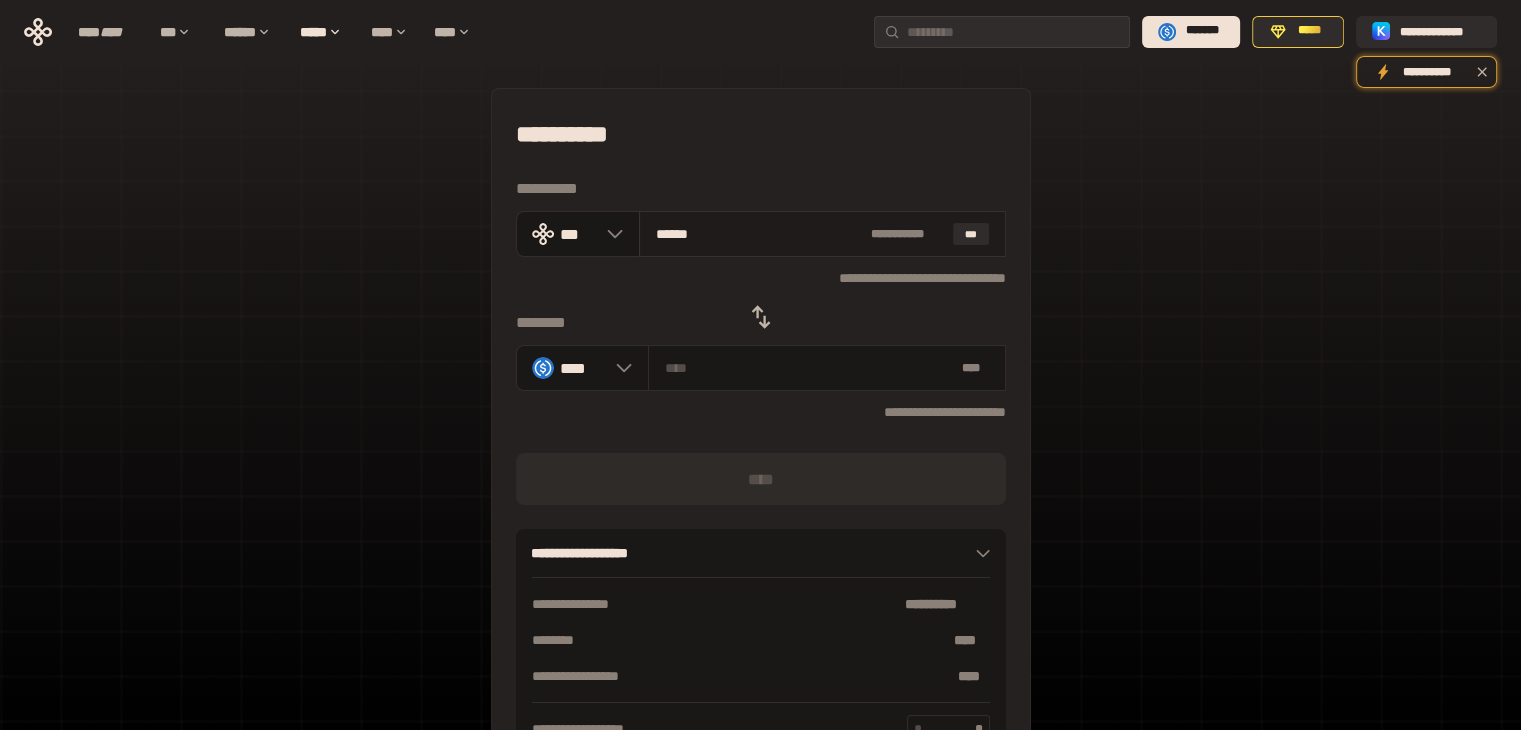 click on "******" at bounding box center [759, 234] 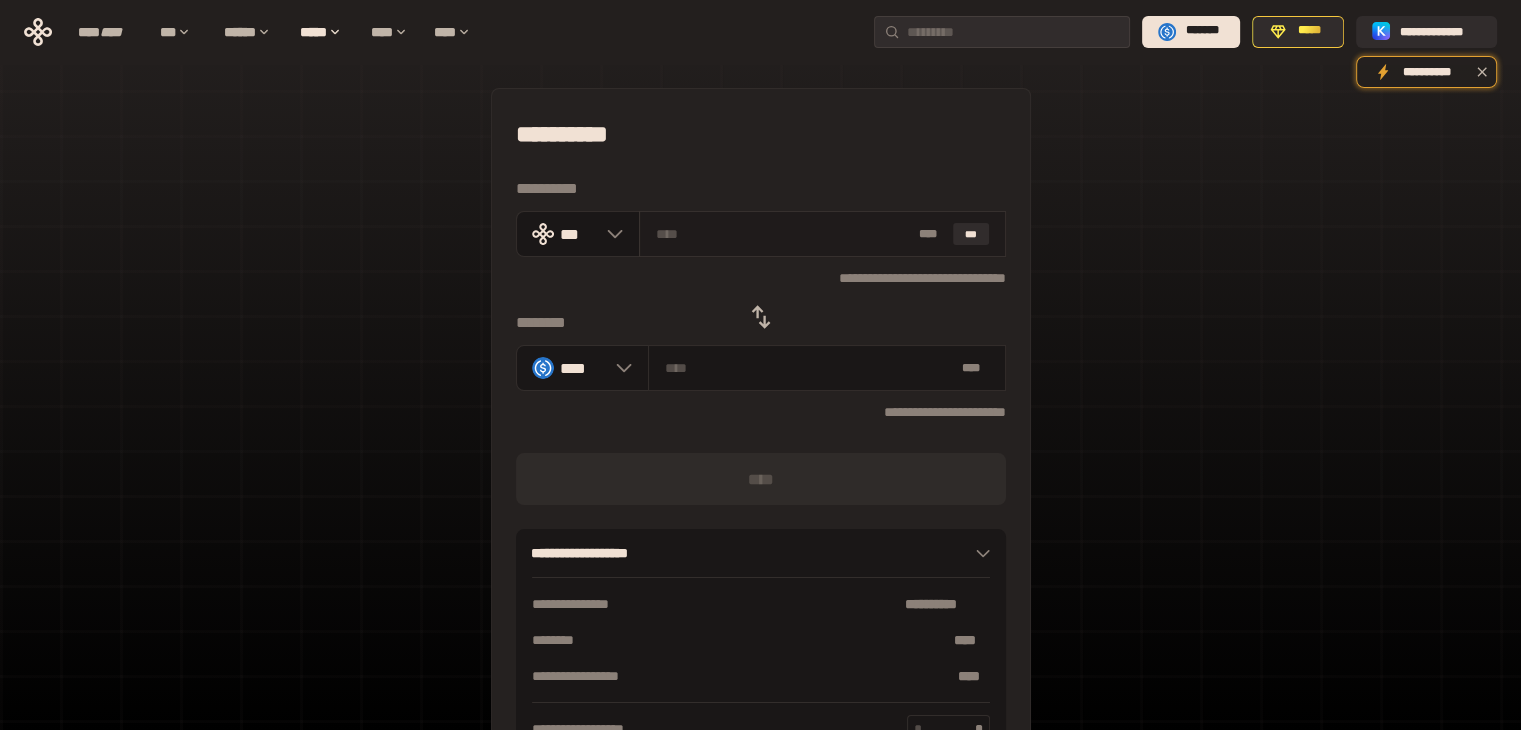 type on "**********" 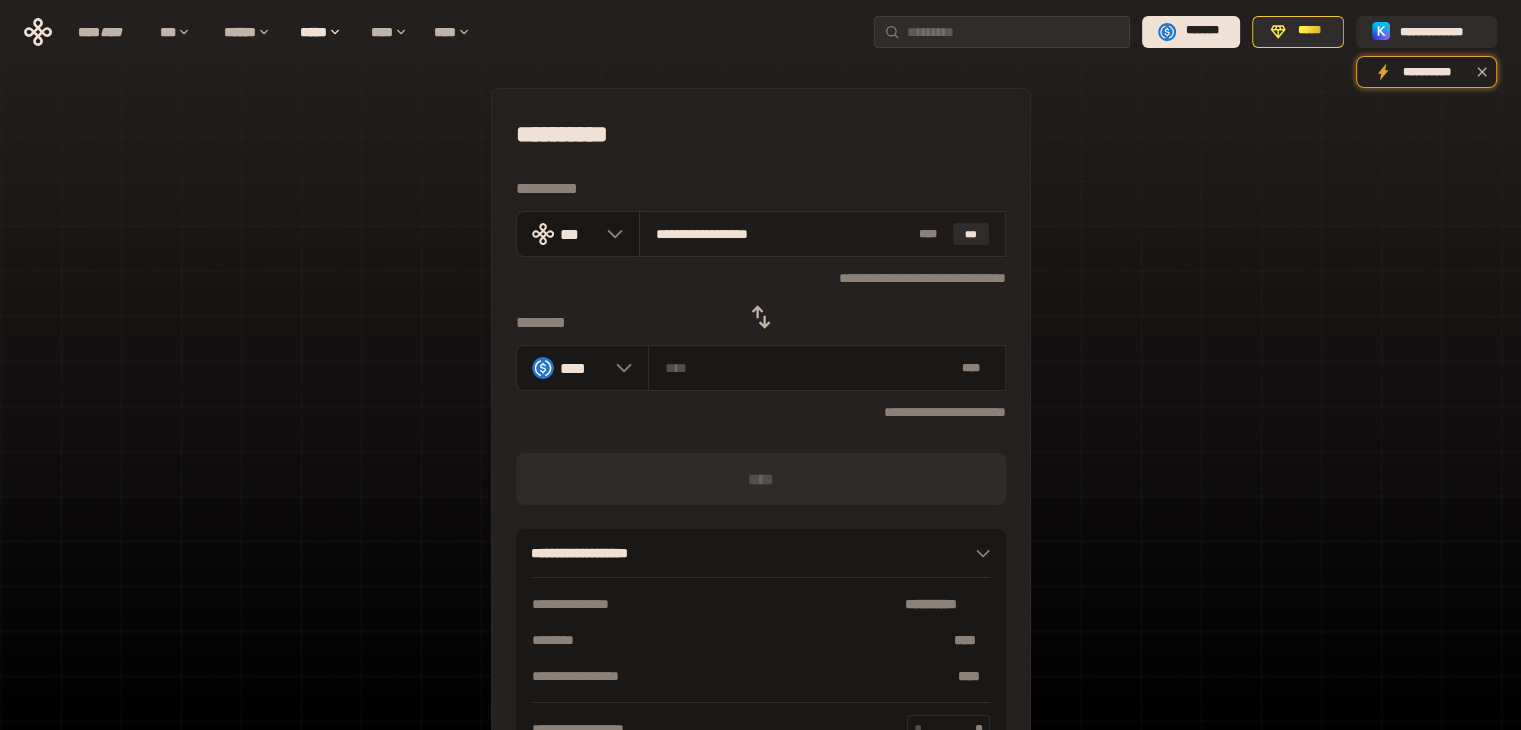 type on "********" 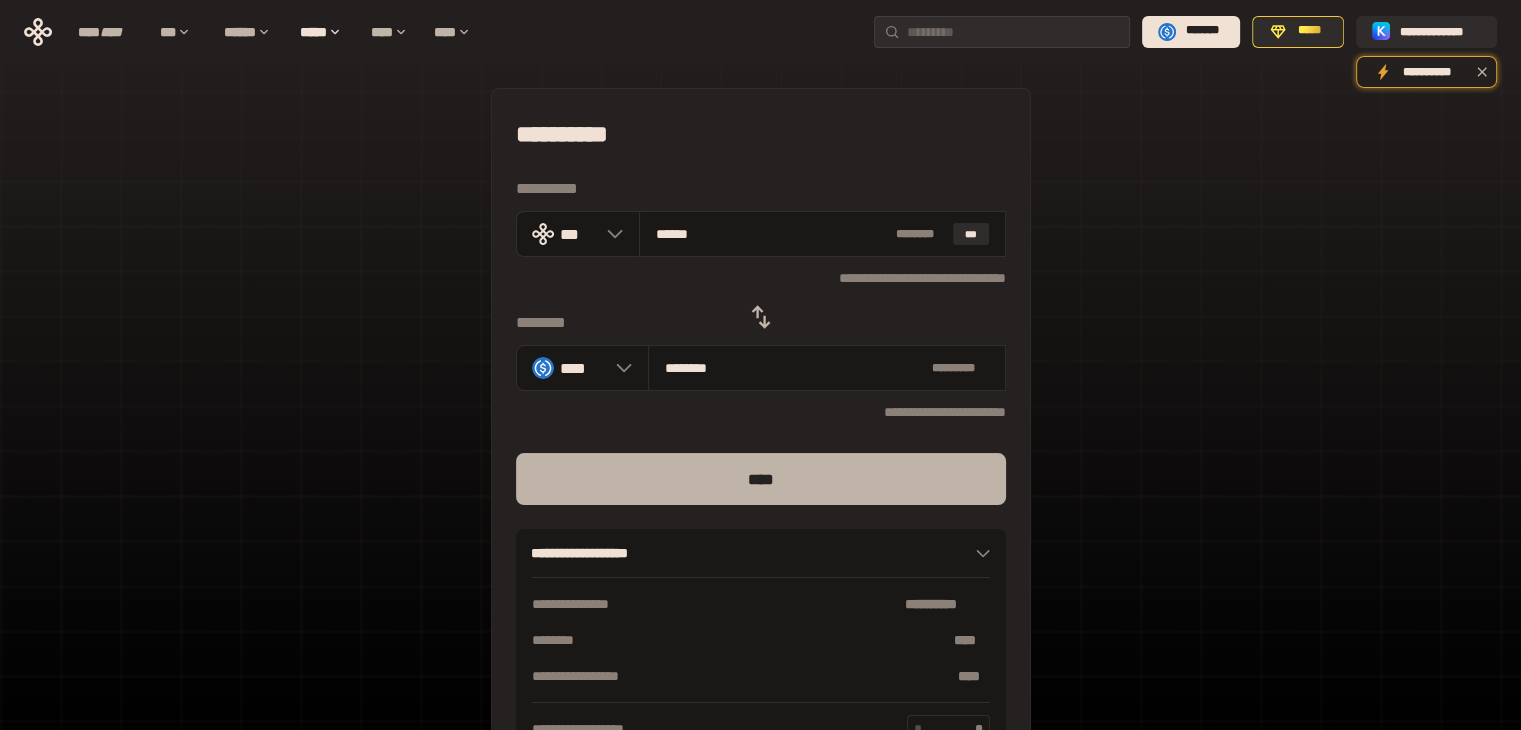 type on "*****" 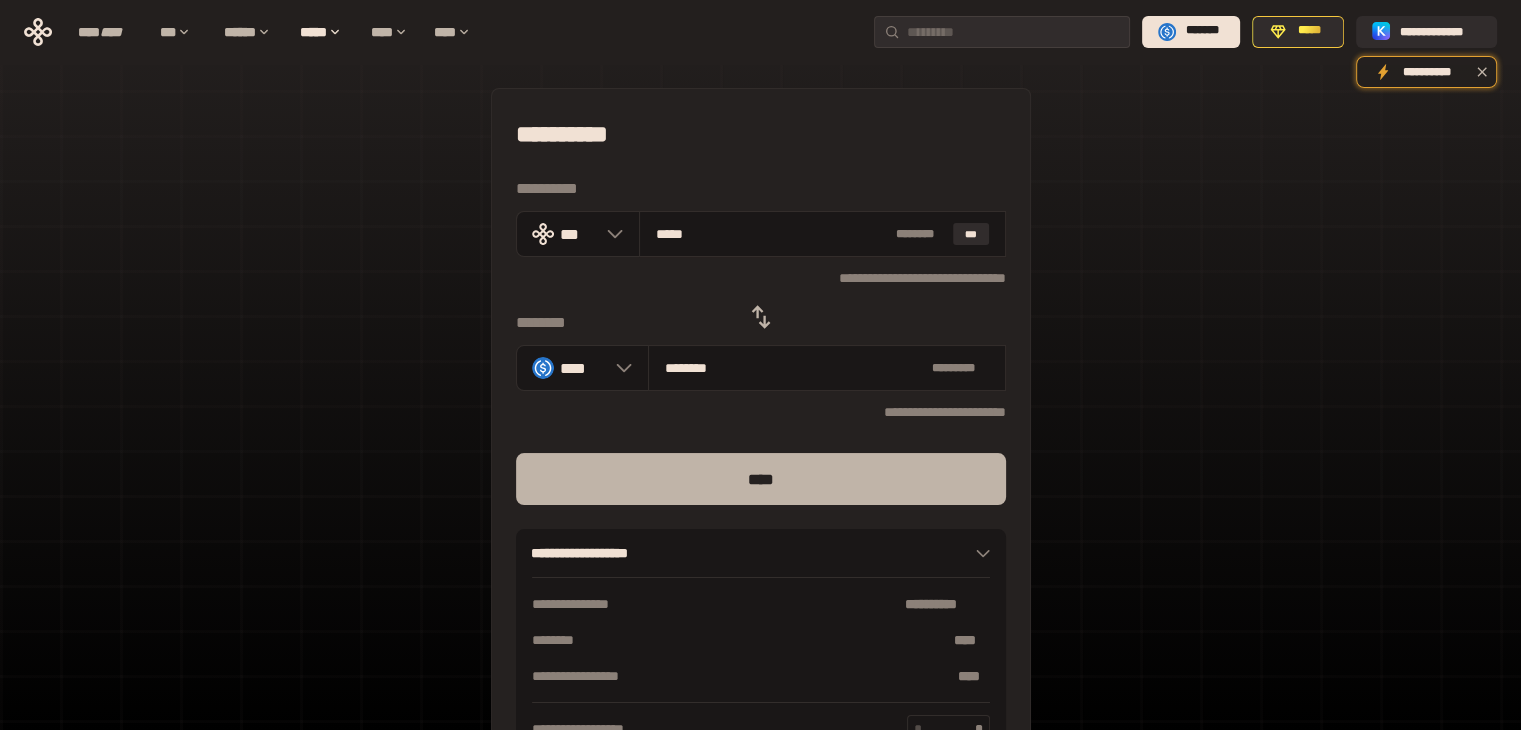type on "********" 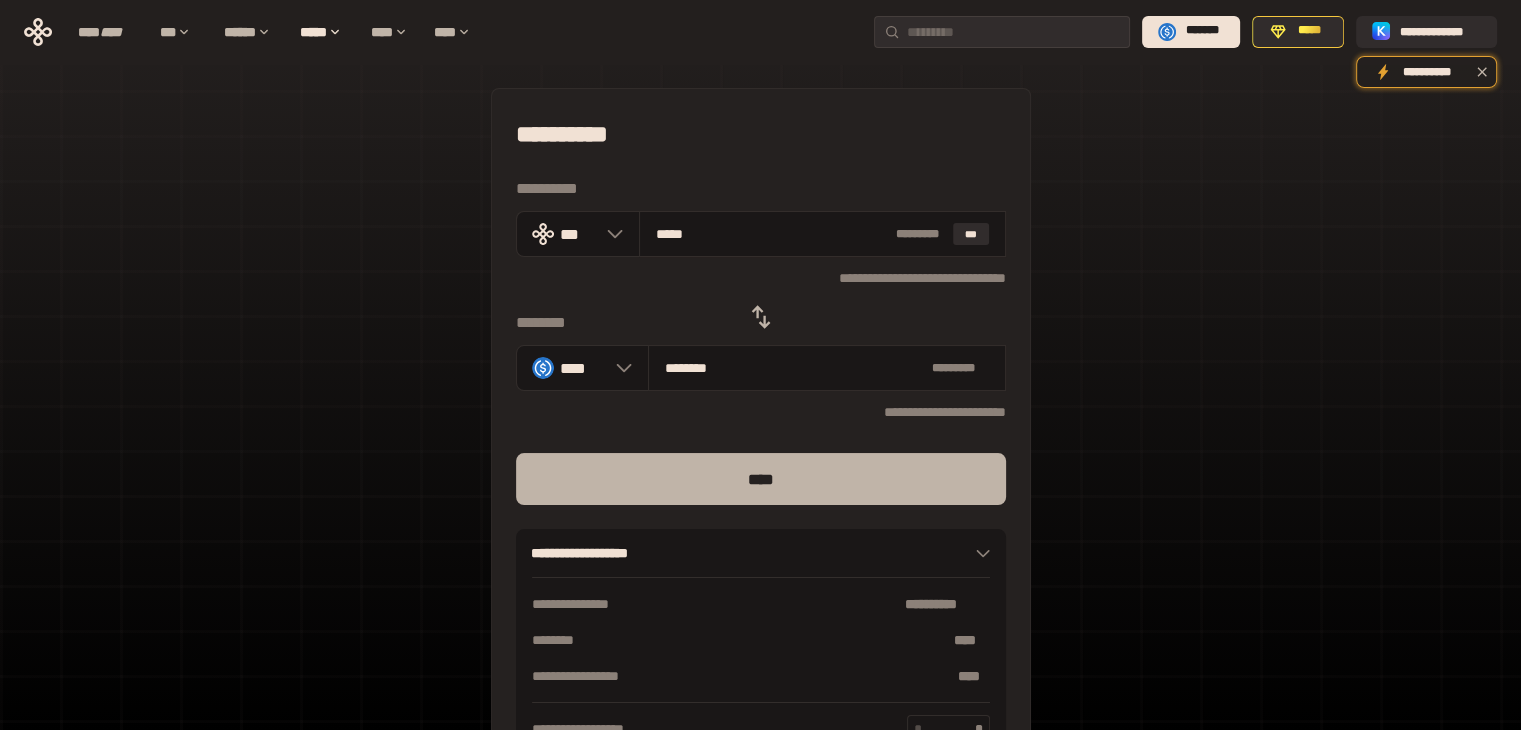 type on "****" 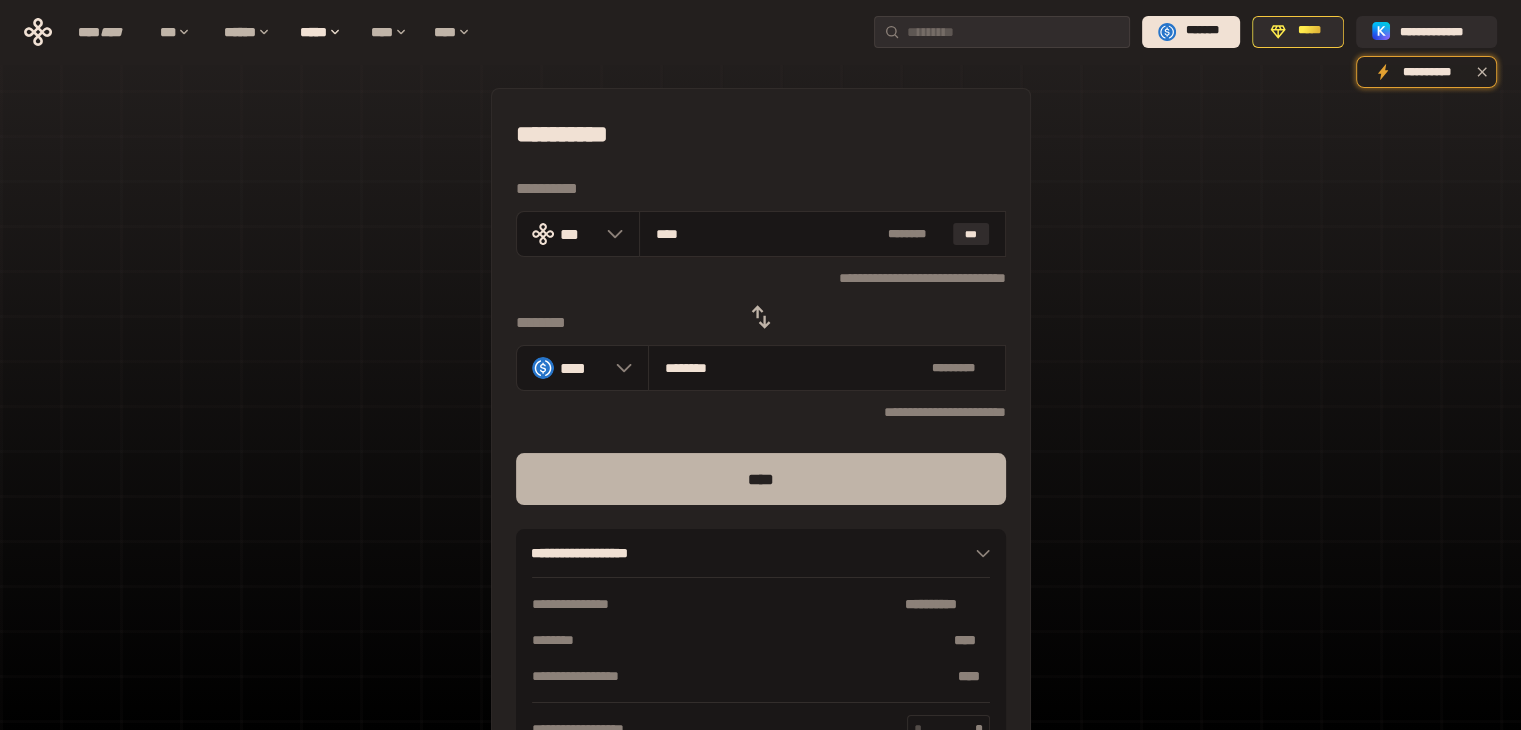 type on "********" 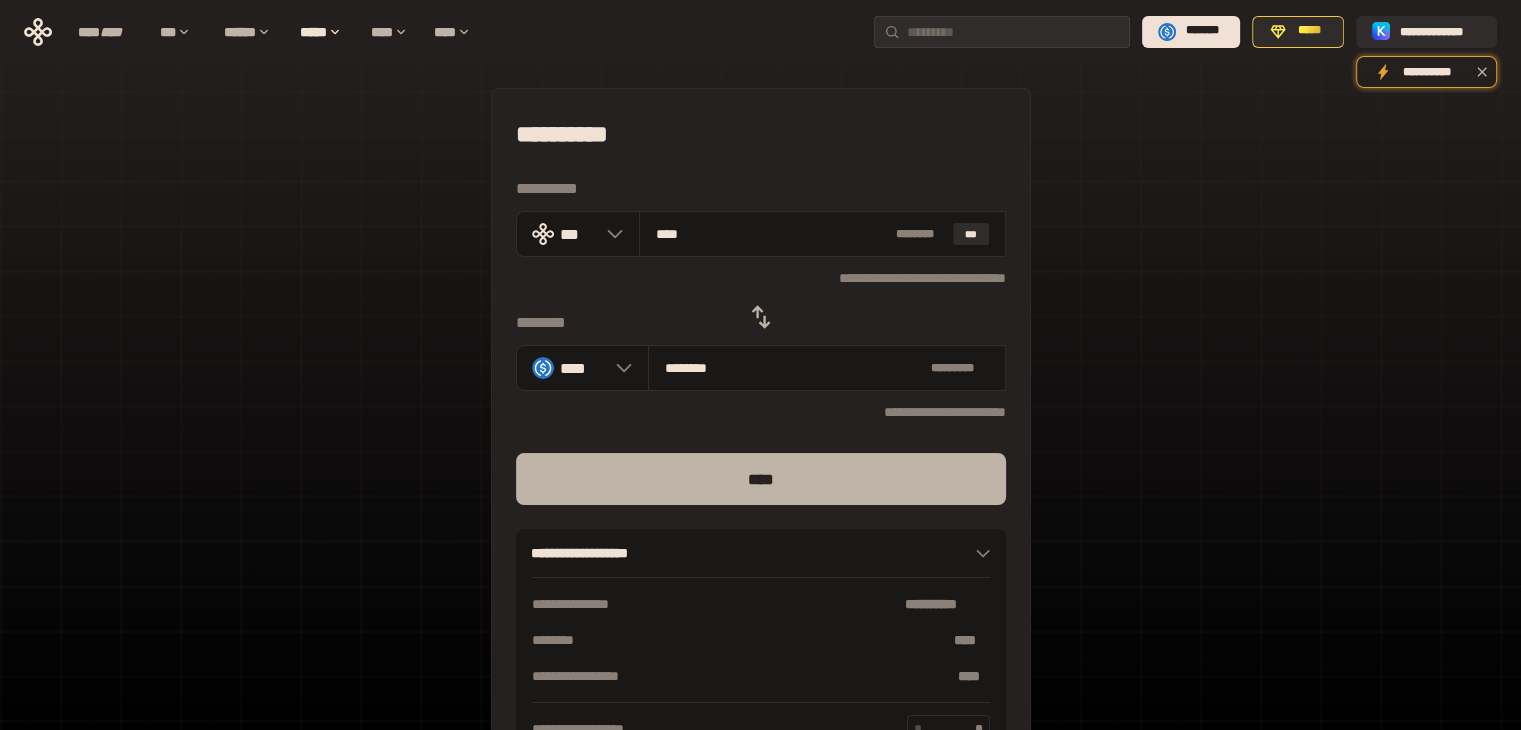 type on "***" 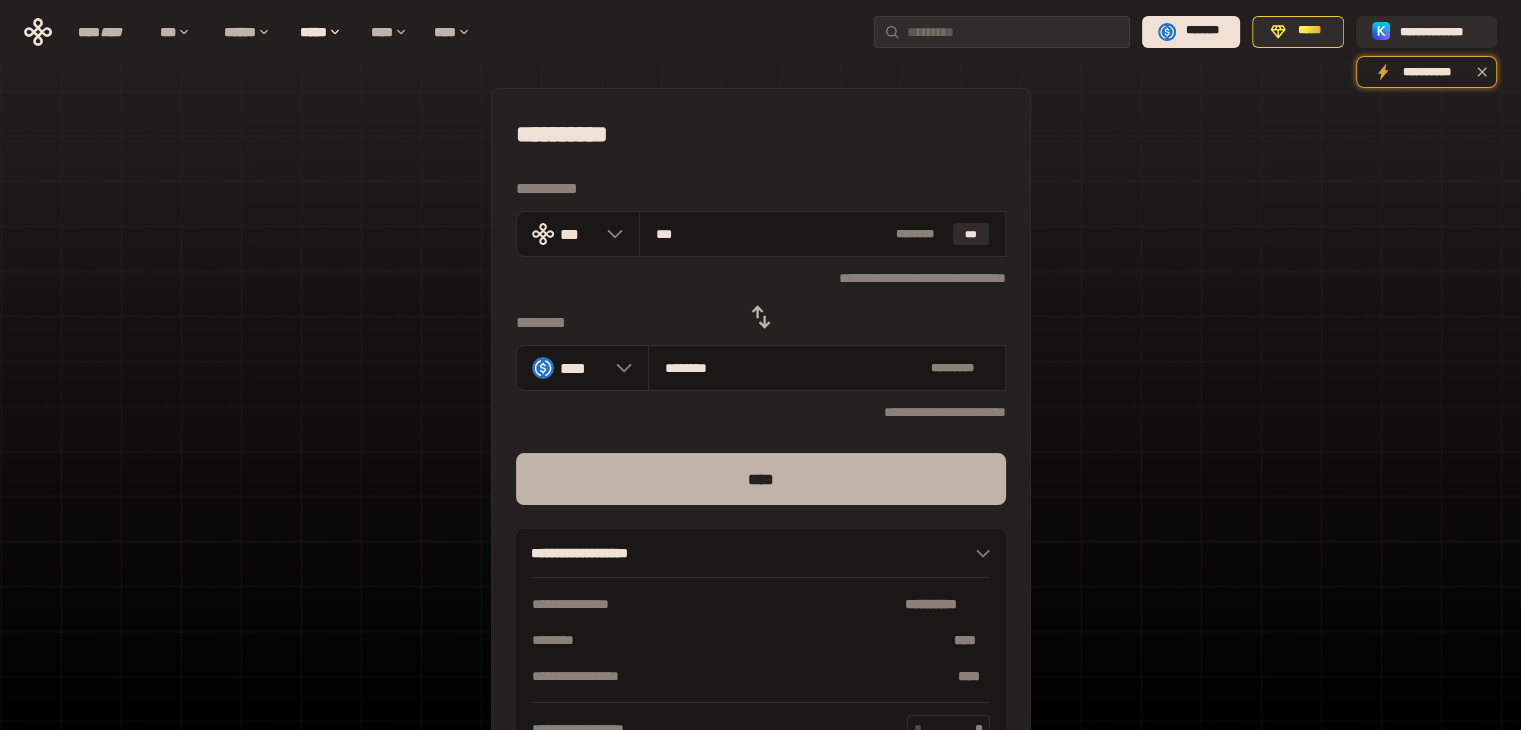 type on "*******" 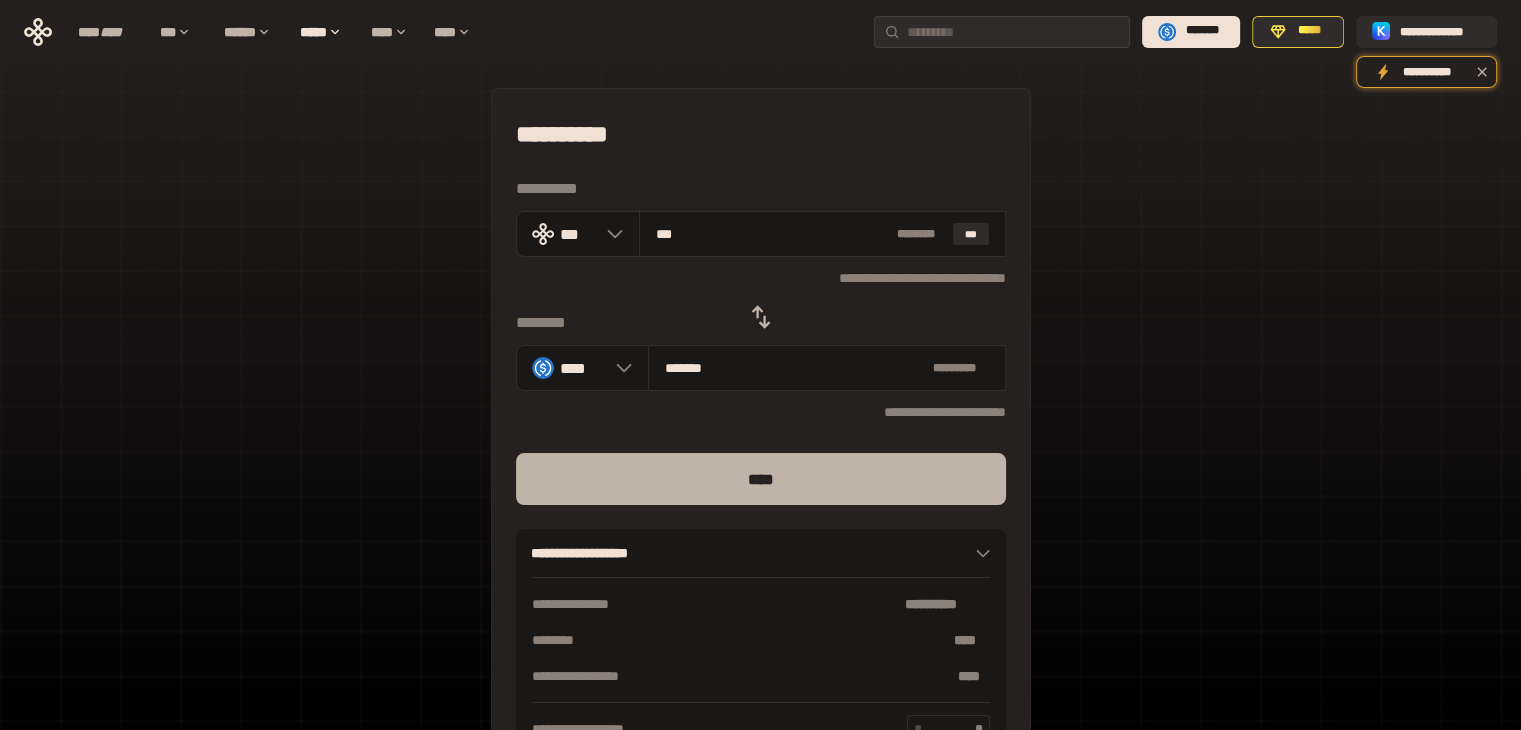 type on "**" 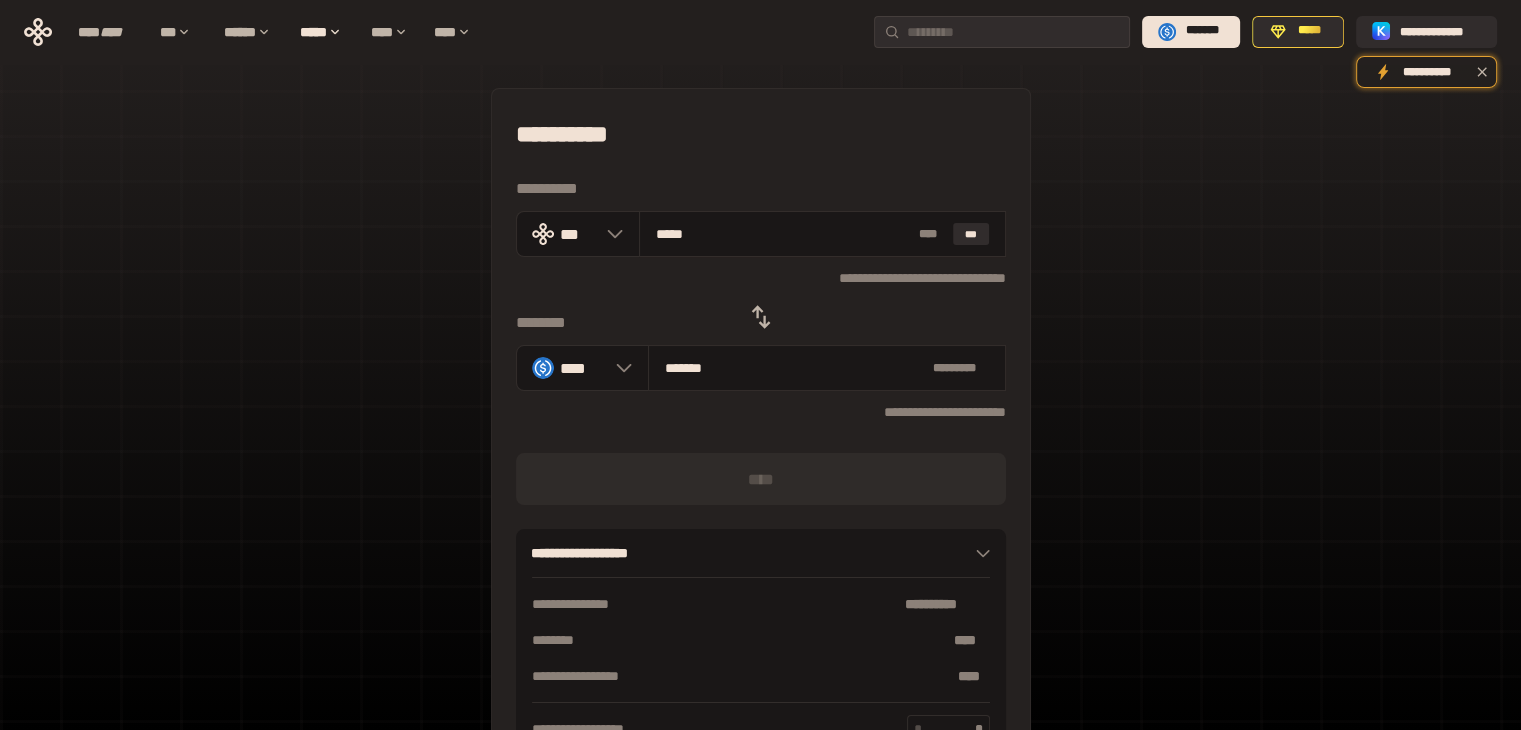 type on "******" 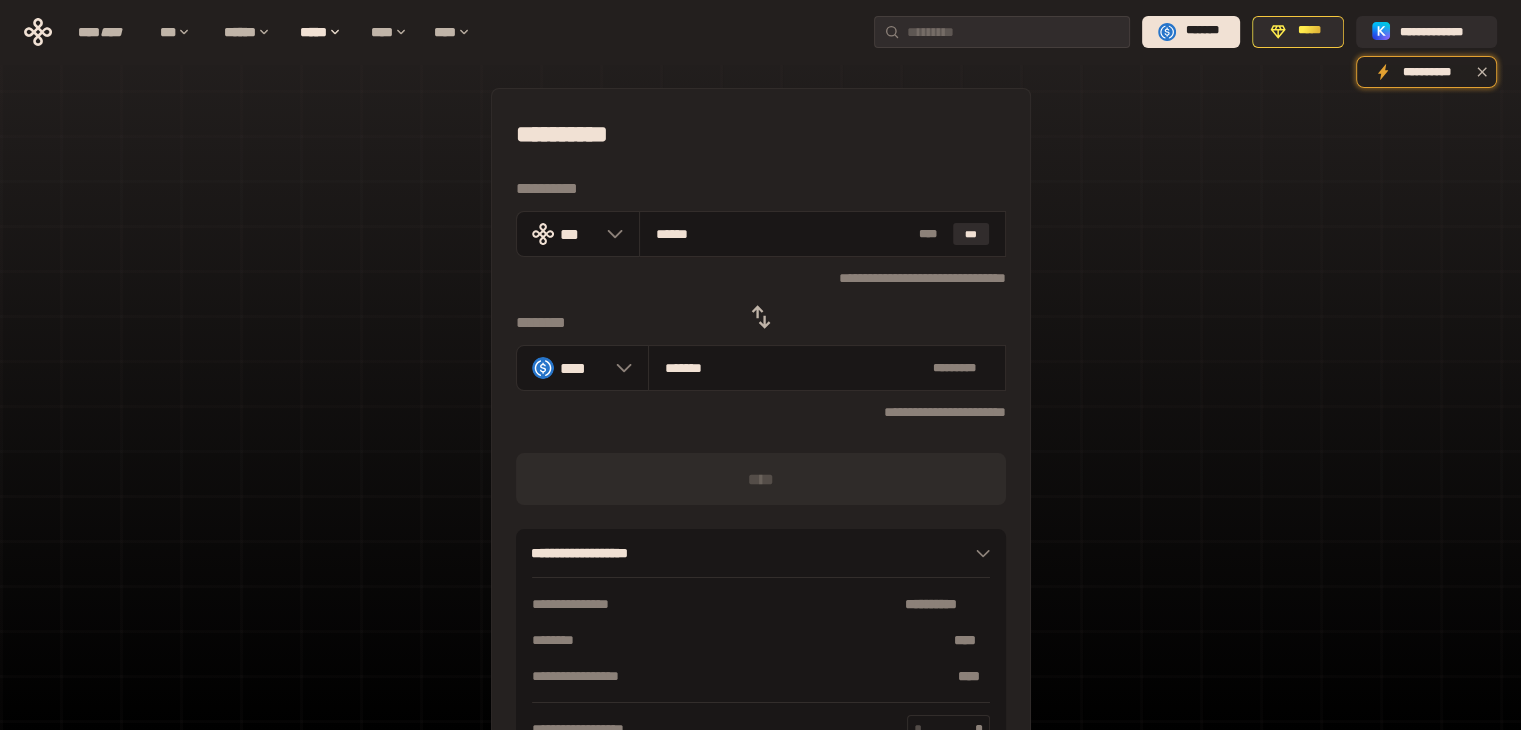 type on "********" 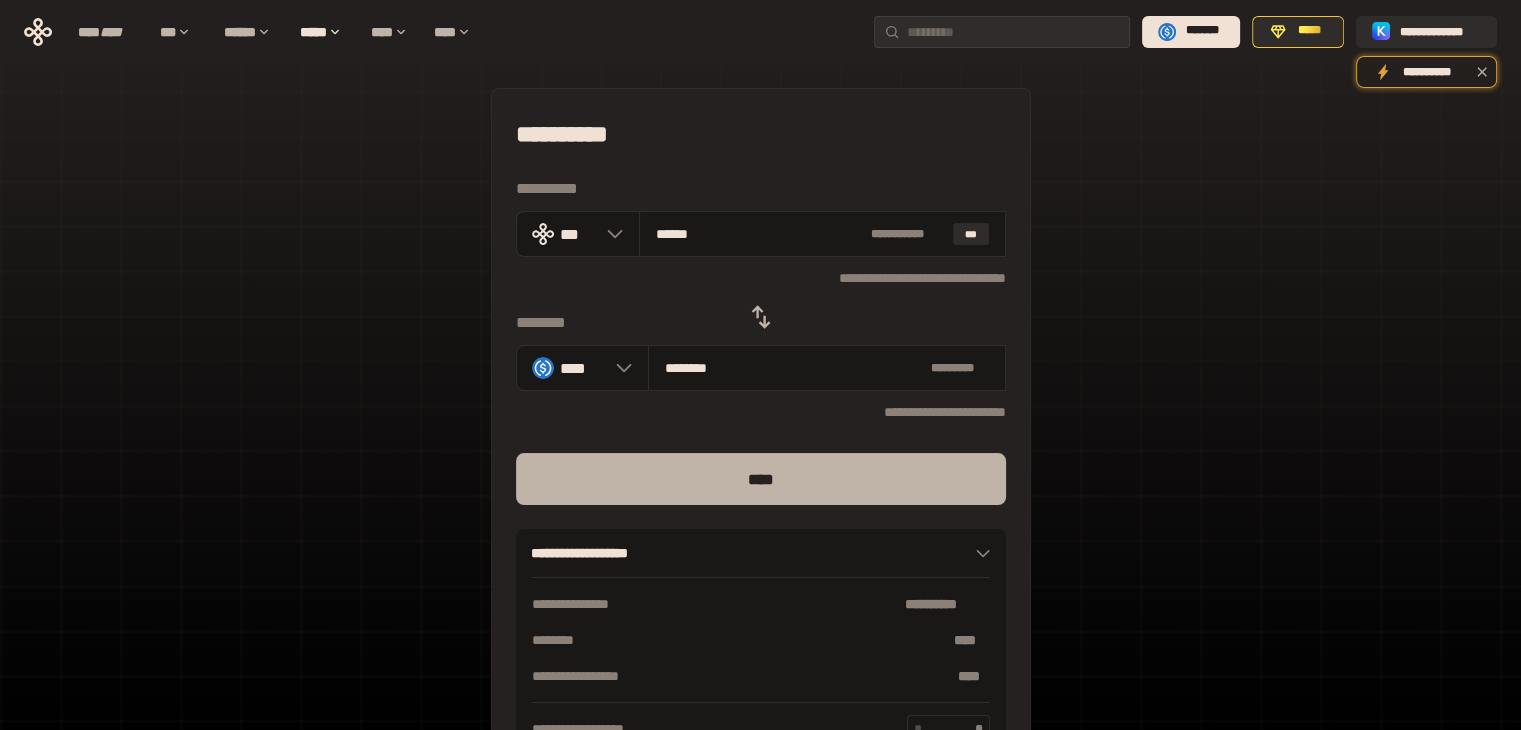 click on "****" at bounding box center (761, 479) 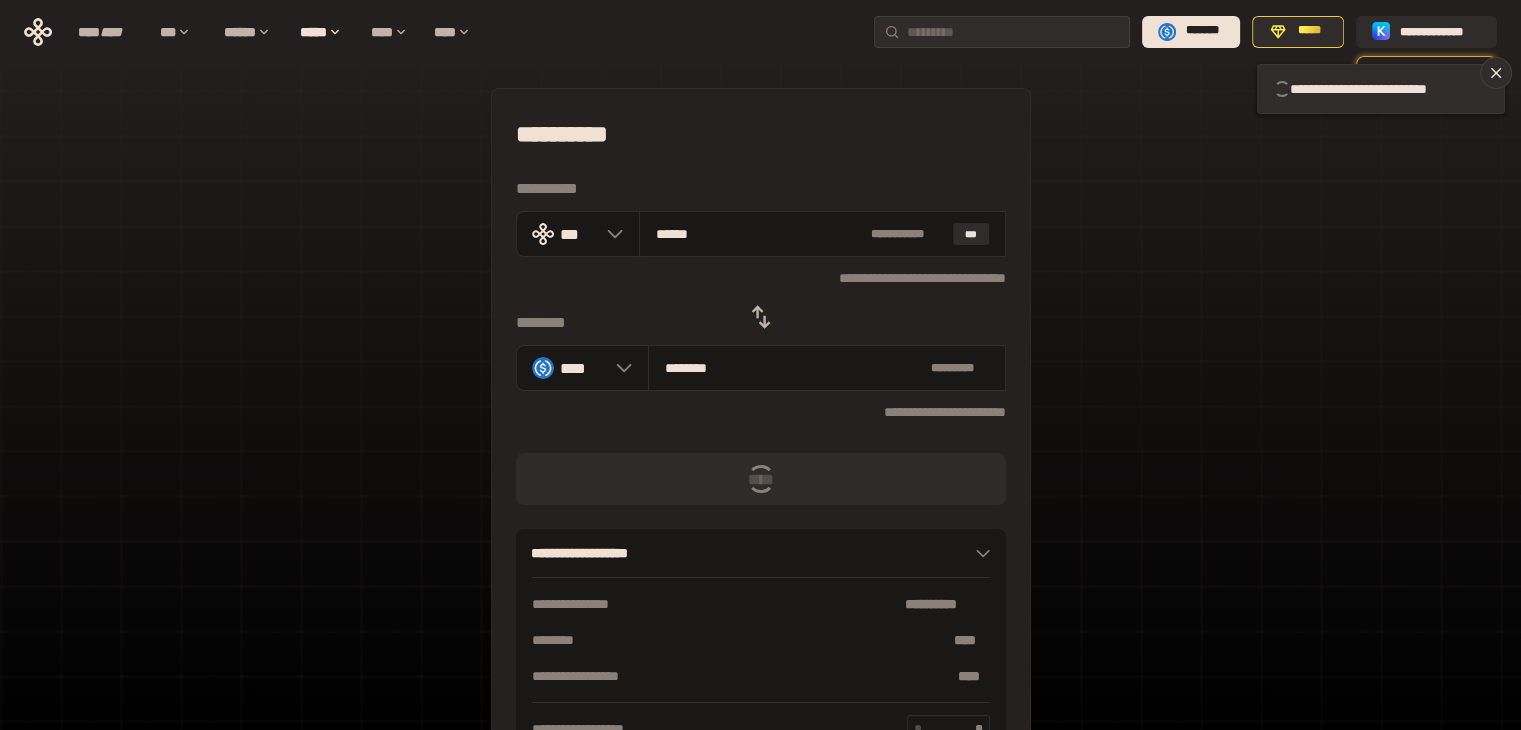type 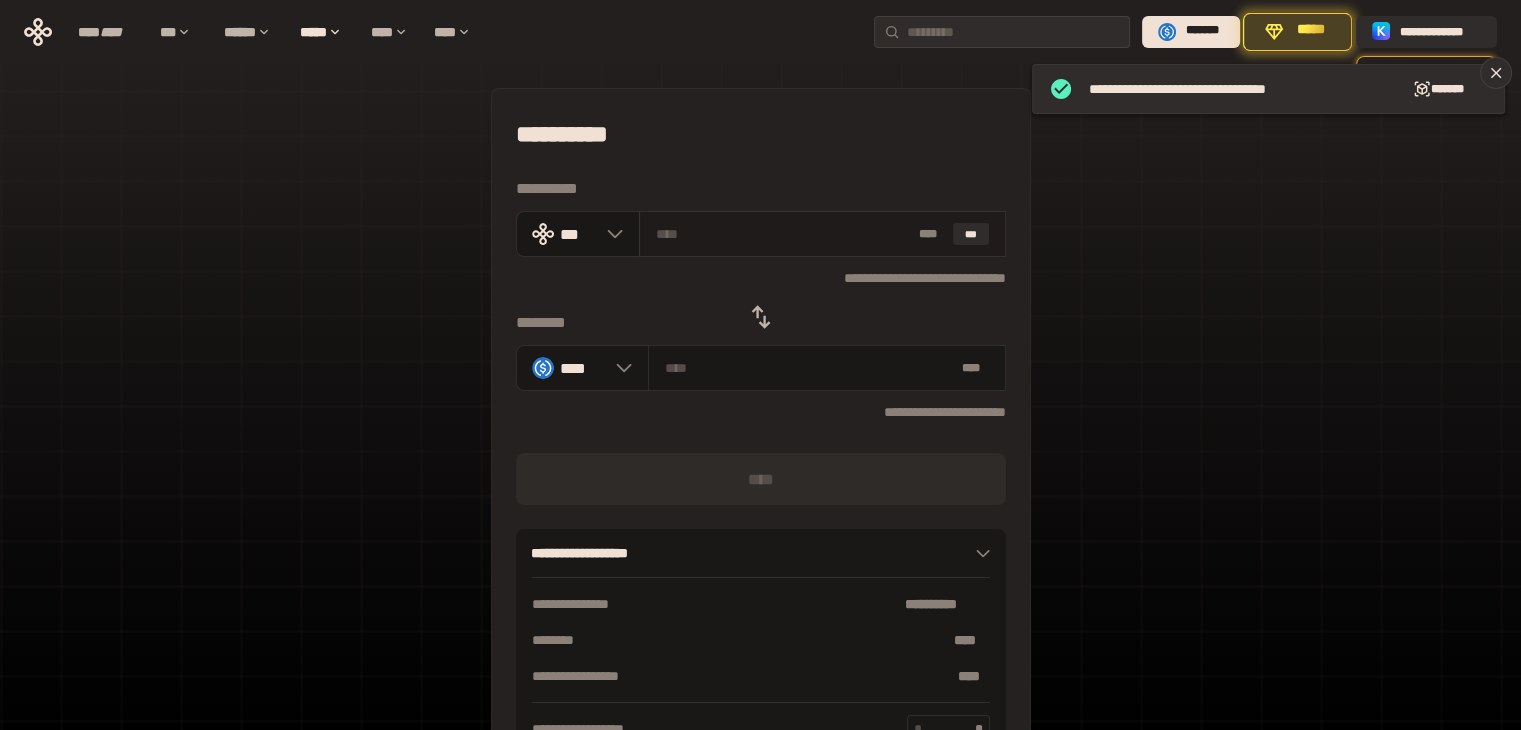 click on "* ** ***" at bounding box center [822, 234] 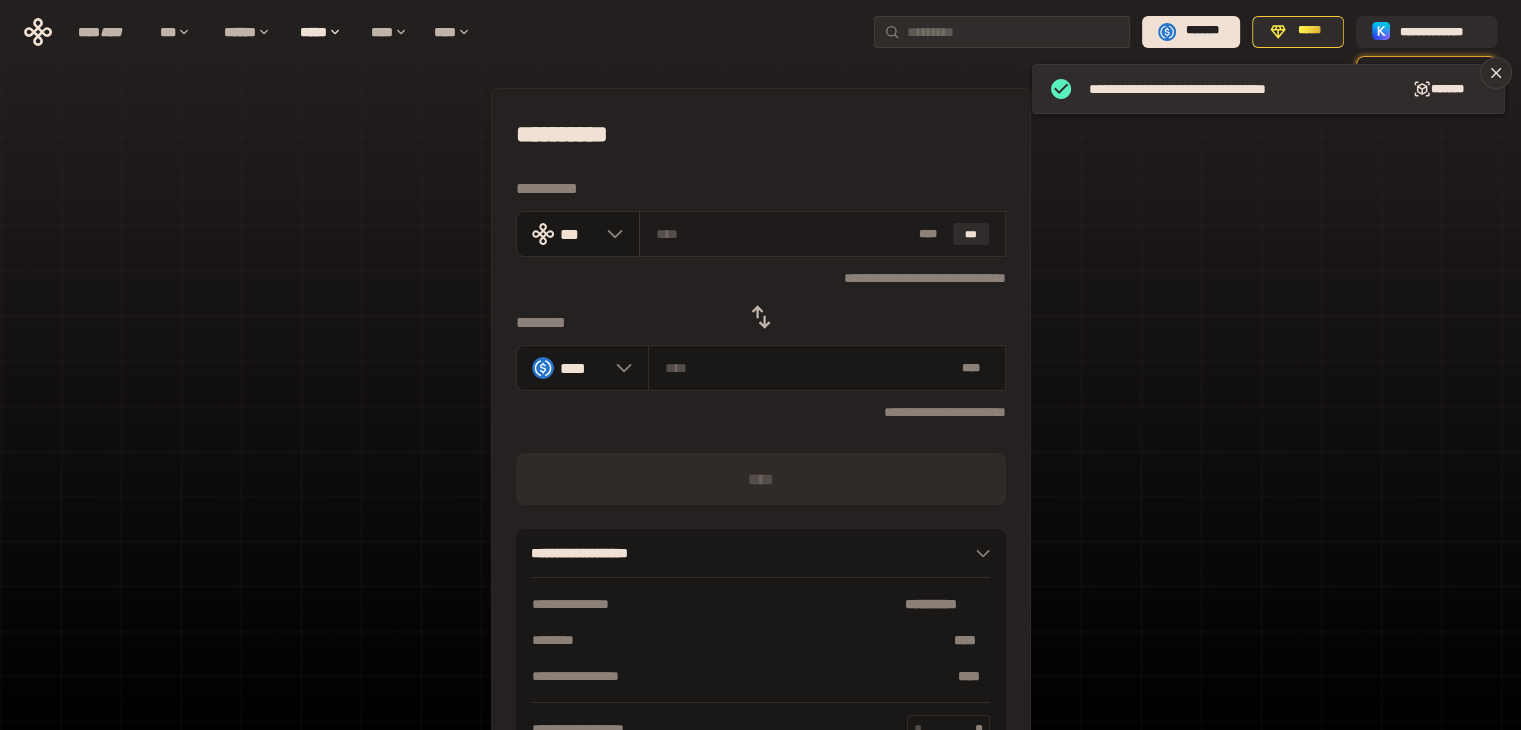 click at bounding box center (783, 234) 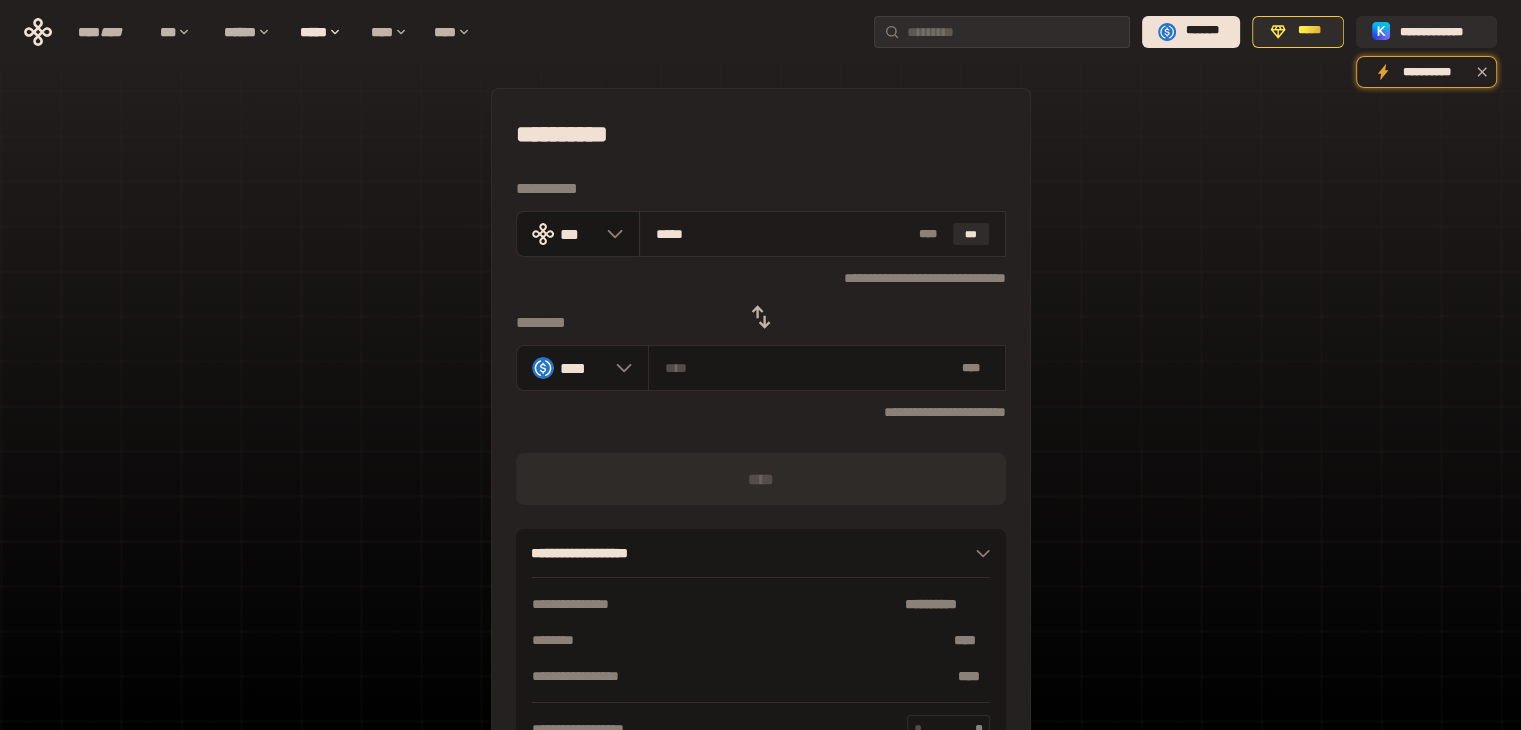 type on "******" 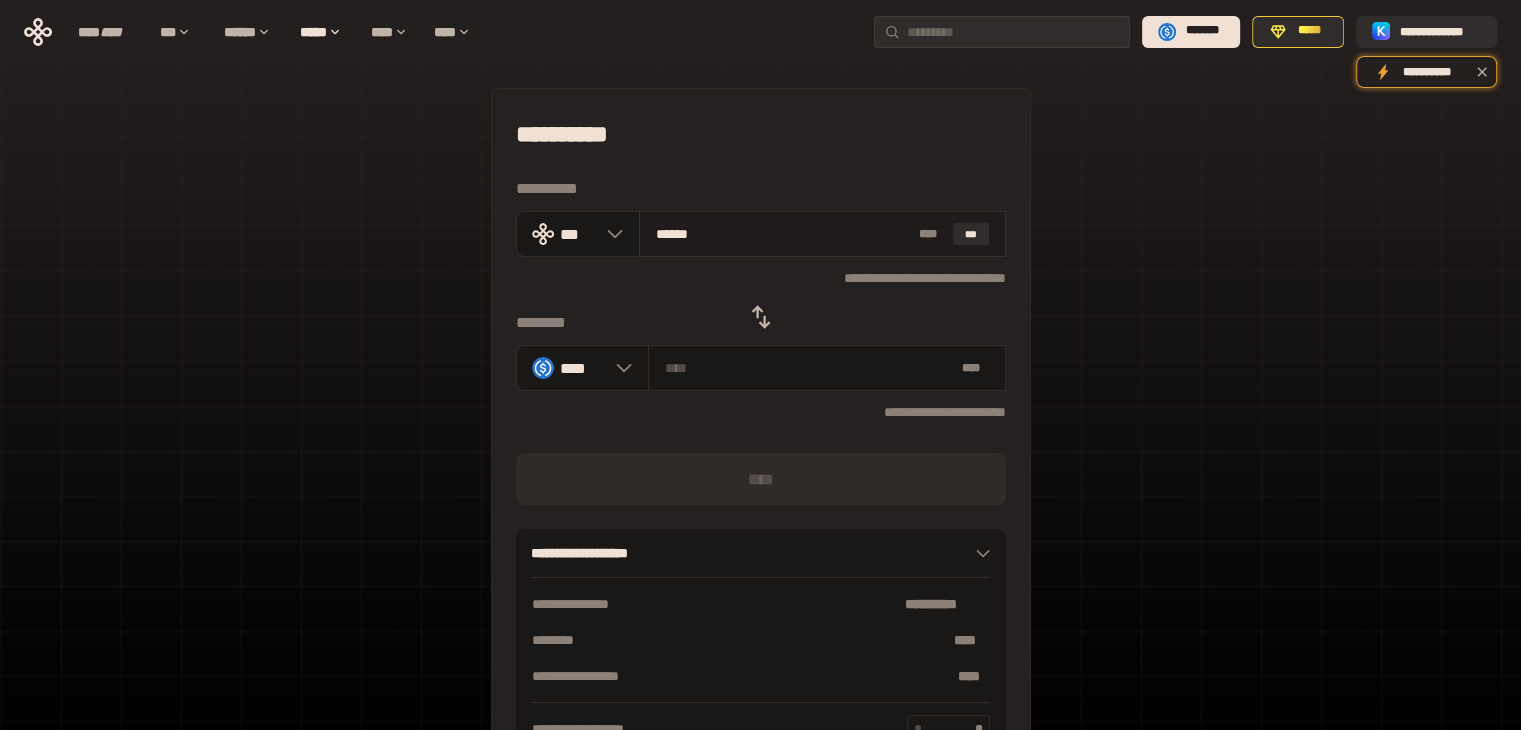 type on "********" 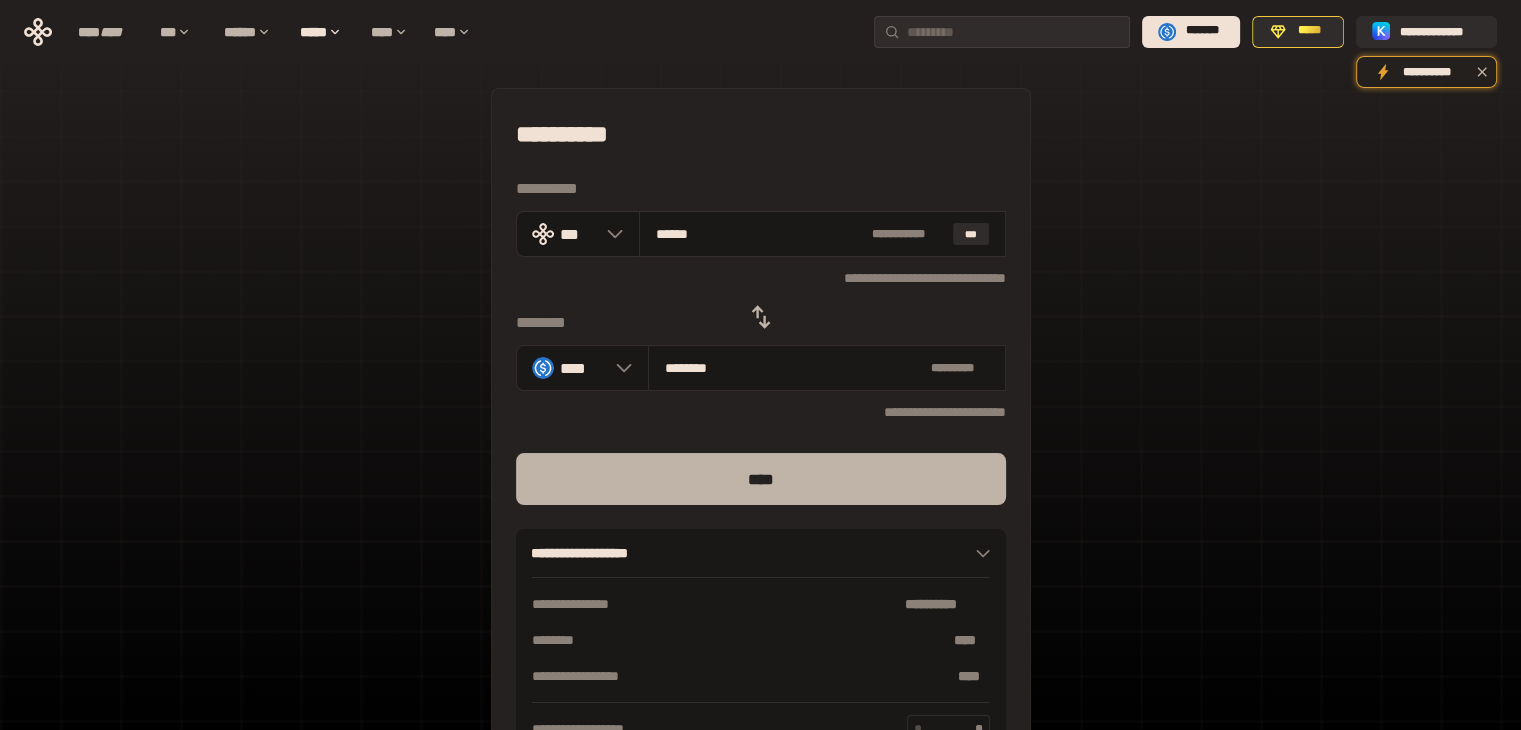 type on "******" 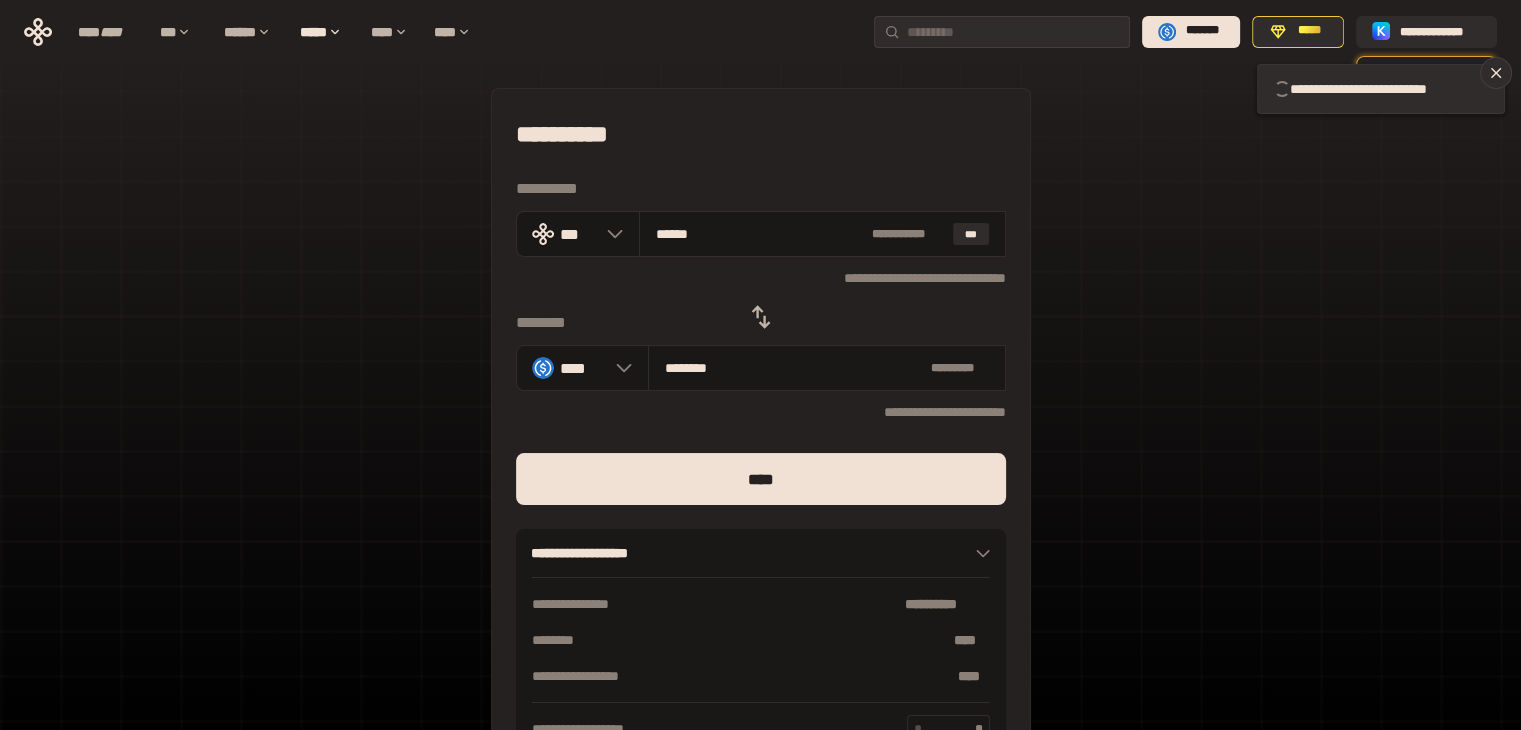 type 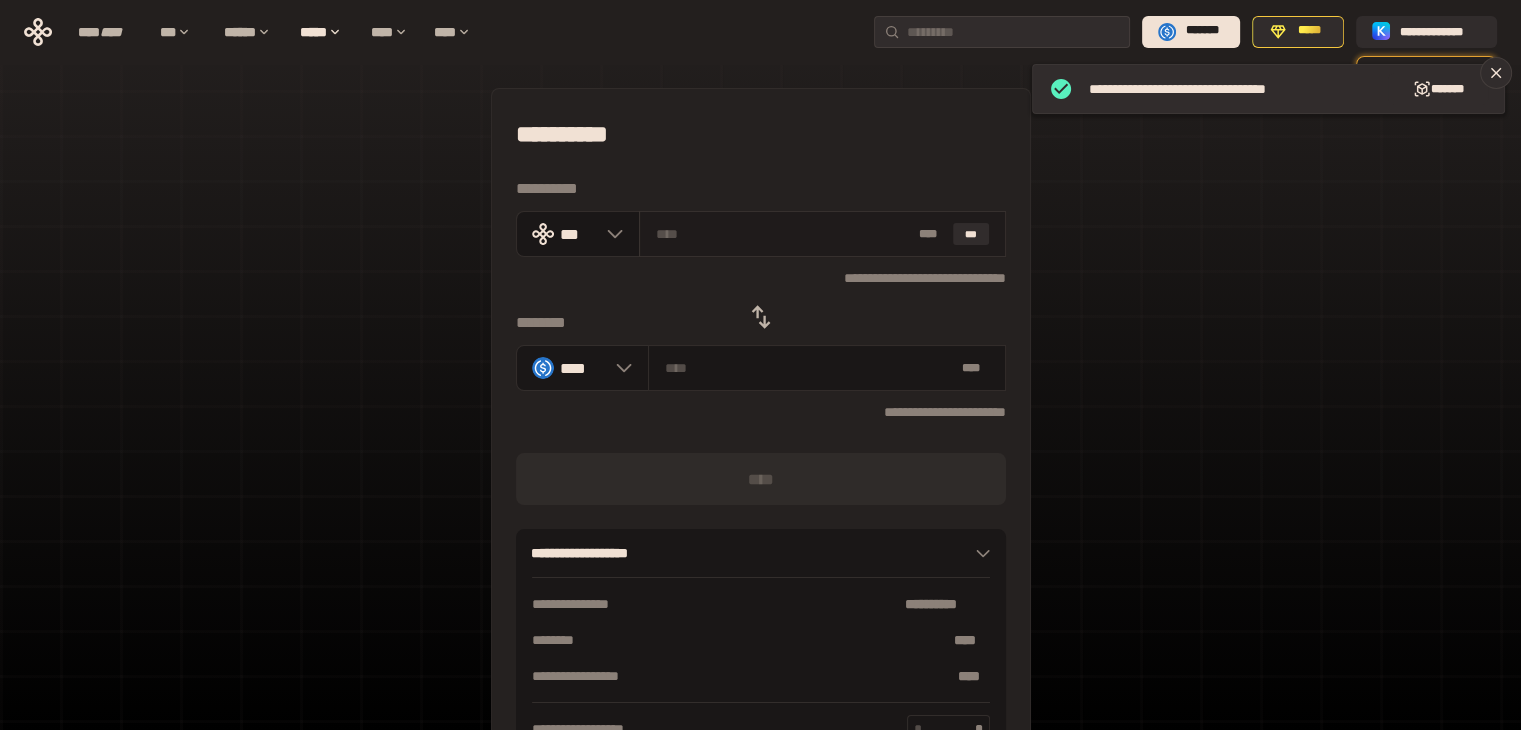 click at bounding box center (783, 234) 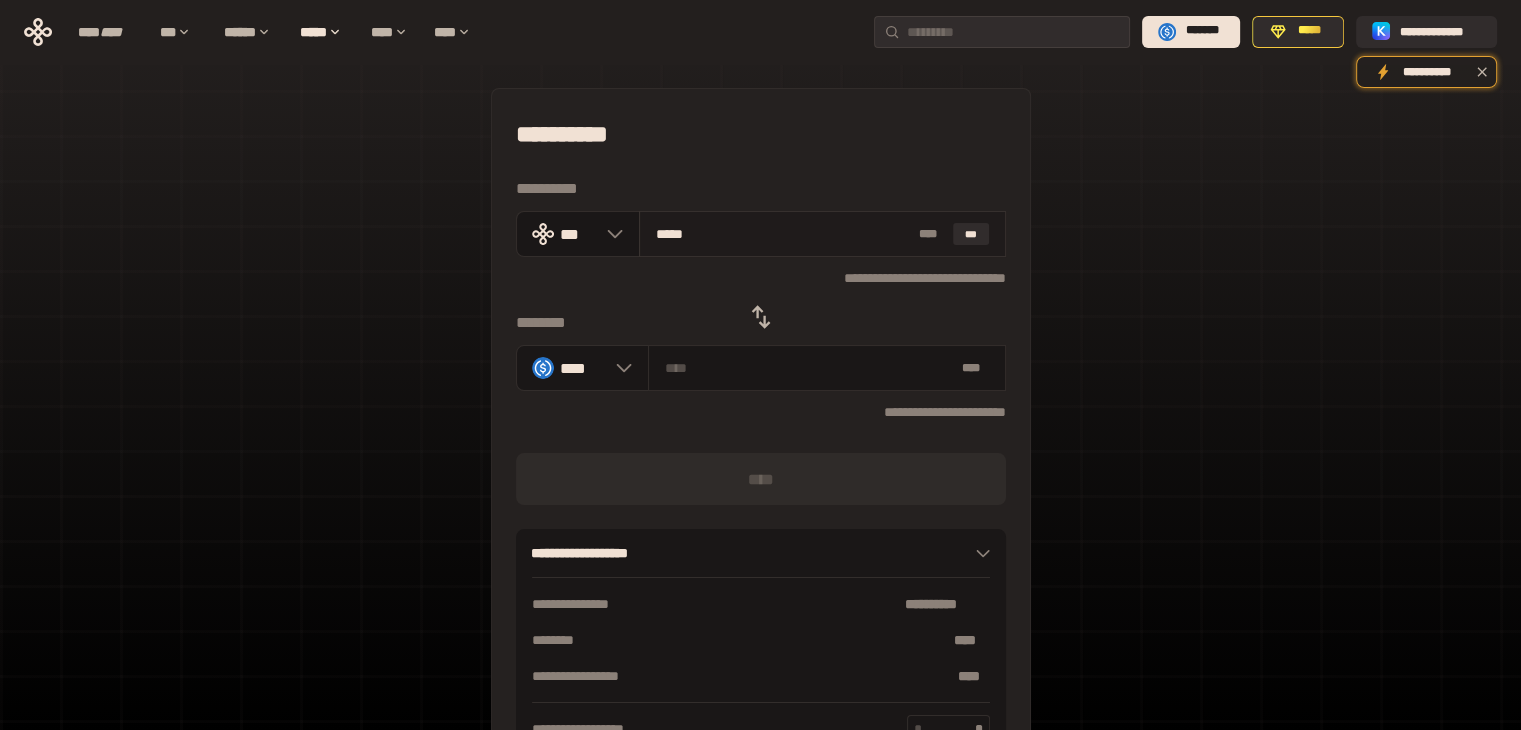 type on "******" 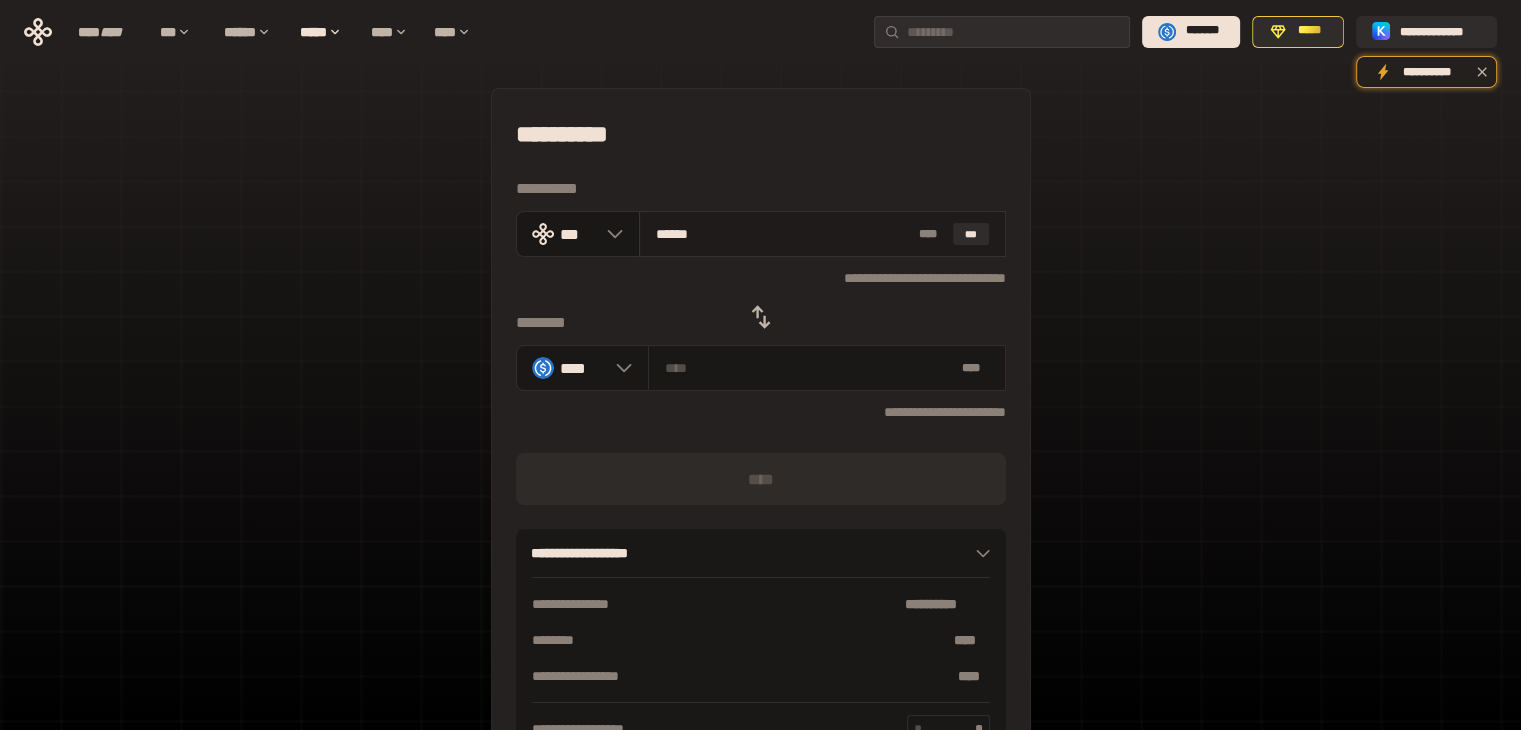 type on "********" 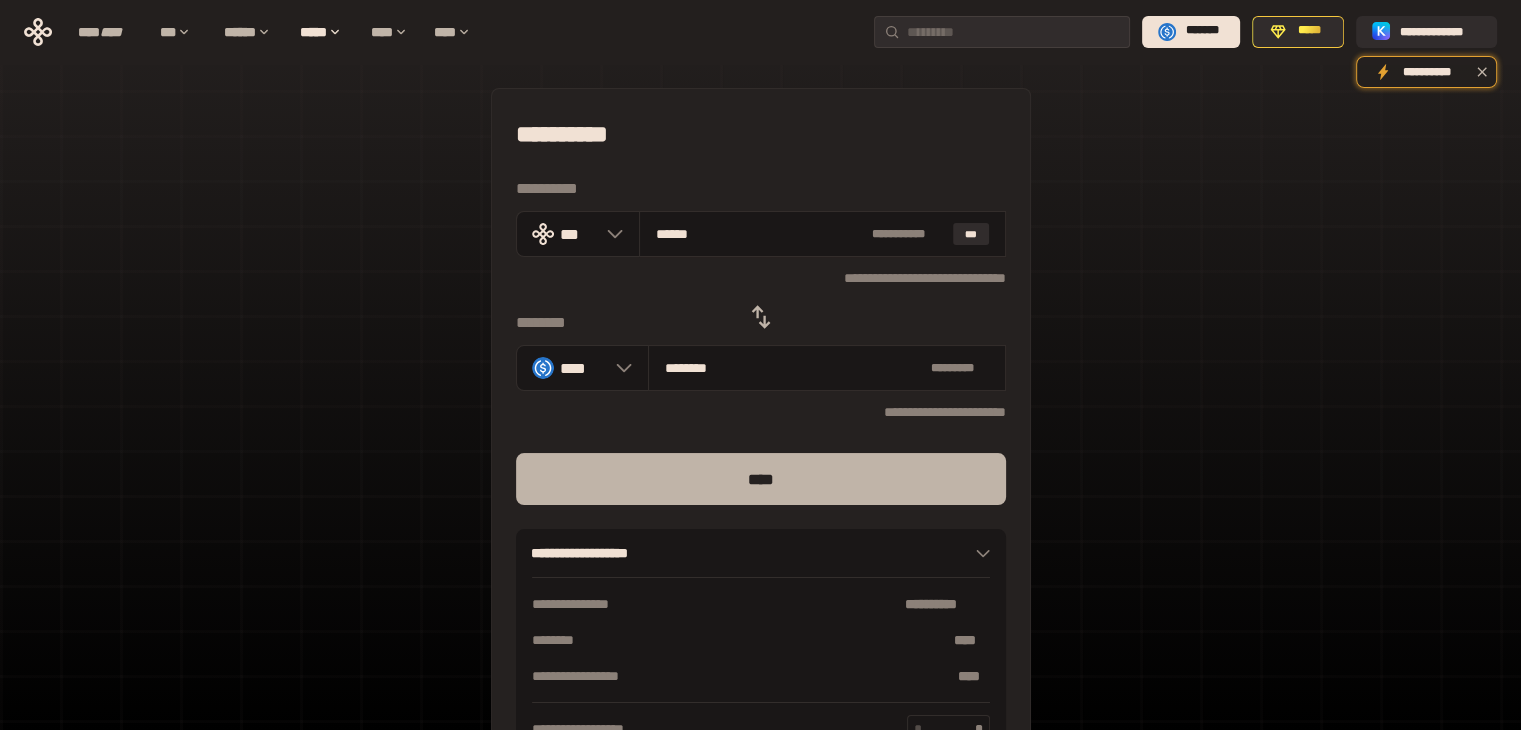 type on "******" 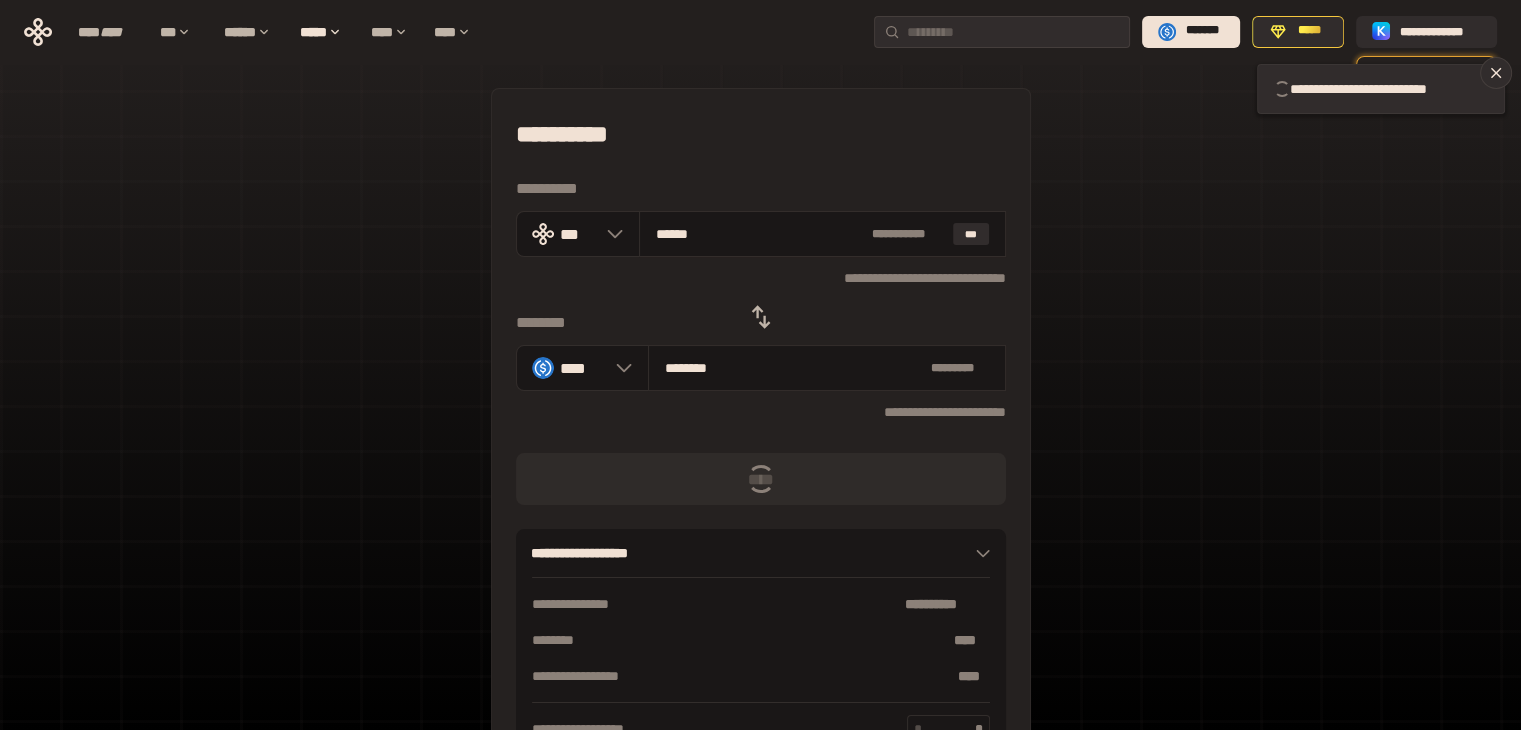 type 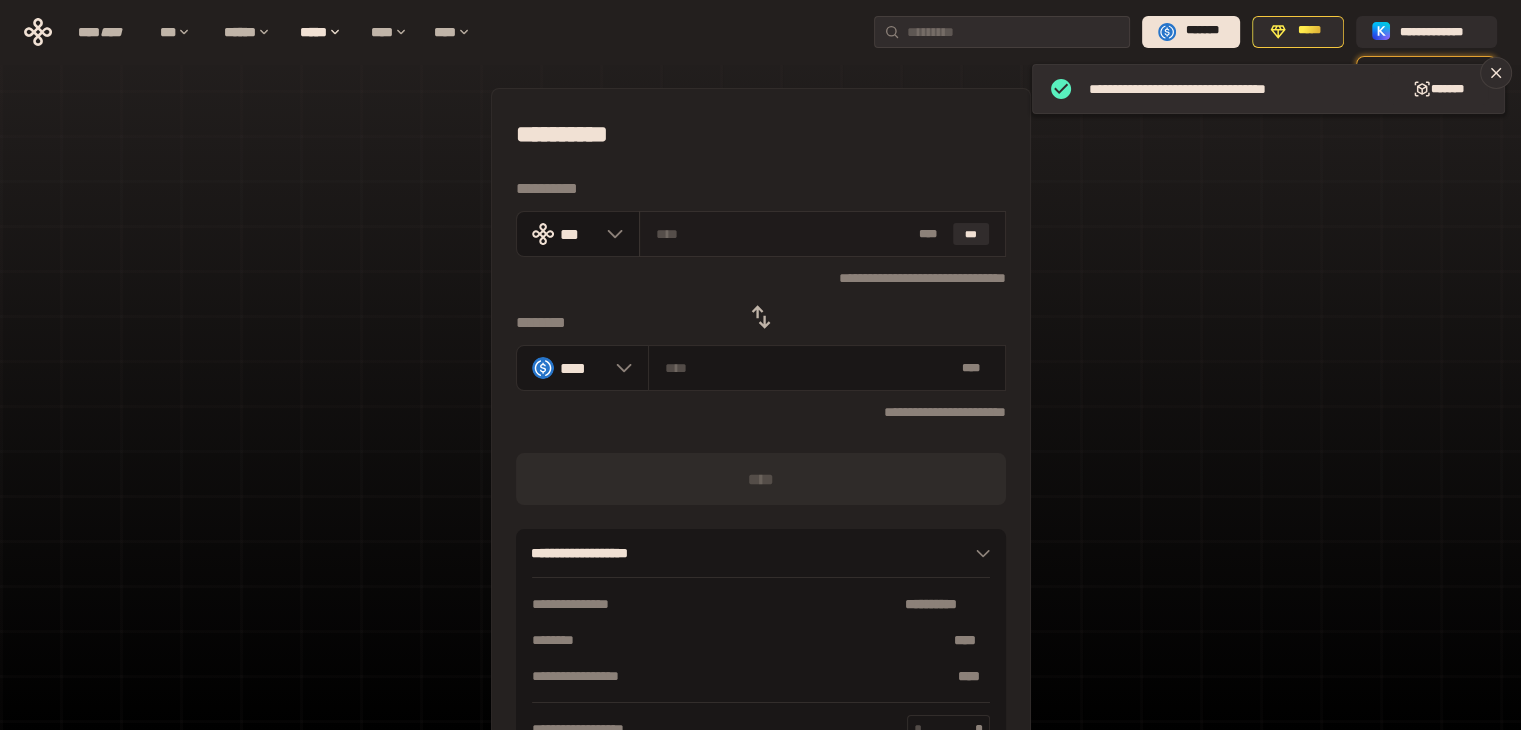 click at bounding box center (783, 234) 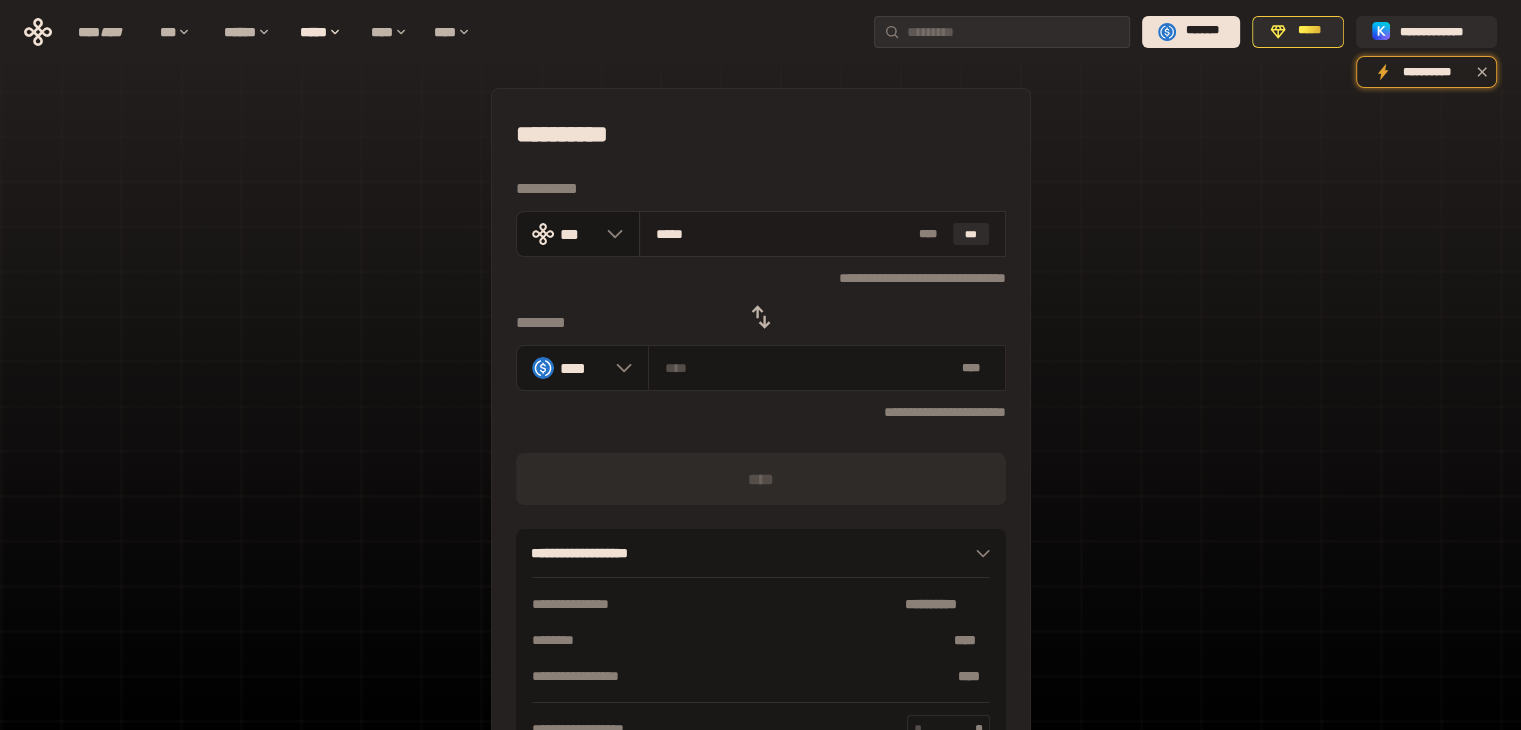 type on "******" 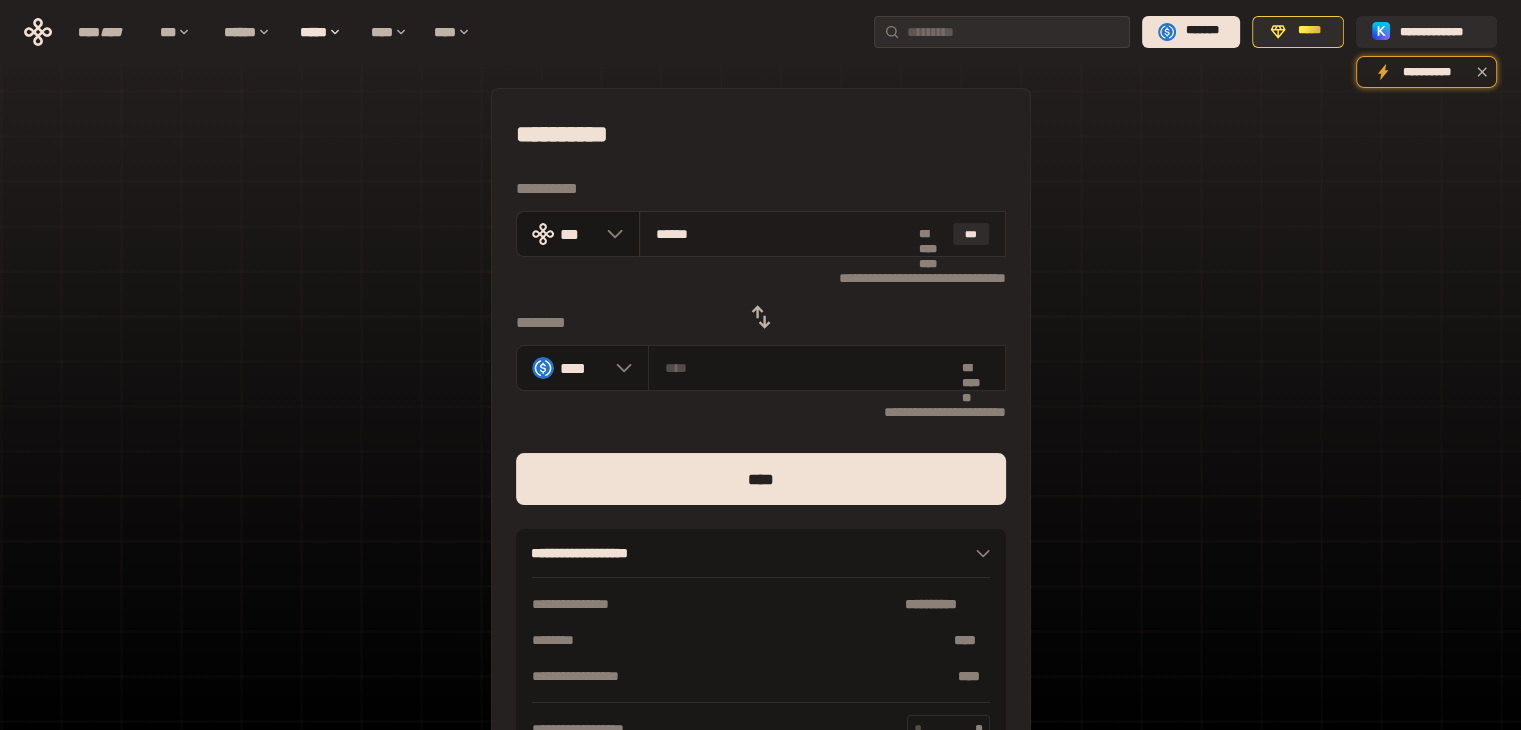 type on "********" 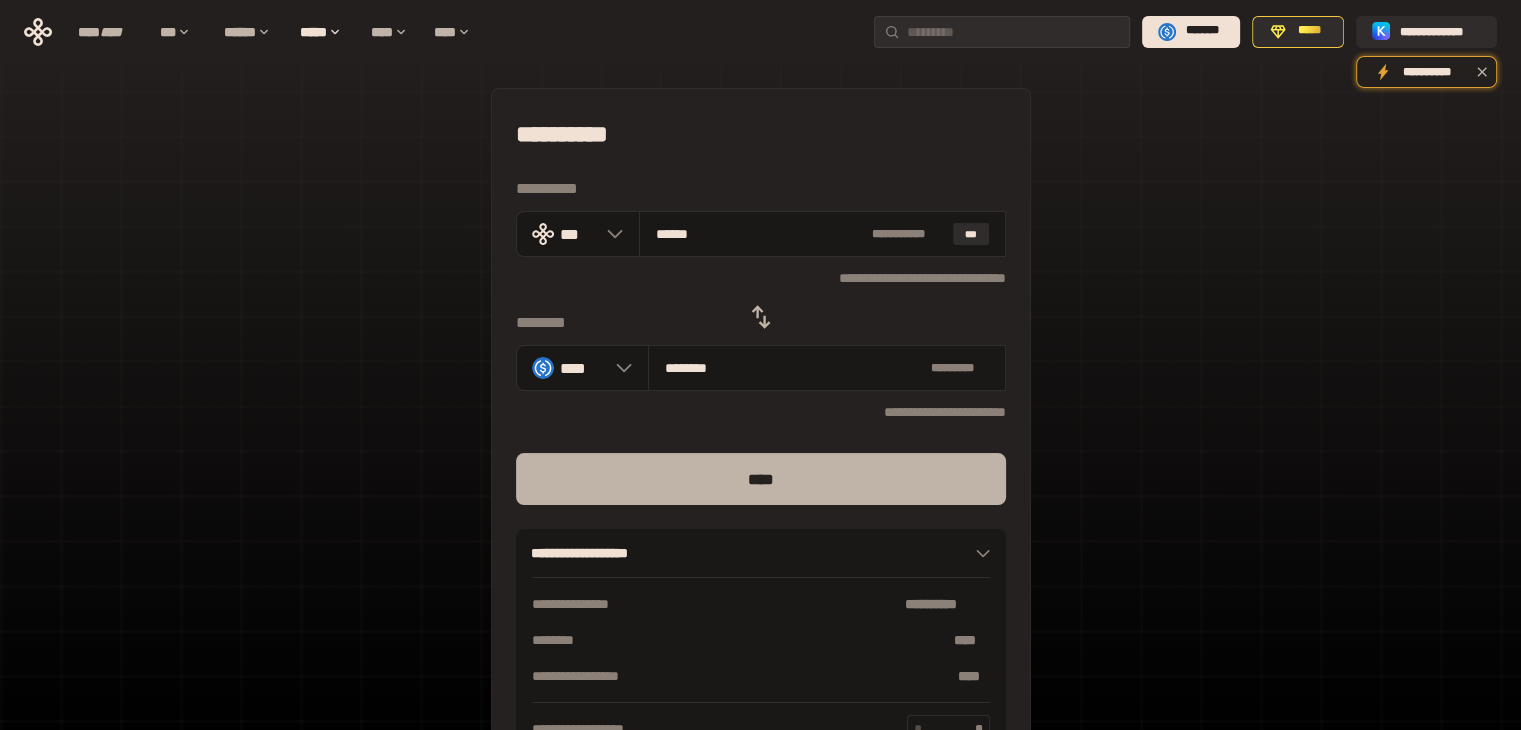 type on "******" 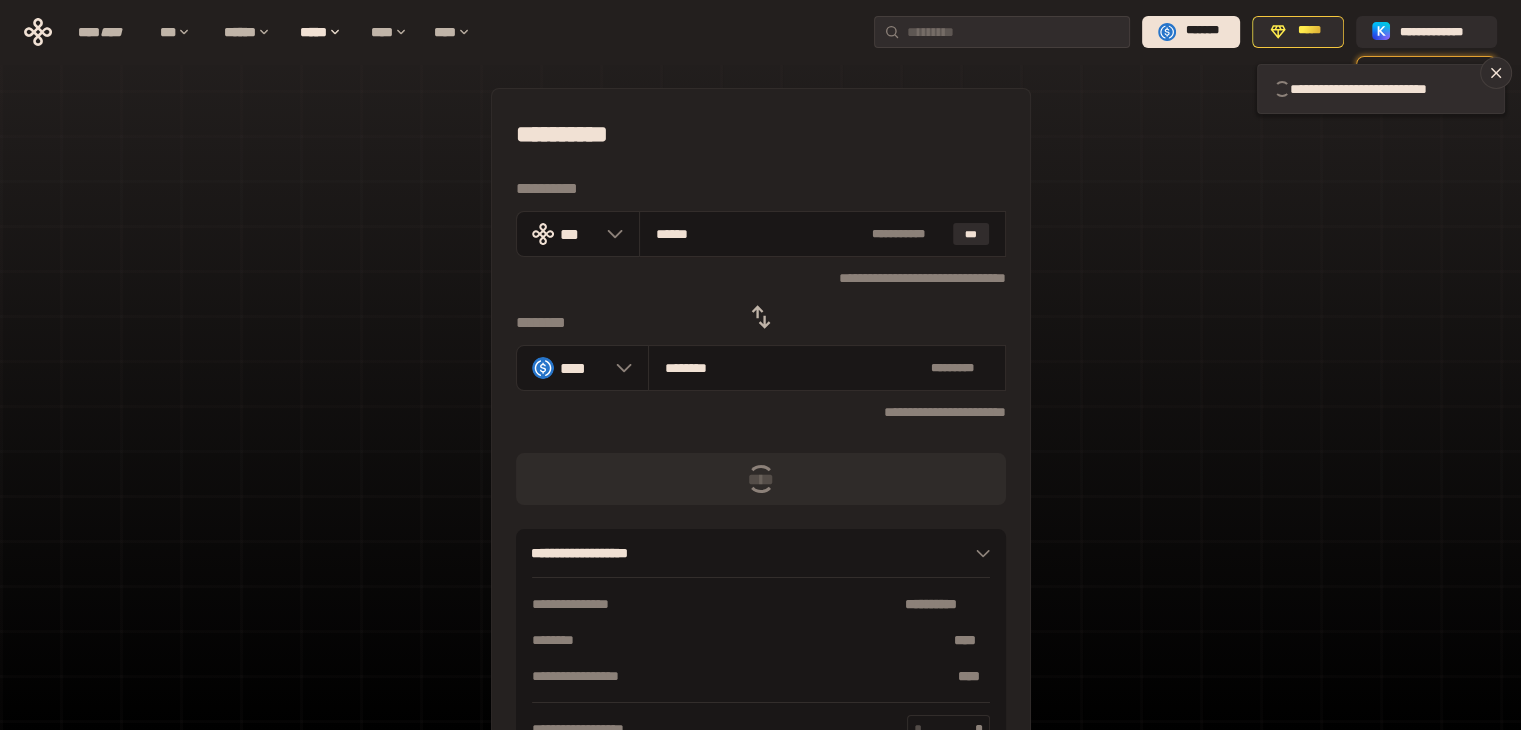 type 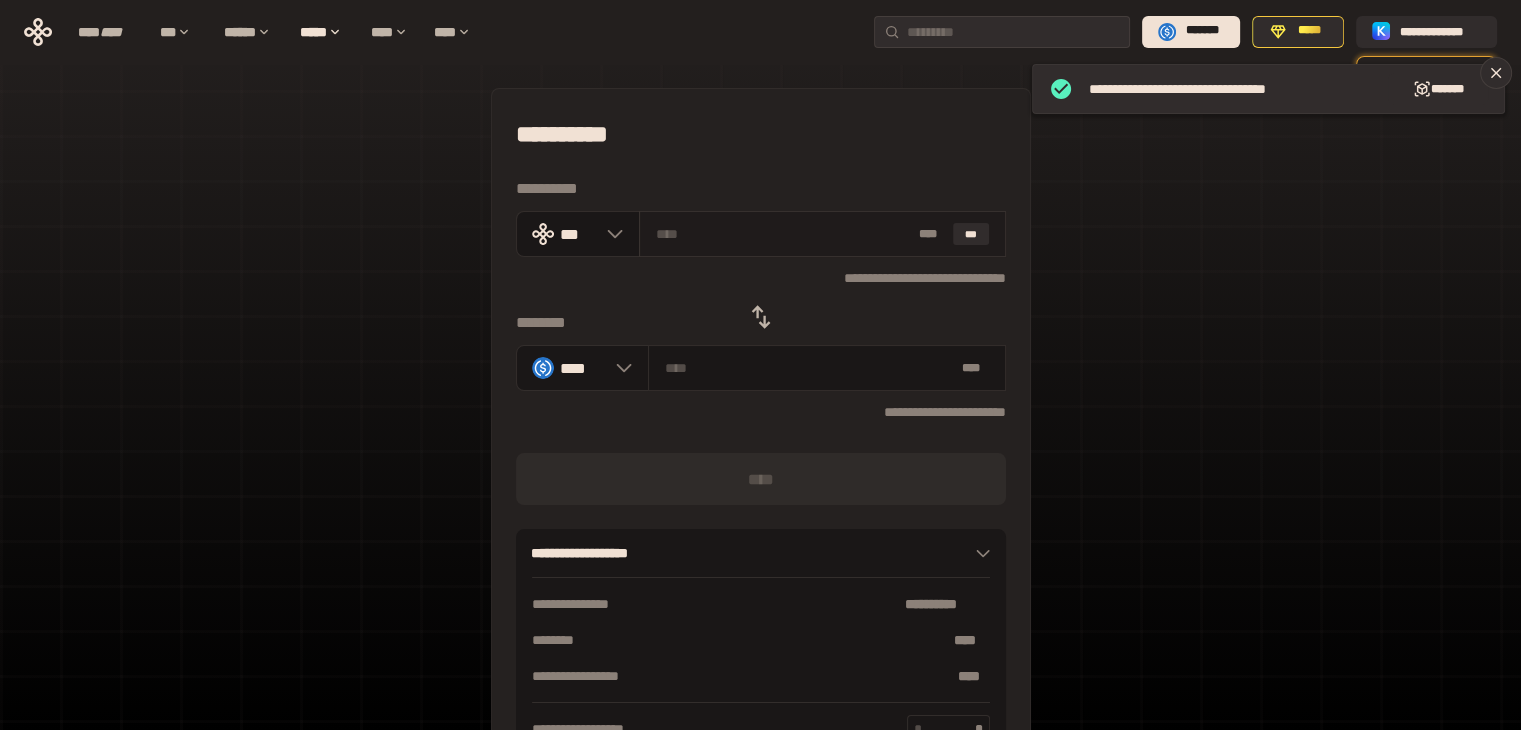 click at bounding box center (783, 234) 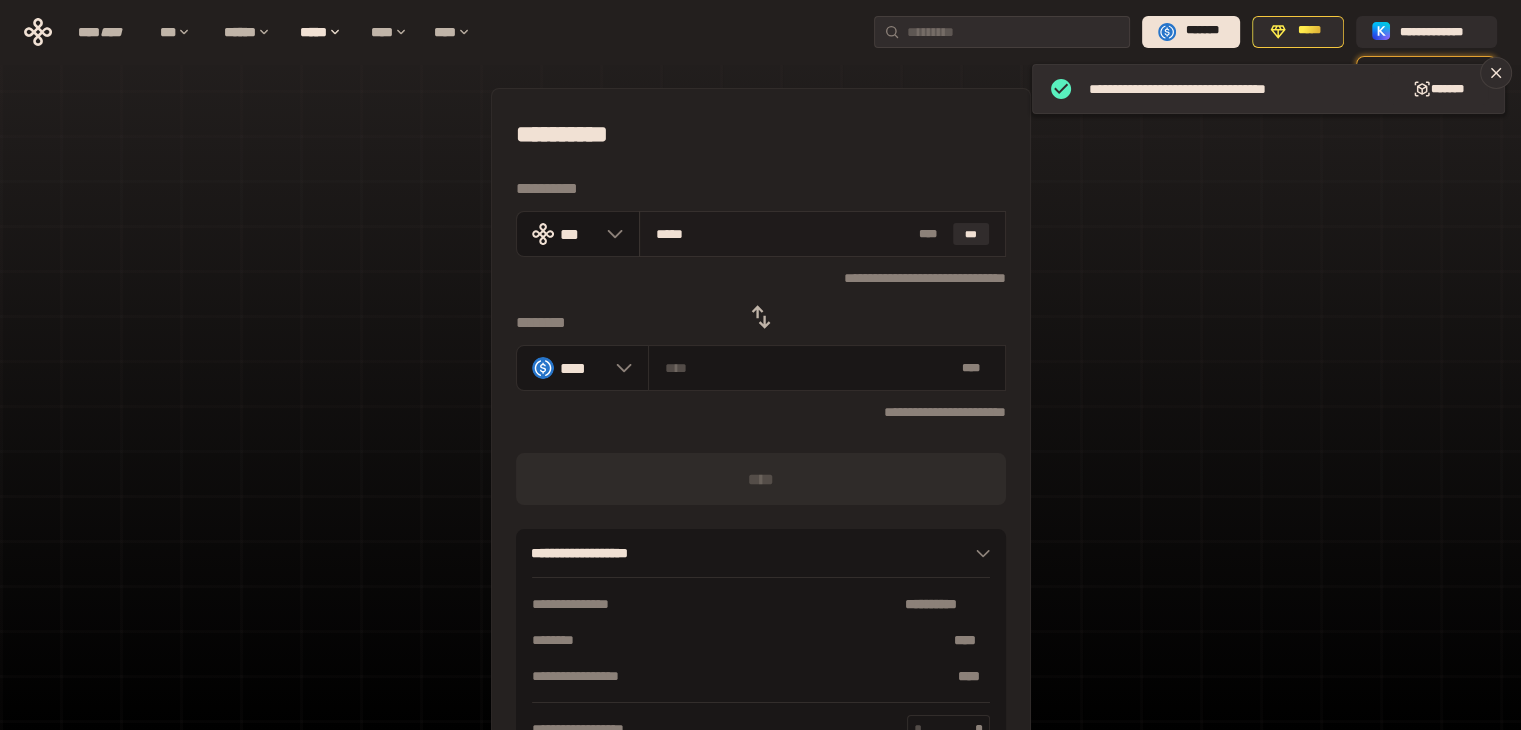 type on "******" 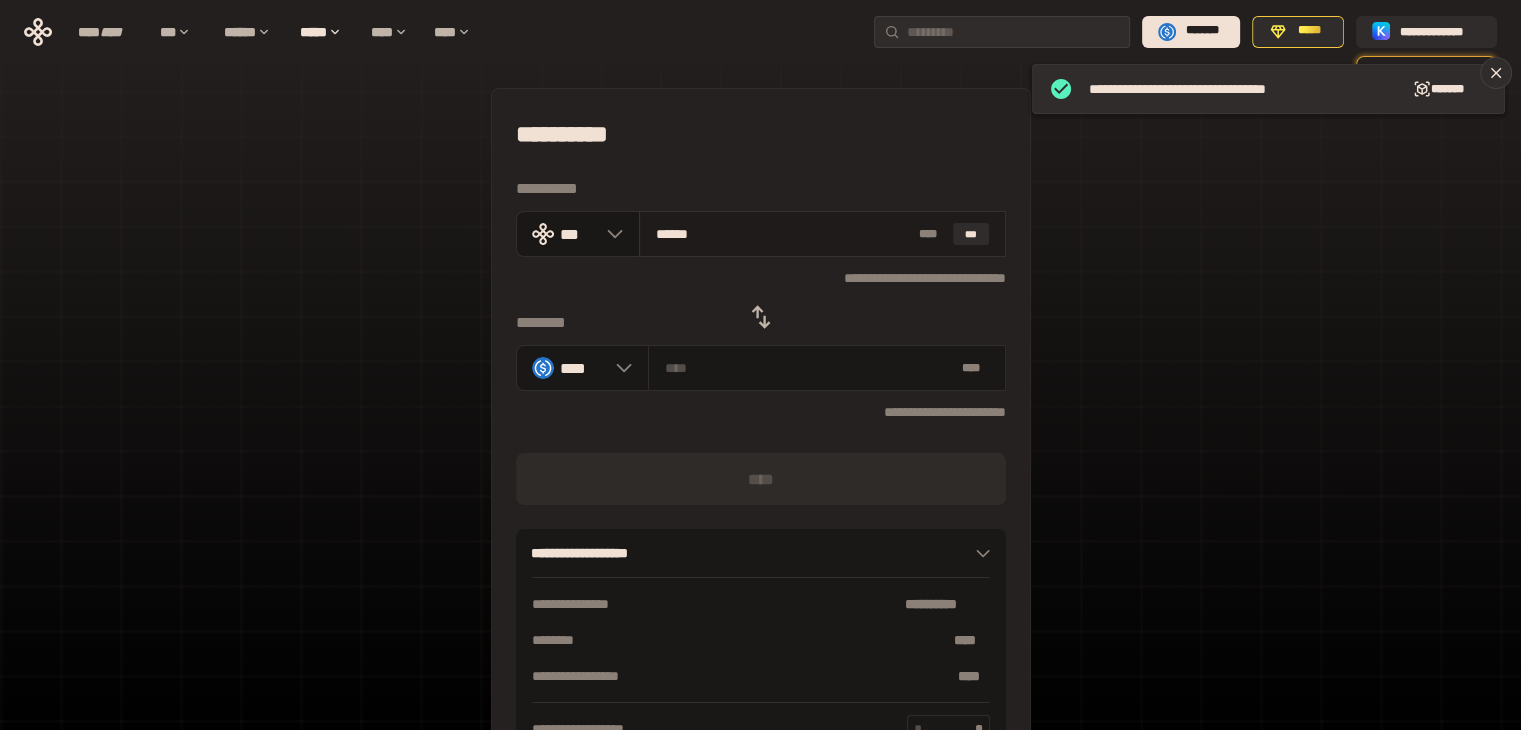 type on "********" 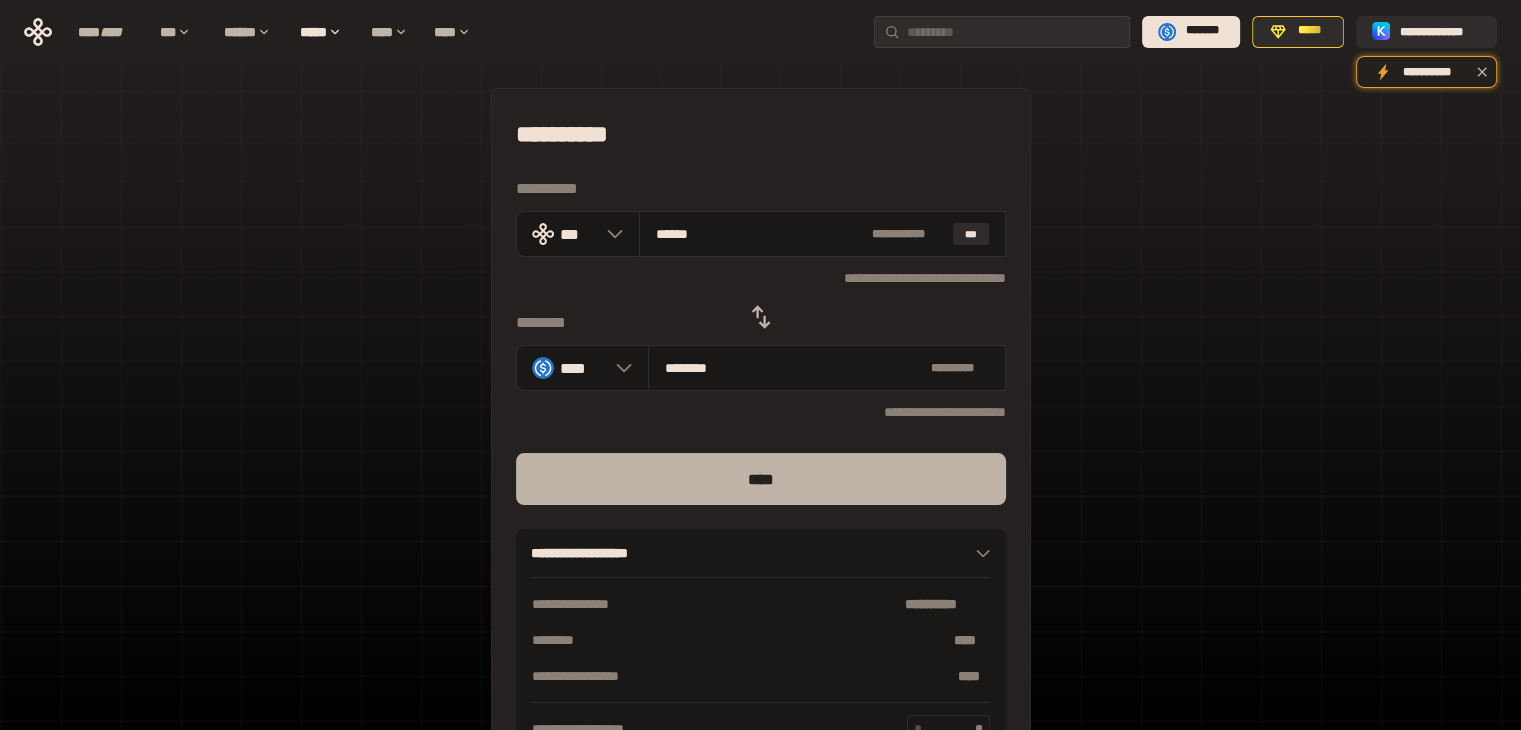 type on "******" 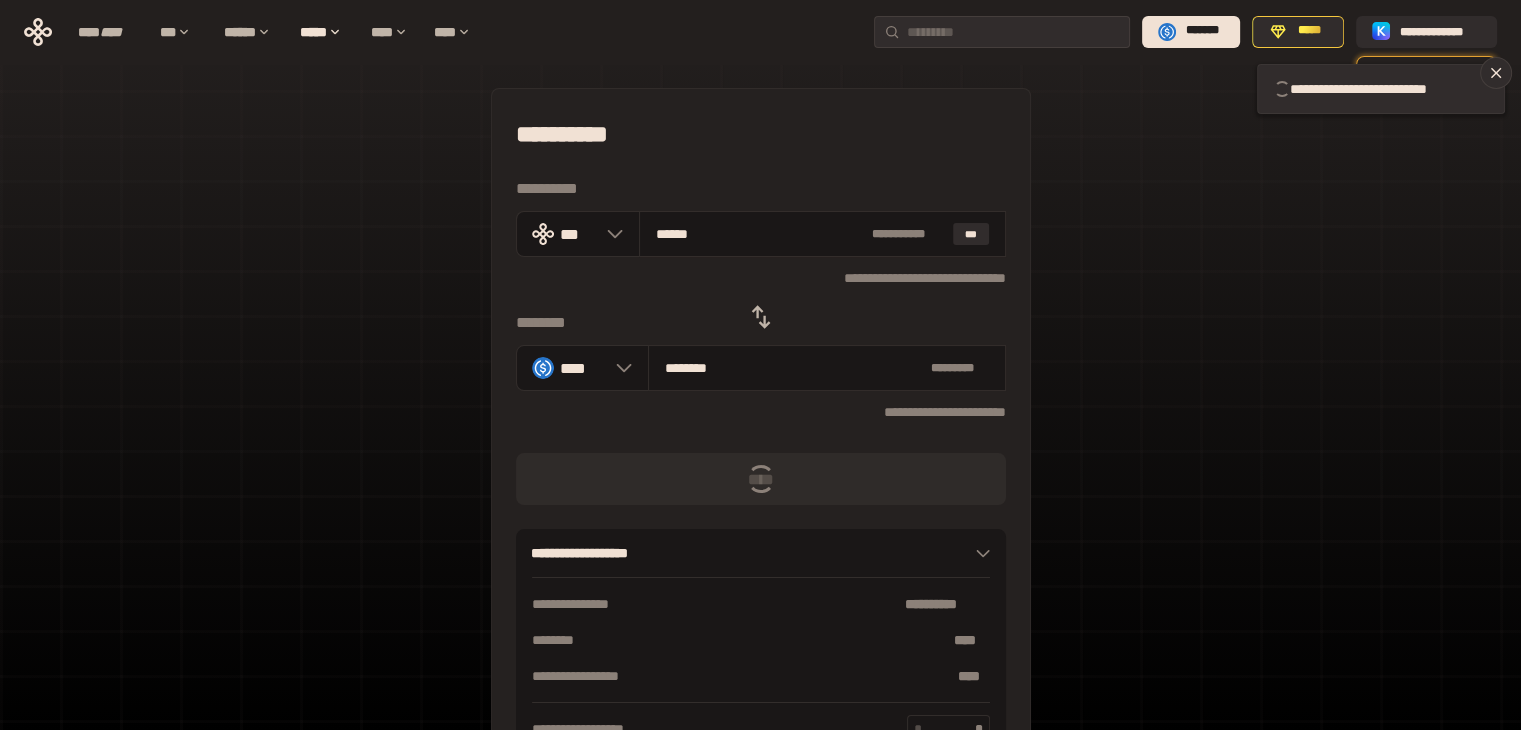 type 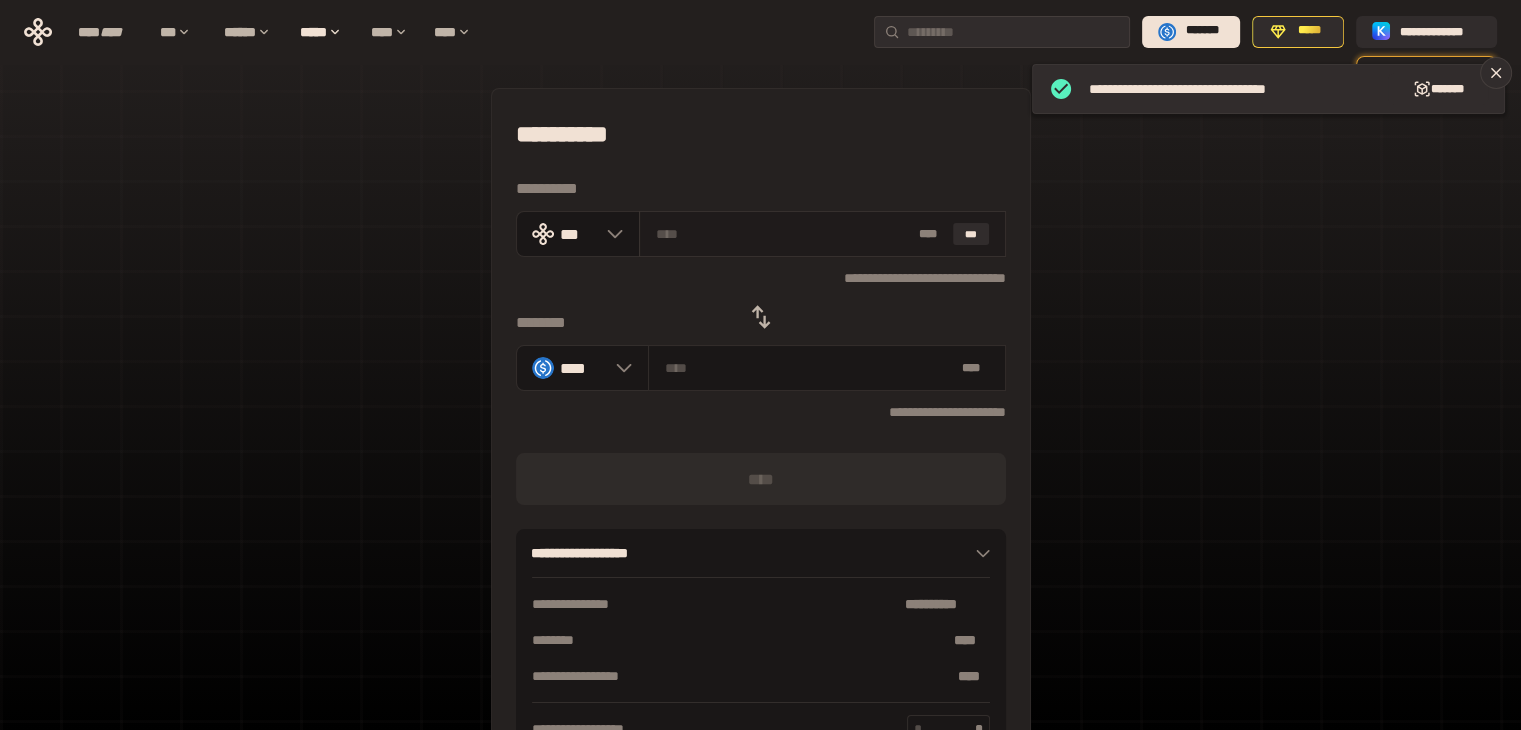 click at bounding box center [783, 234] 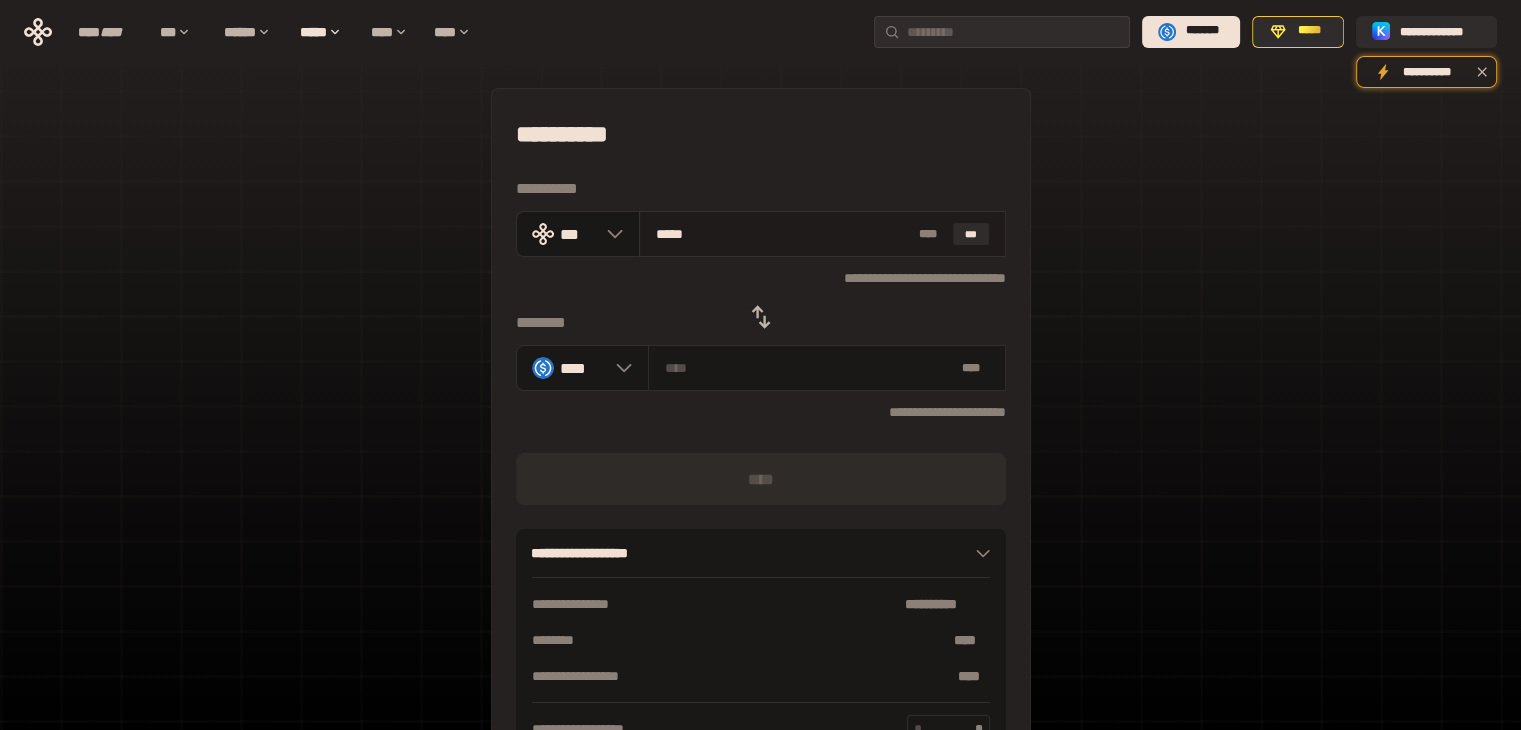 type on "******" 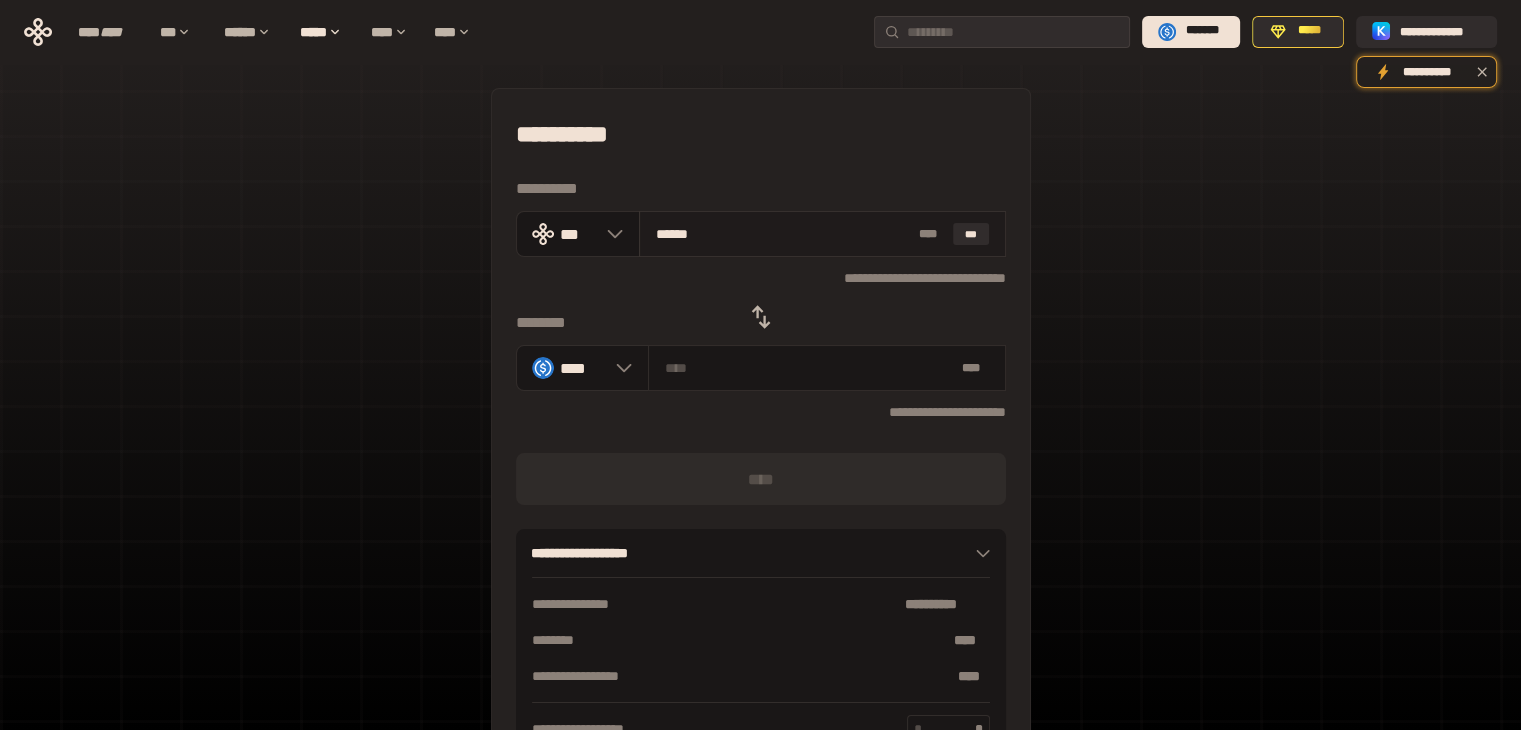 type on "********" 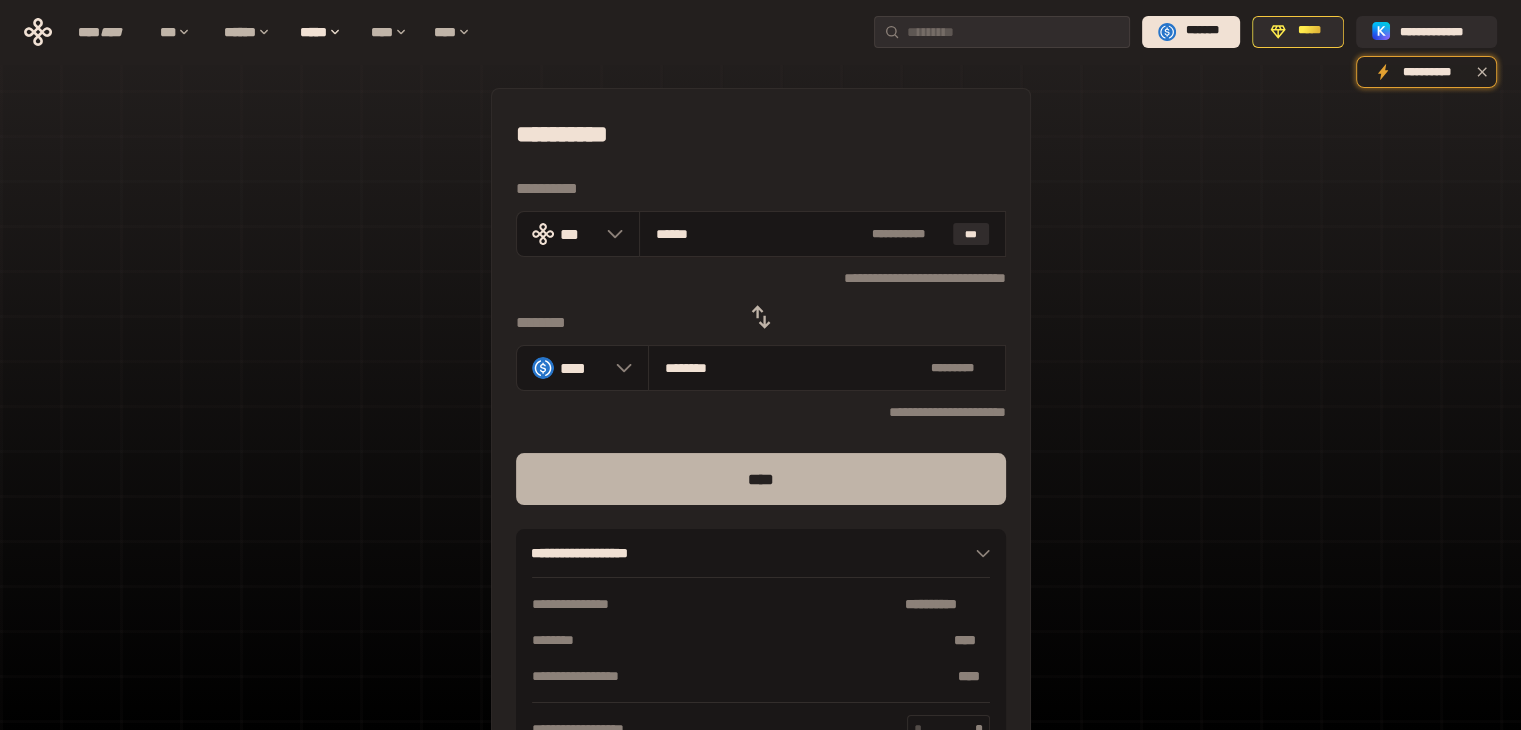 type on "******" 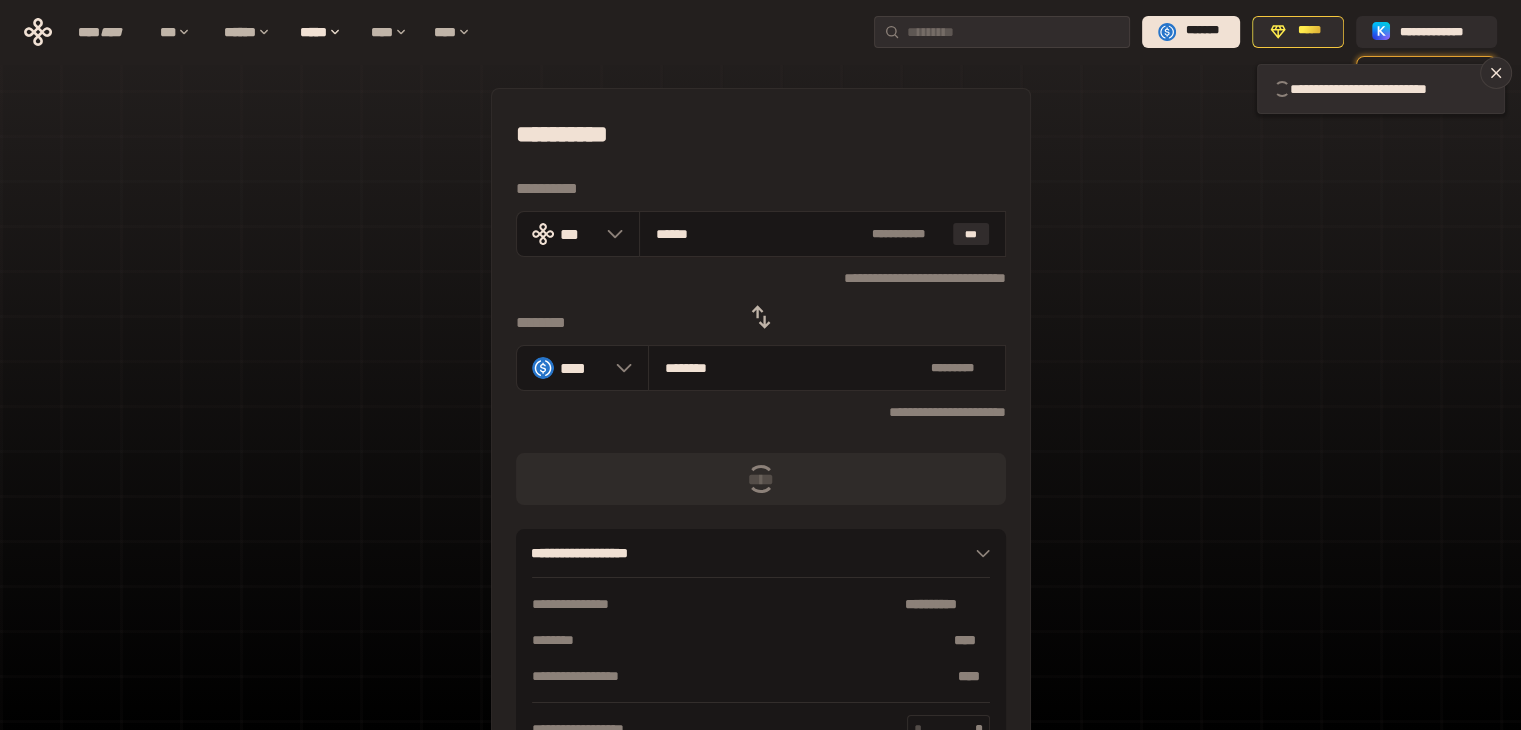 type 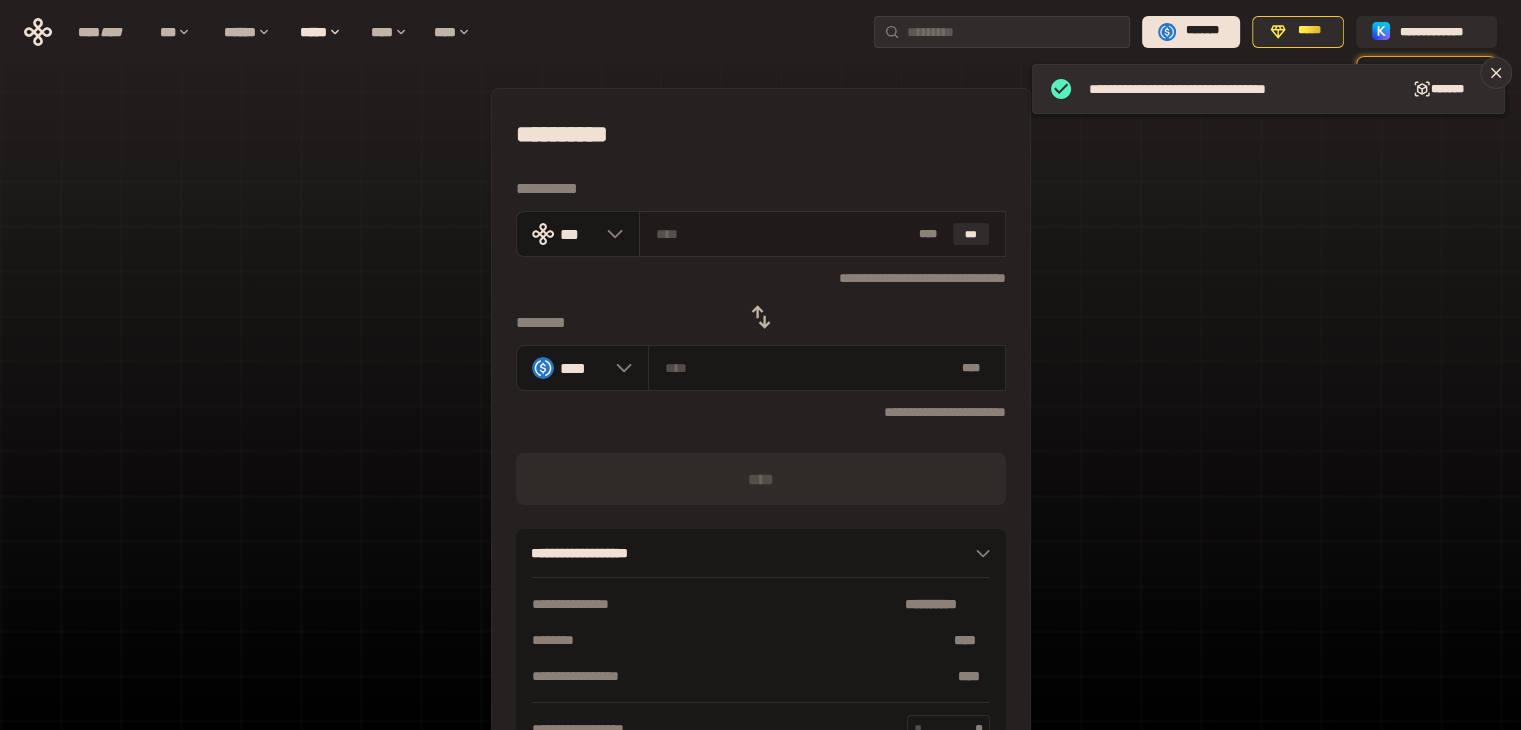 click at bounding box center (783, 234) 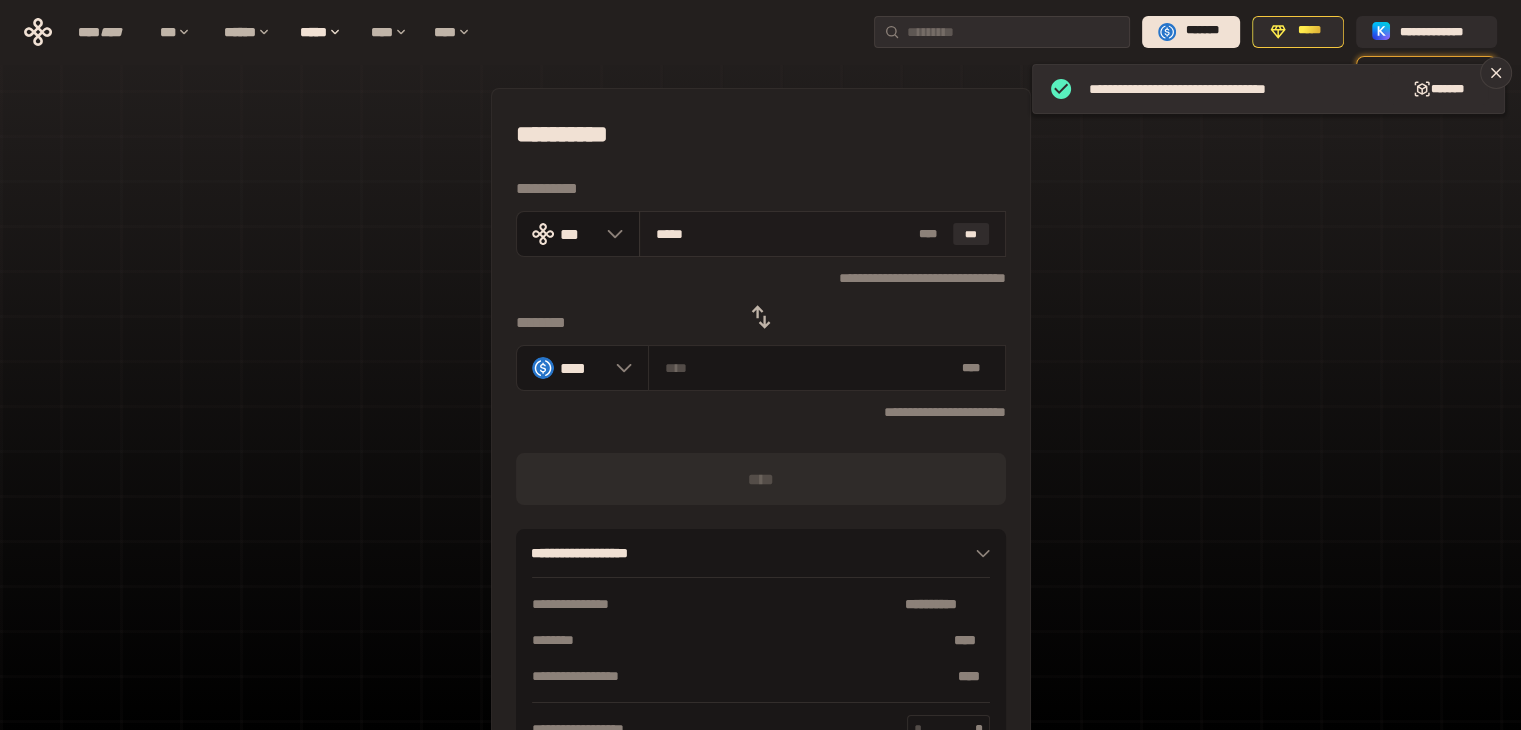 type on "******" 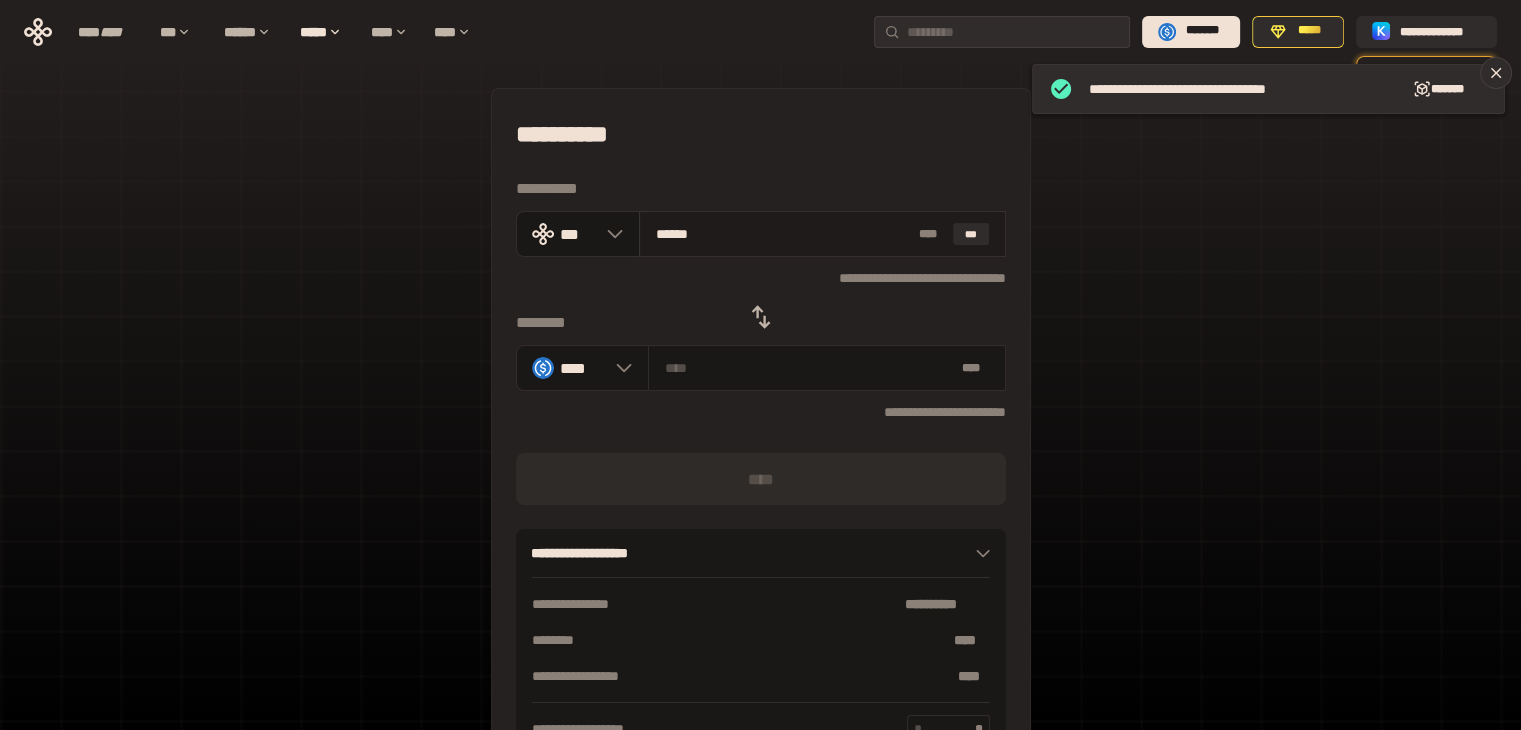 type on "********" 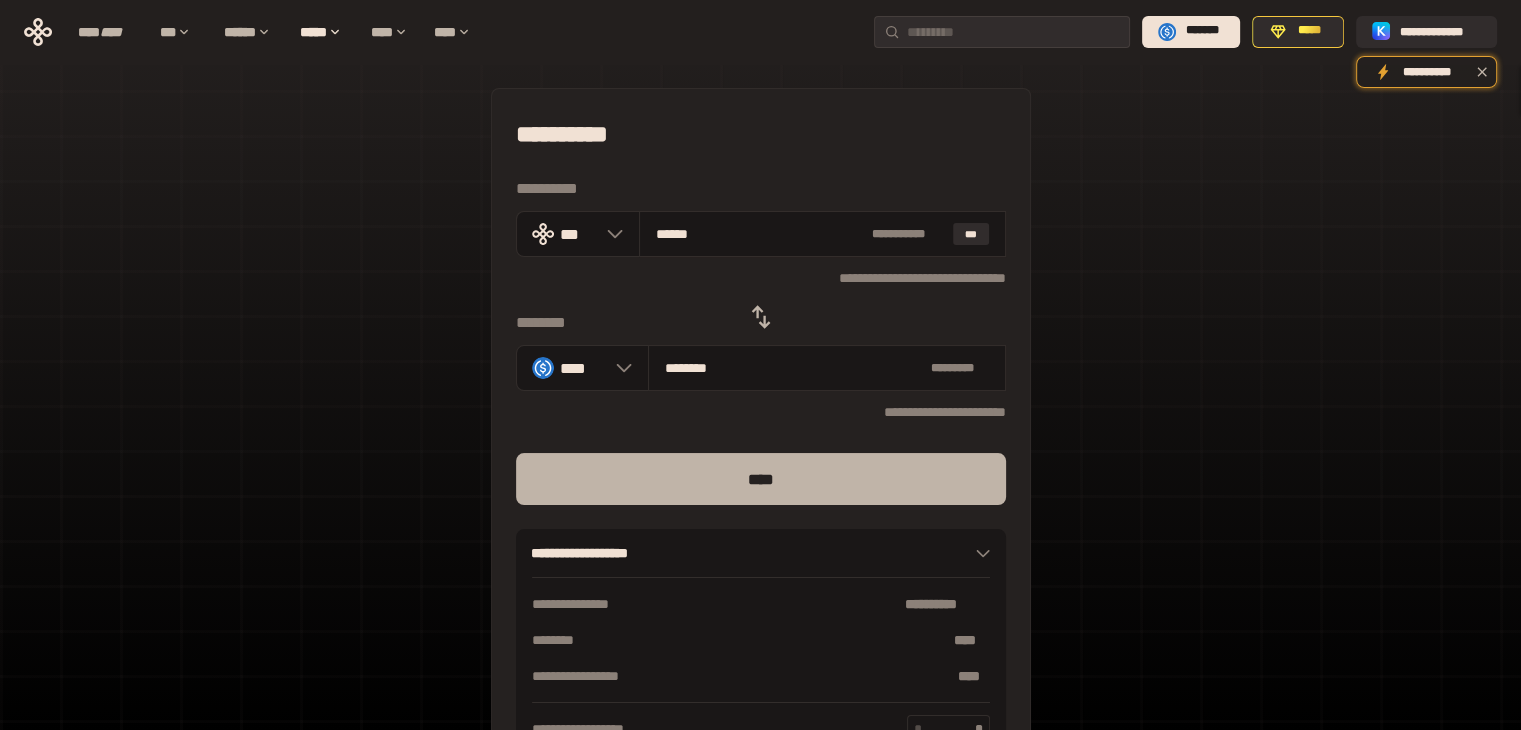 type on "******" 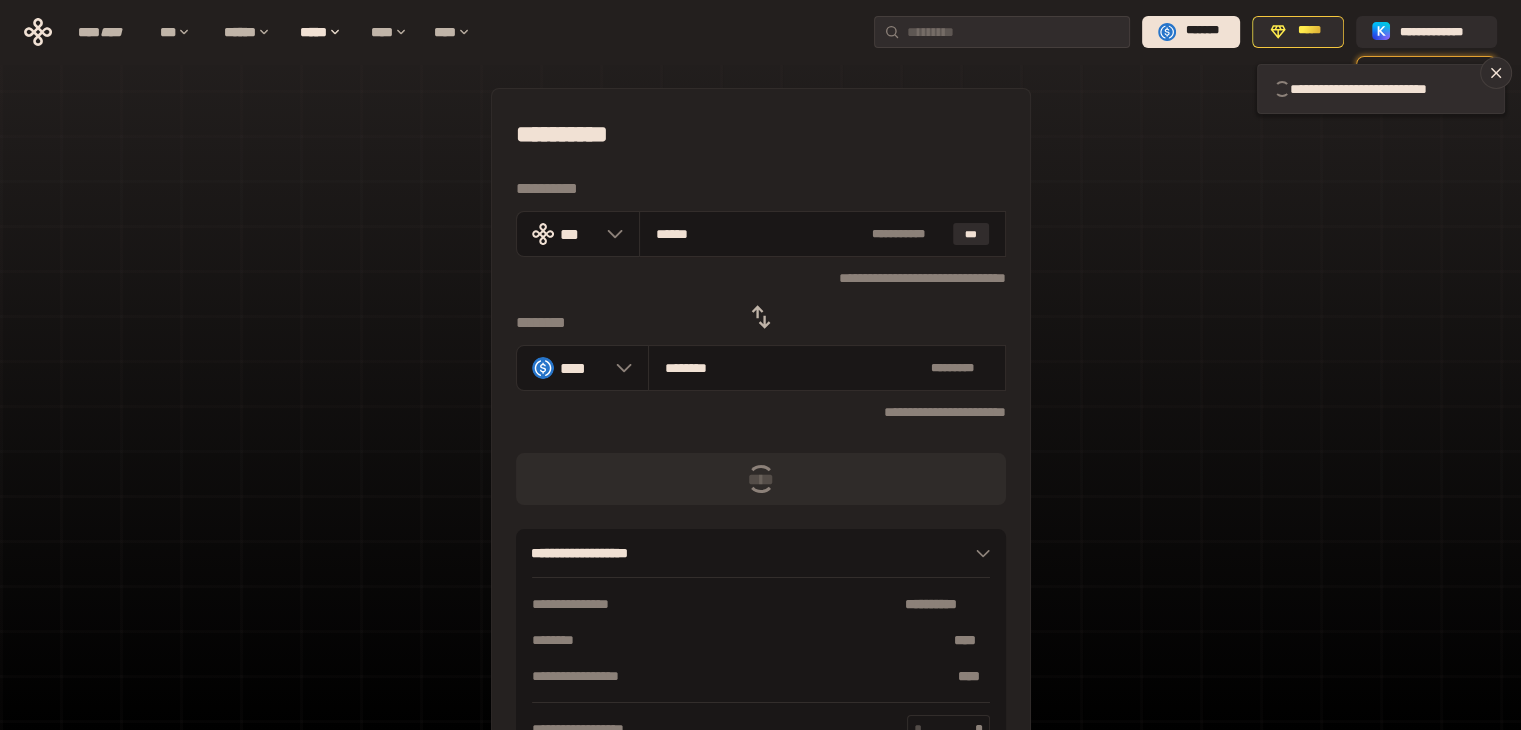 type 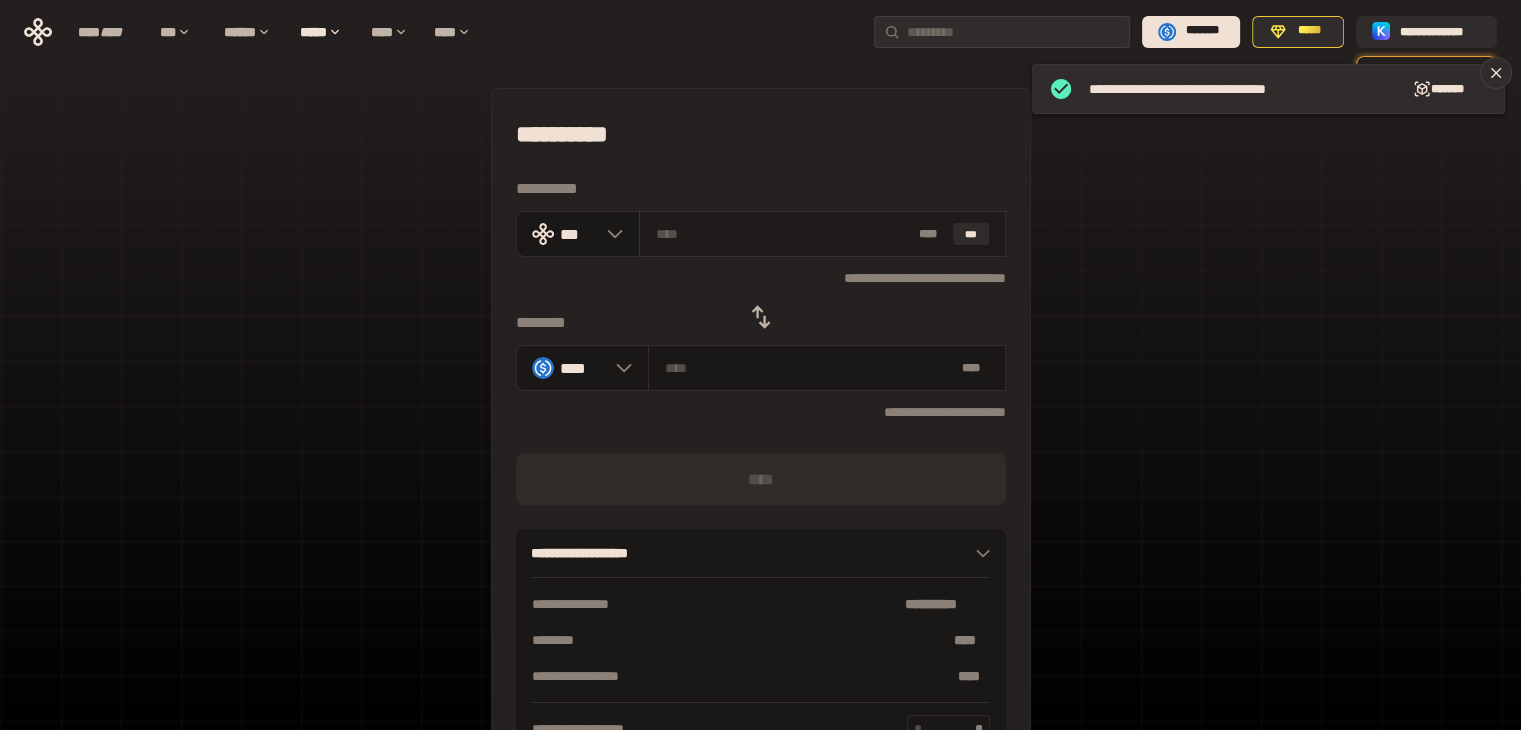 click at bounding box center [783, 234] 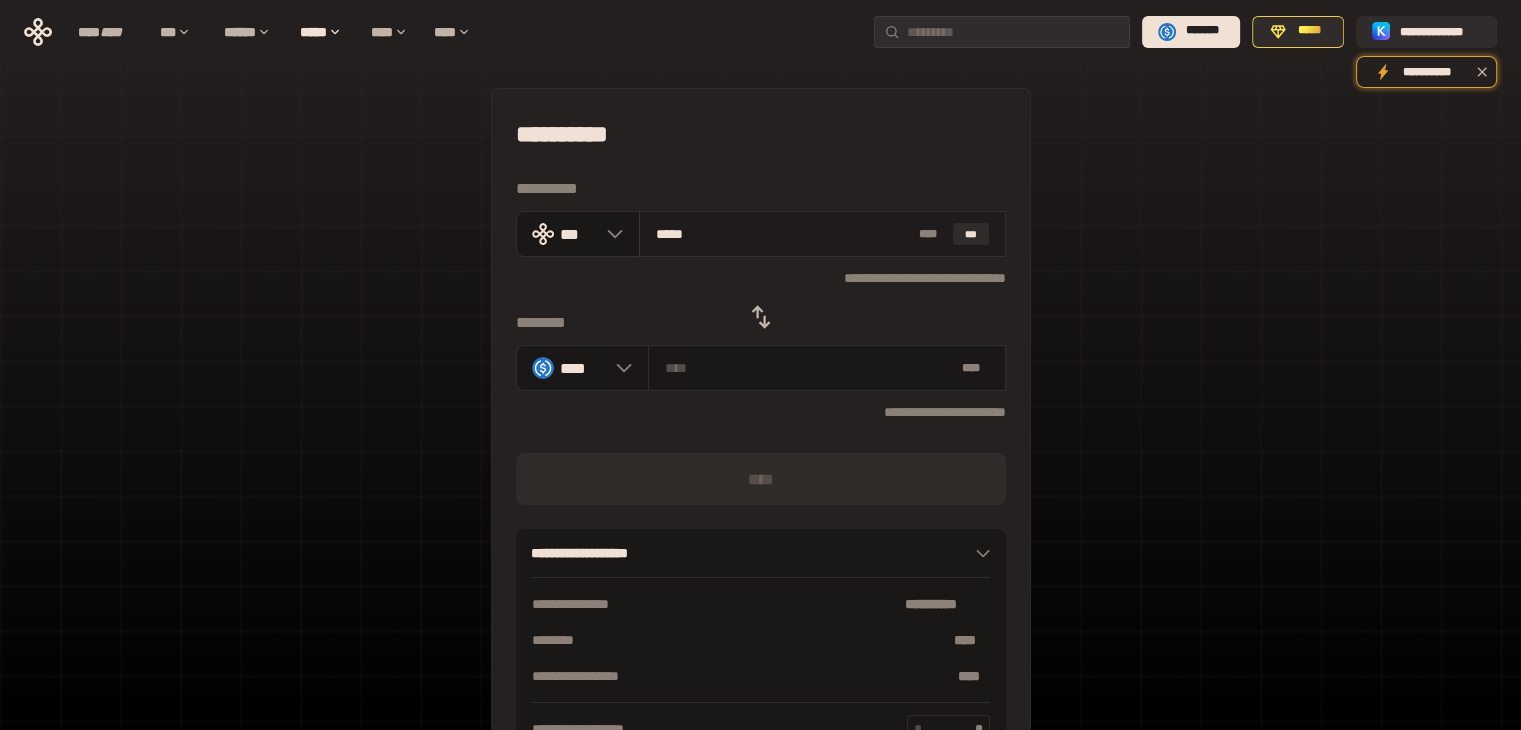 type on "******" 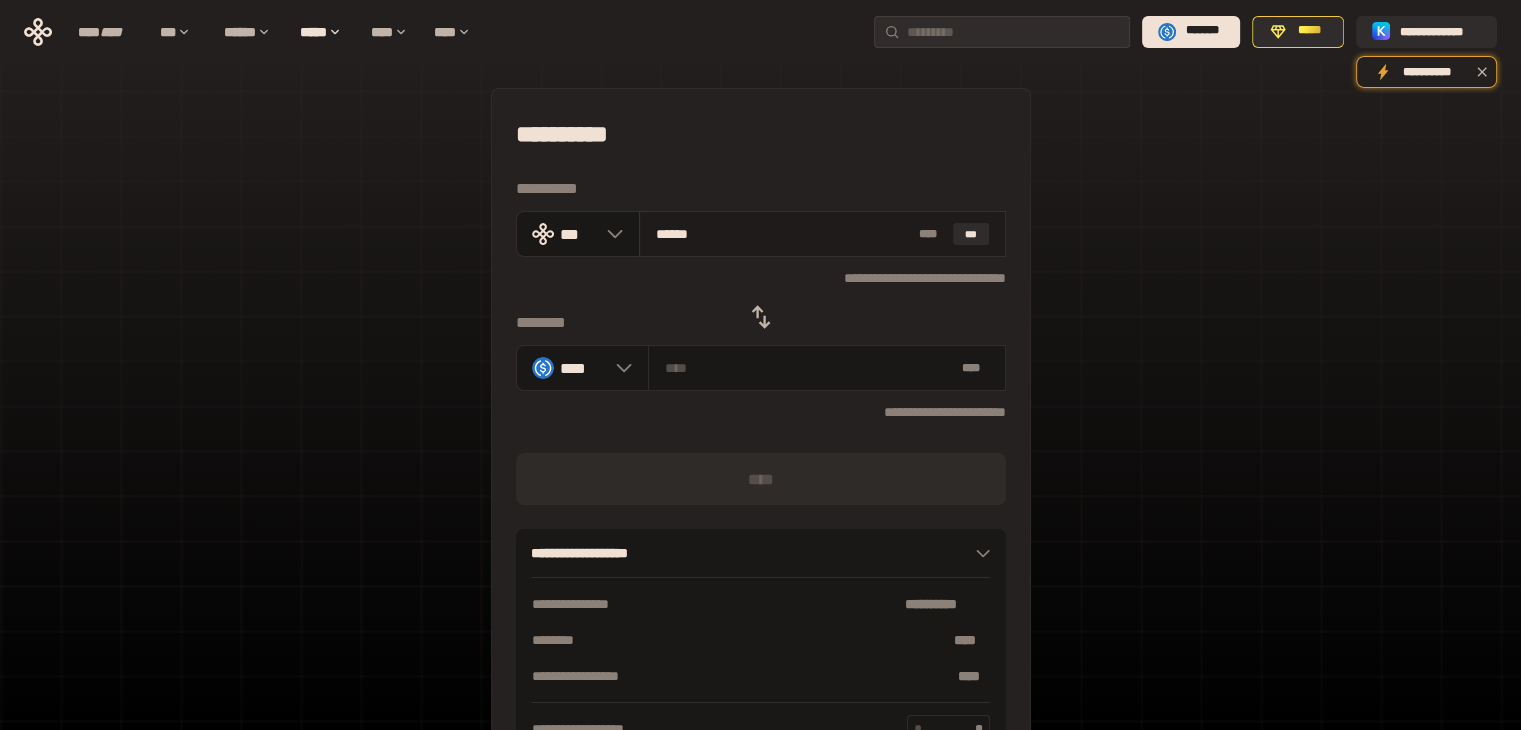 type on "********" 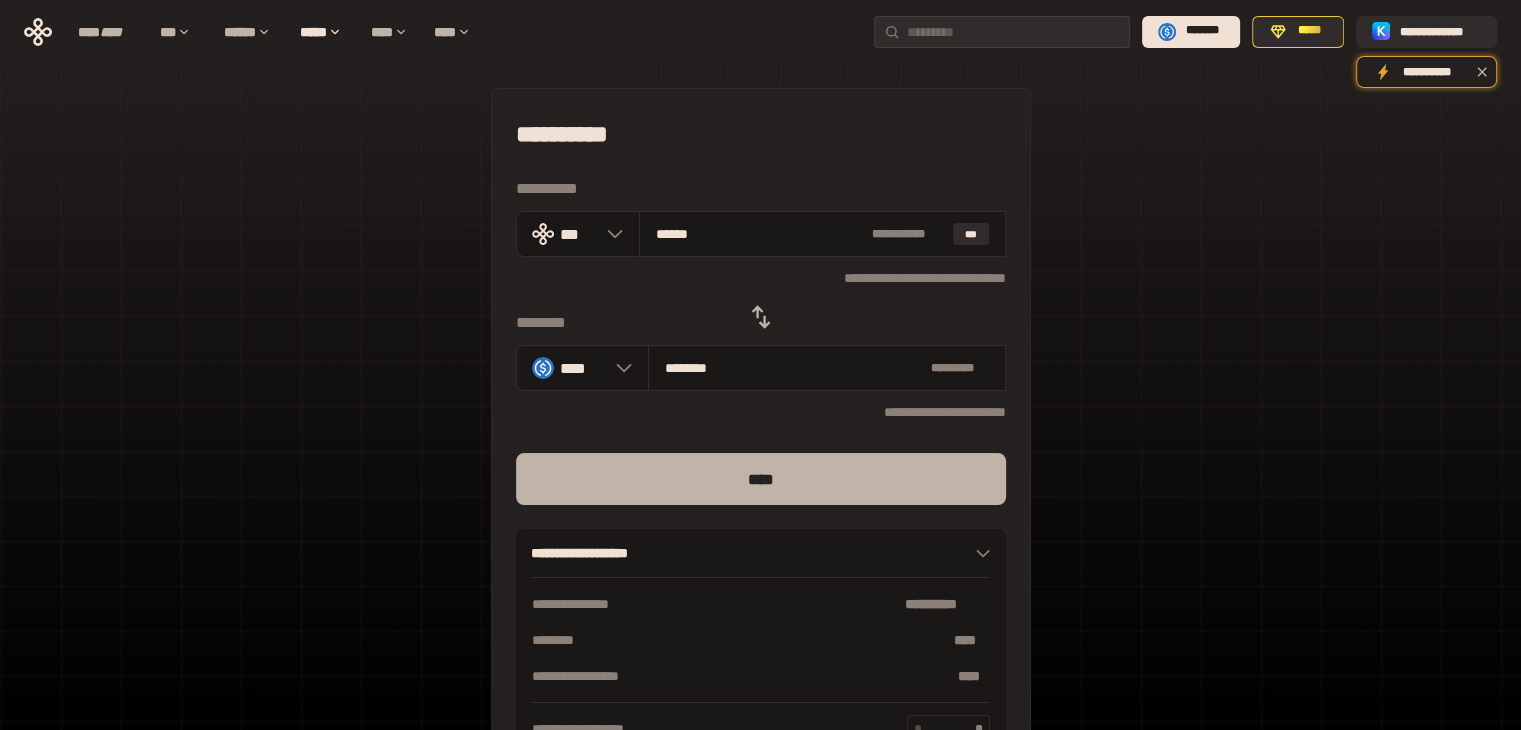 type on "******" 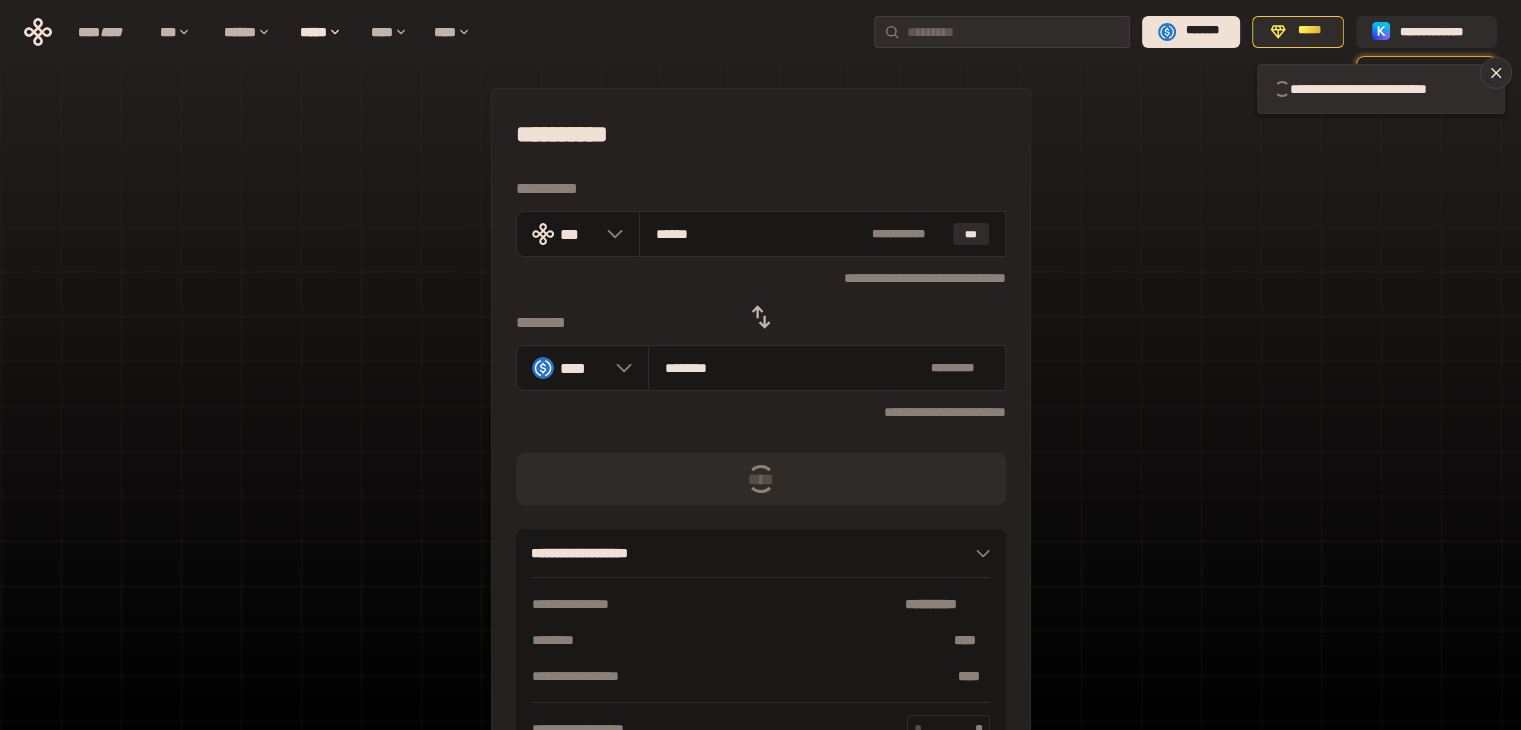 type 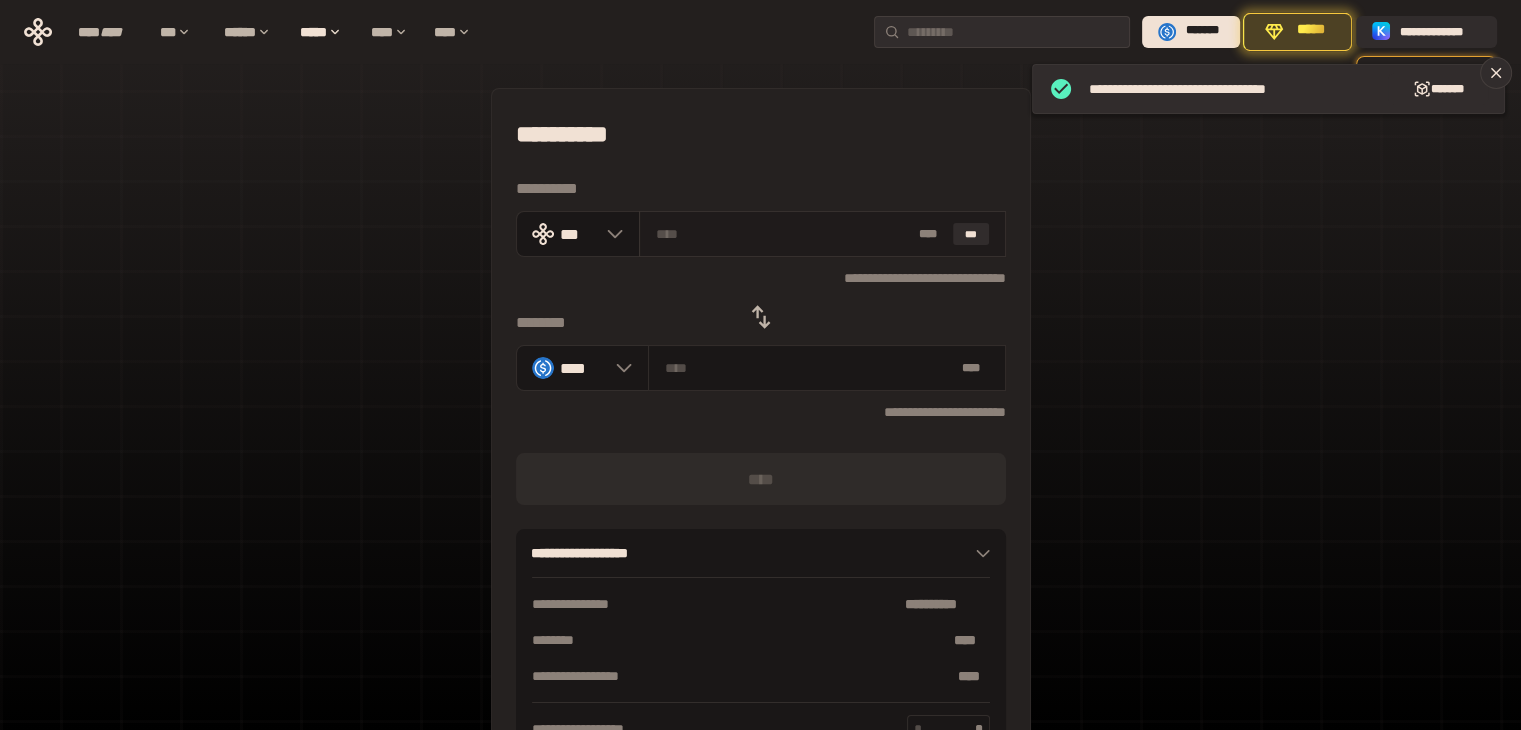 click at bounding box center (783, 234) 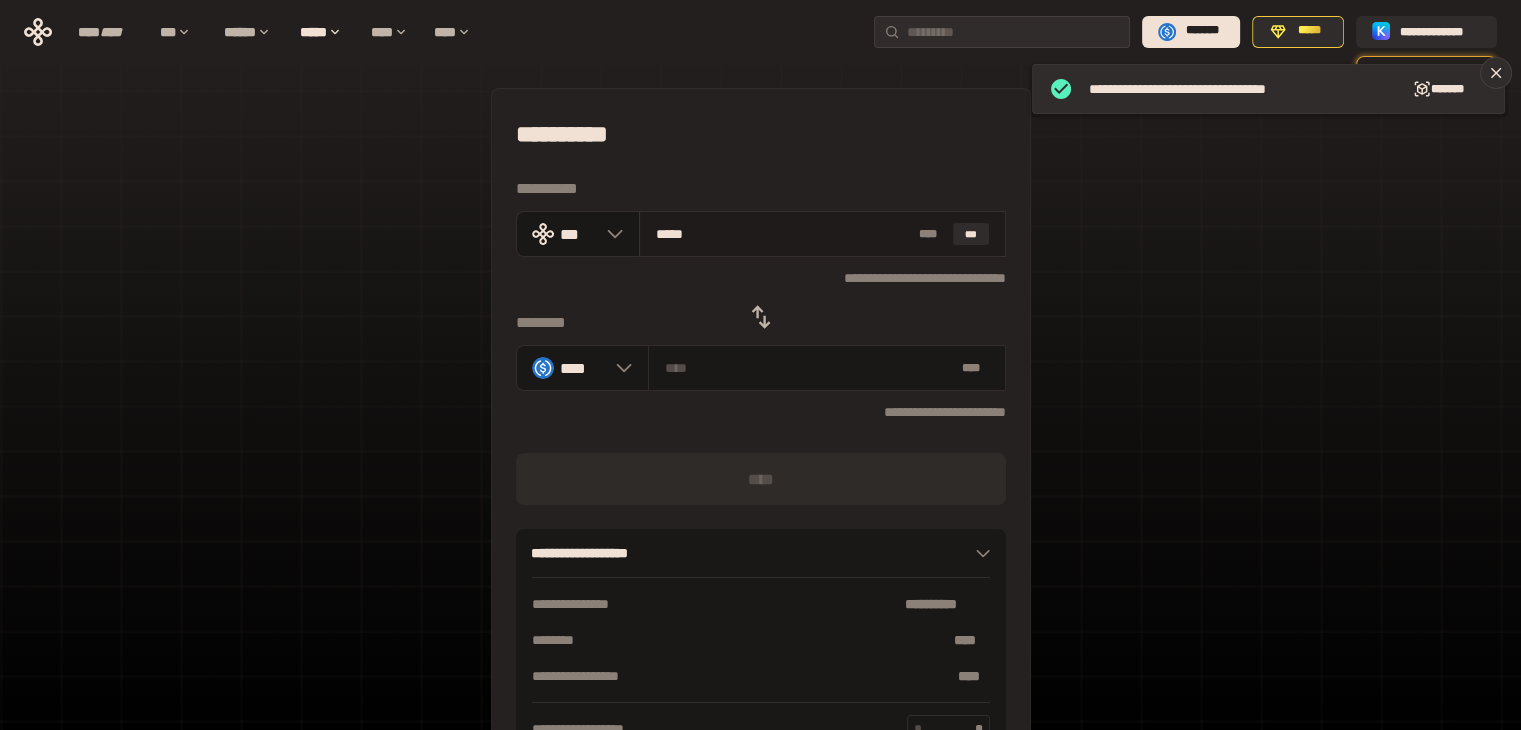 type on "******" 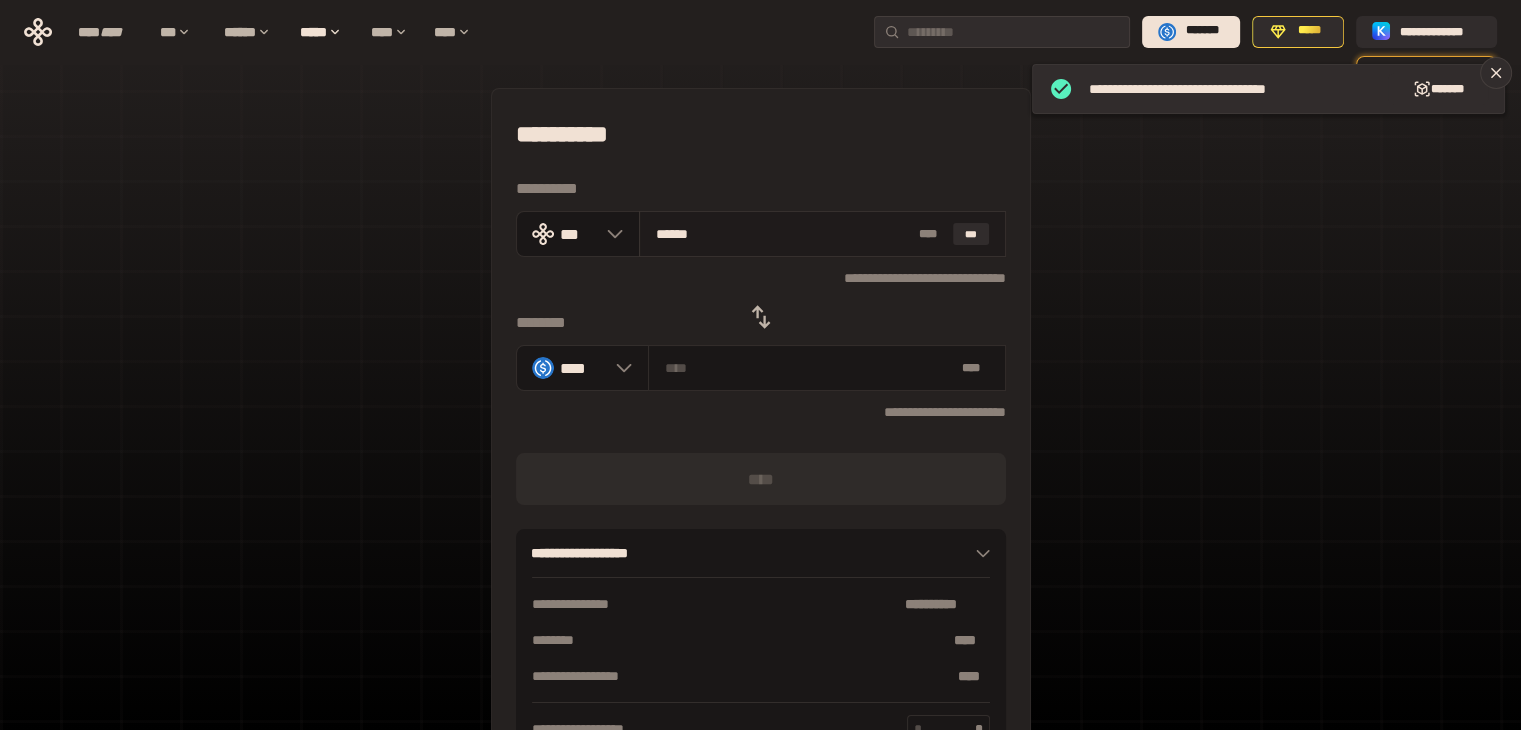 type on "********" 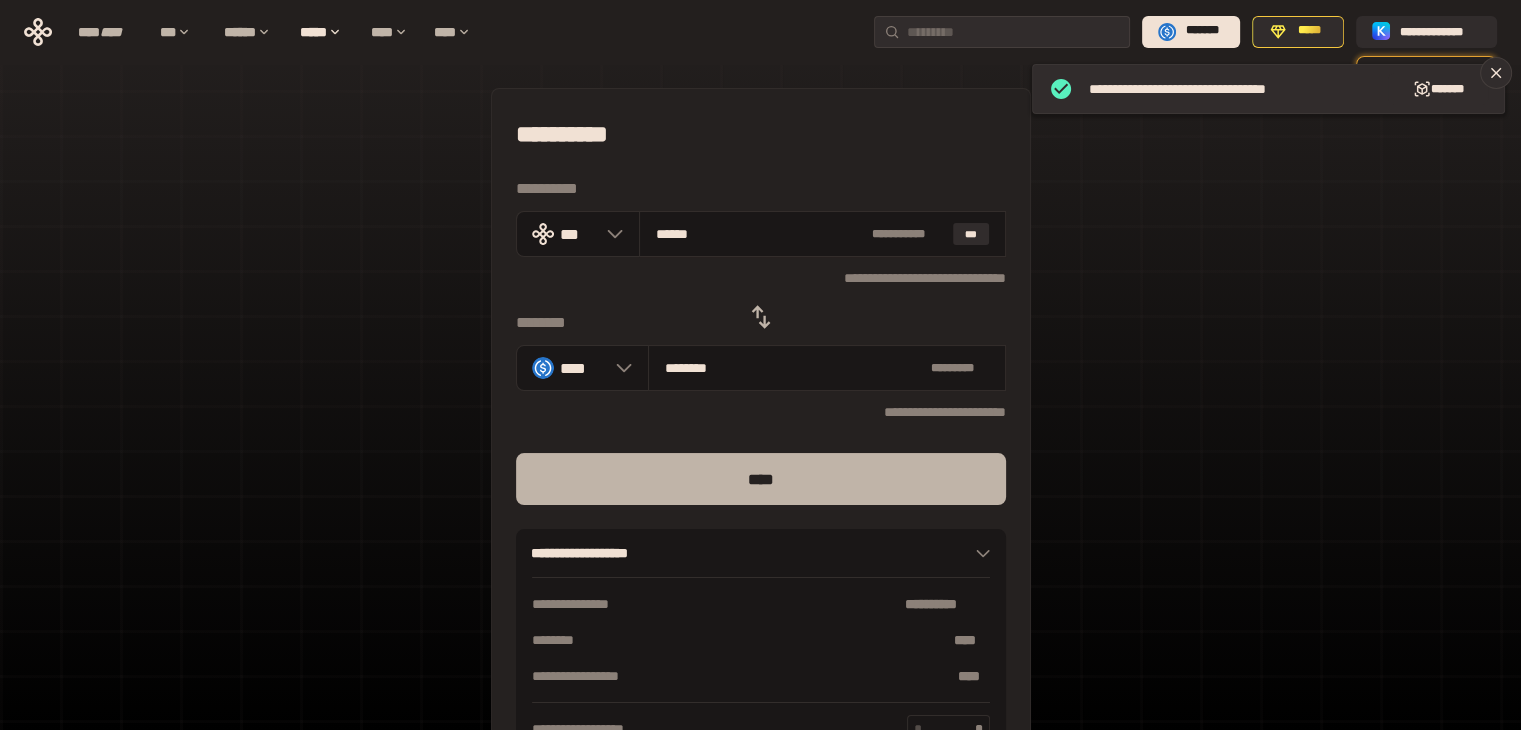 type on "******" 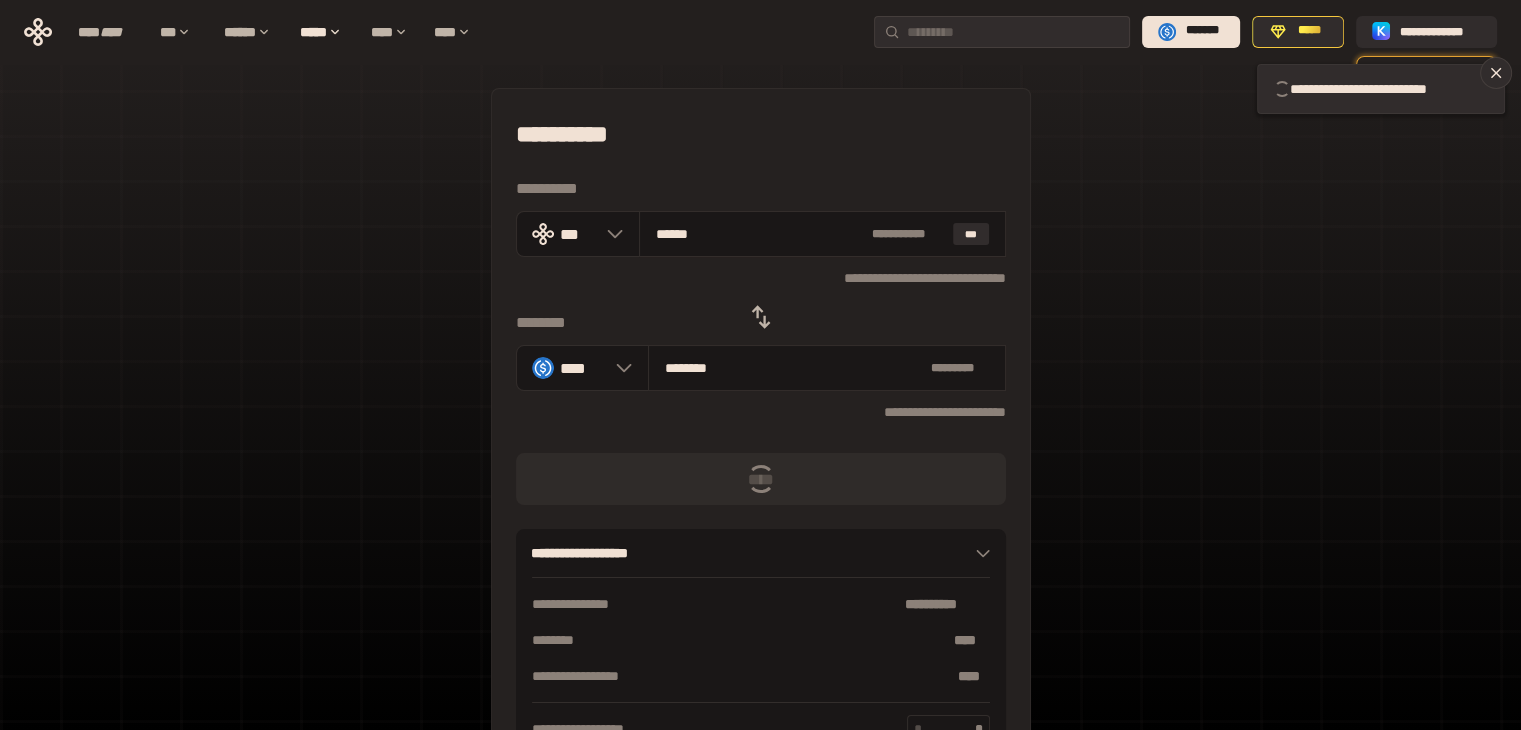type 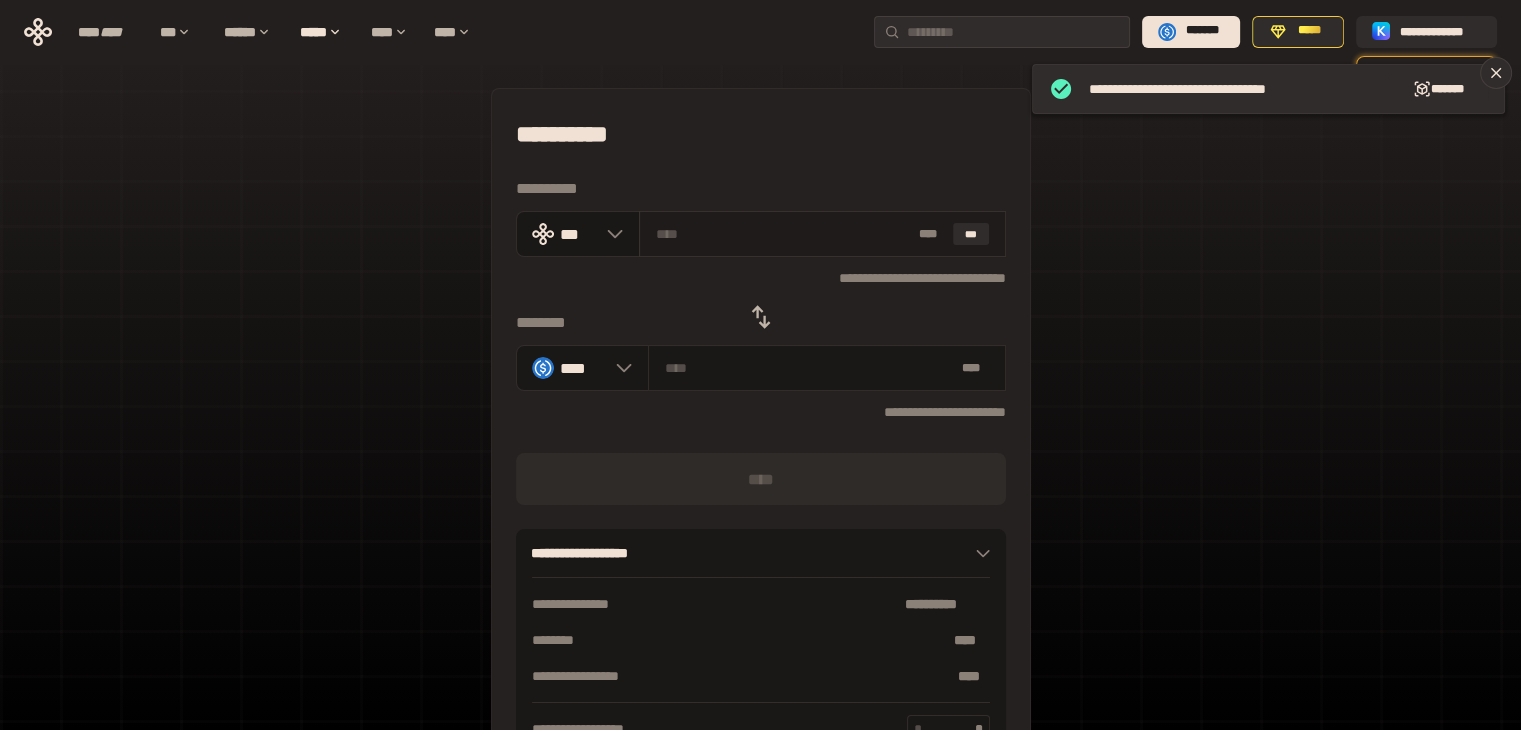 click at bounding box center (783, 234) 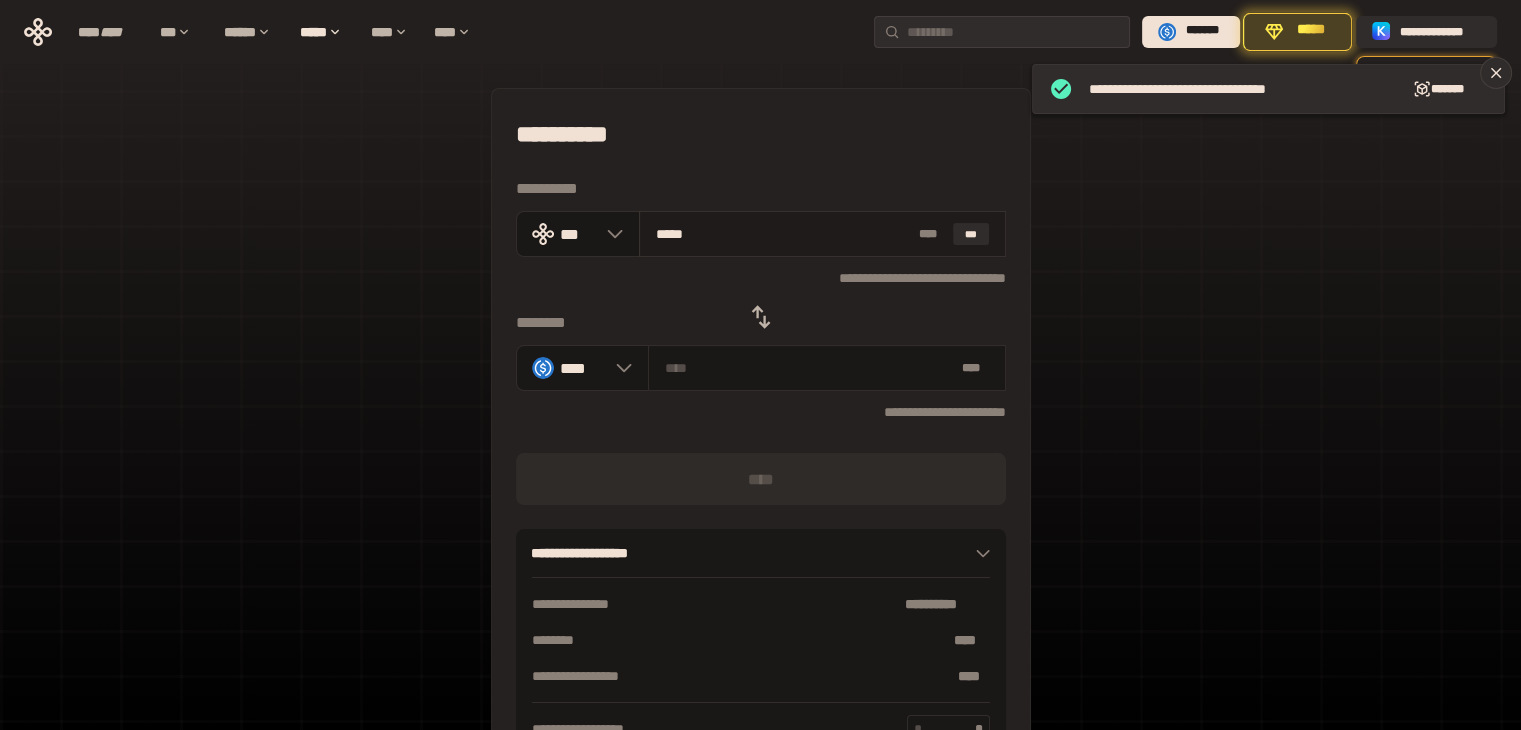 type on "******" 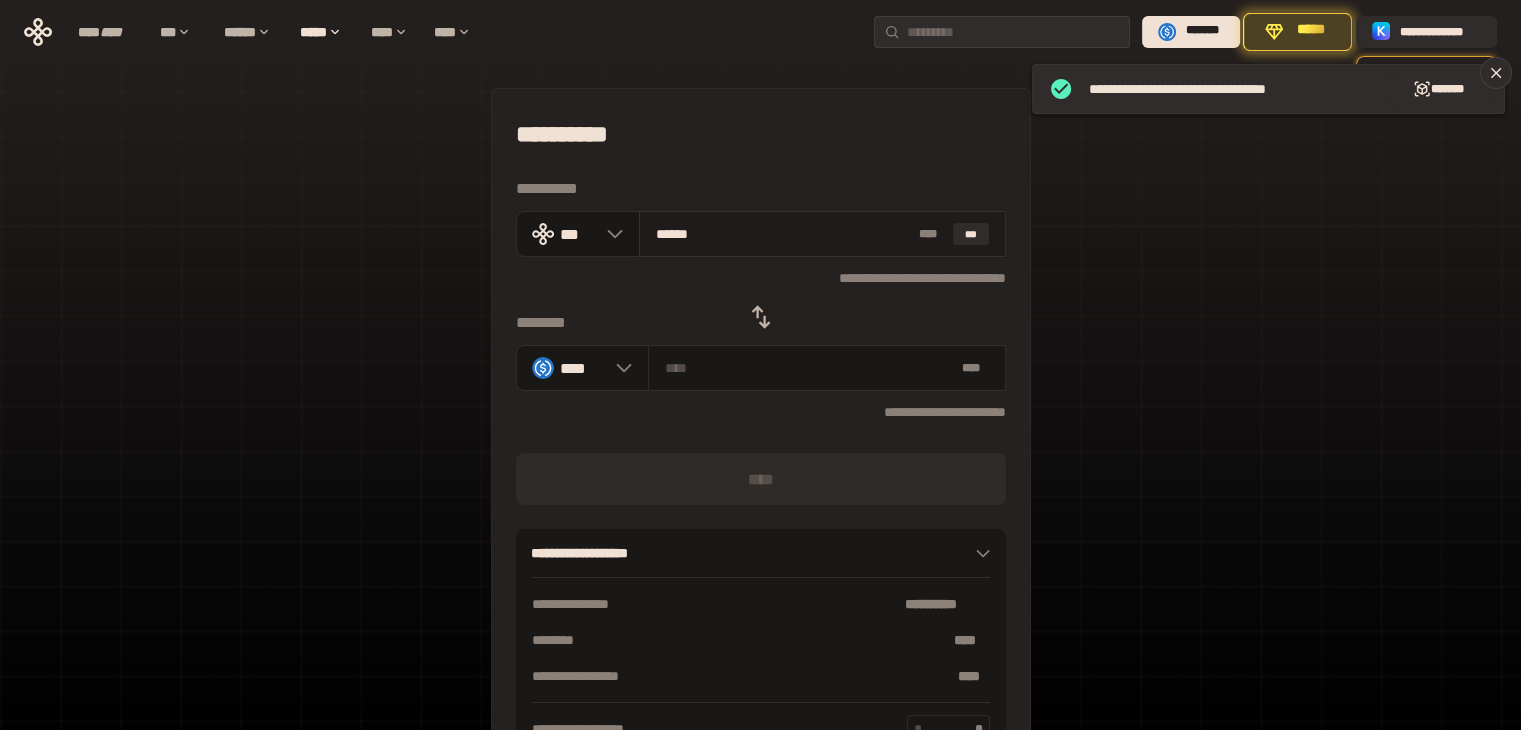 type on "********" 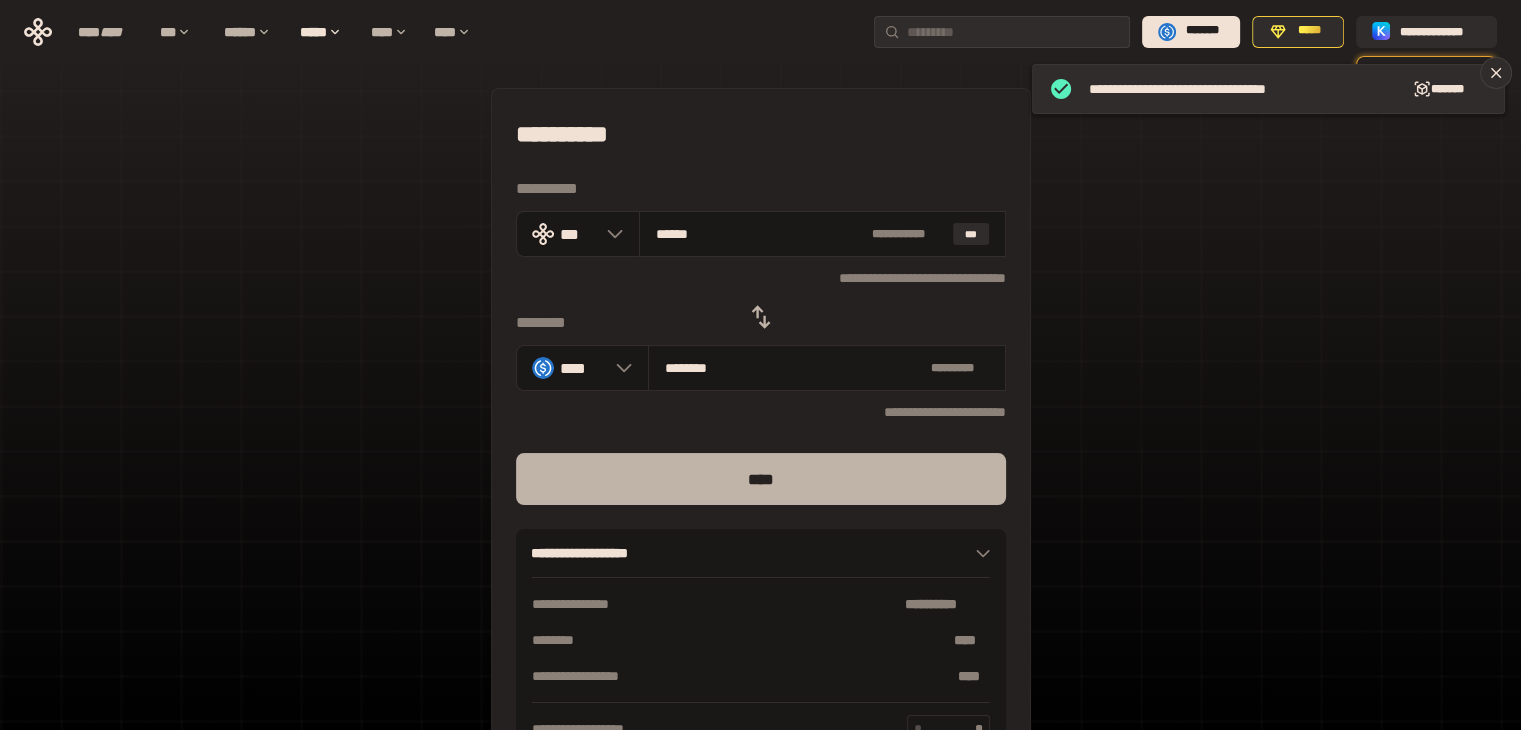 type on "******" 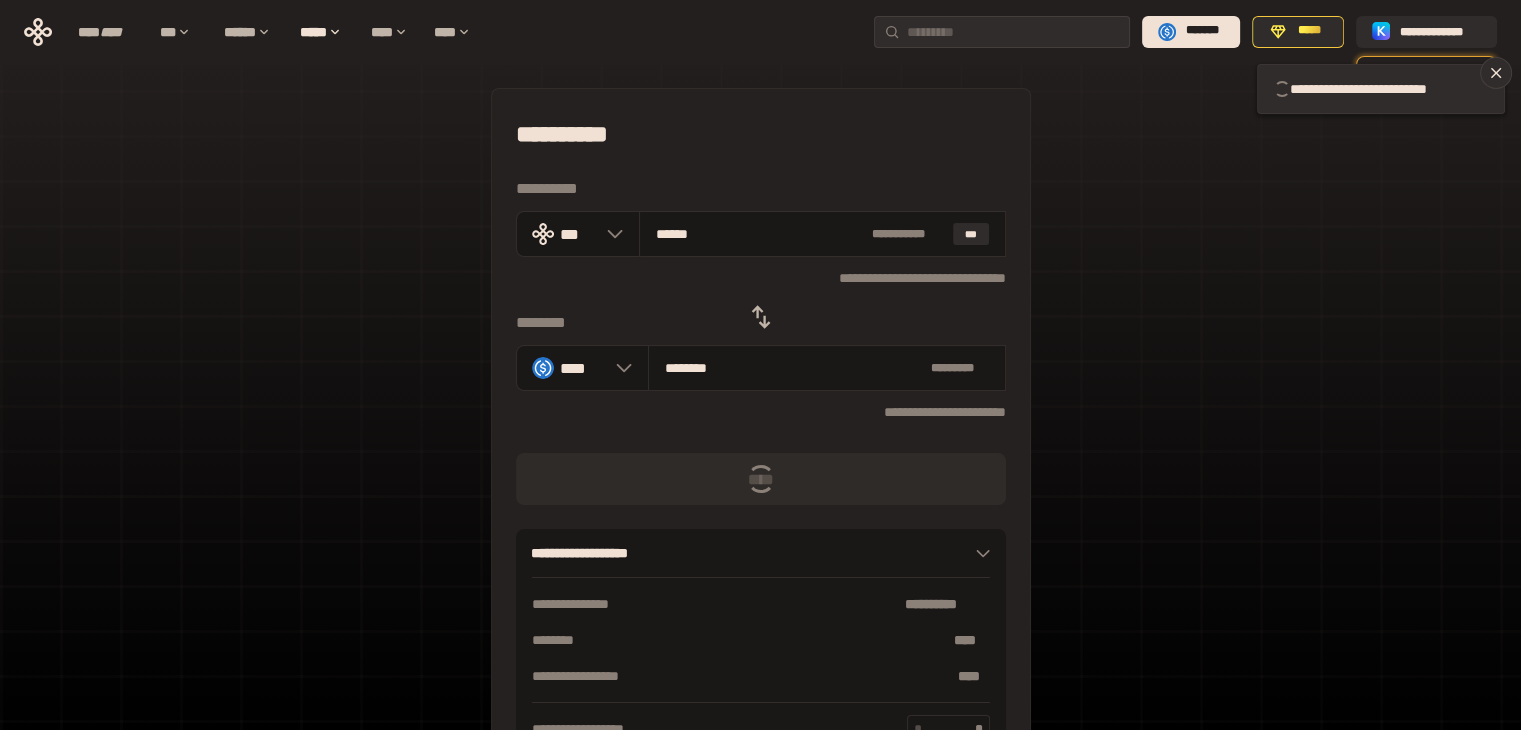 type 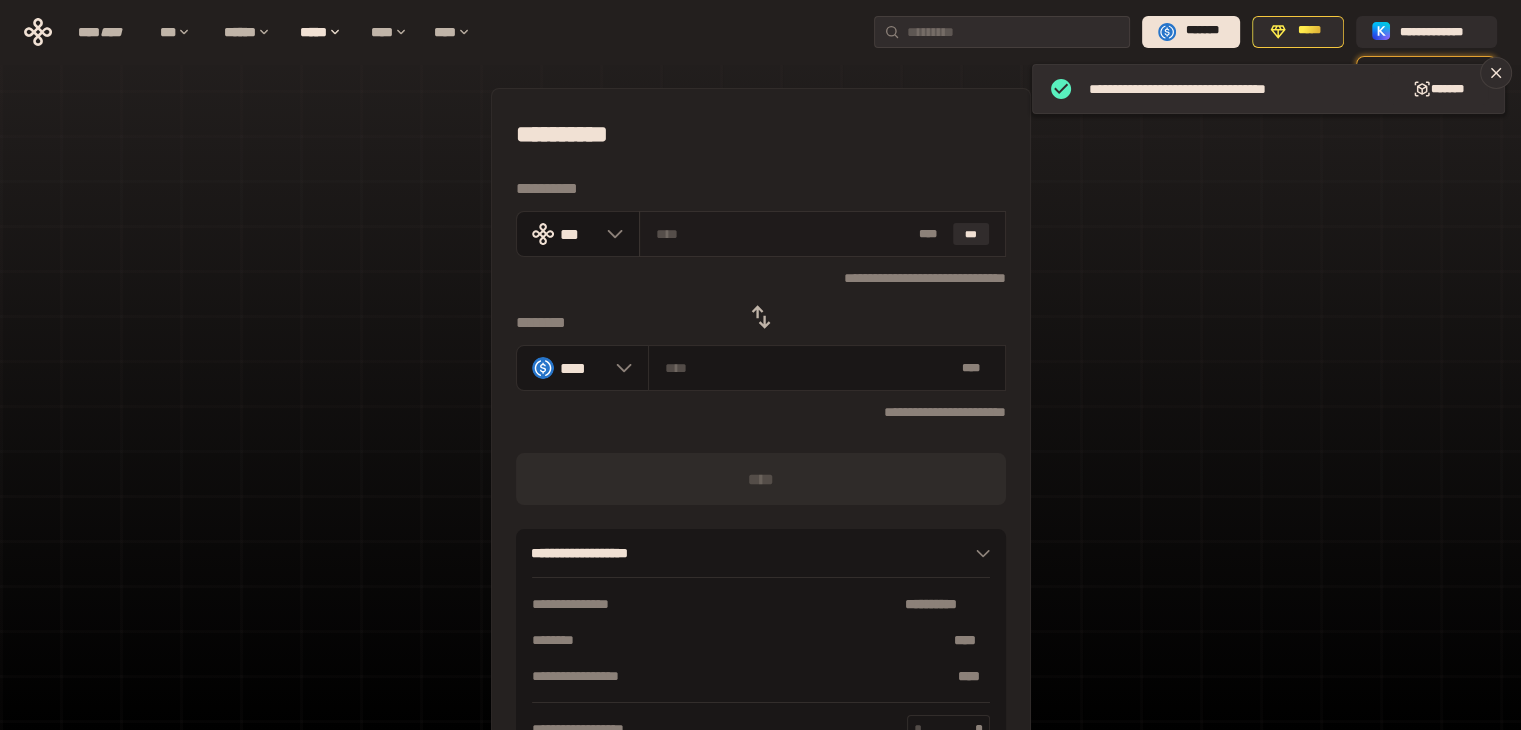 click at bounding box center (783, 234) 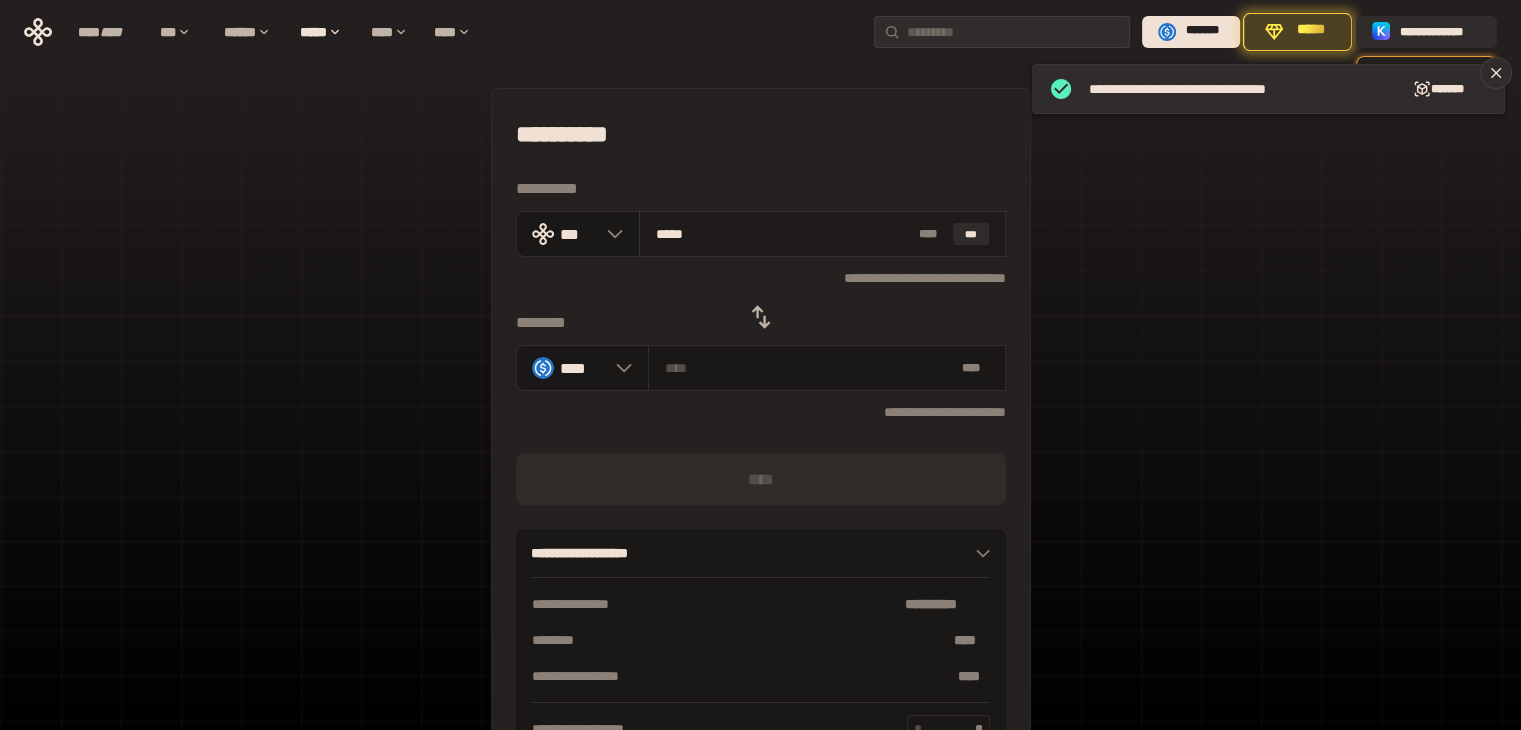 type on "******" 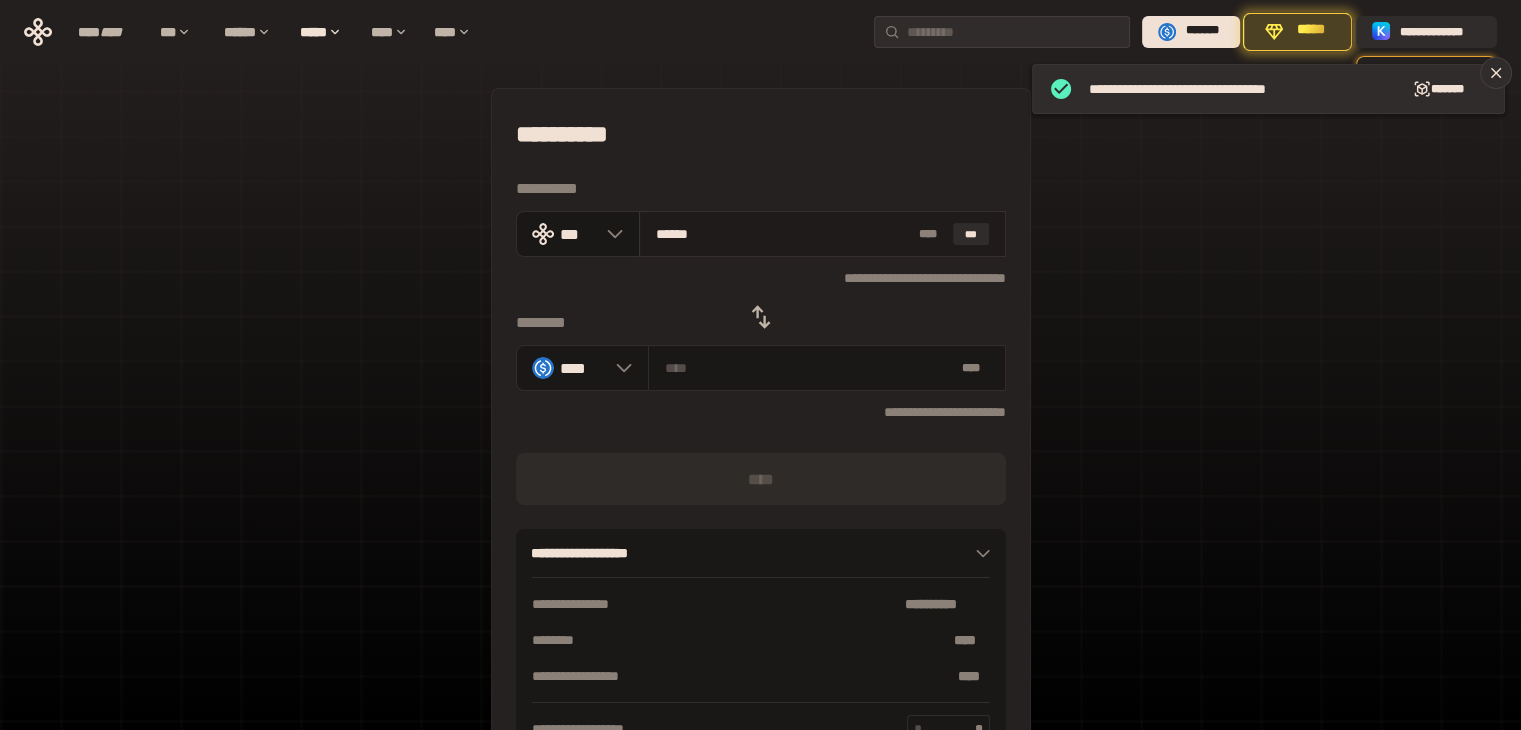 type on "********" 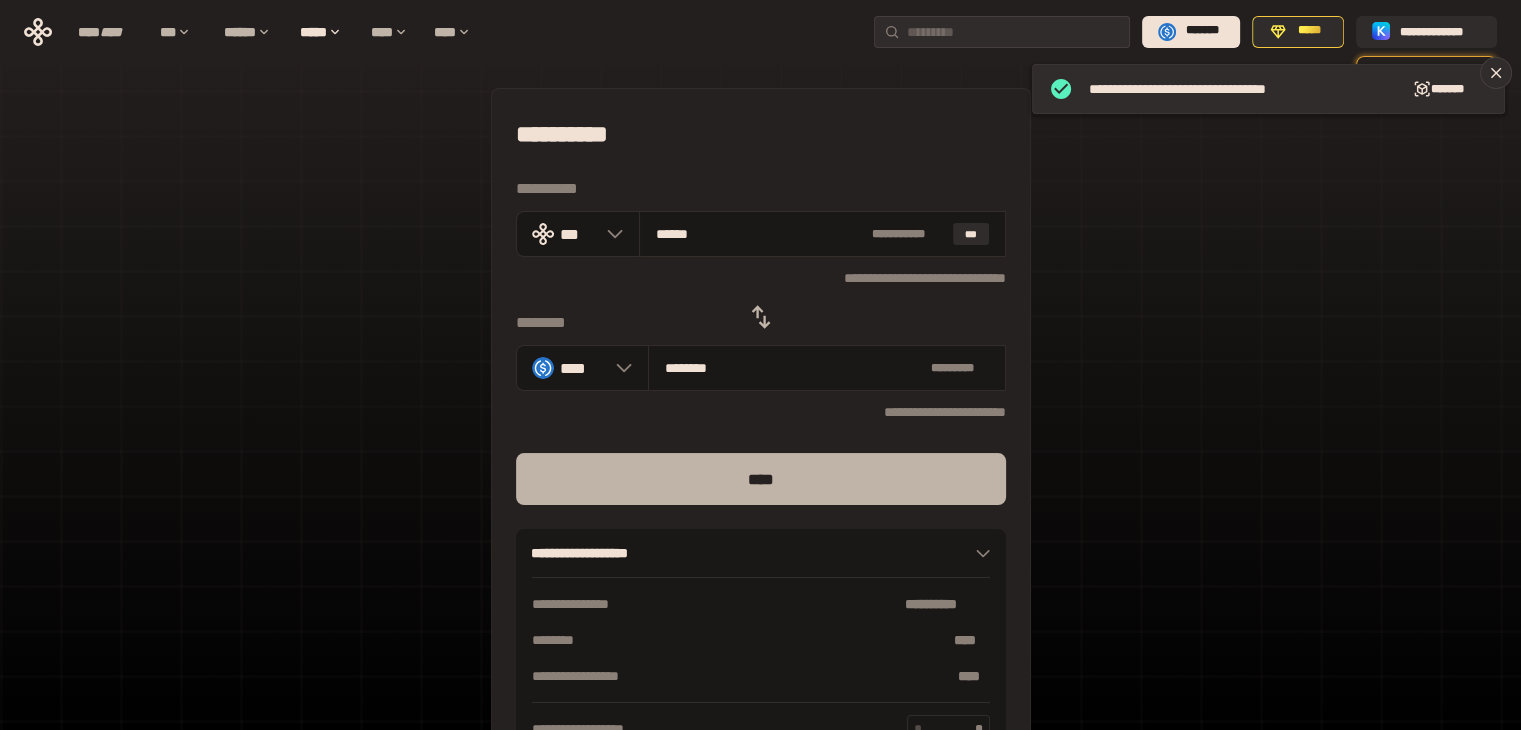 type on "******" 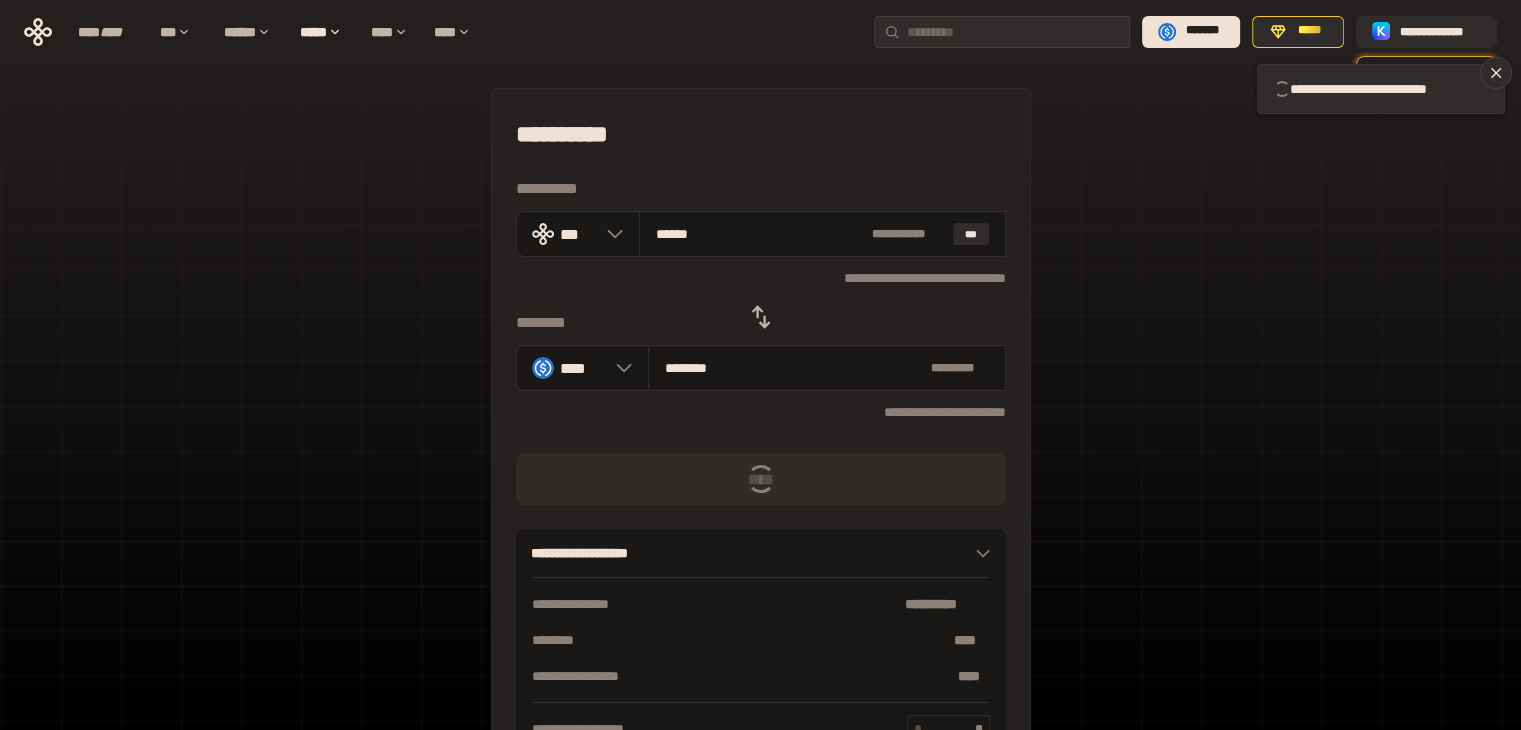 type 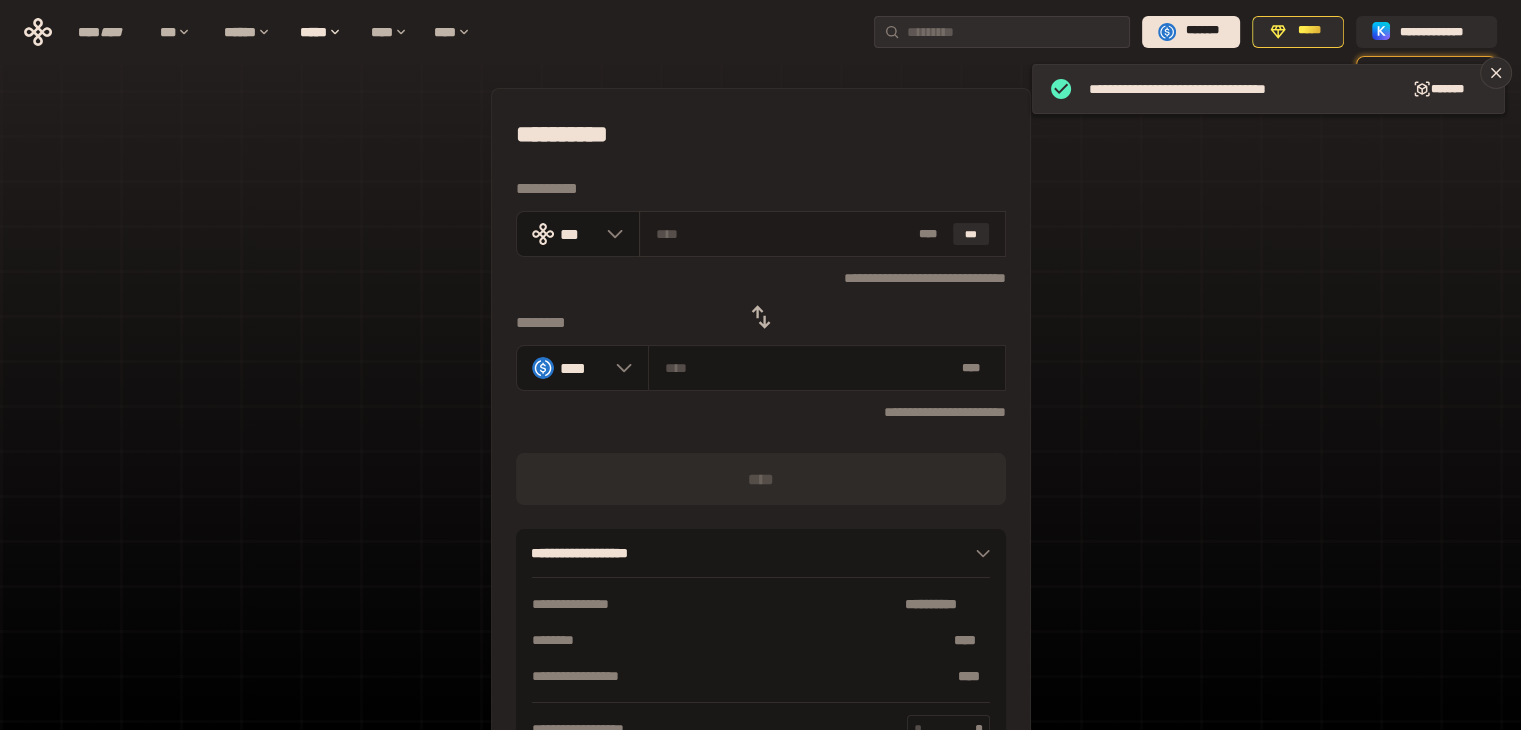 click at bounding box center [783, 234] 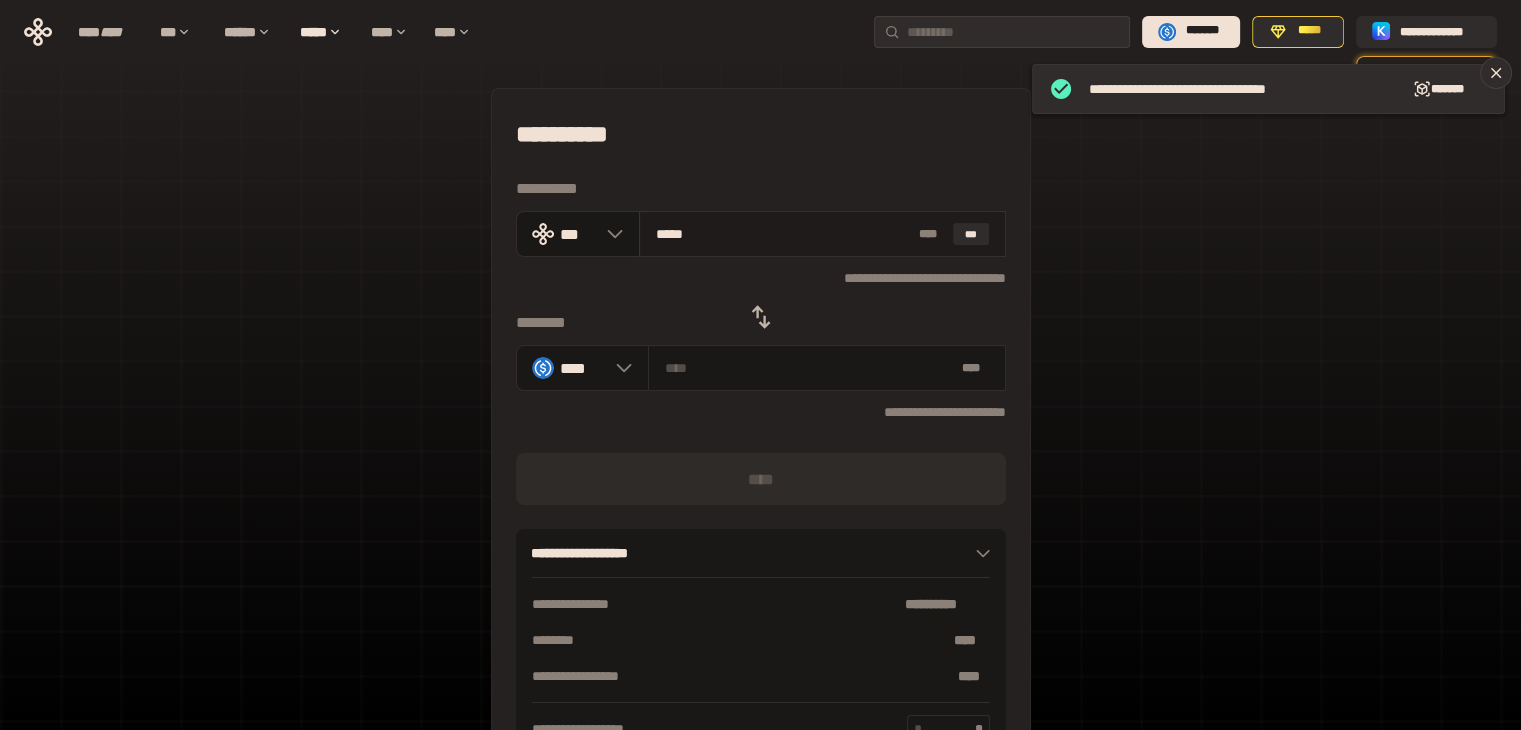 type on "******" 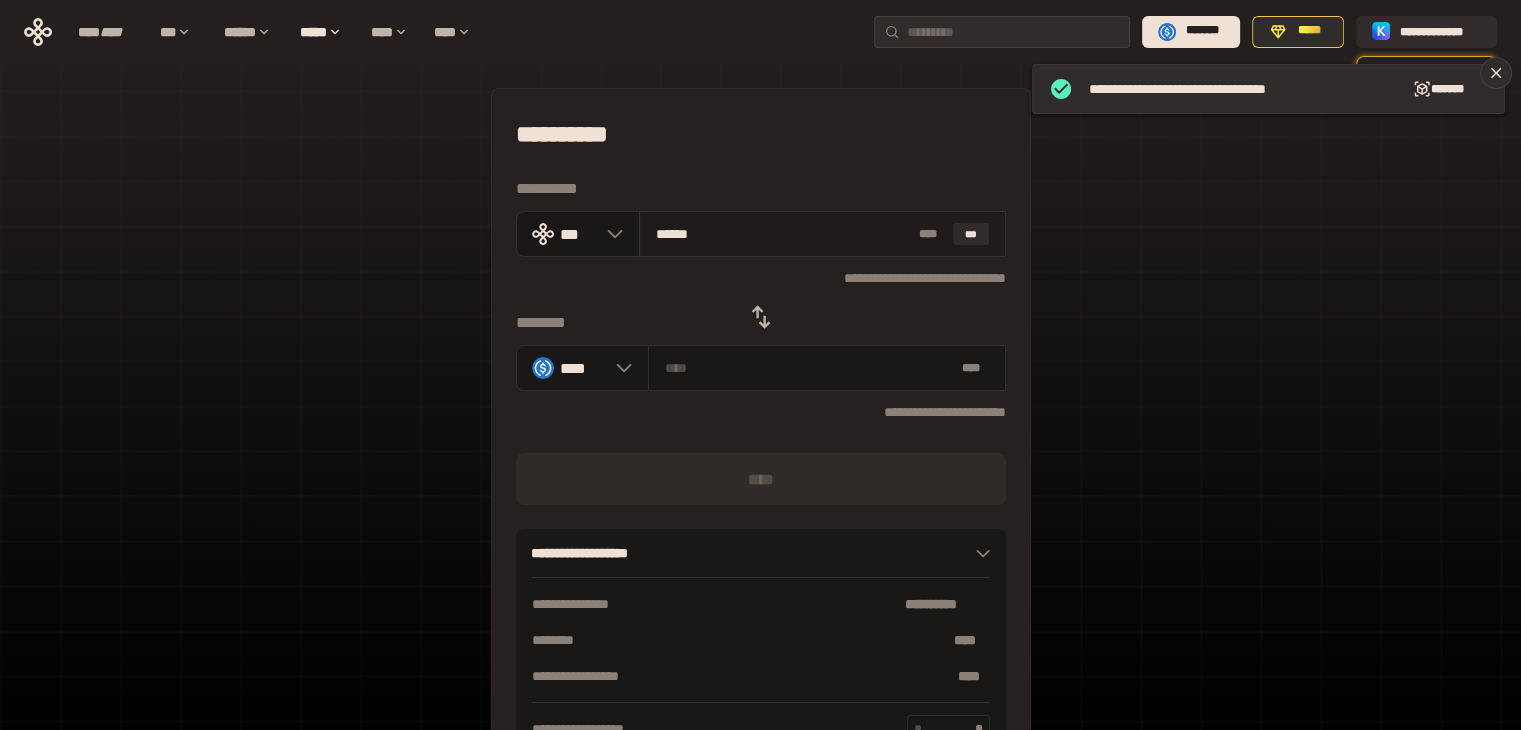 type on "********" 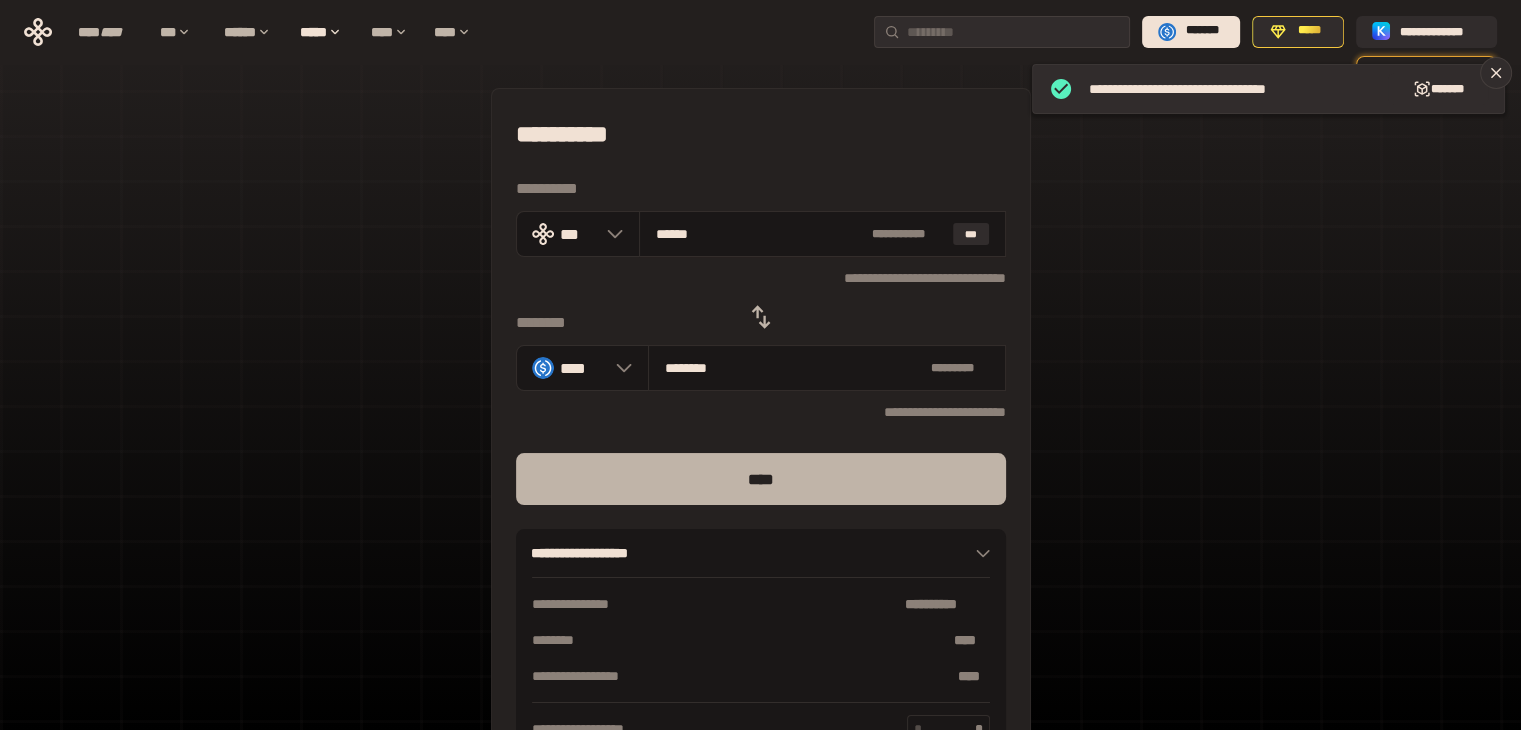 type on "******" 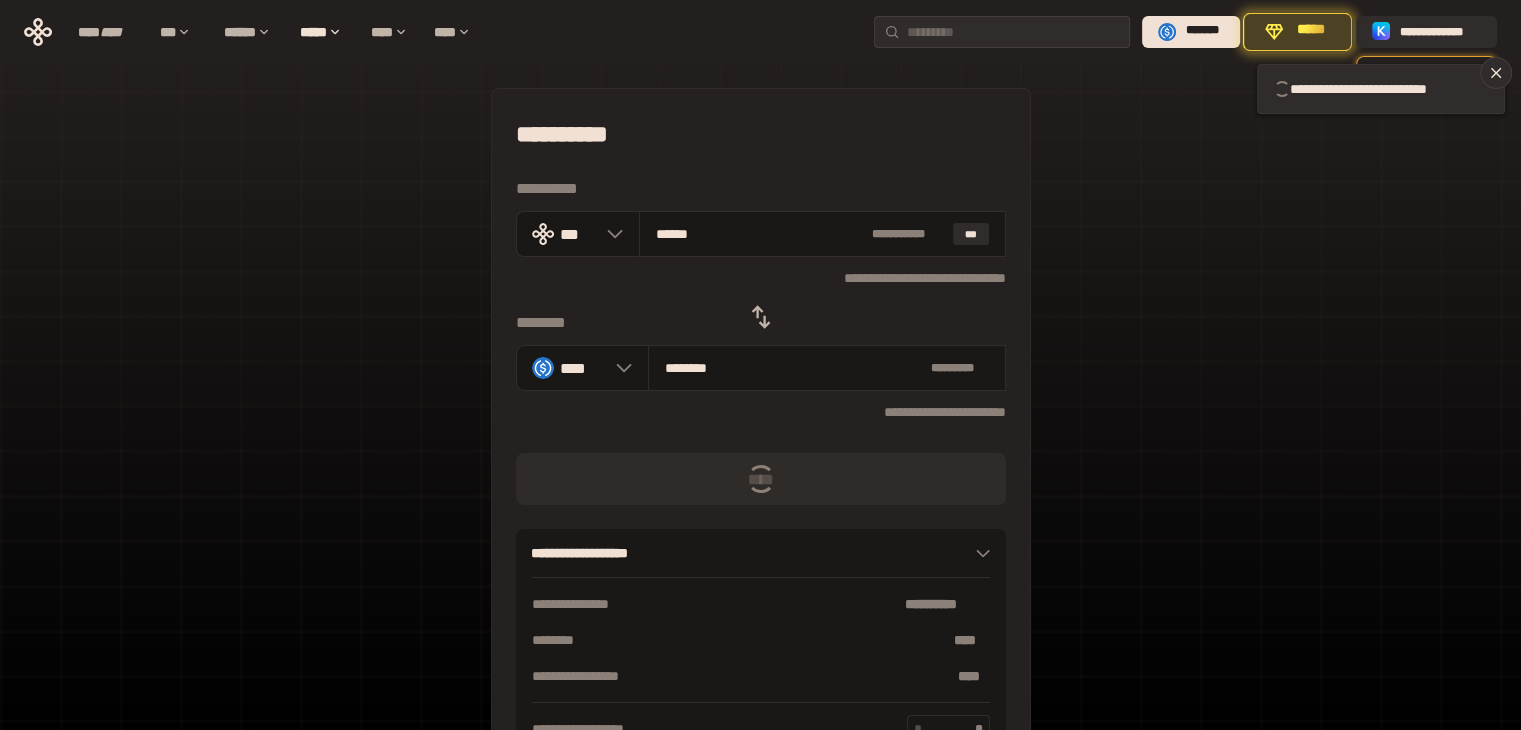 type 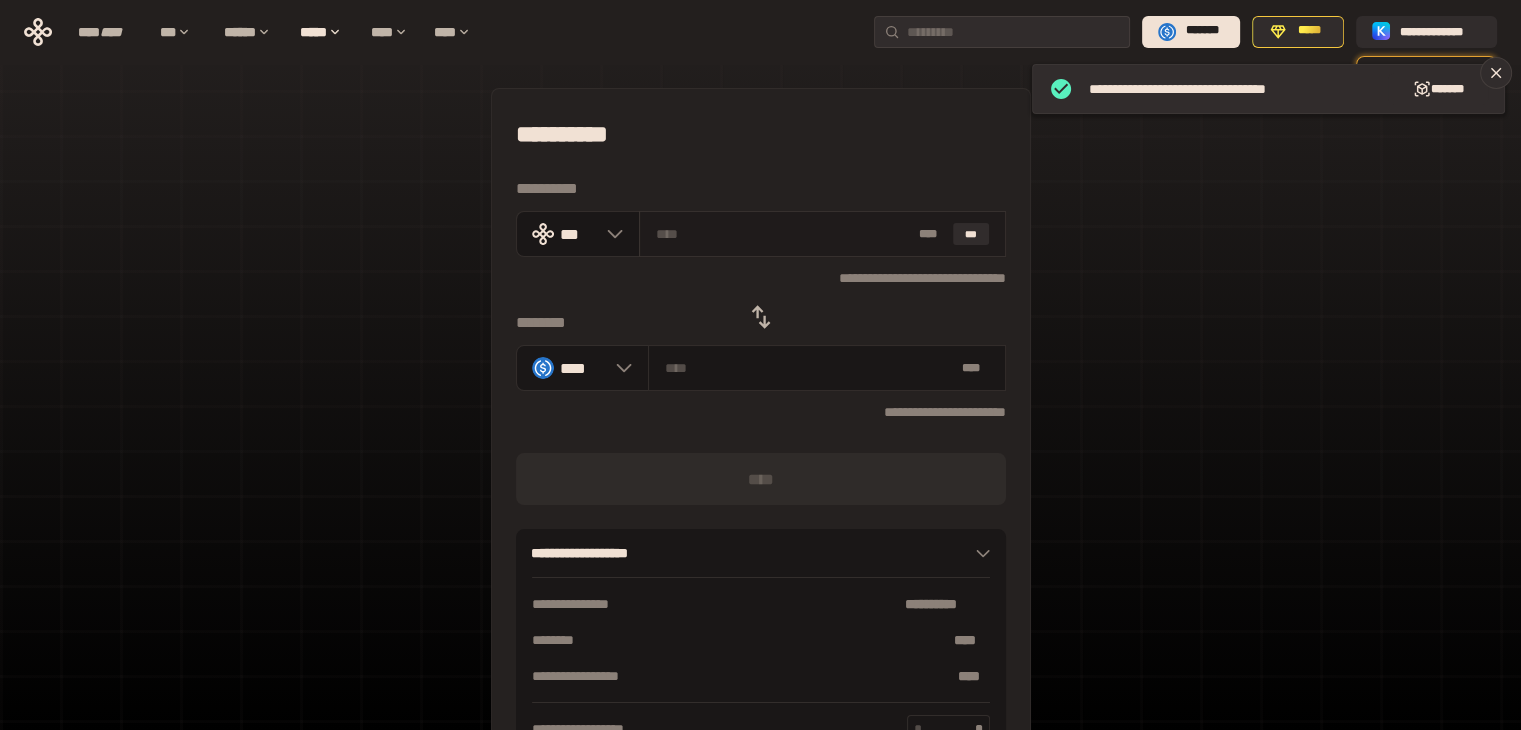 click on "* ** ***" at bounding box center [822, 234] 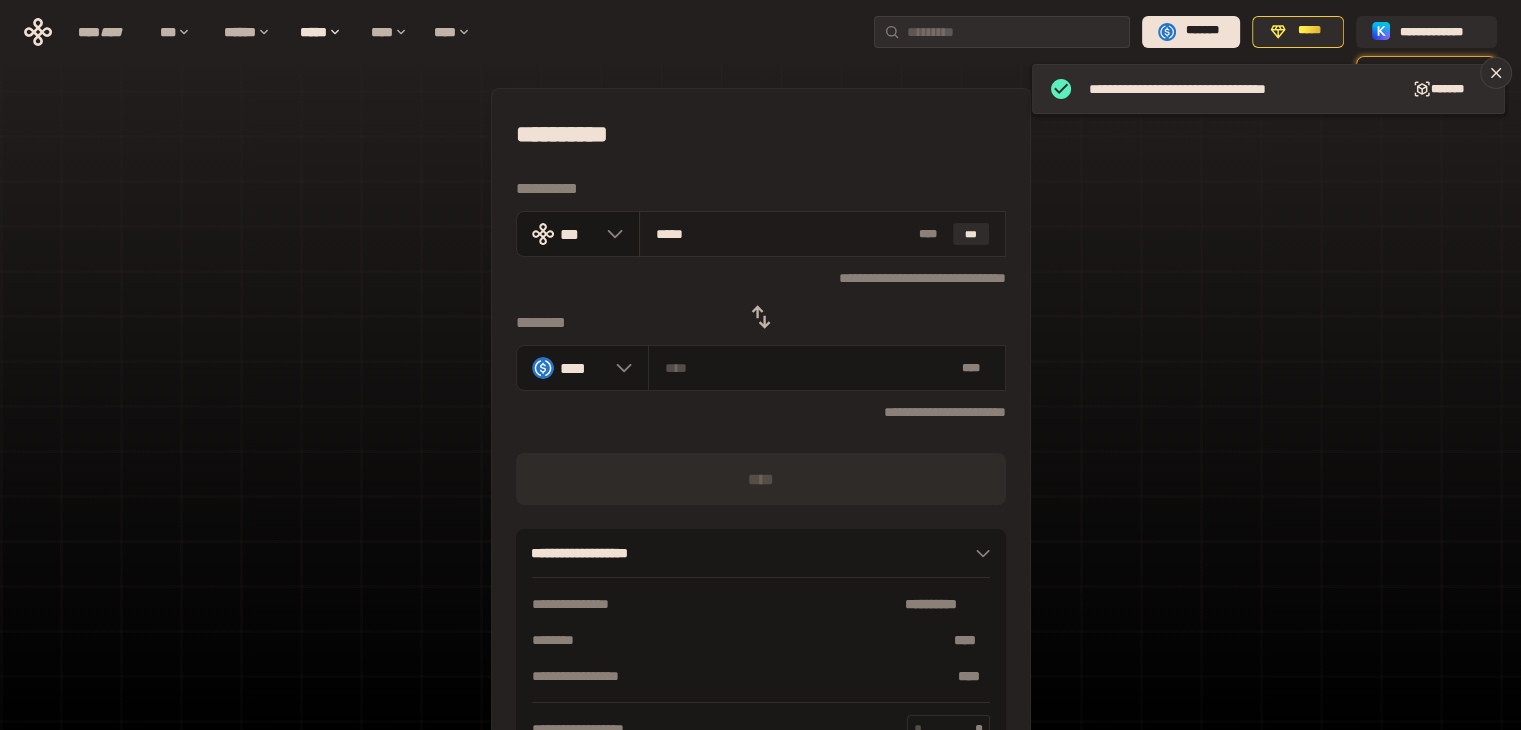 type on "******" 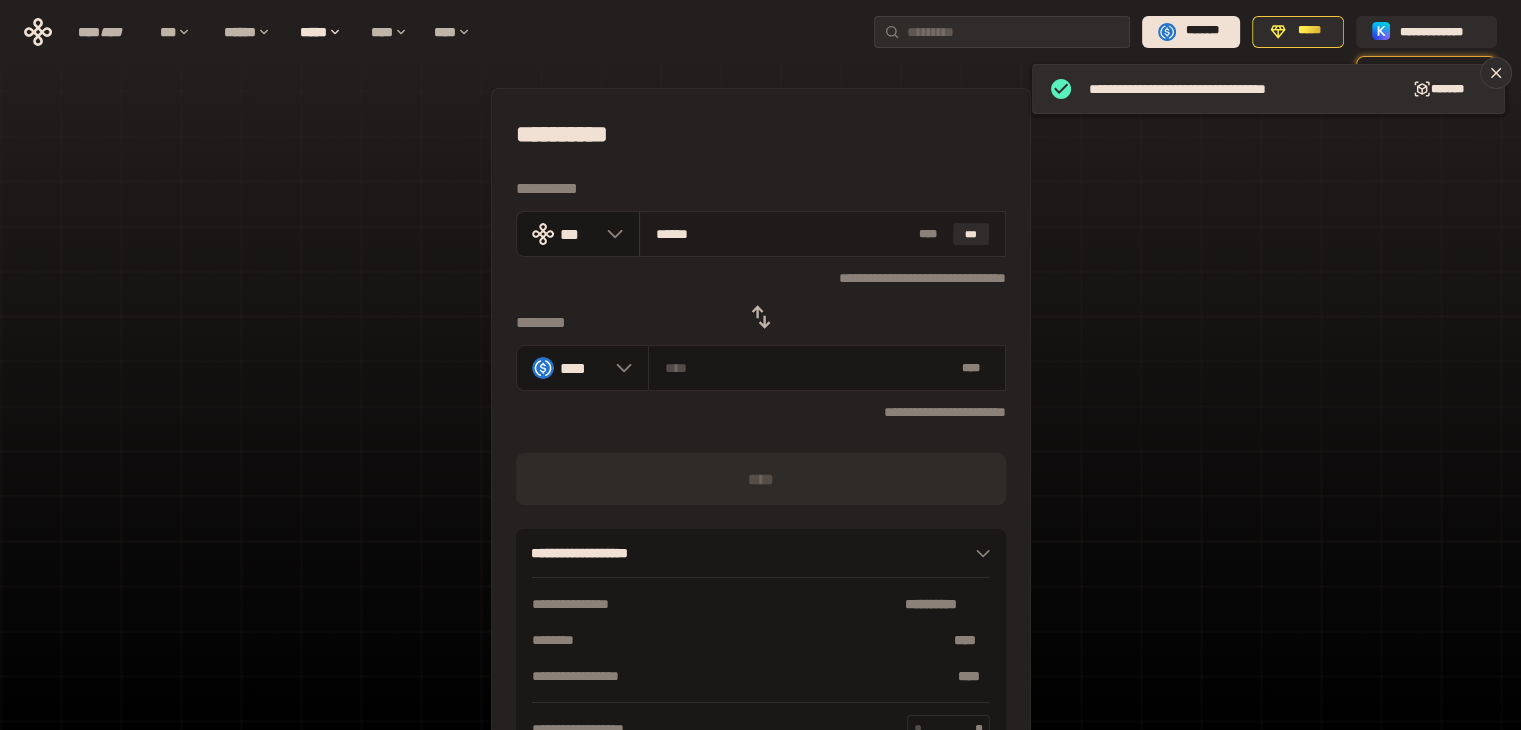 type on "********" 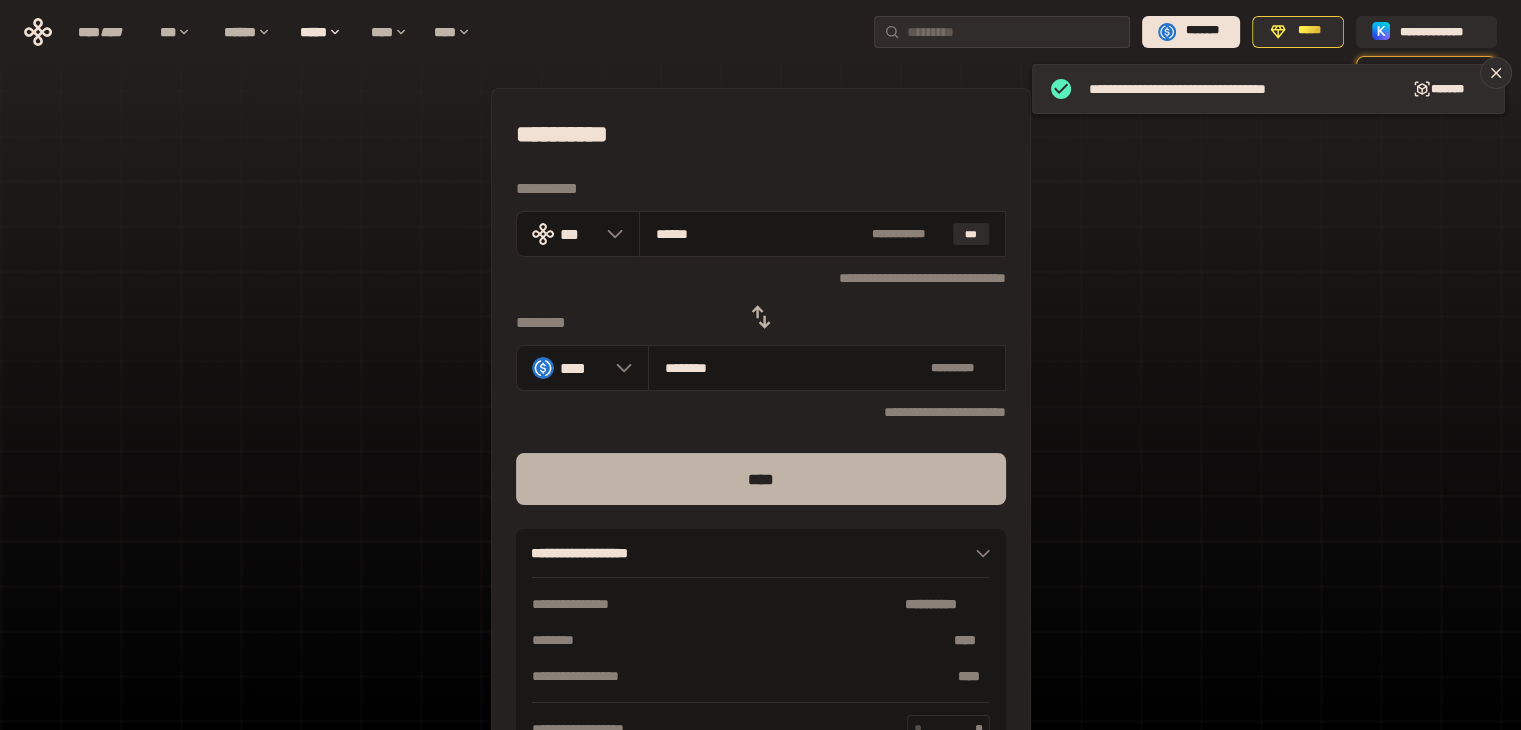 type on "******" 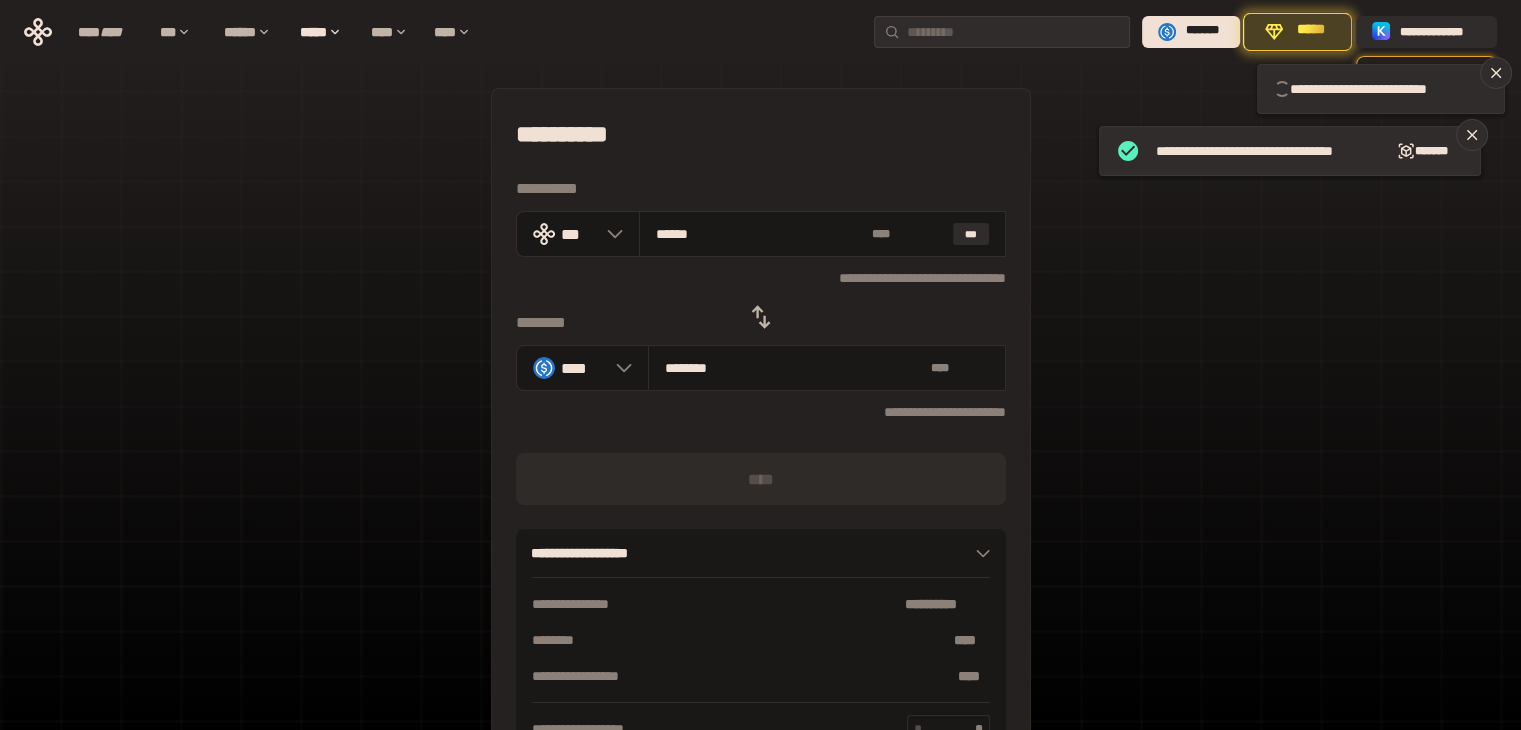 type 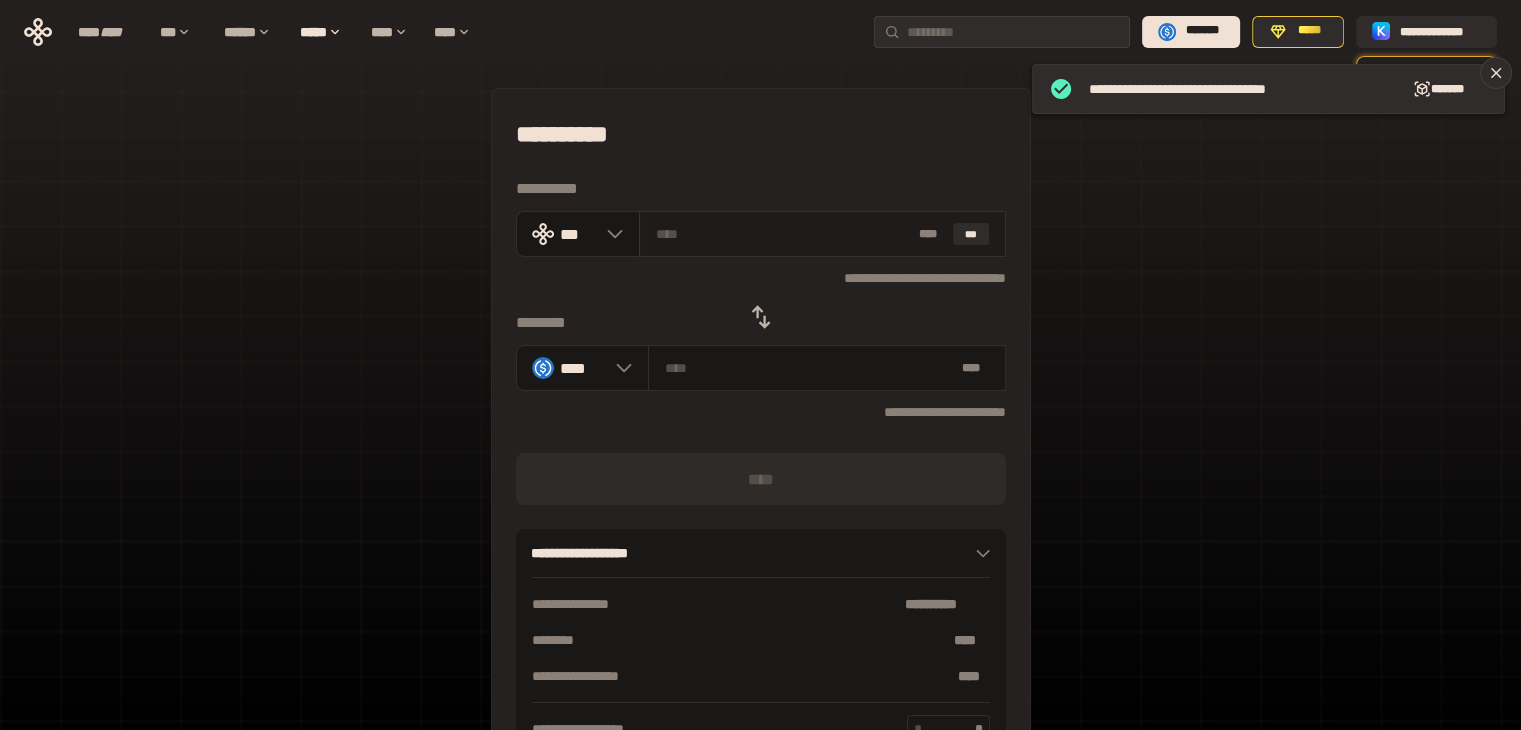 click at bounding box center (783, 234) 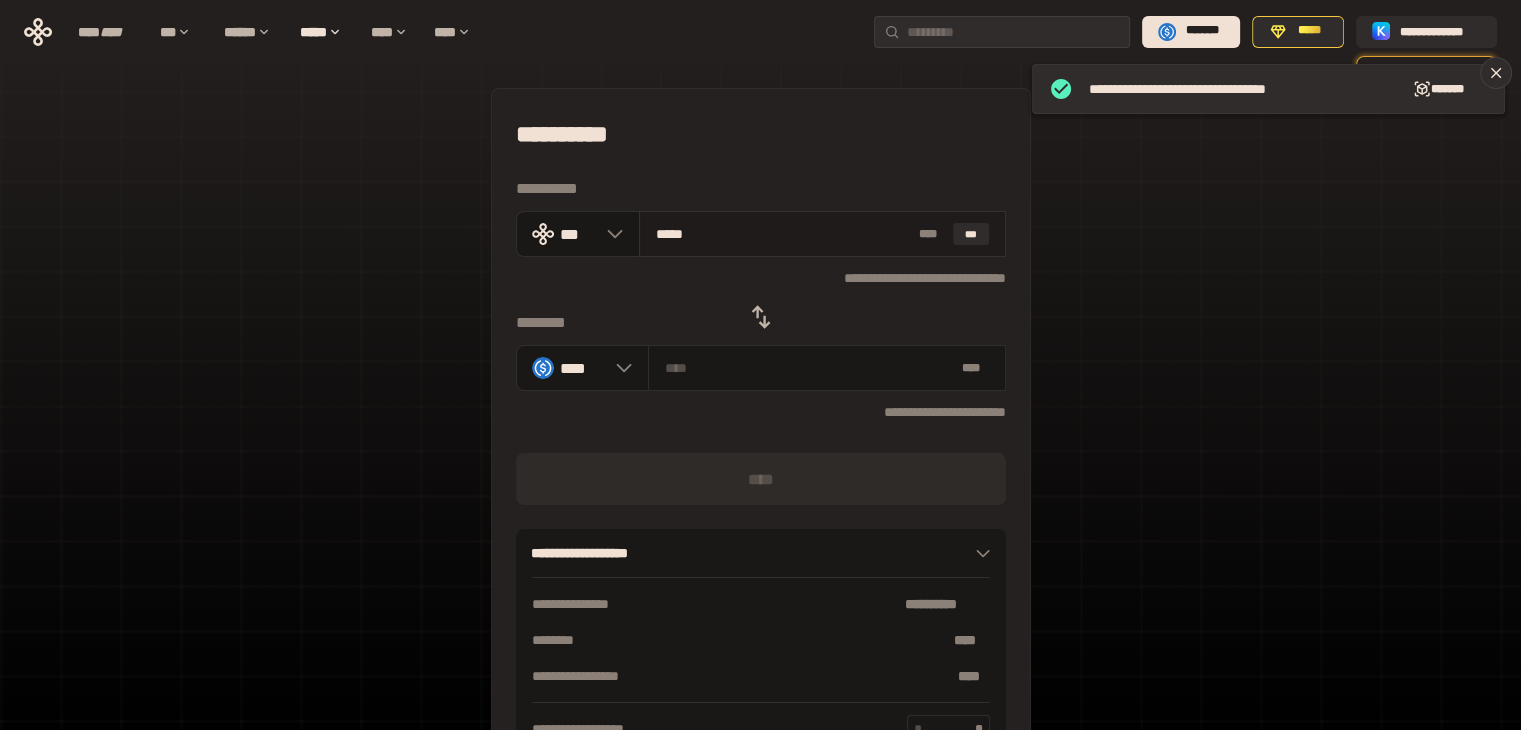 type on "******" 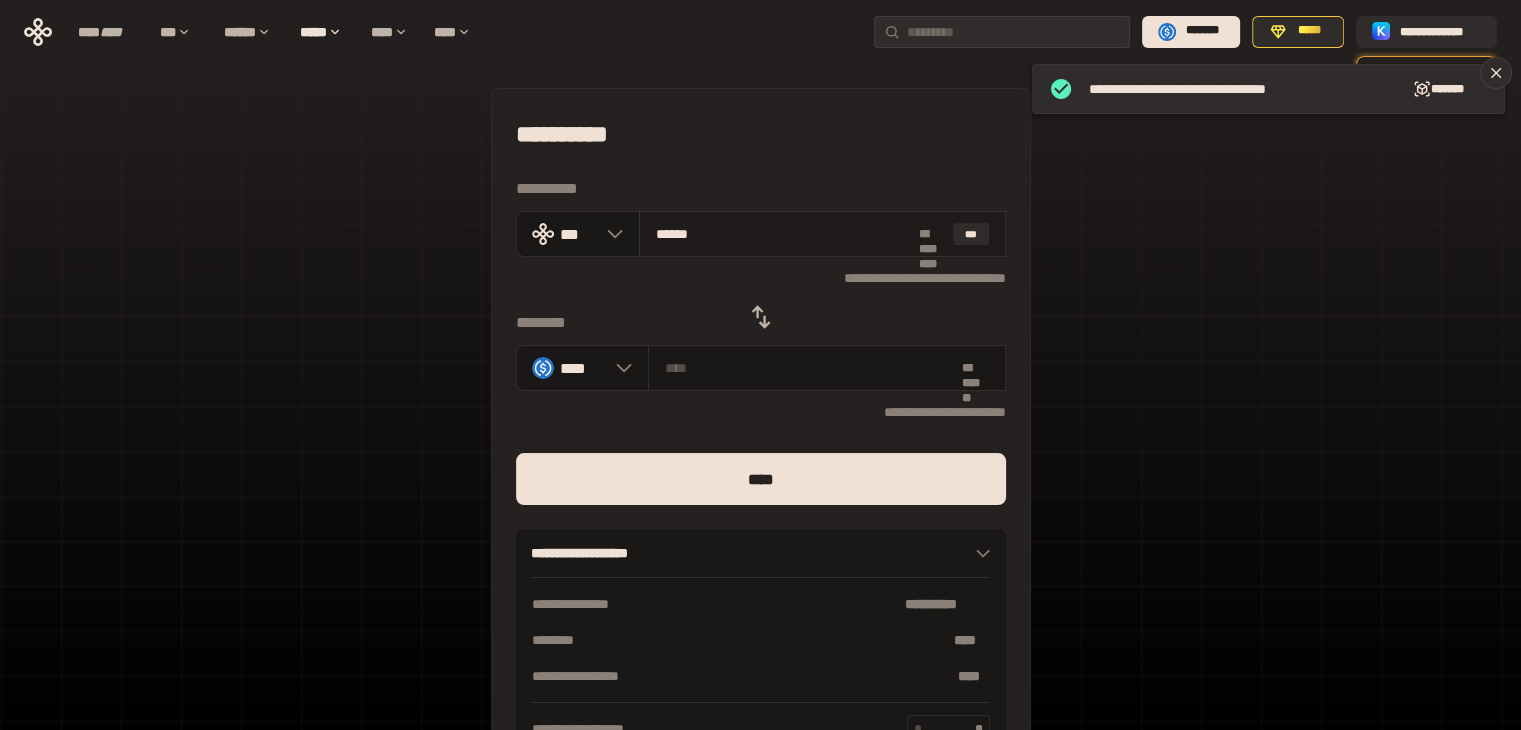 type on "********" 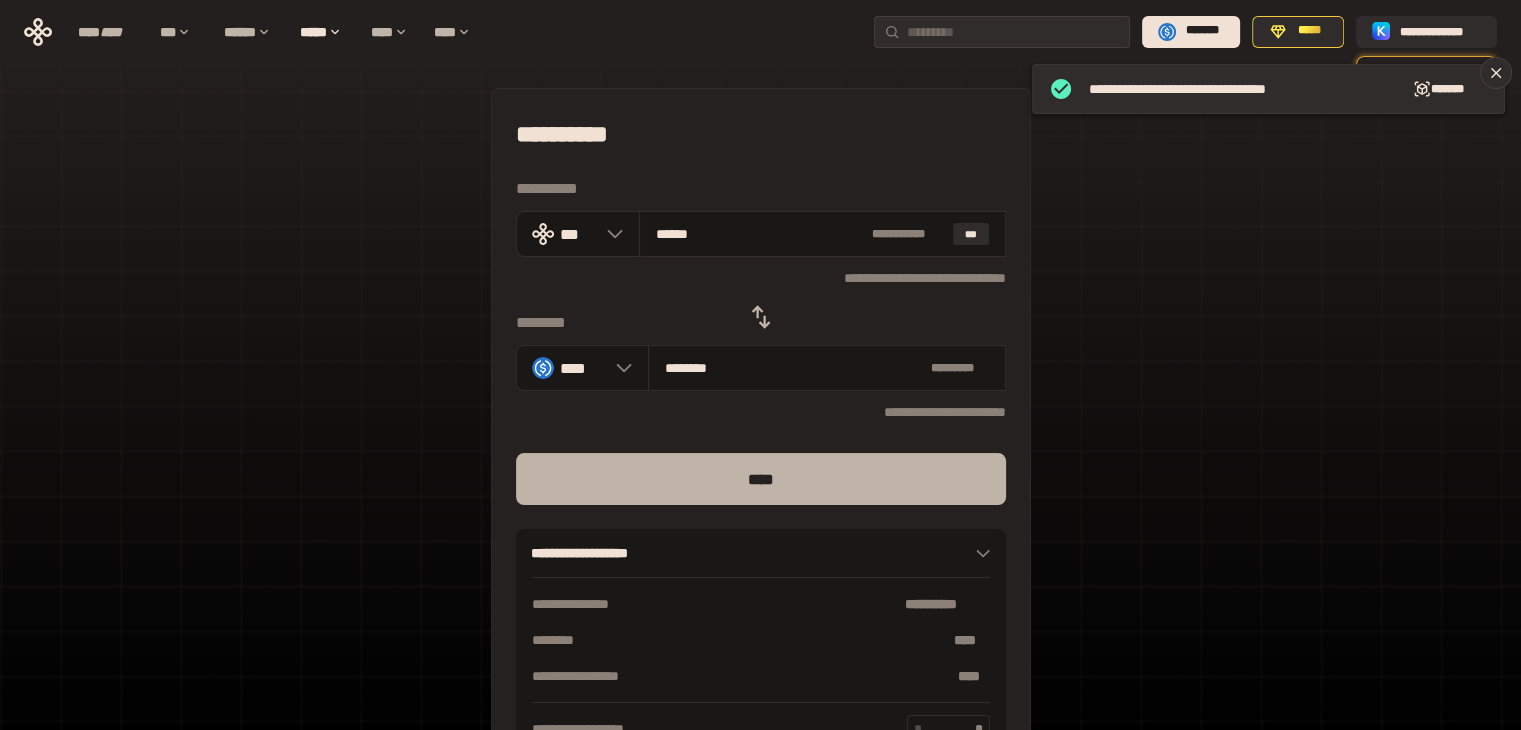 type on "******" 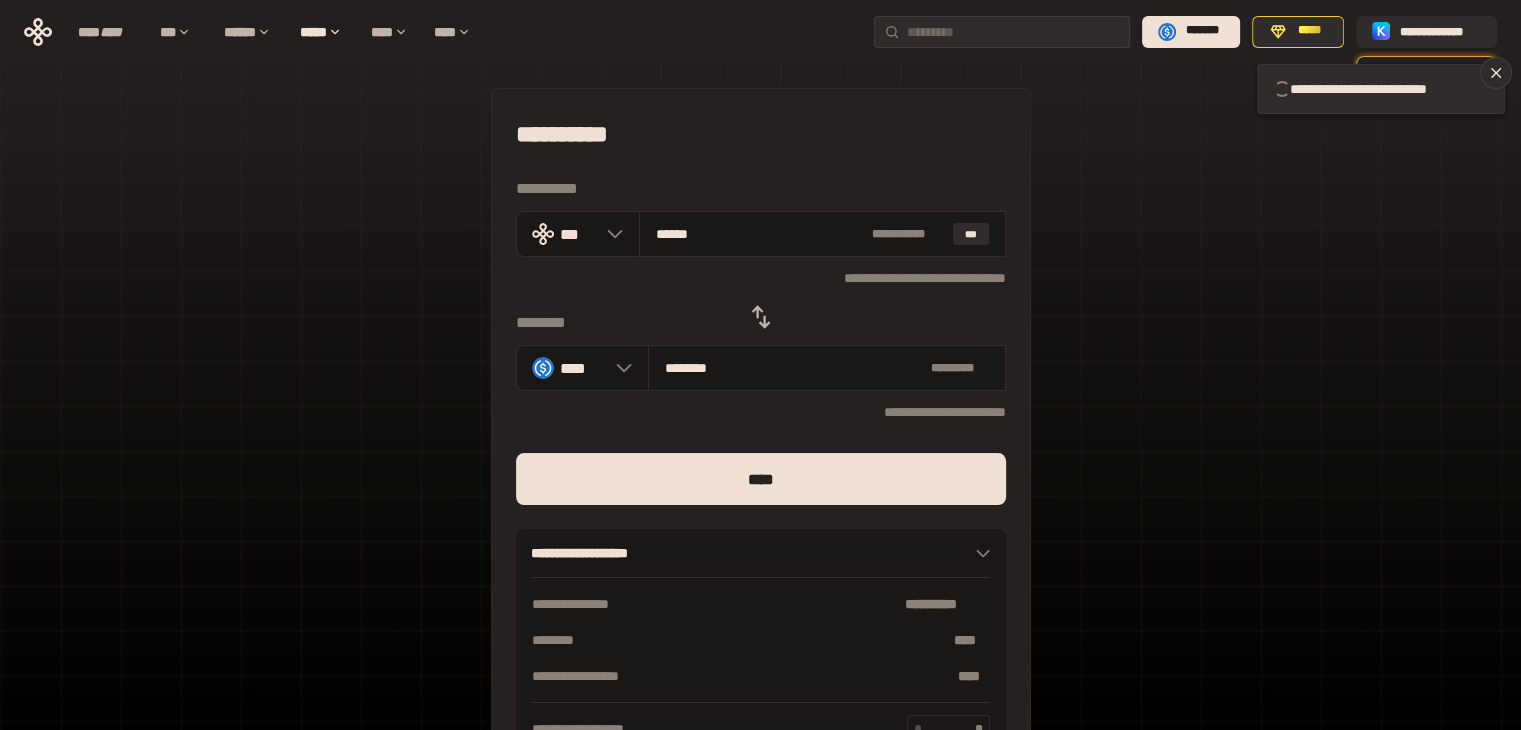 type 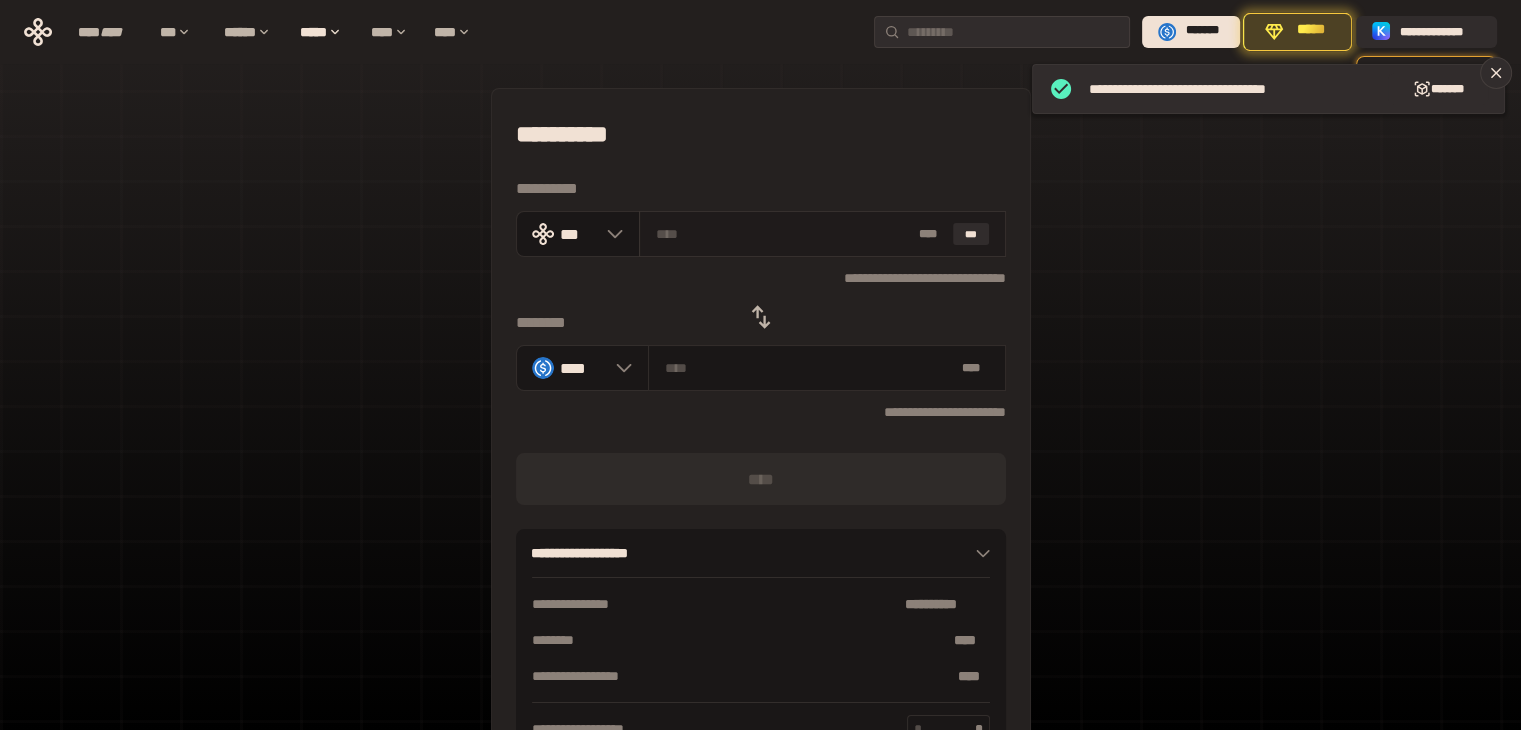 click at bounding box center [783, 234] 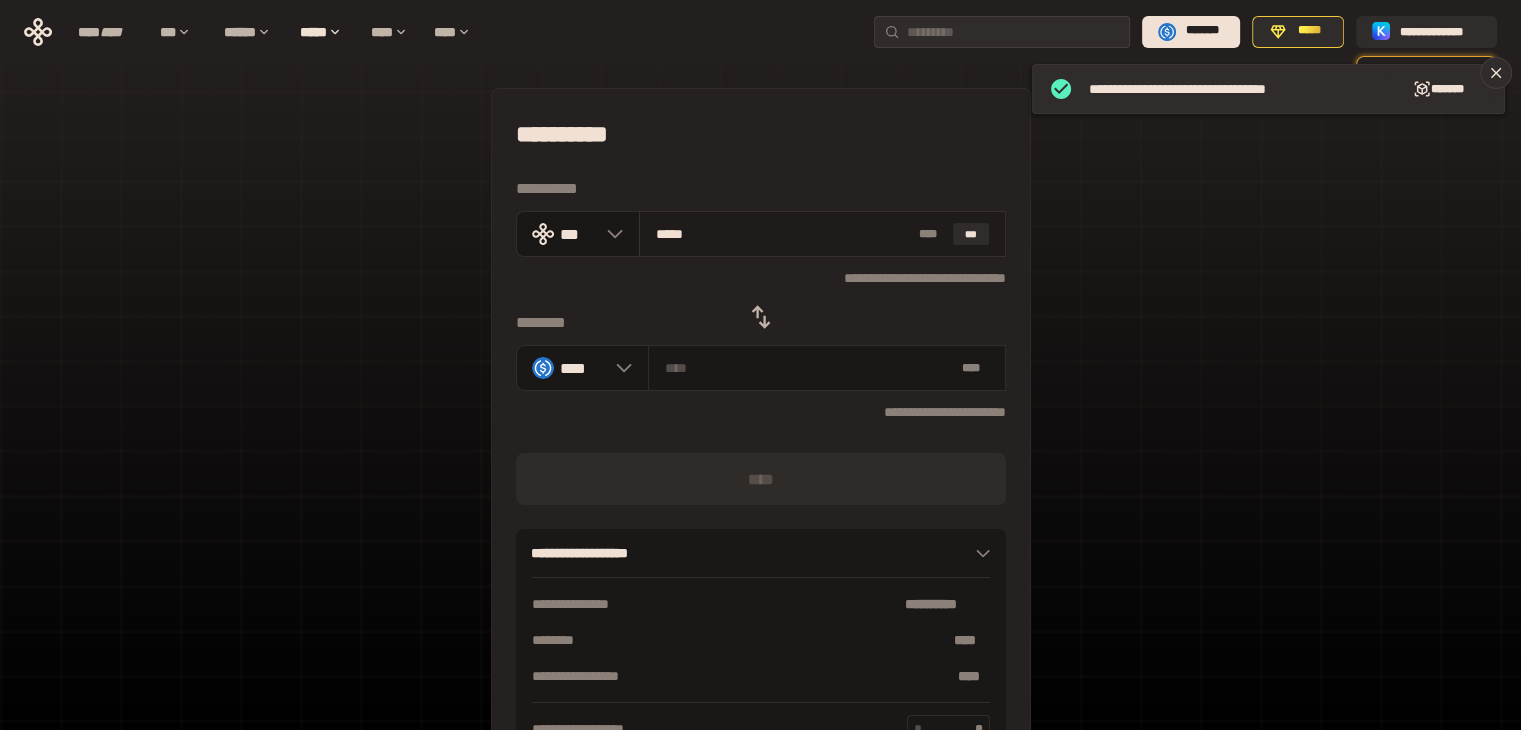 type on "******" 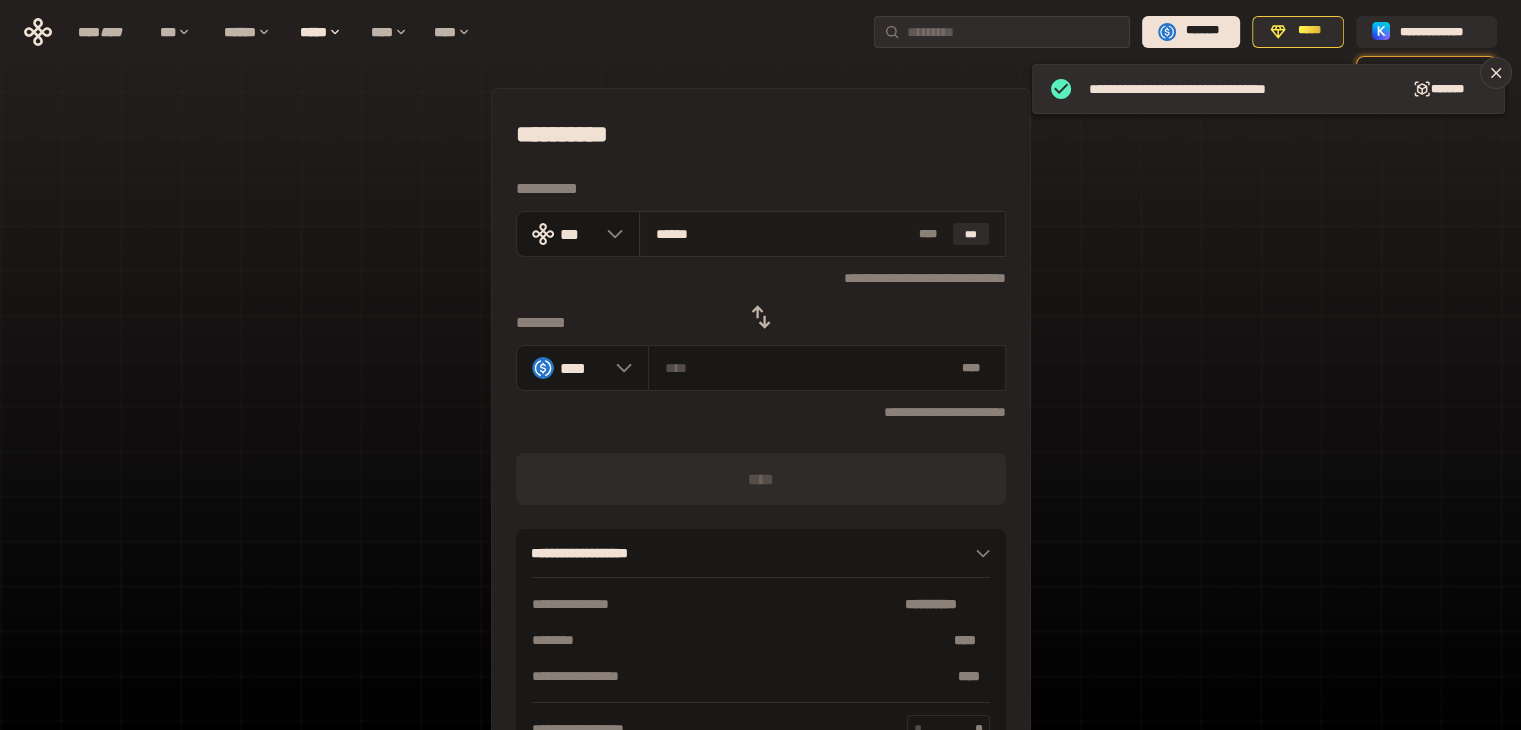type on "********" 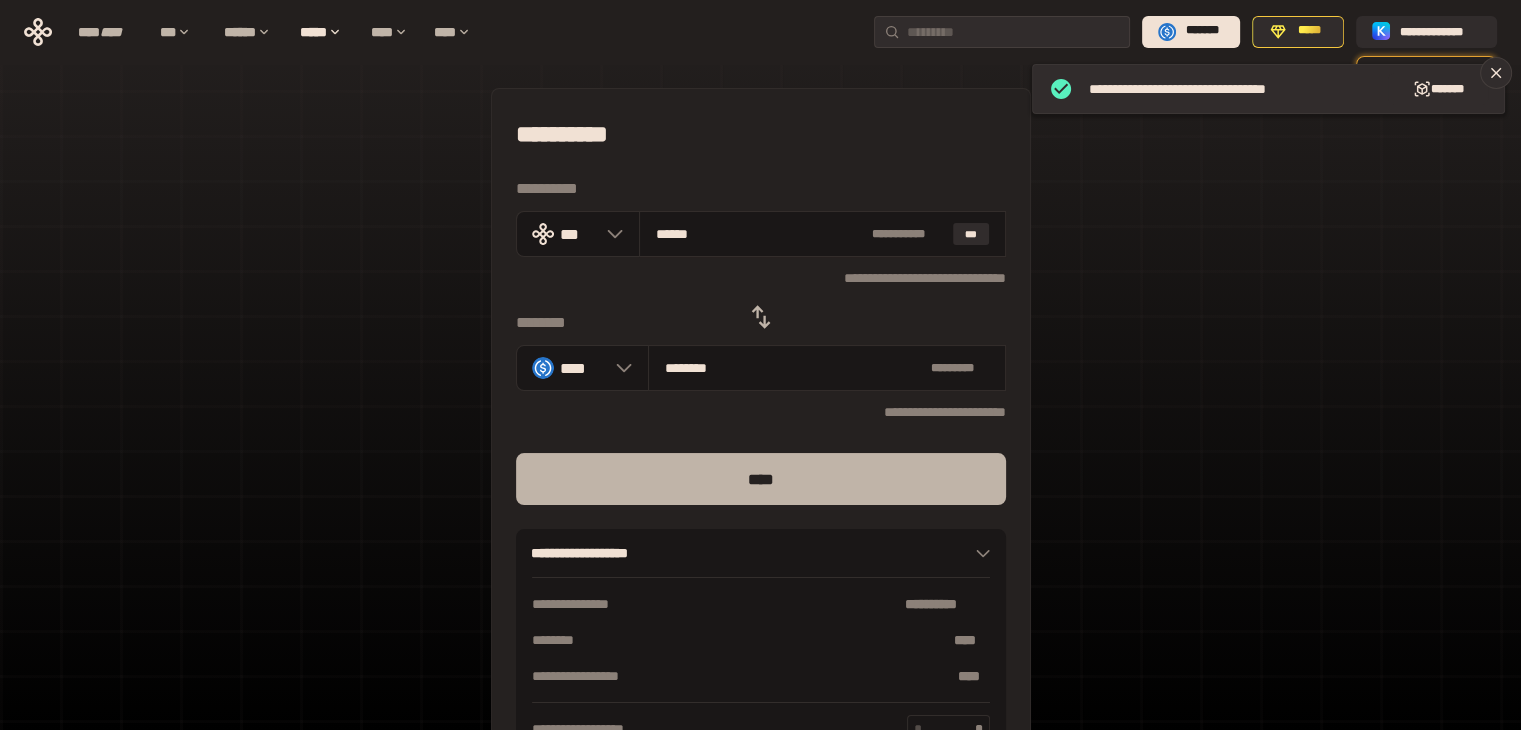 type on "******" 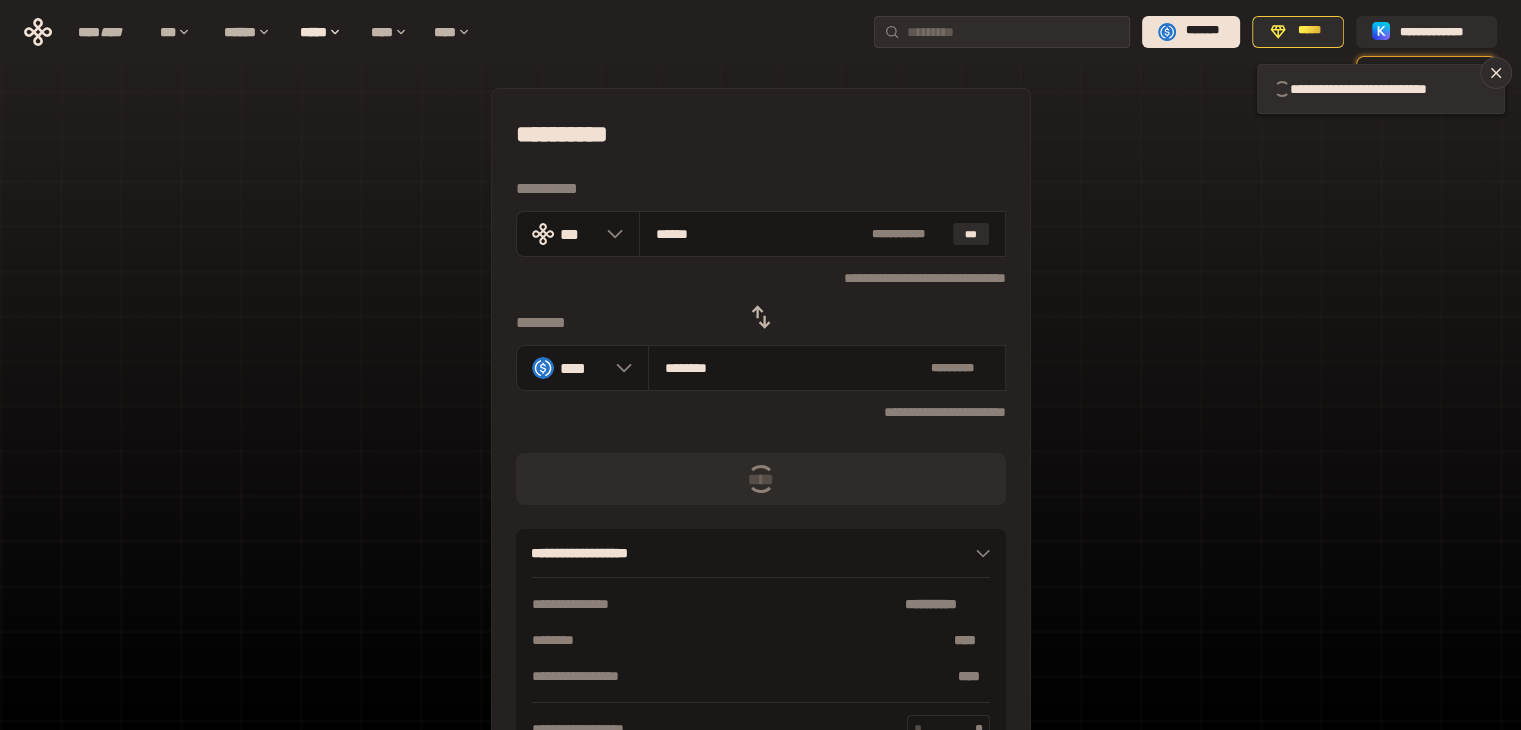 type 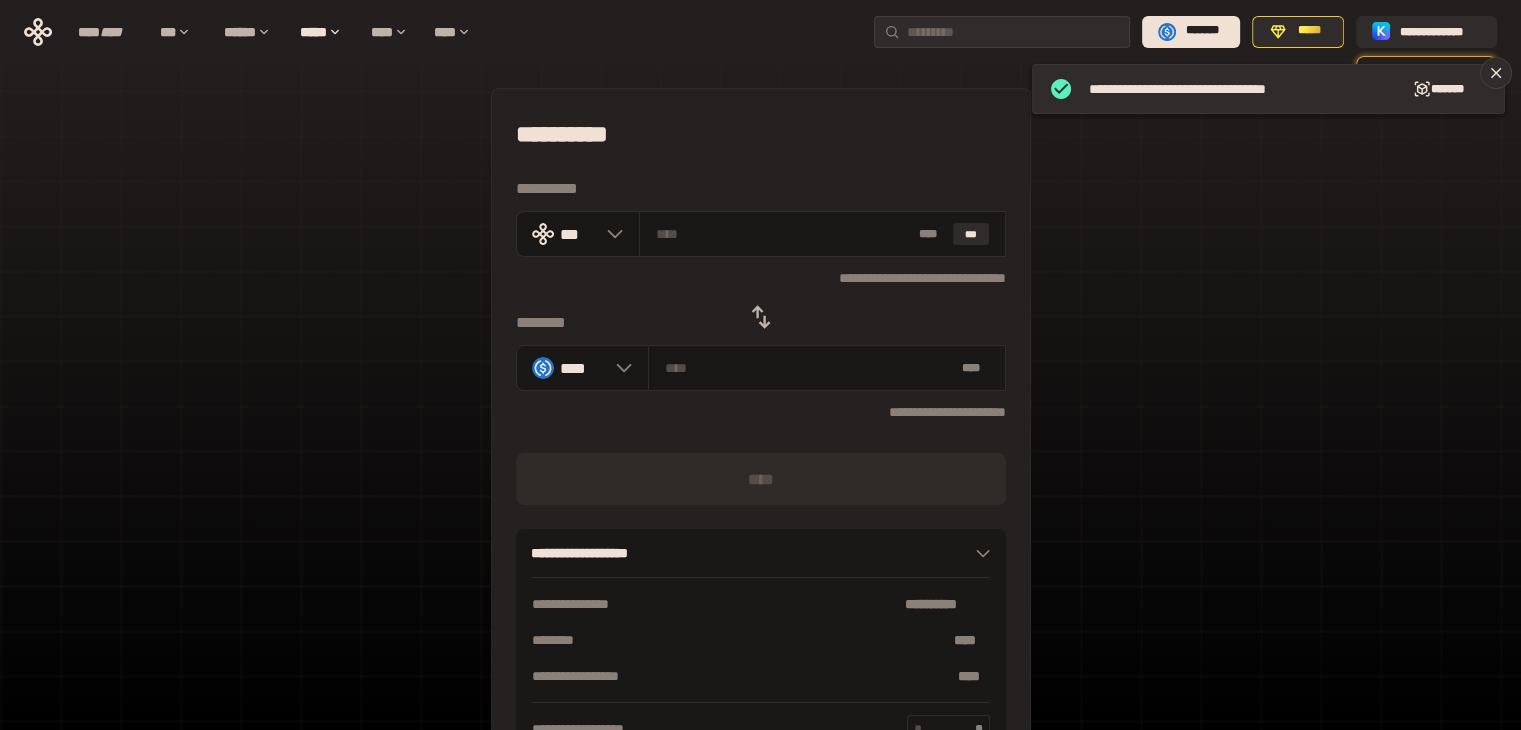 click on "[FIRST] [LAST] [STREET] [CITY] [STATE] [ZIP] [COUNTRY] [PHONE] [EMAIL]" at bounding box center (761, 434) 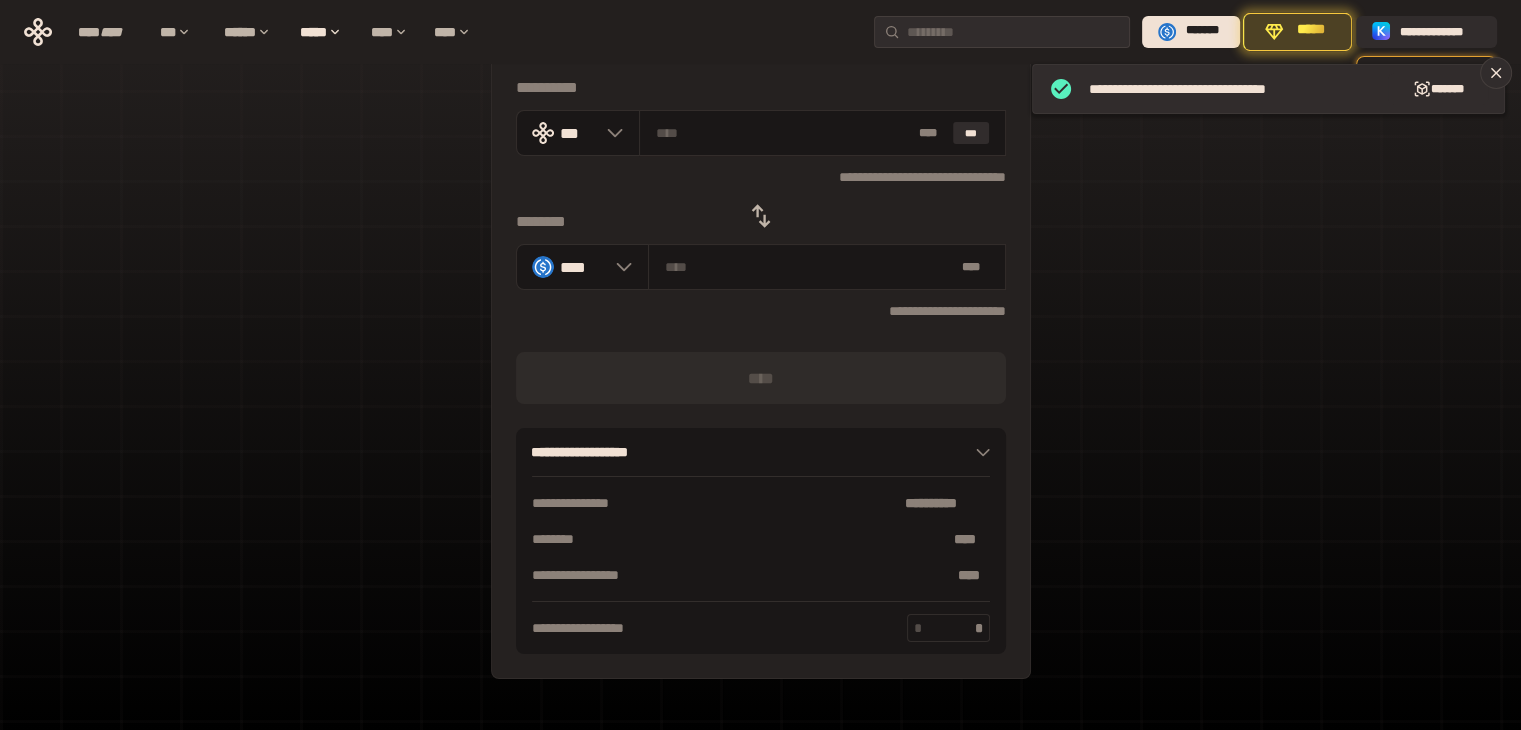 scroll, scrollTop: 0, scrollLeft: 0, axis: both 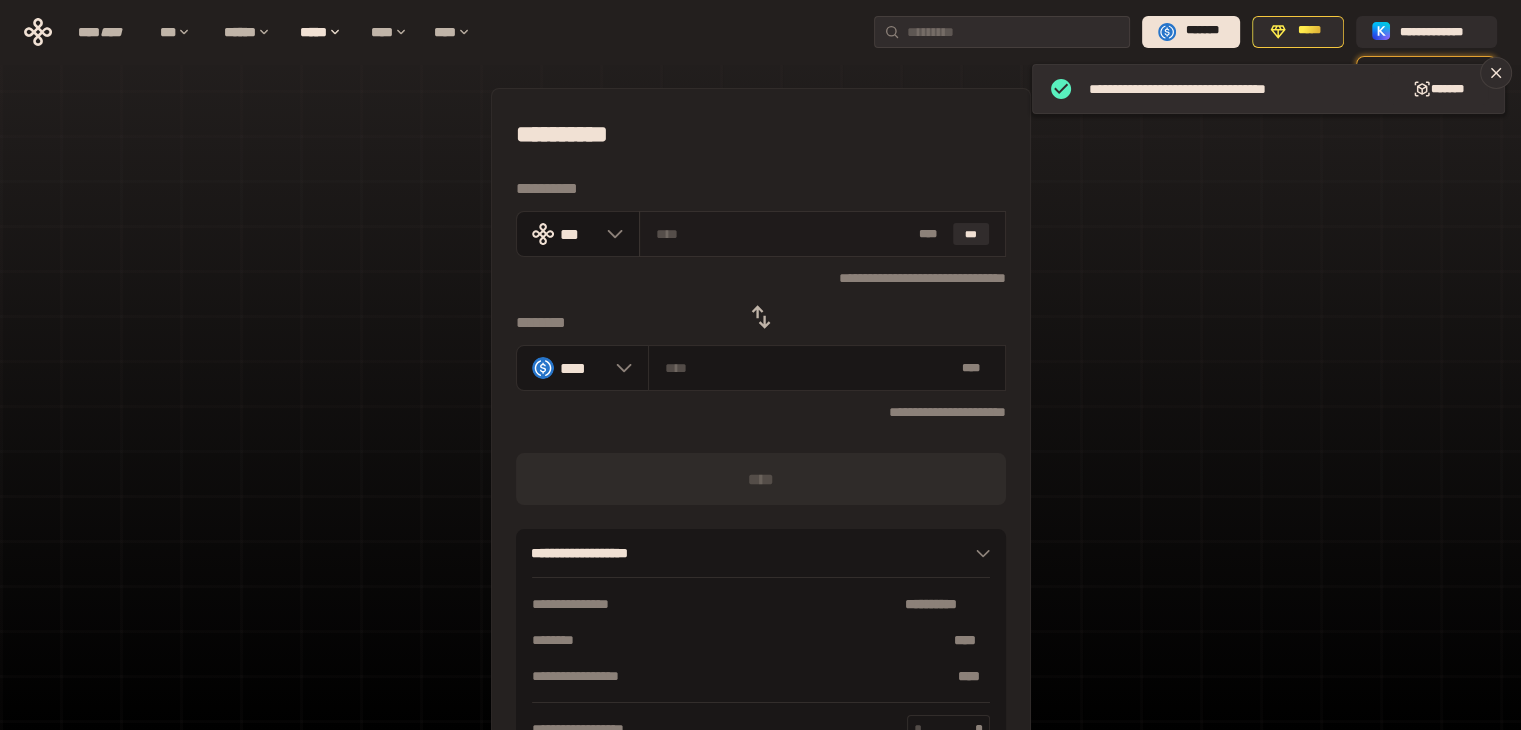 click at bounding box center [783, 234] 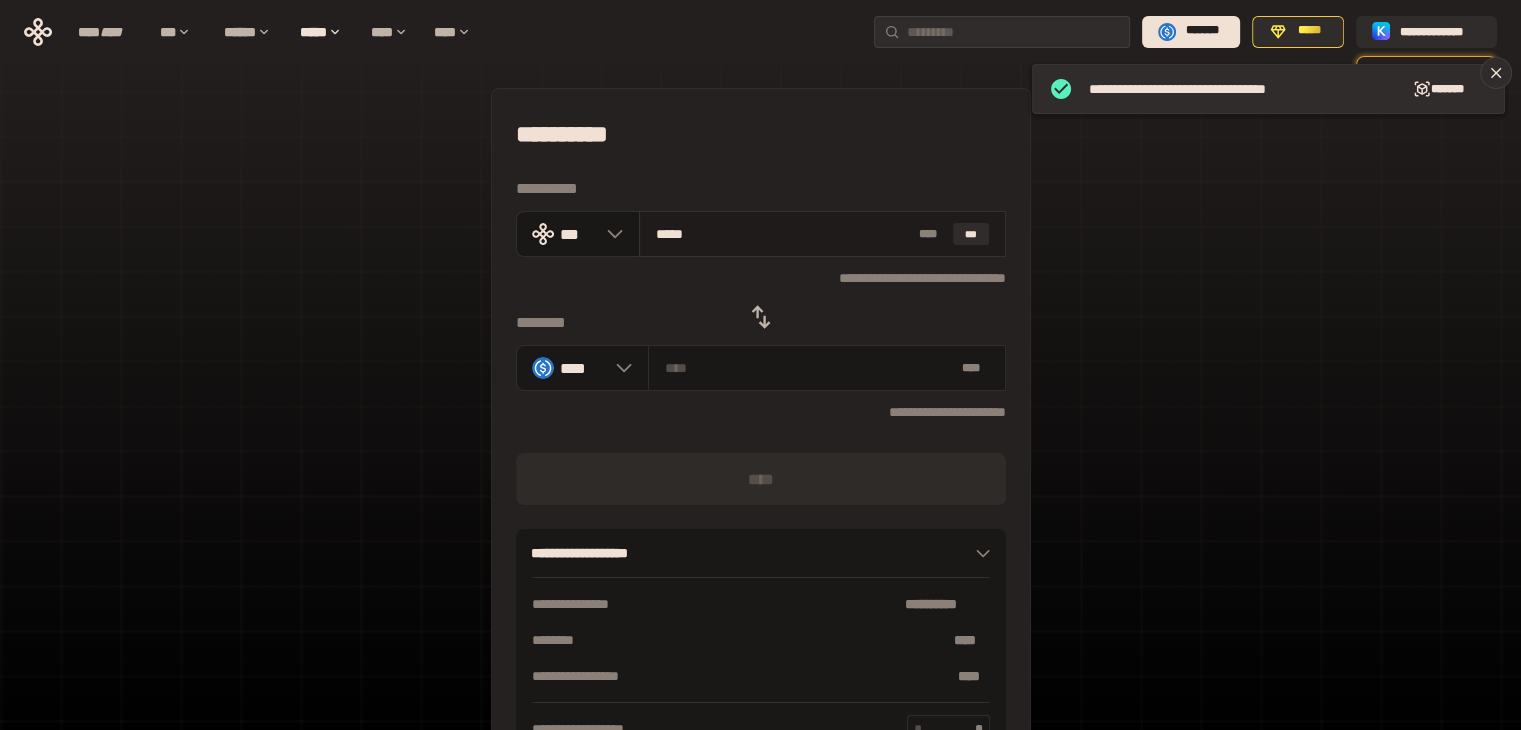 type on "******" 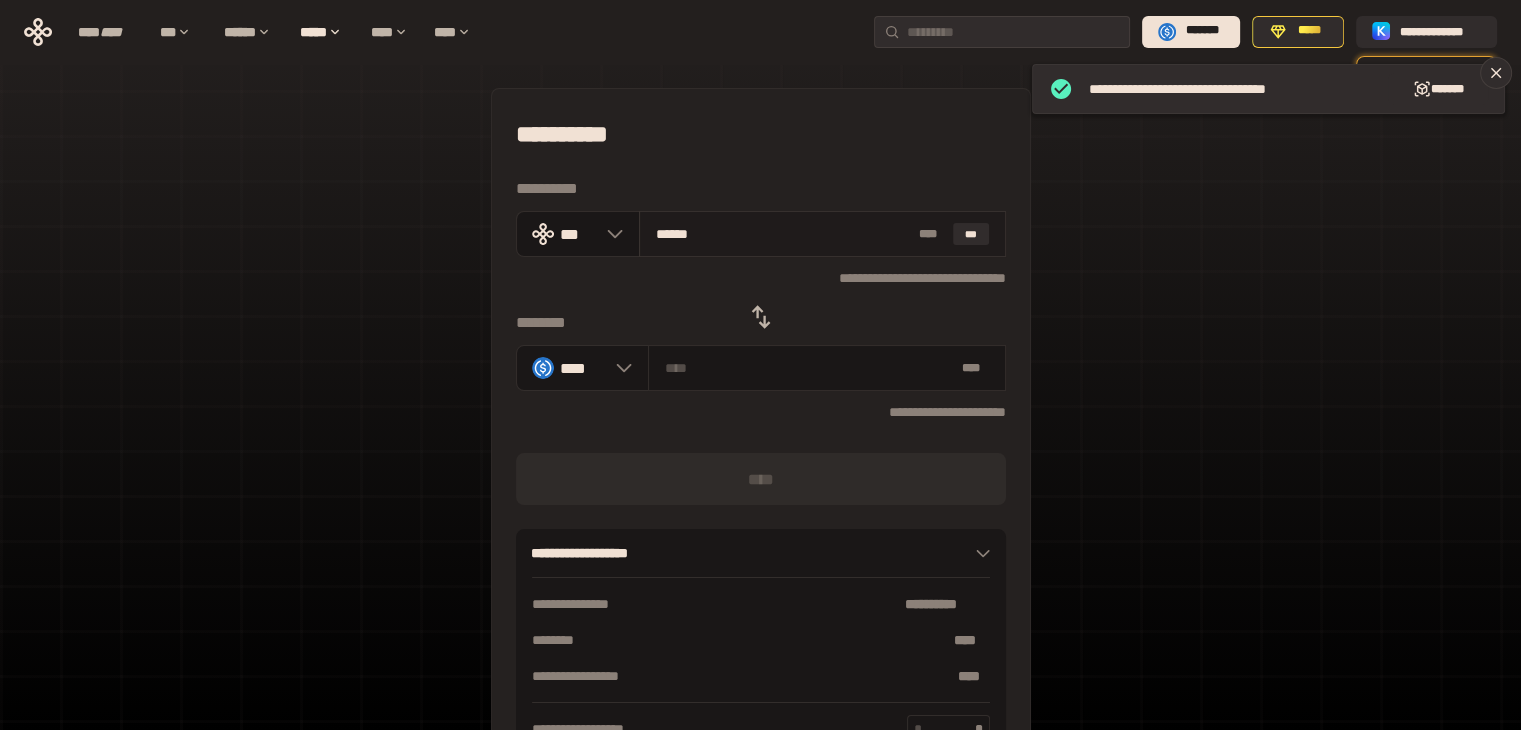 type on "********" 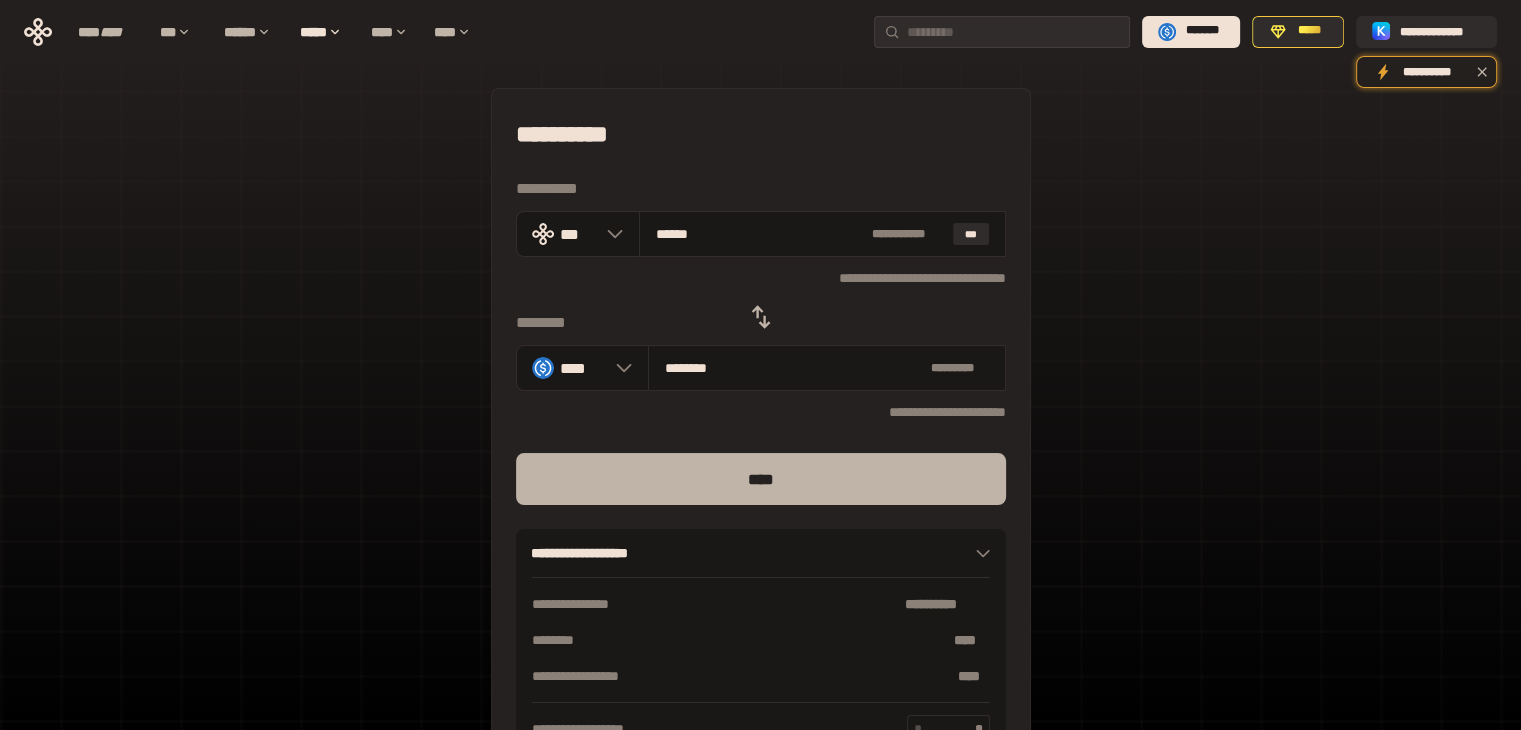 type on "******" 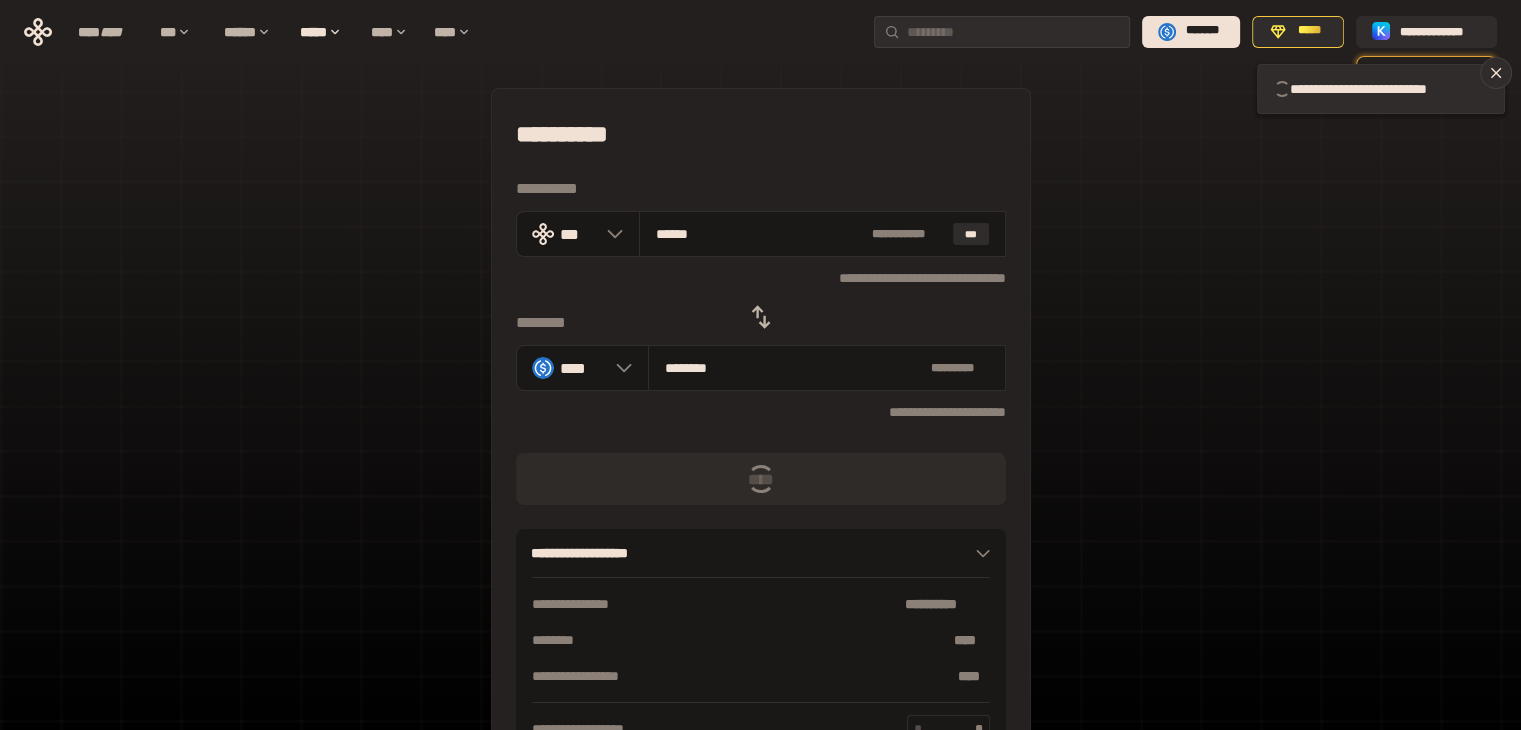 type 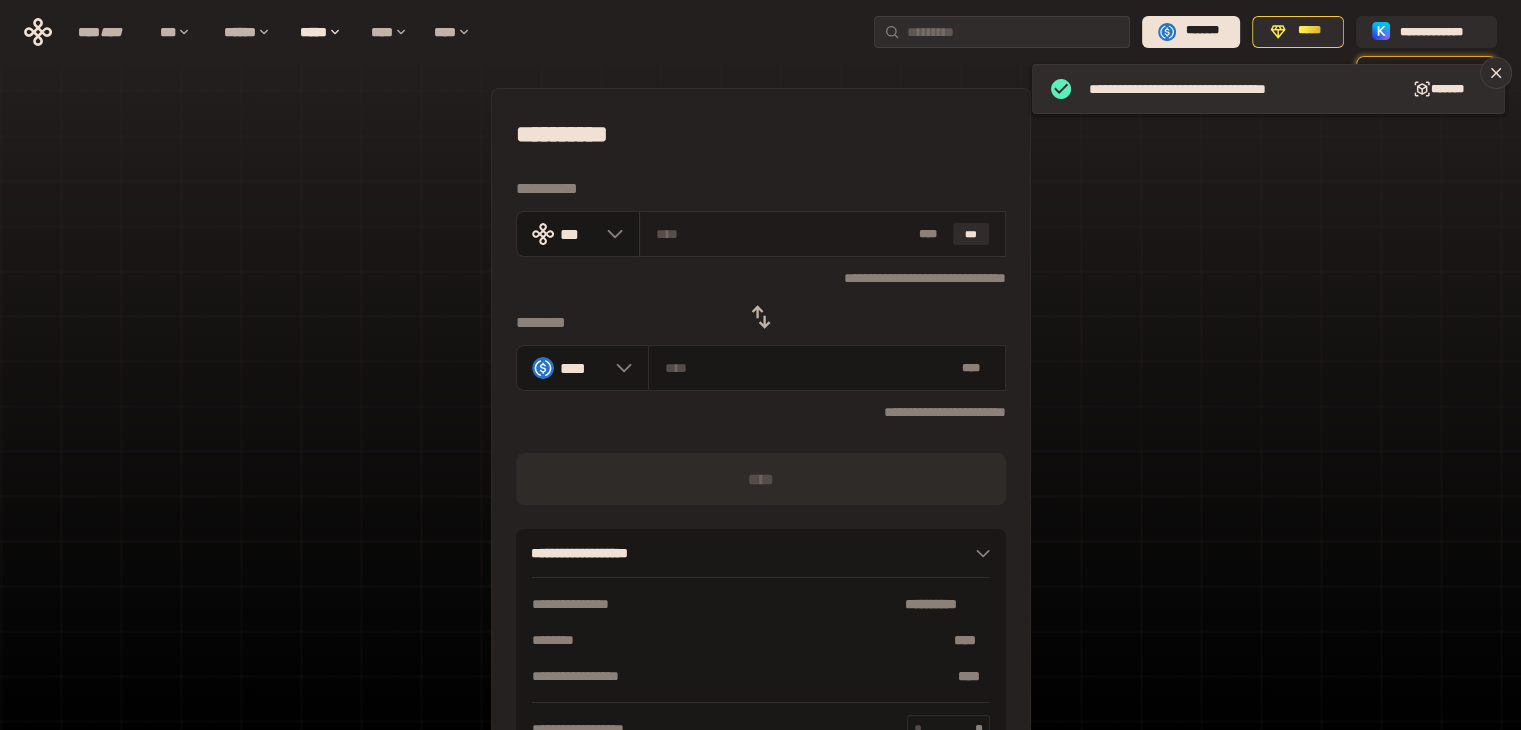 click on "* ** ***" at bounding box center [822, 234] 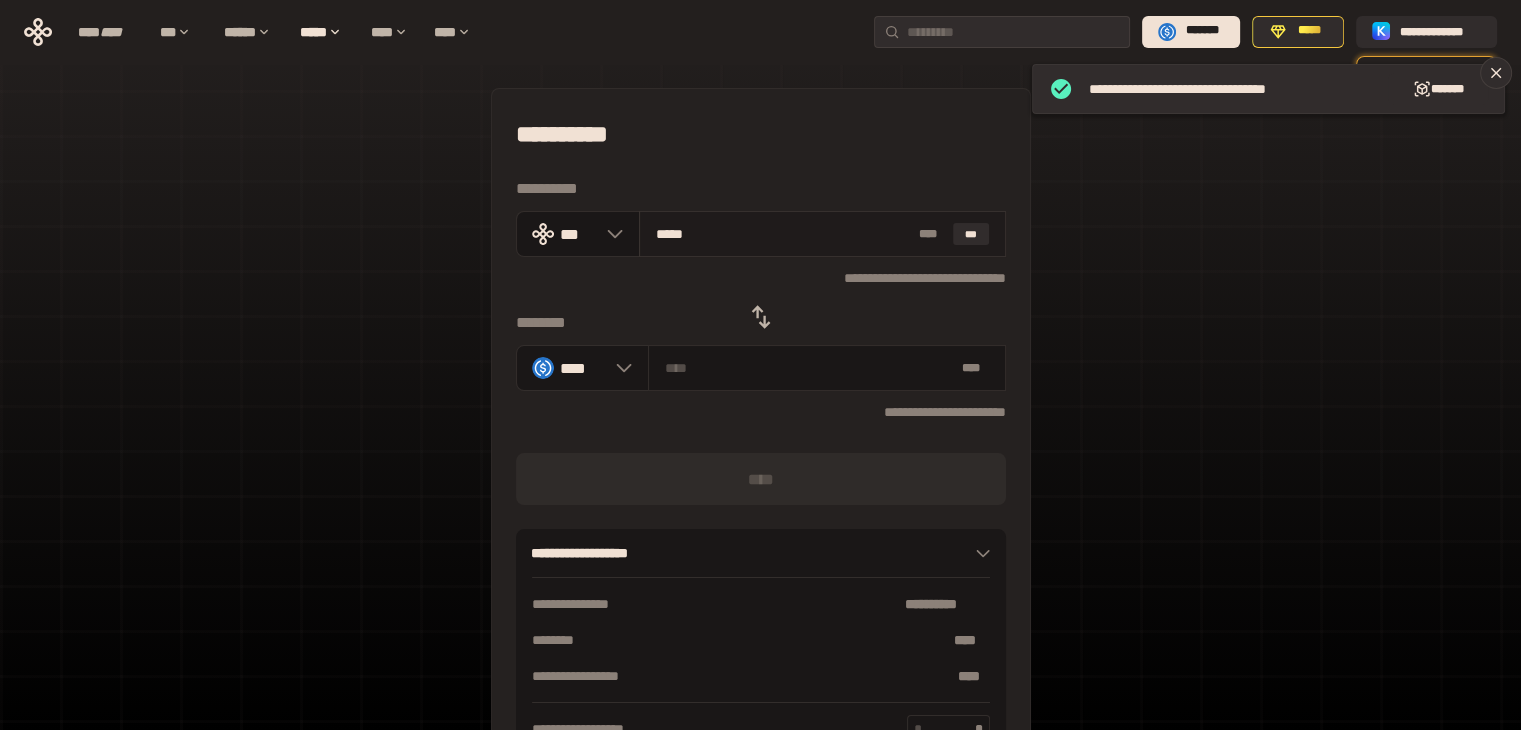 type on "******" 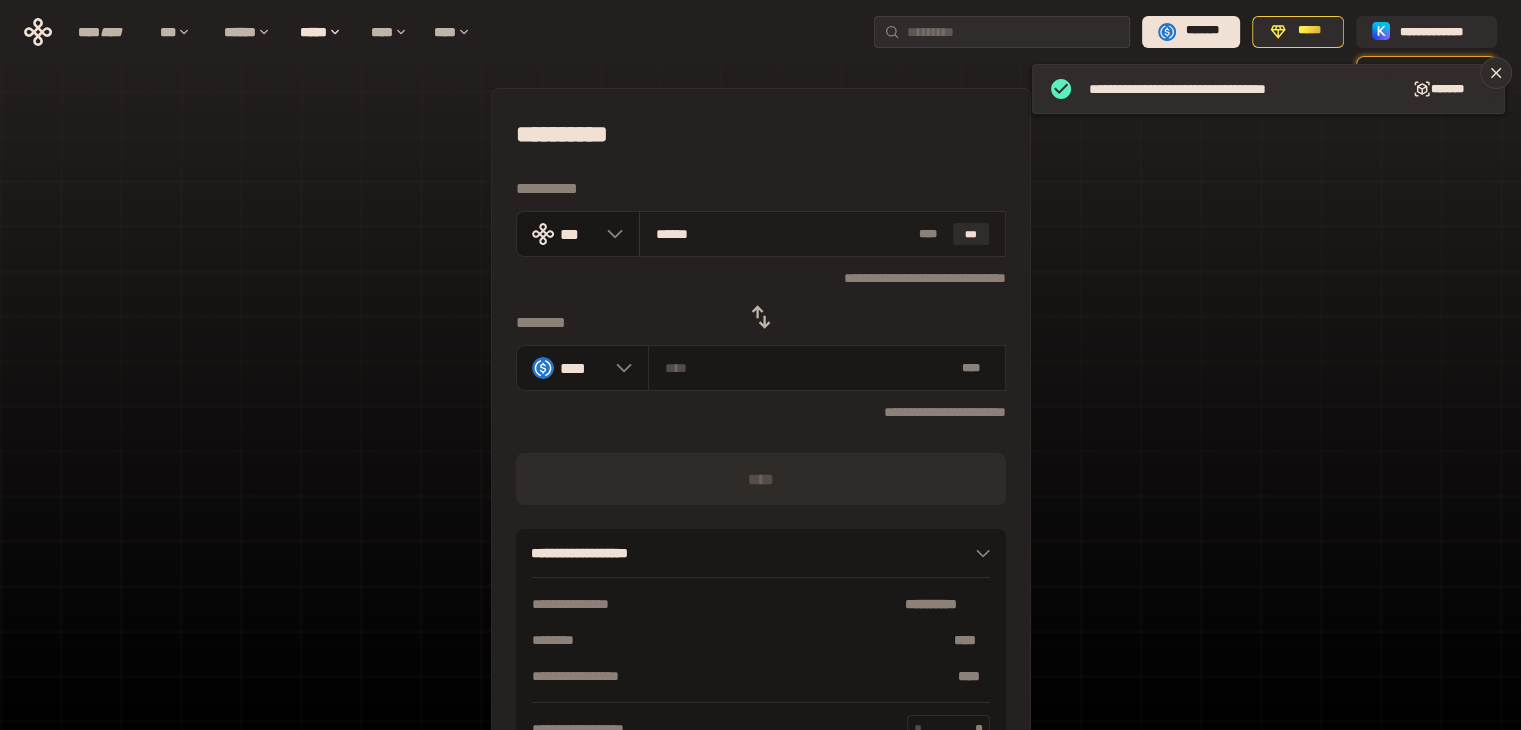 type on "********" 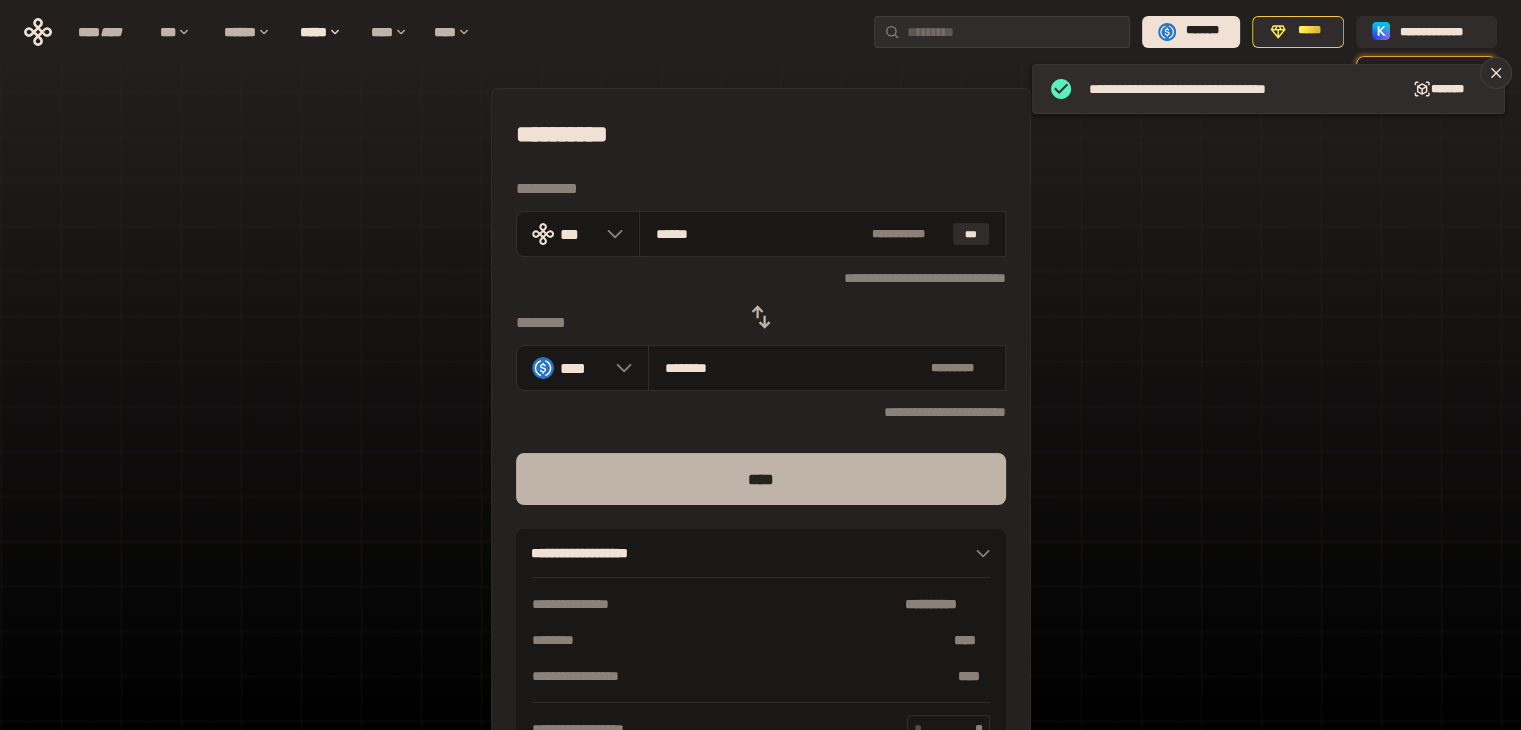 type on "******" 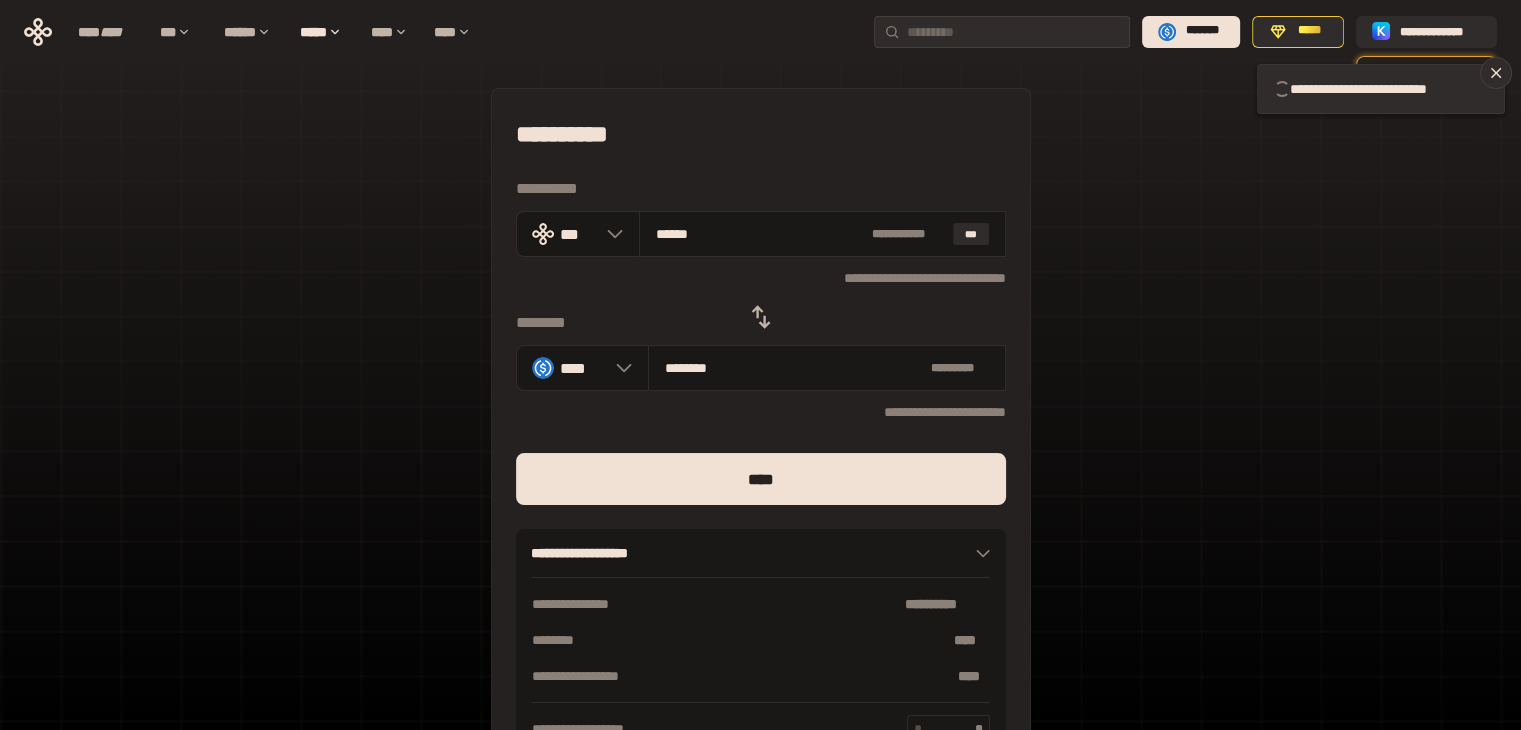 type 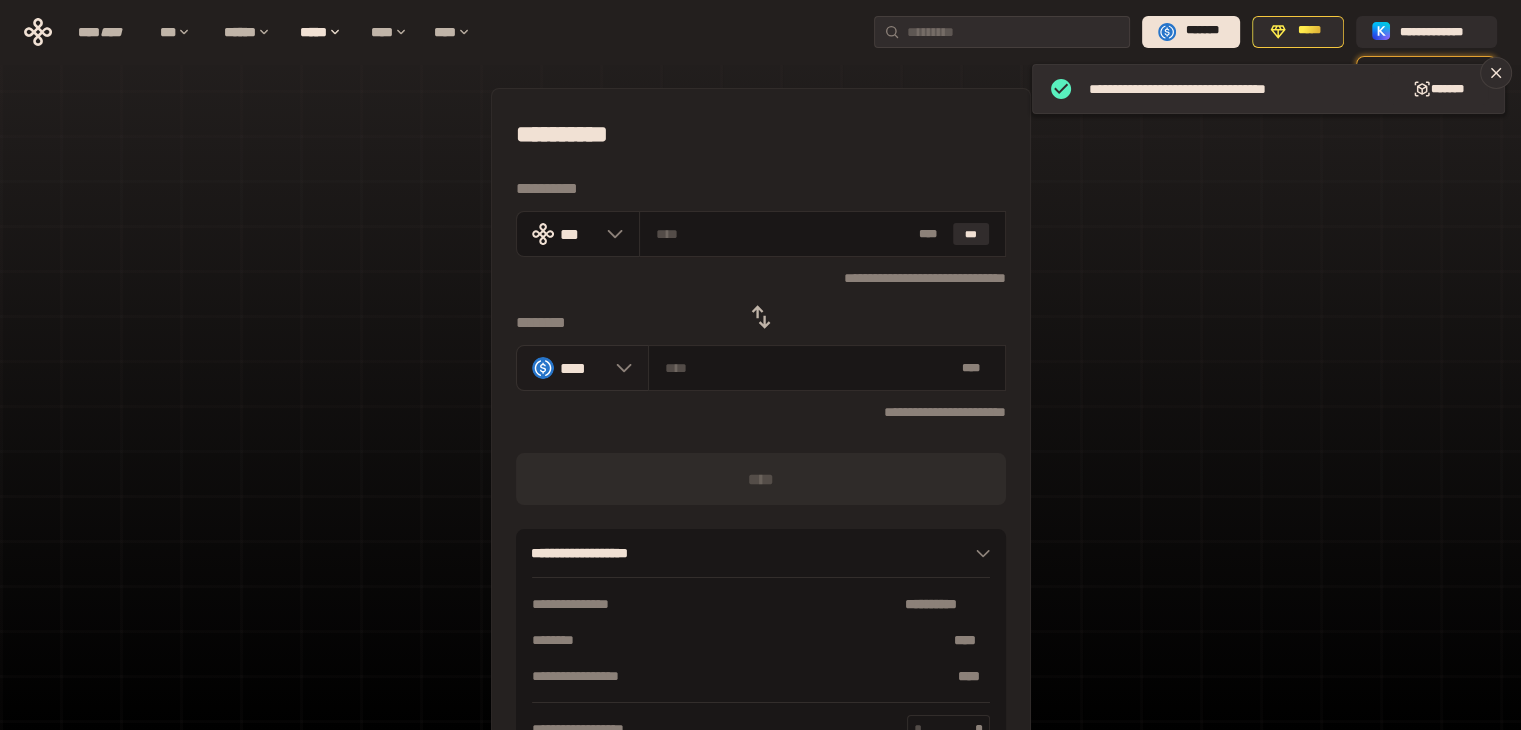 click 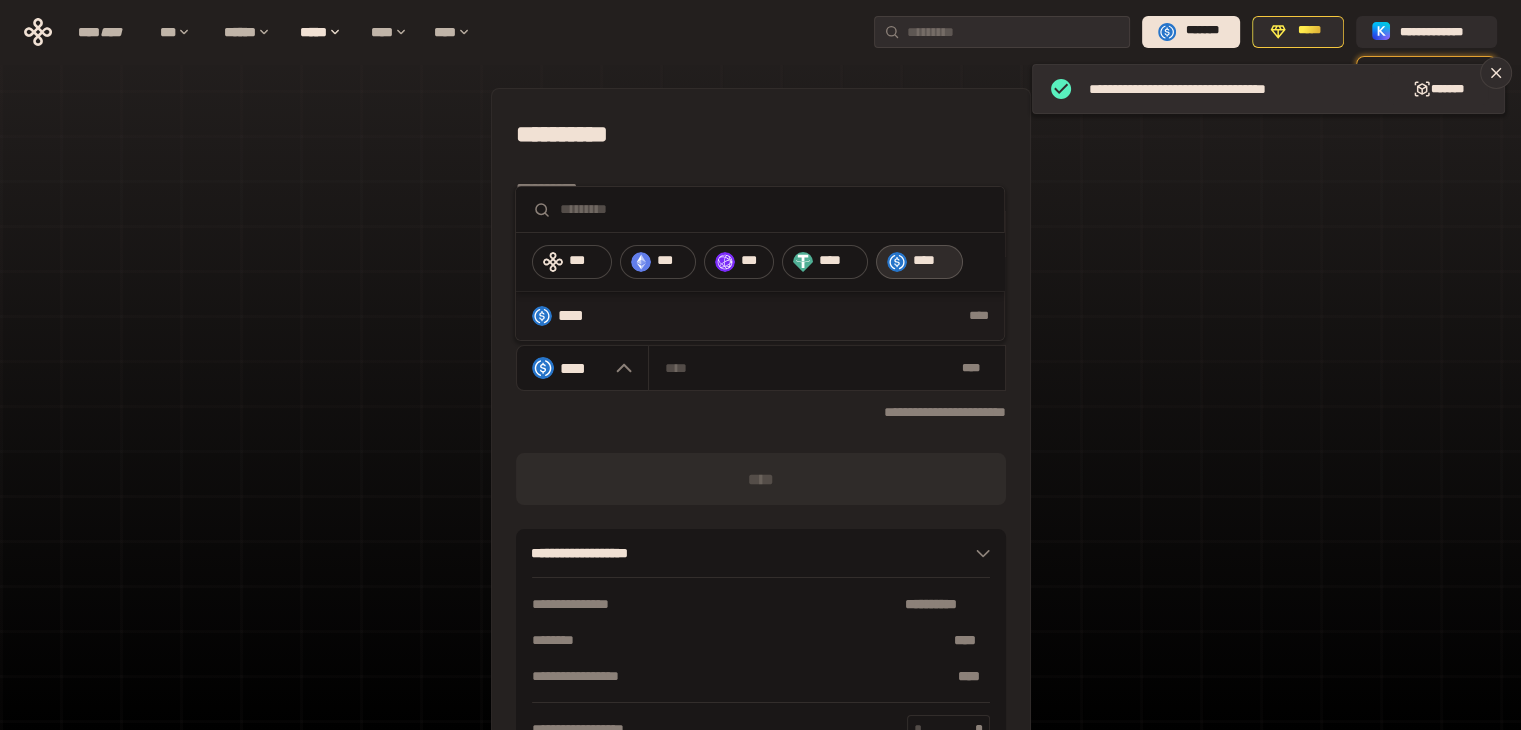 click on "[FIRST] [LAST] [STREET] [CITY] [STATE] [ZIP] [COUNTRY] [PHONE] [EMAIL]" at bounding box center (761, 434) 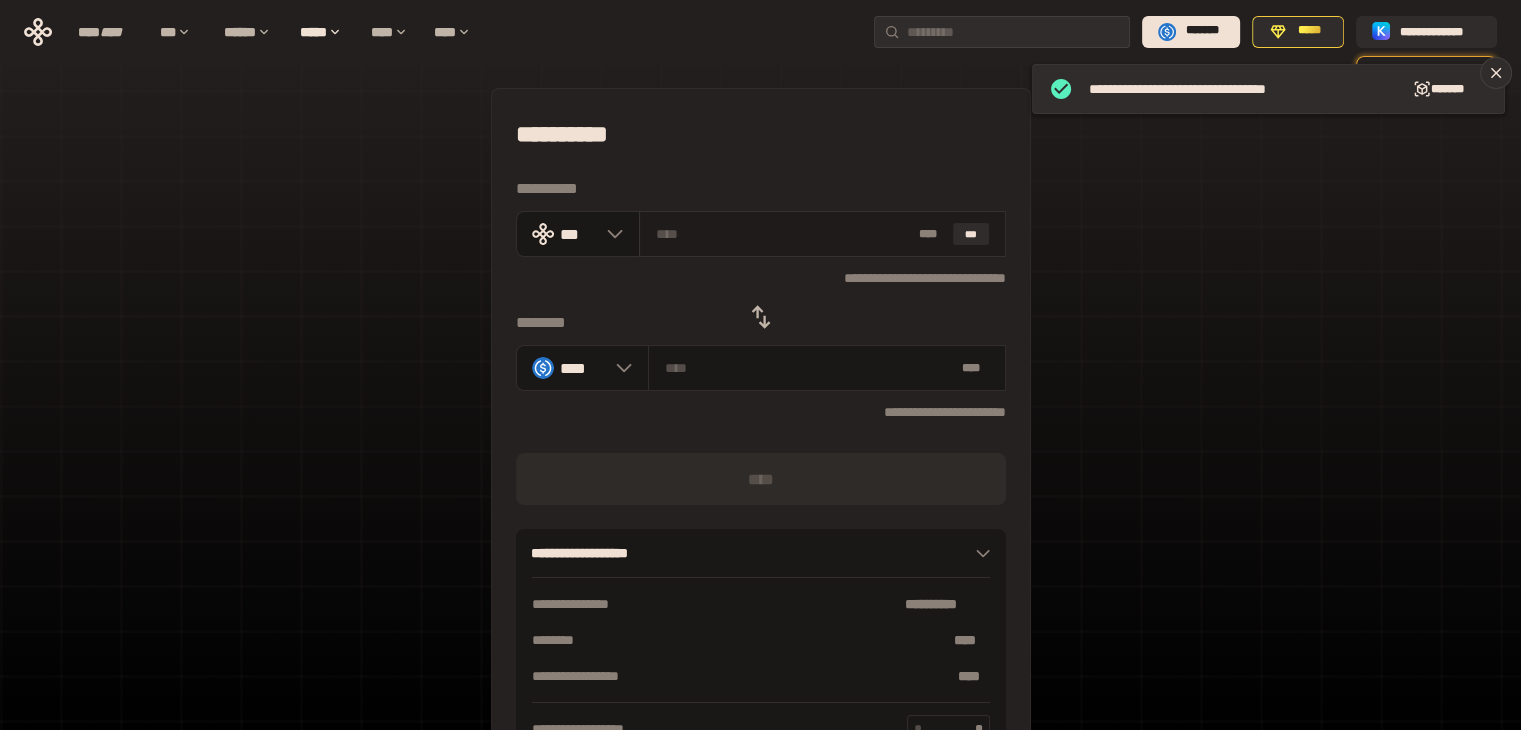 drag, startPoint x: 654, startPoint y: 231, endPoint x: 668, endPoint y: 229, distance: 14.142136 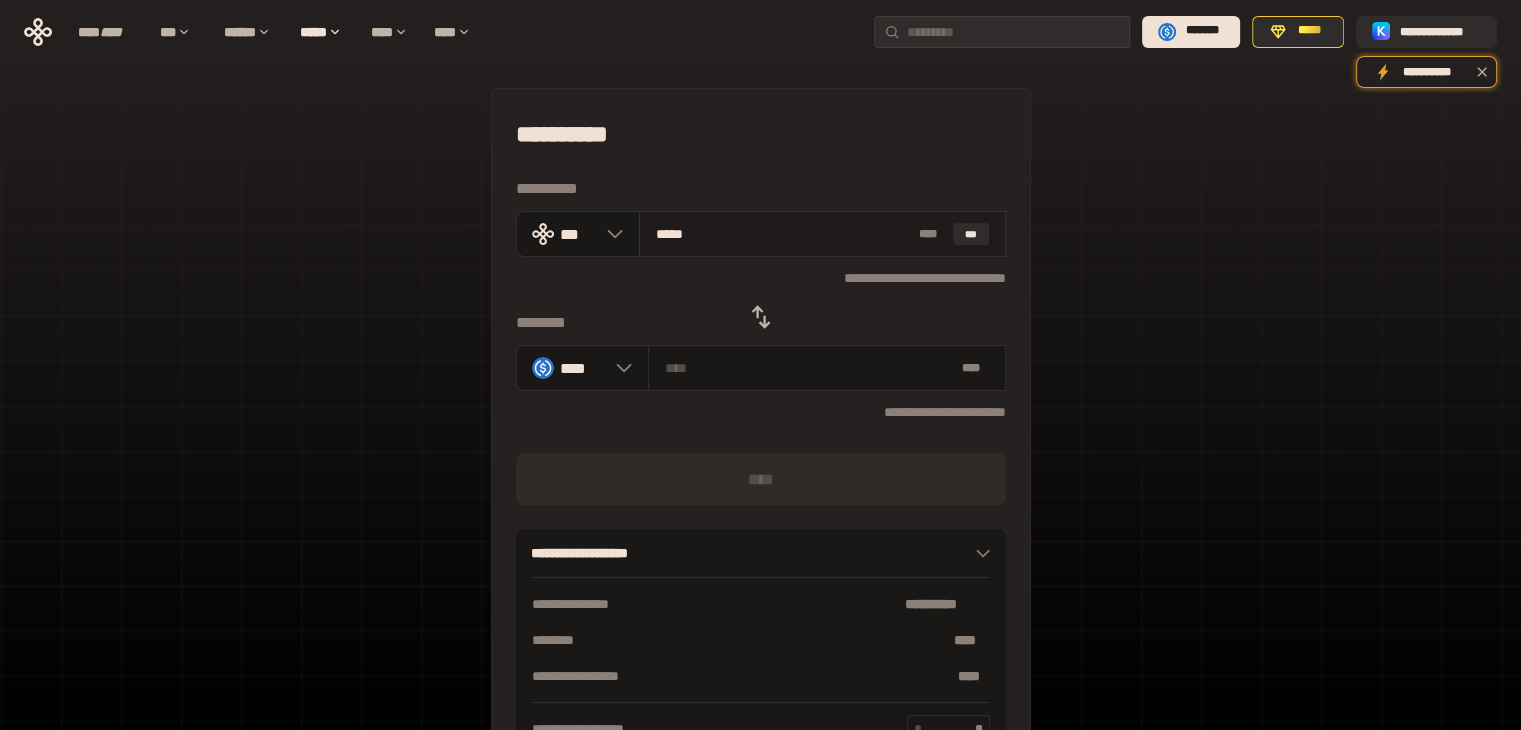 type on "******" 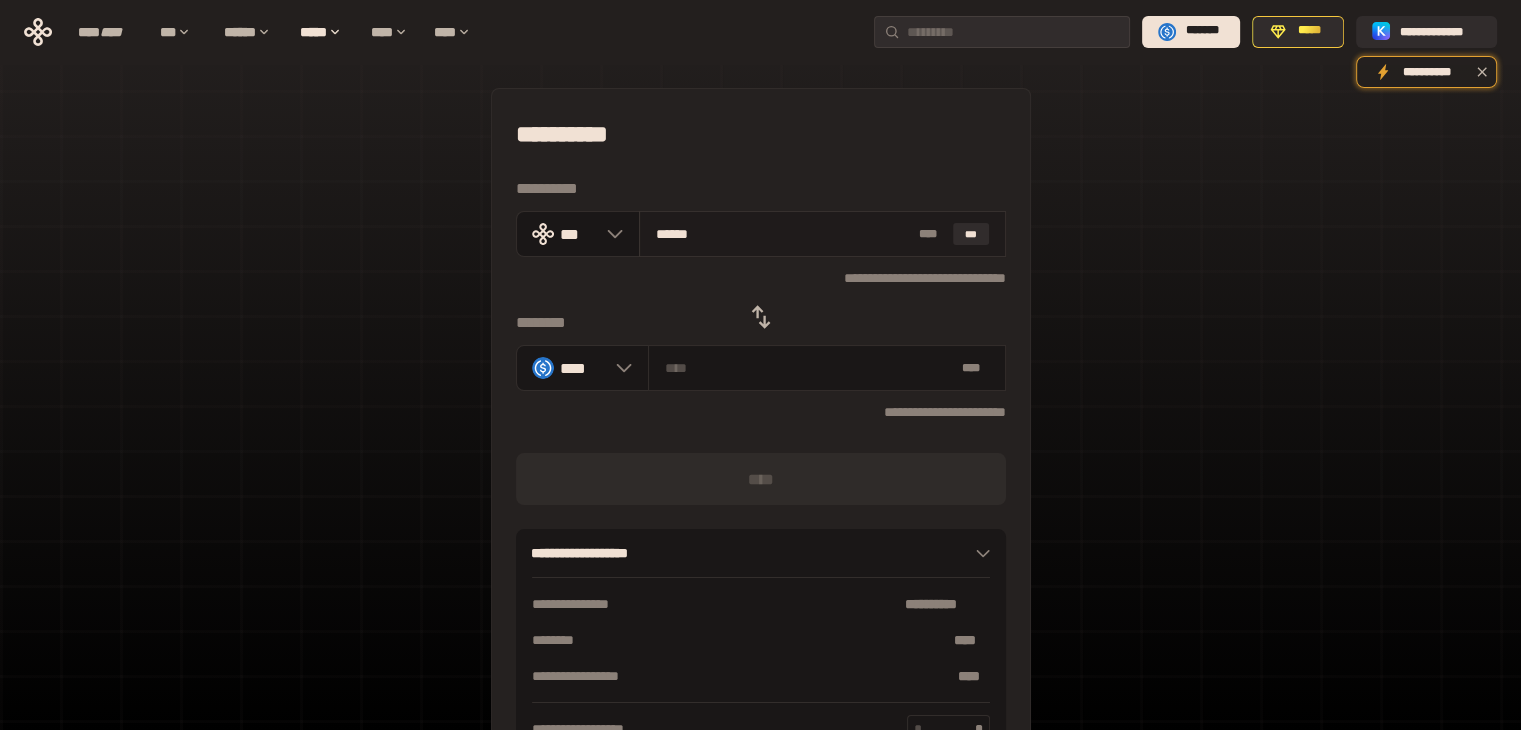 type on "********" 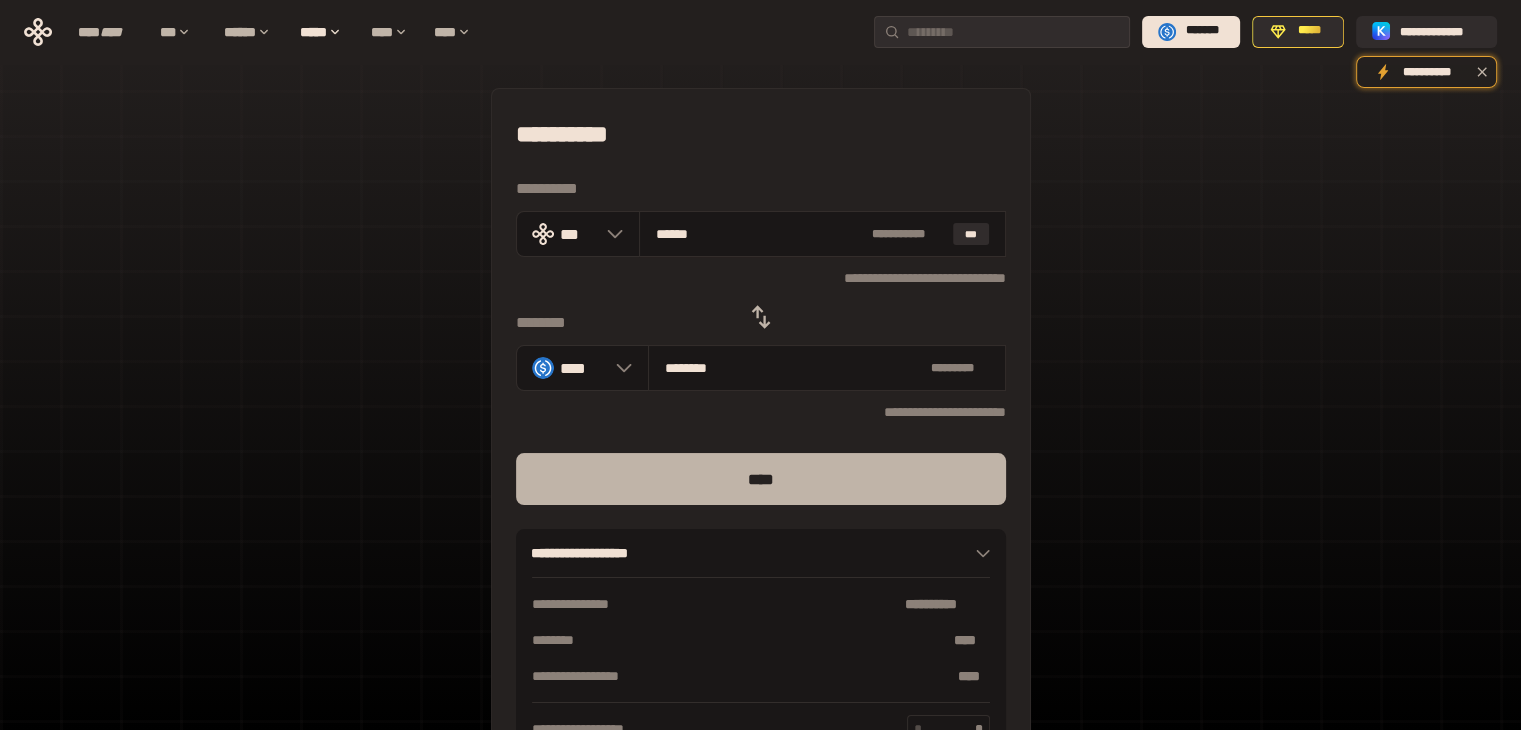 type on "******" 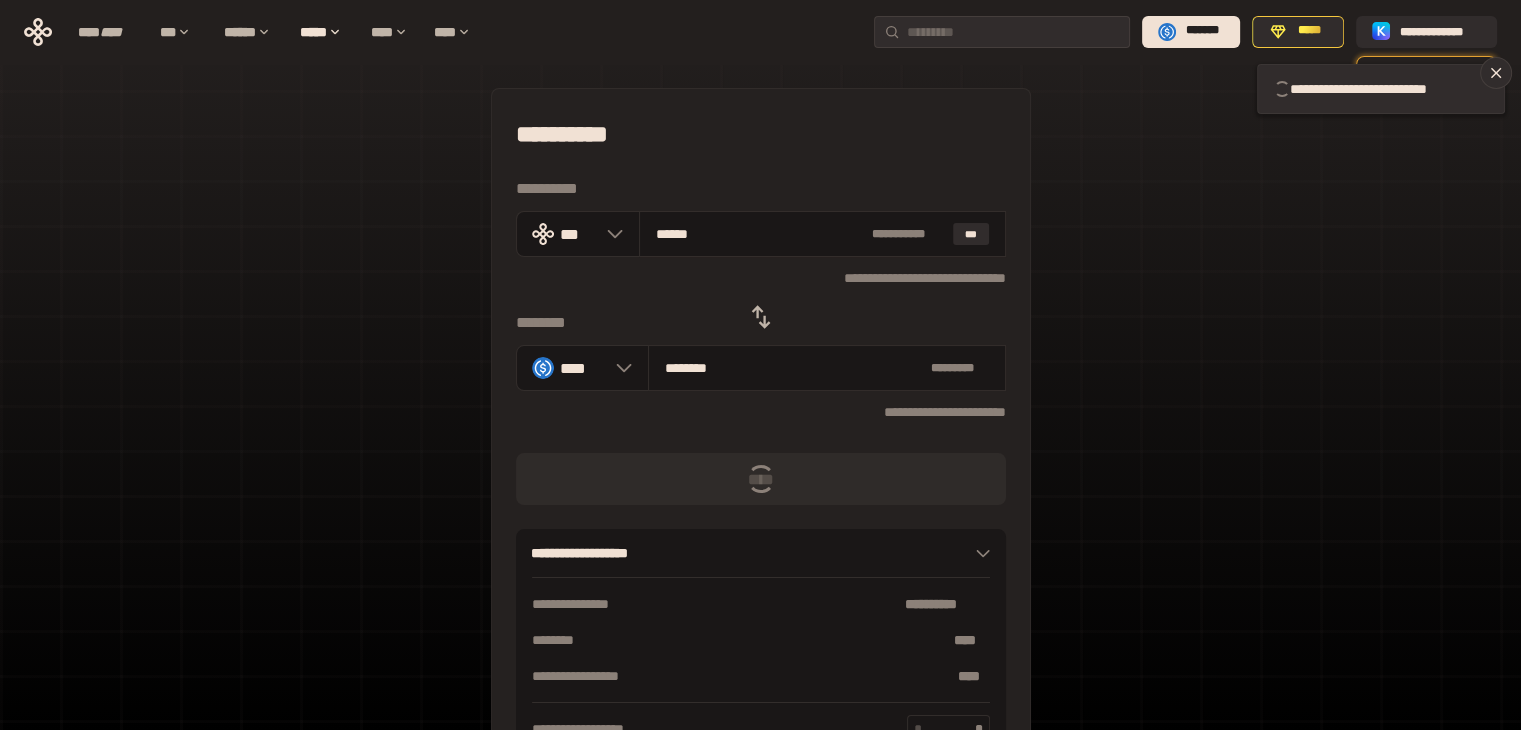 type 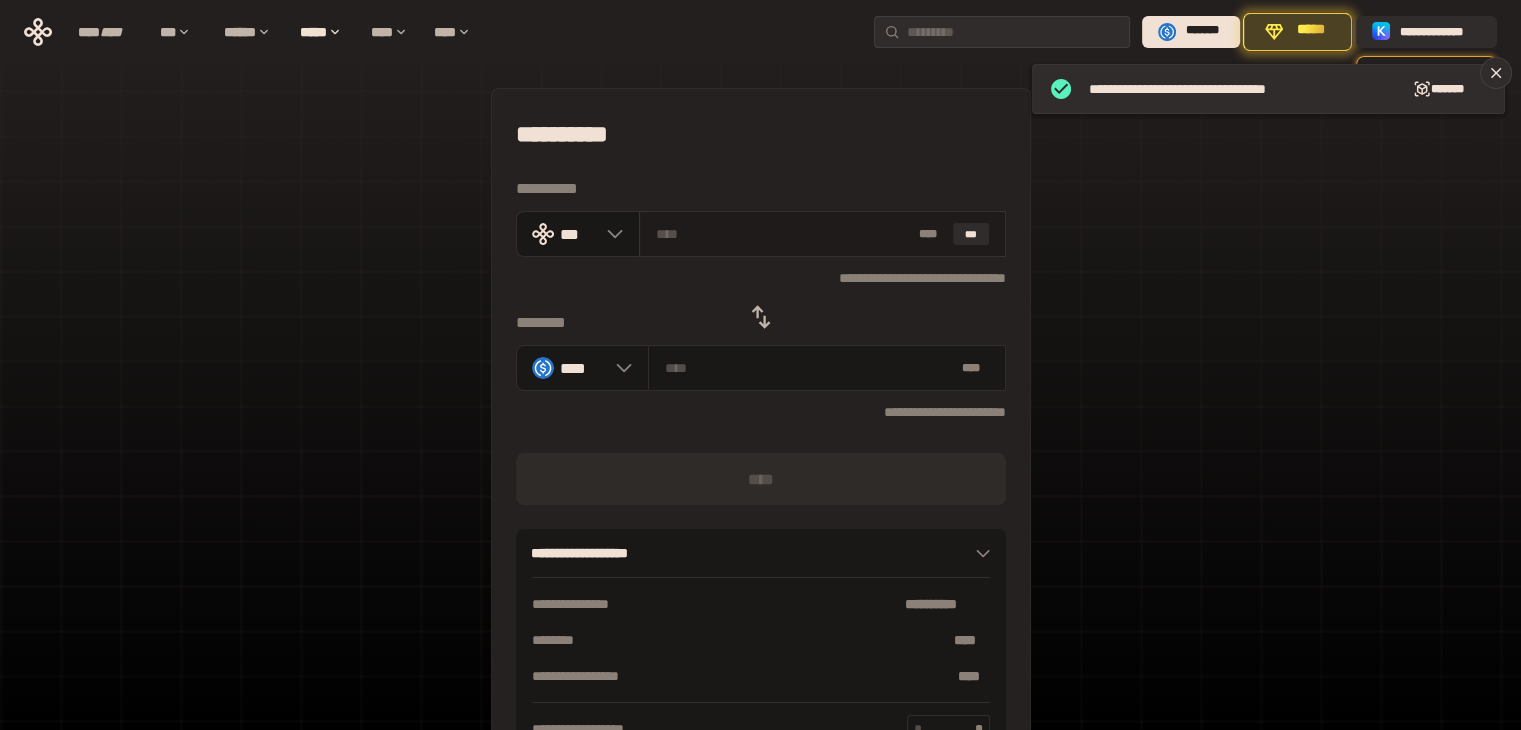 click at bounding box center [783, 234] 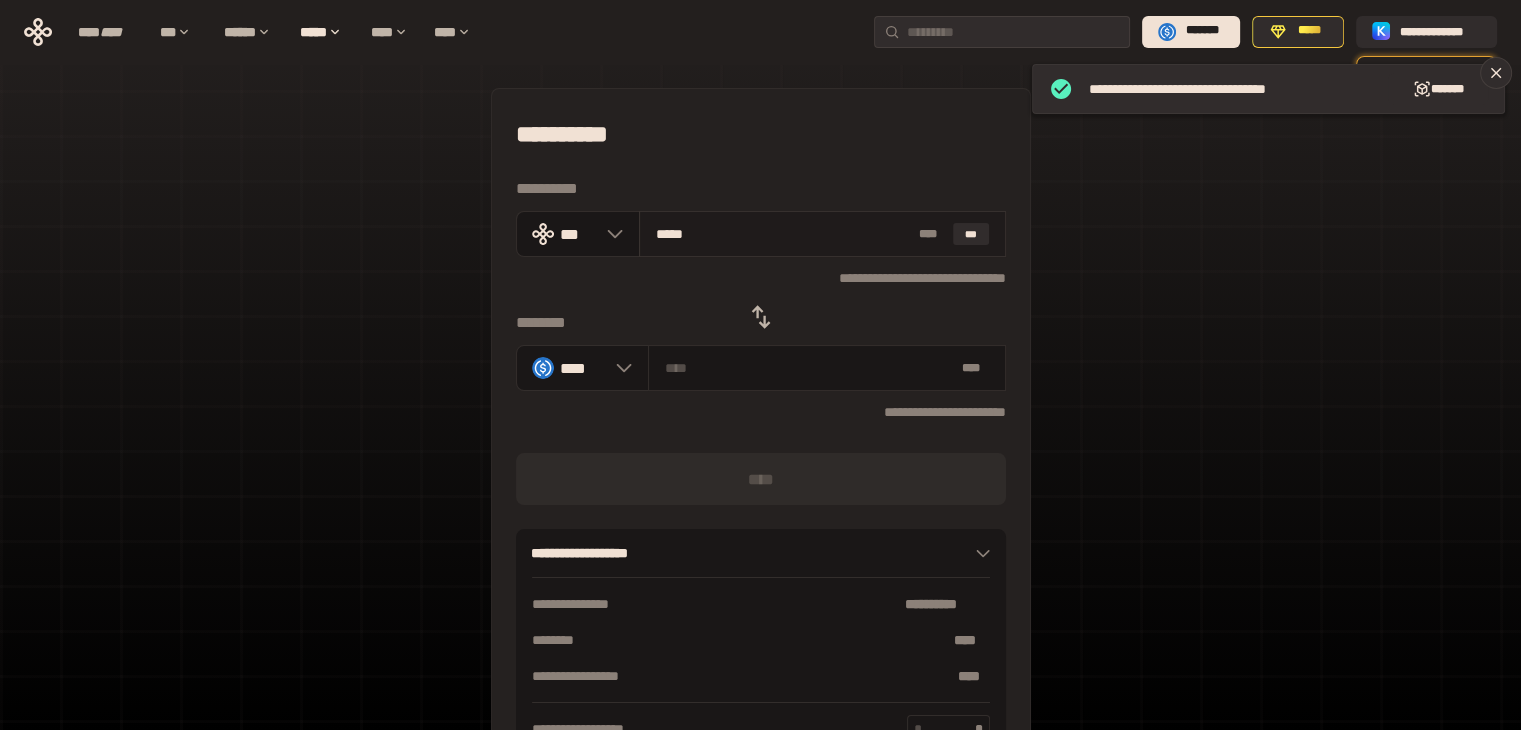 type on "******" 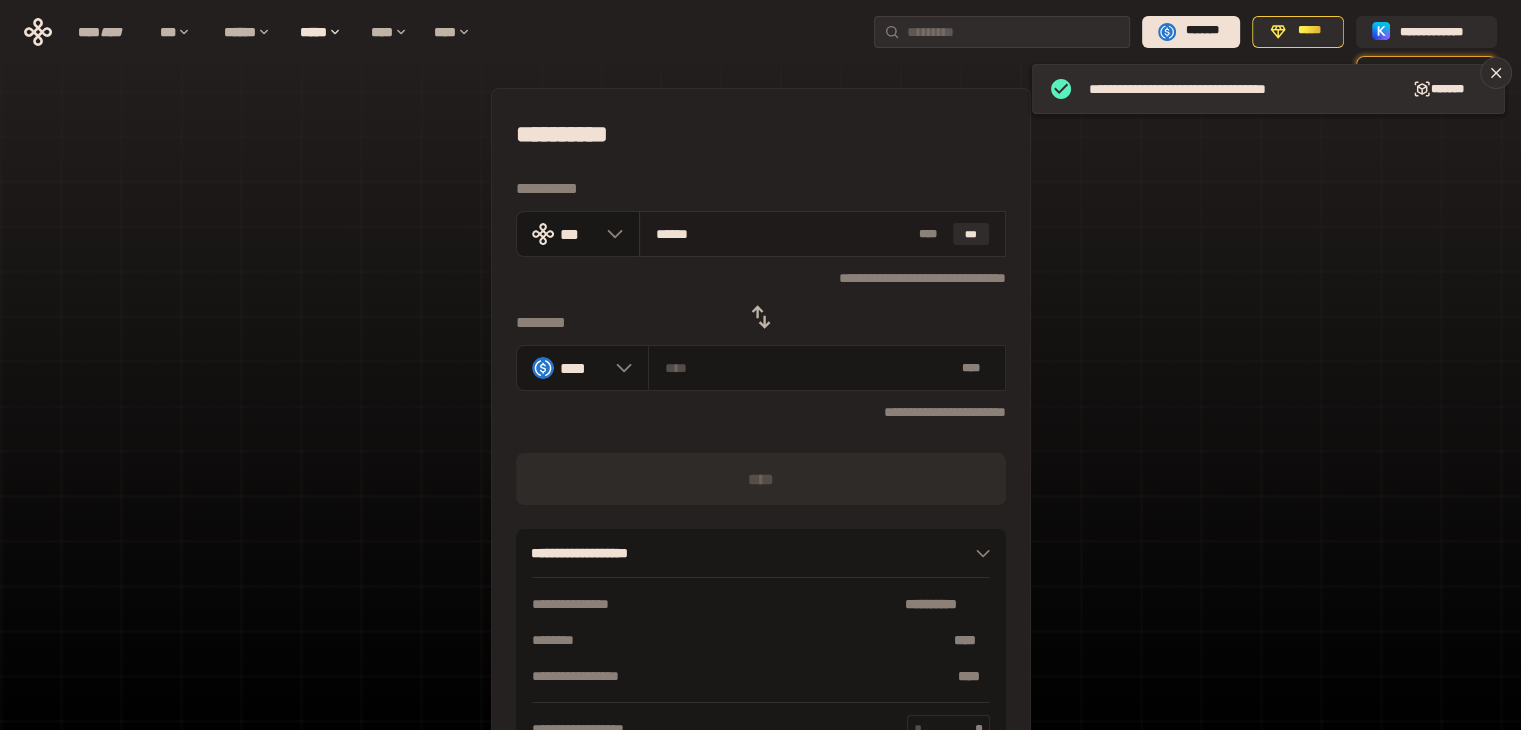 type on "********" 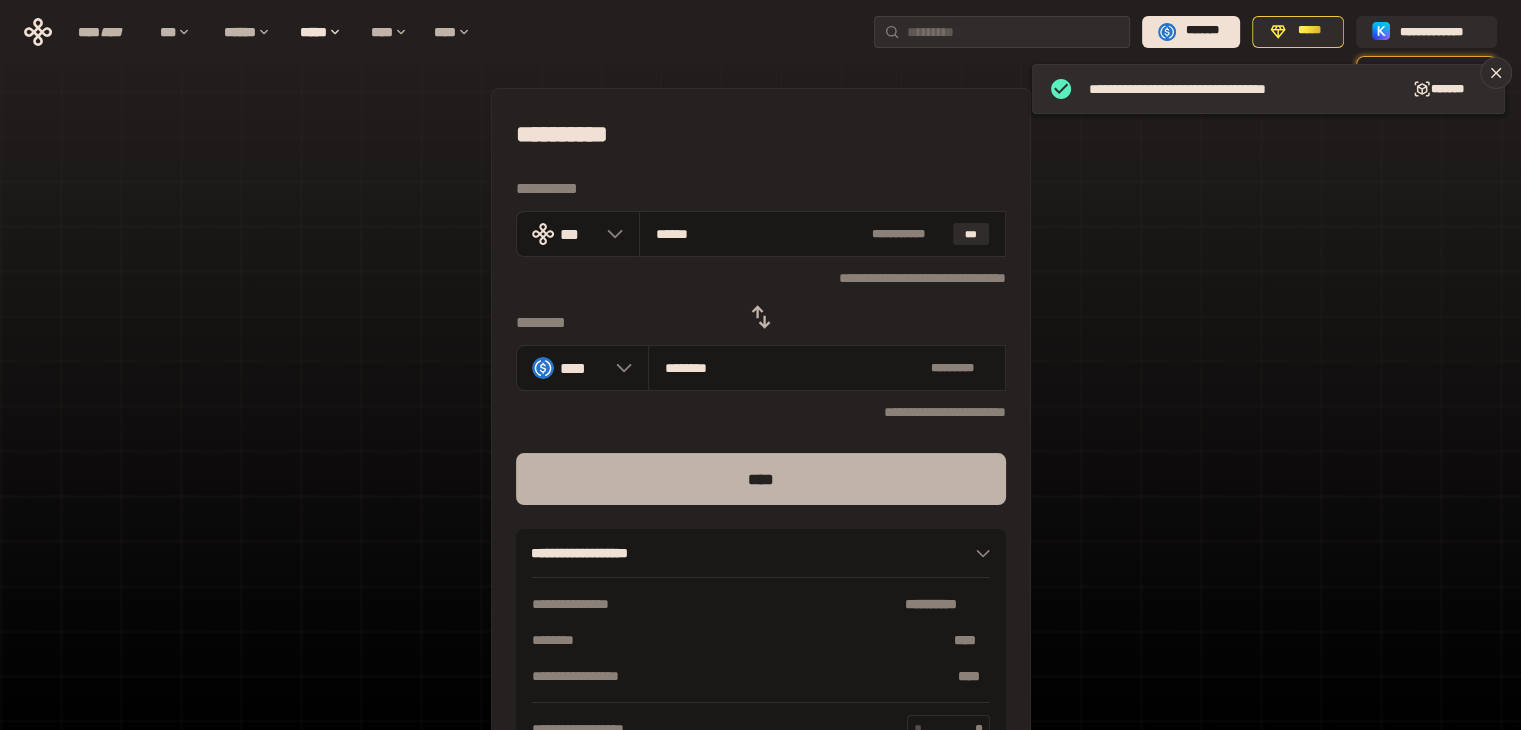 type on "******" 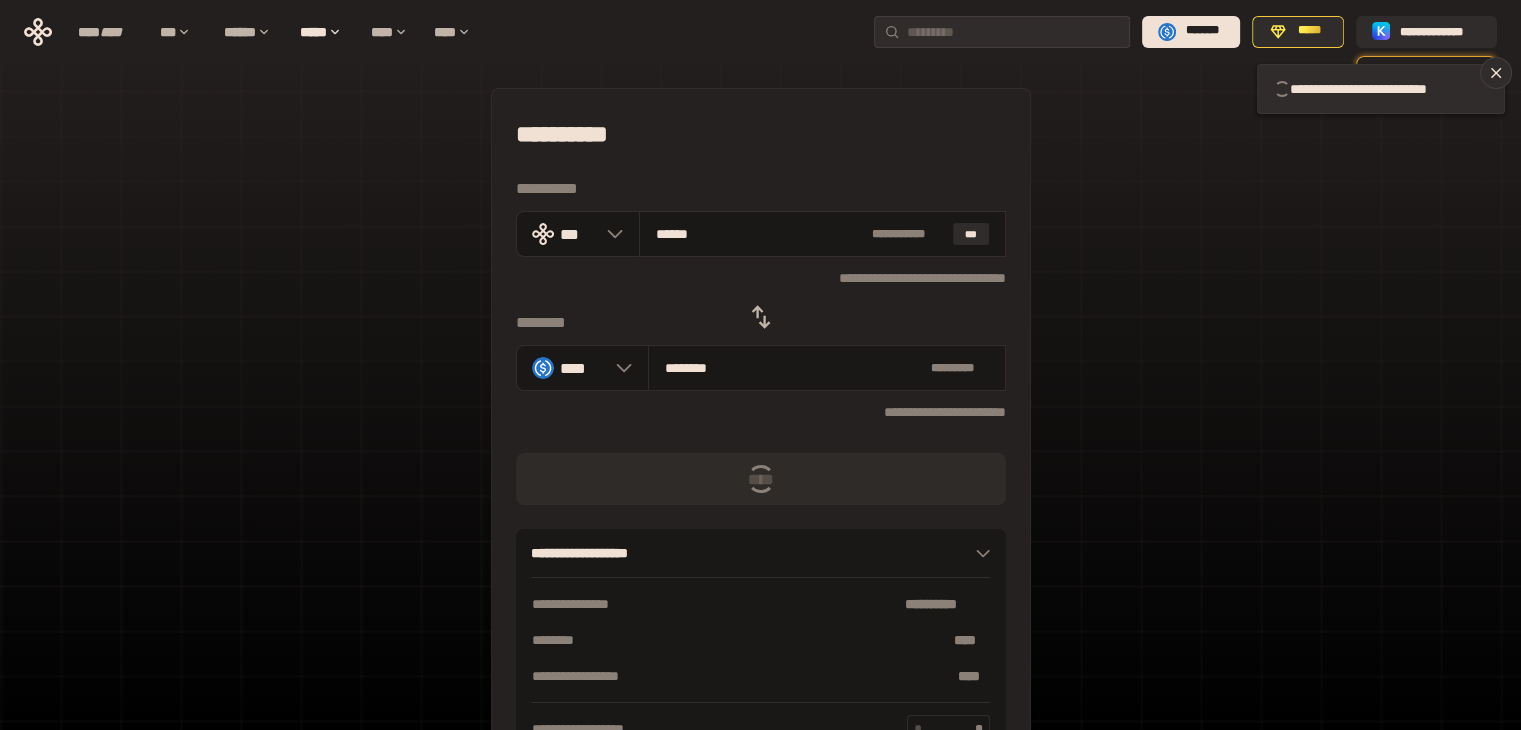 type 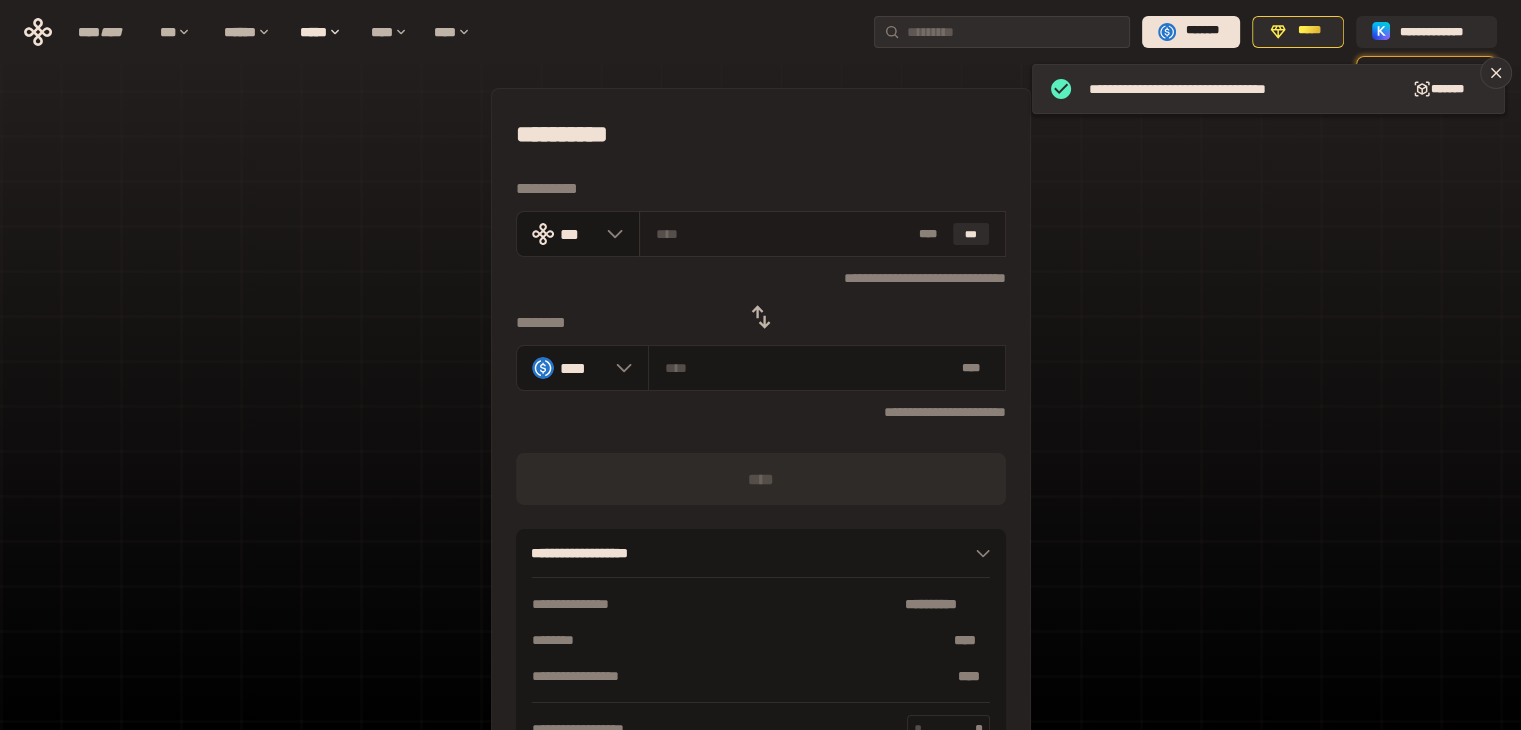 drag, startPoint x: 650, startPoint y: 229, endPoint x: 665, endPoint y: 229, distance: 15 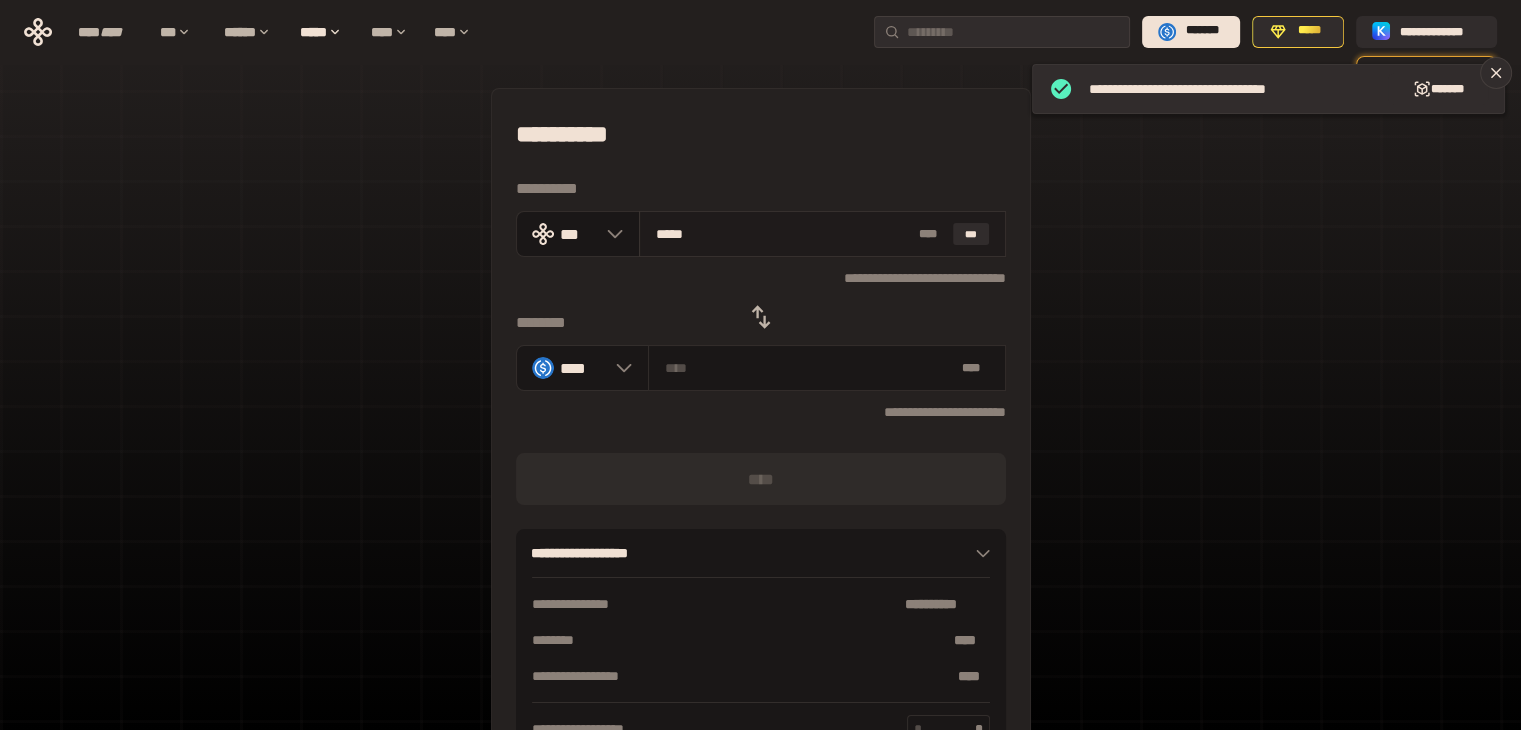 type on "******" 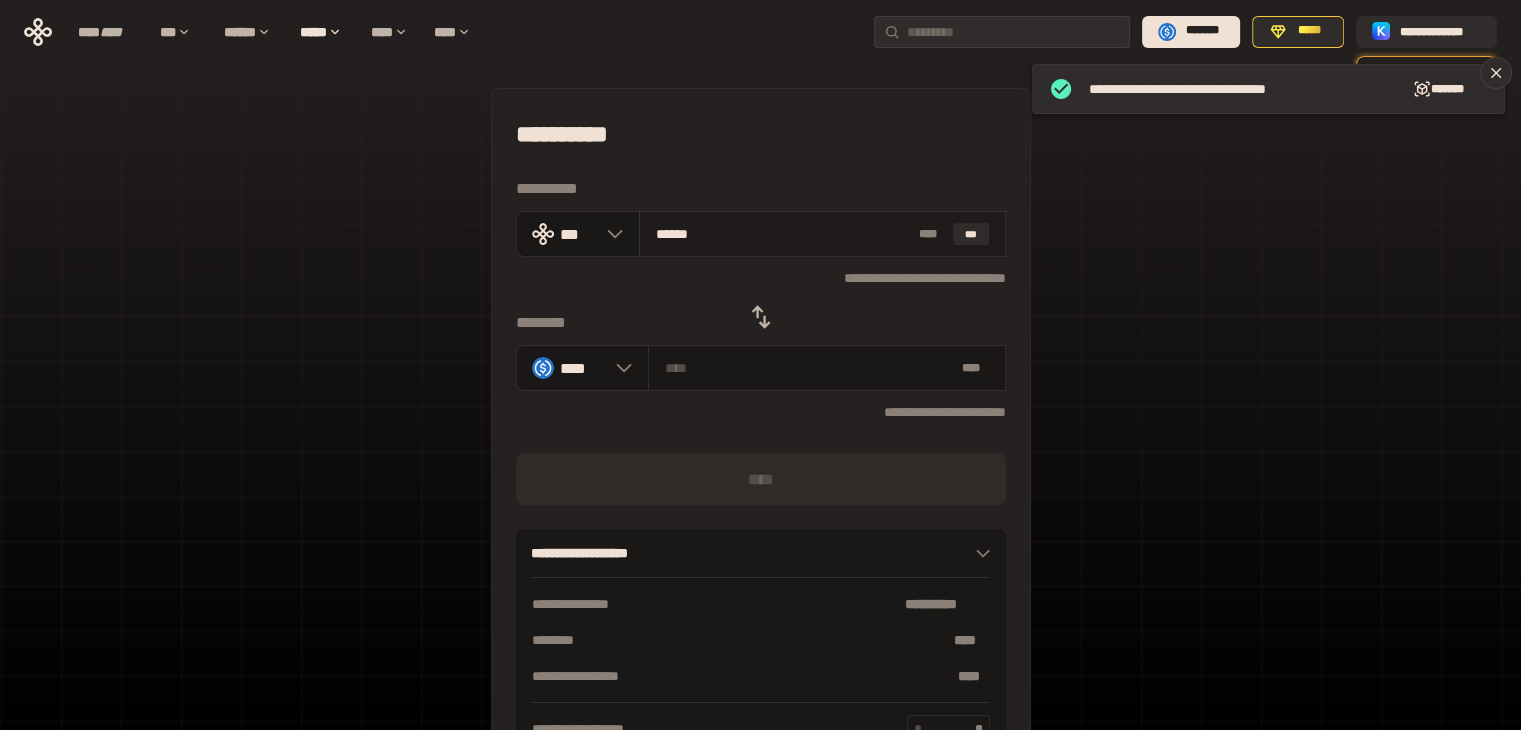 type on "********" 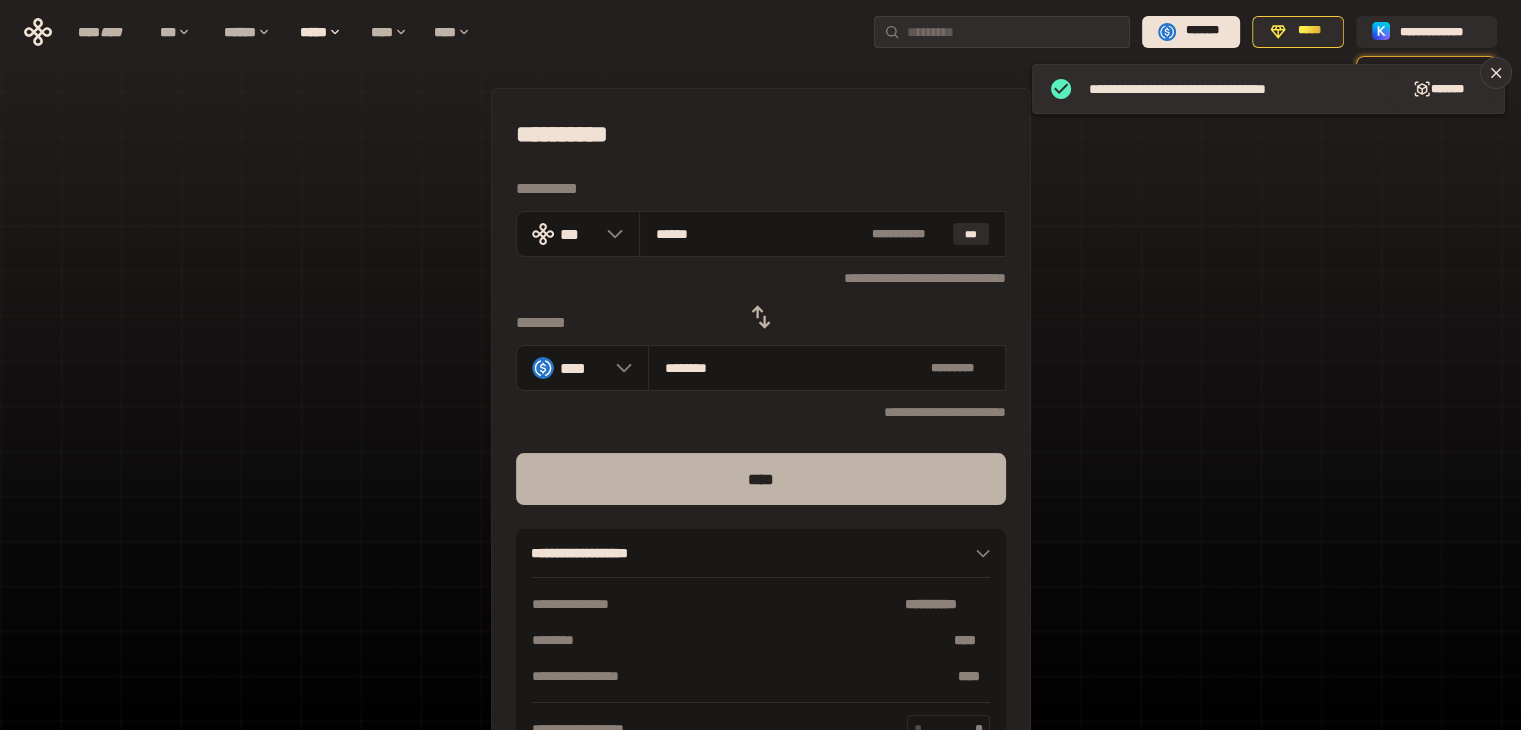 type on "******" 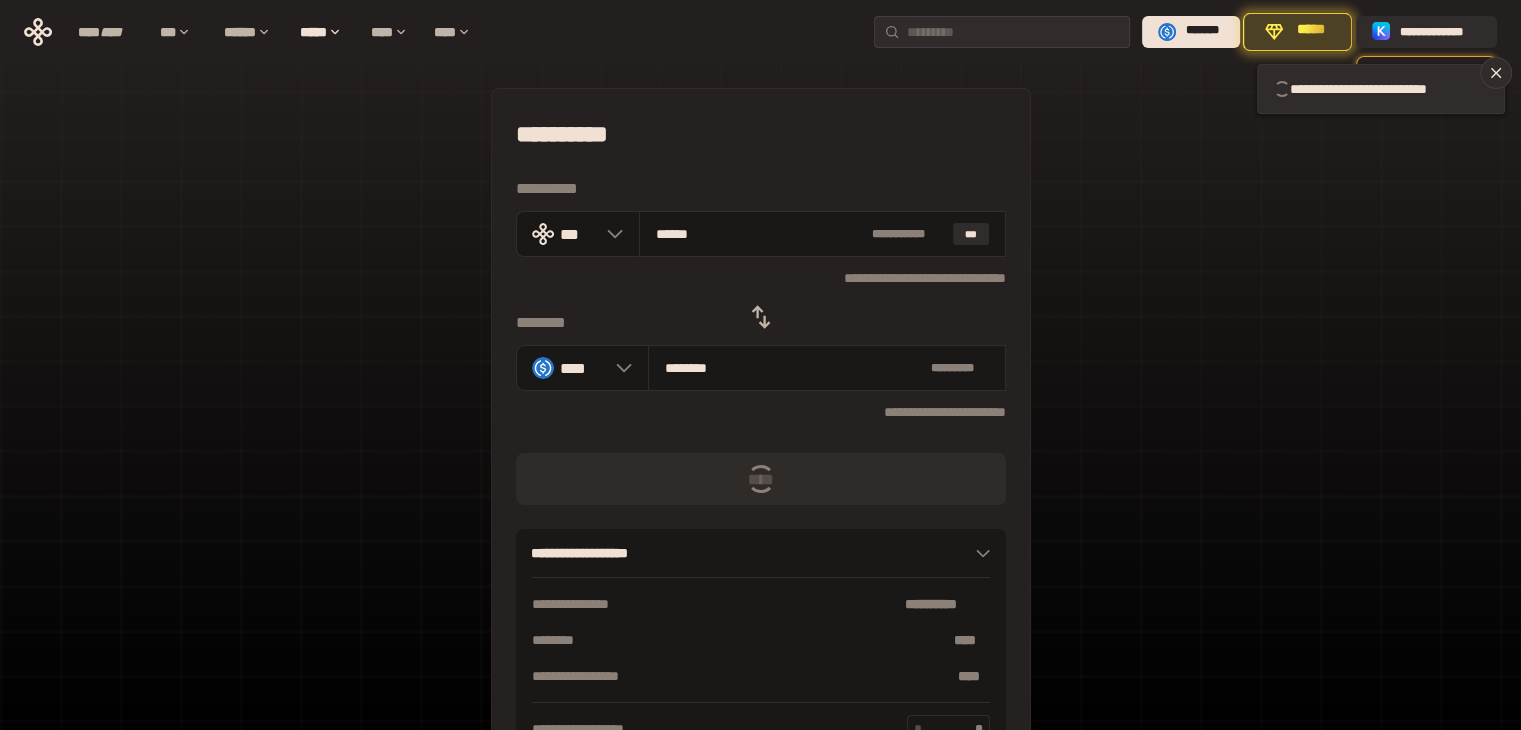 type 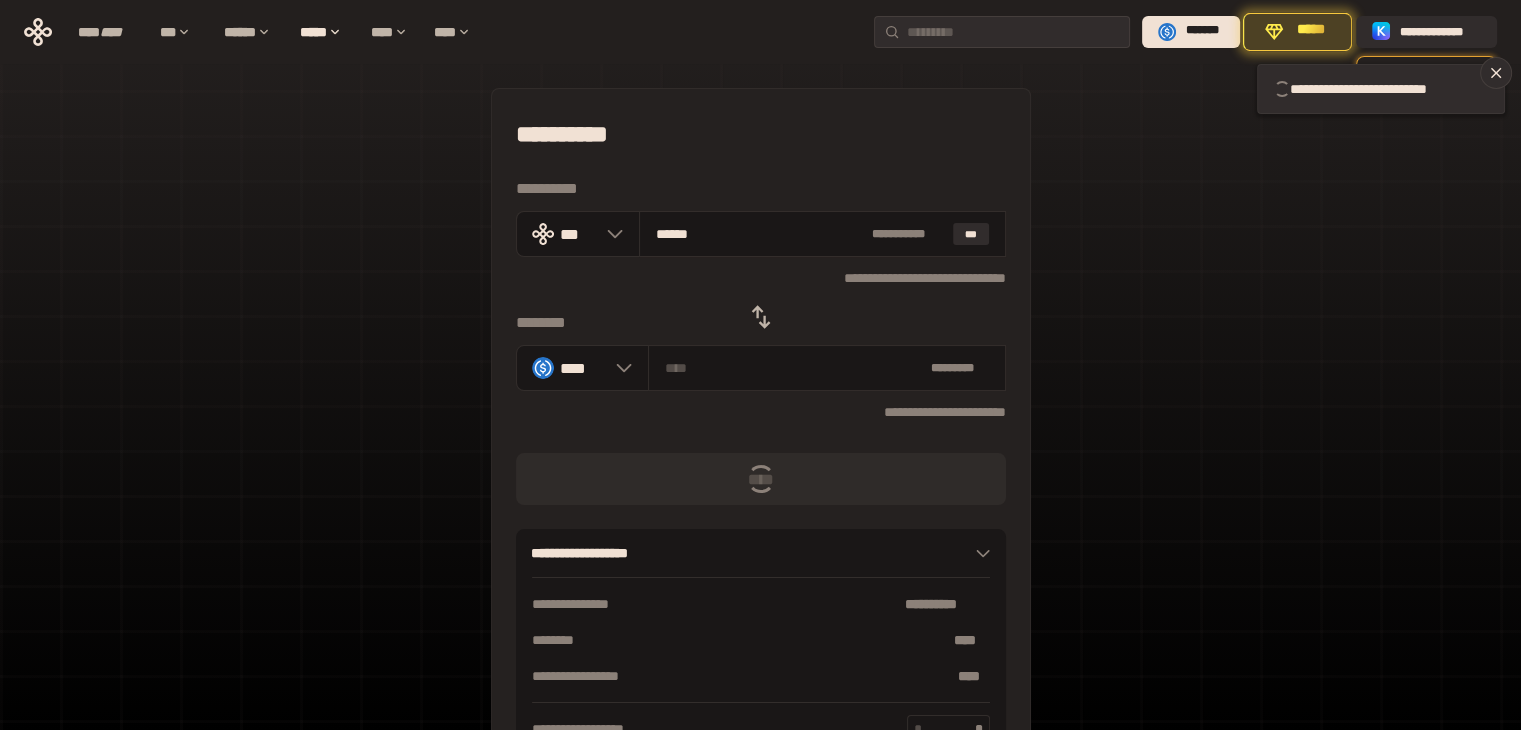 type 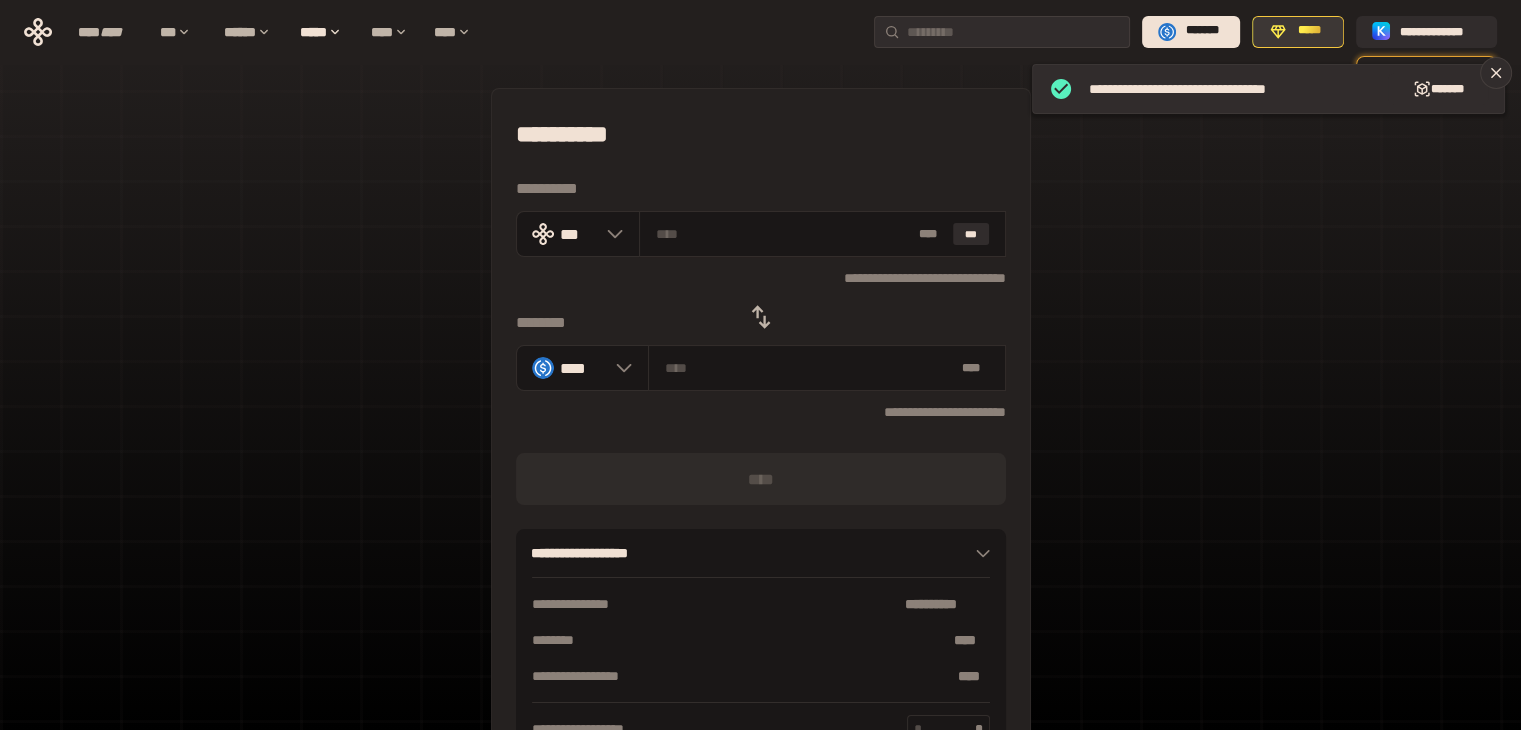 click on "*****" at bounding box center (1308, 31) 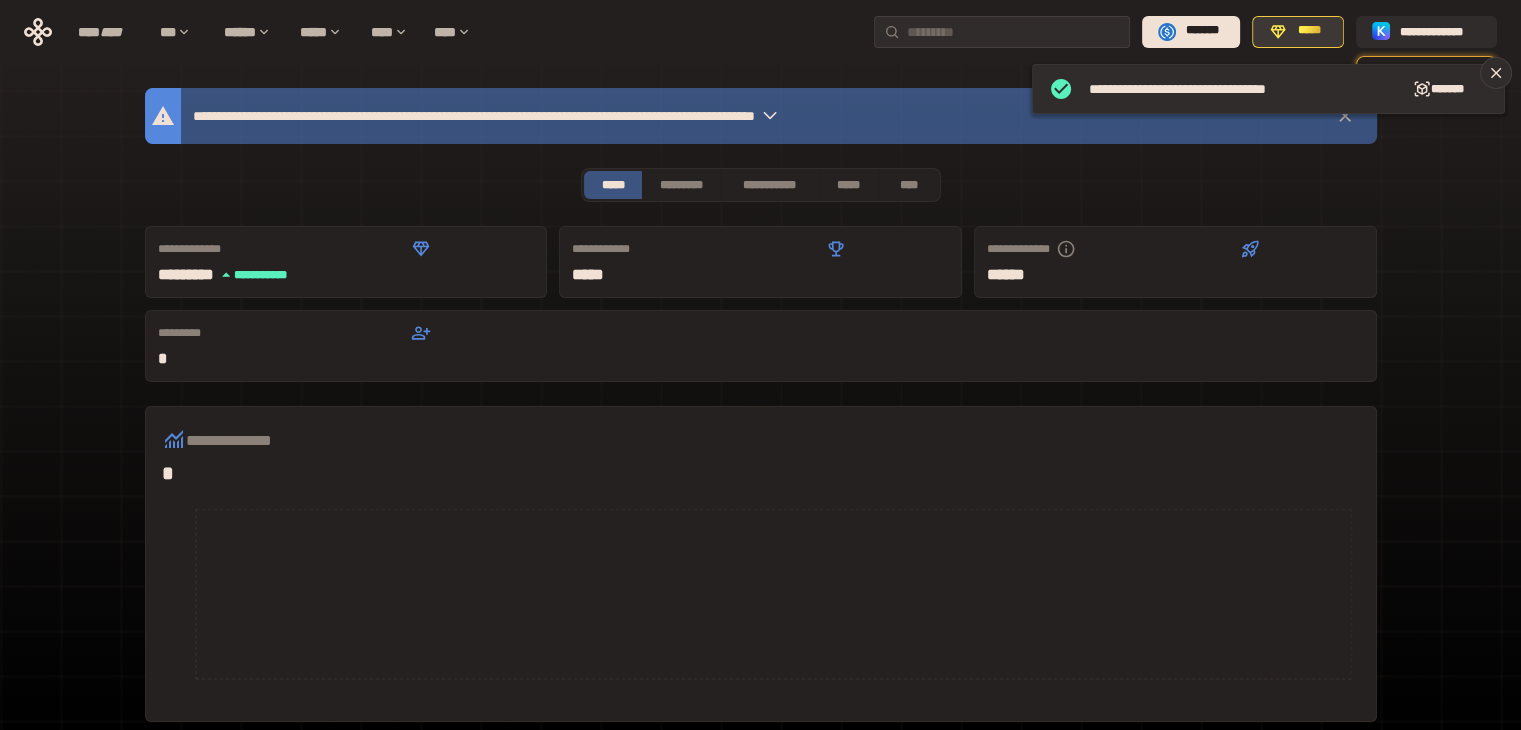 click on "*****" at bounding box center (1308, 31) 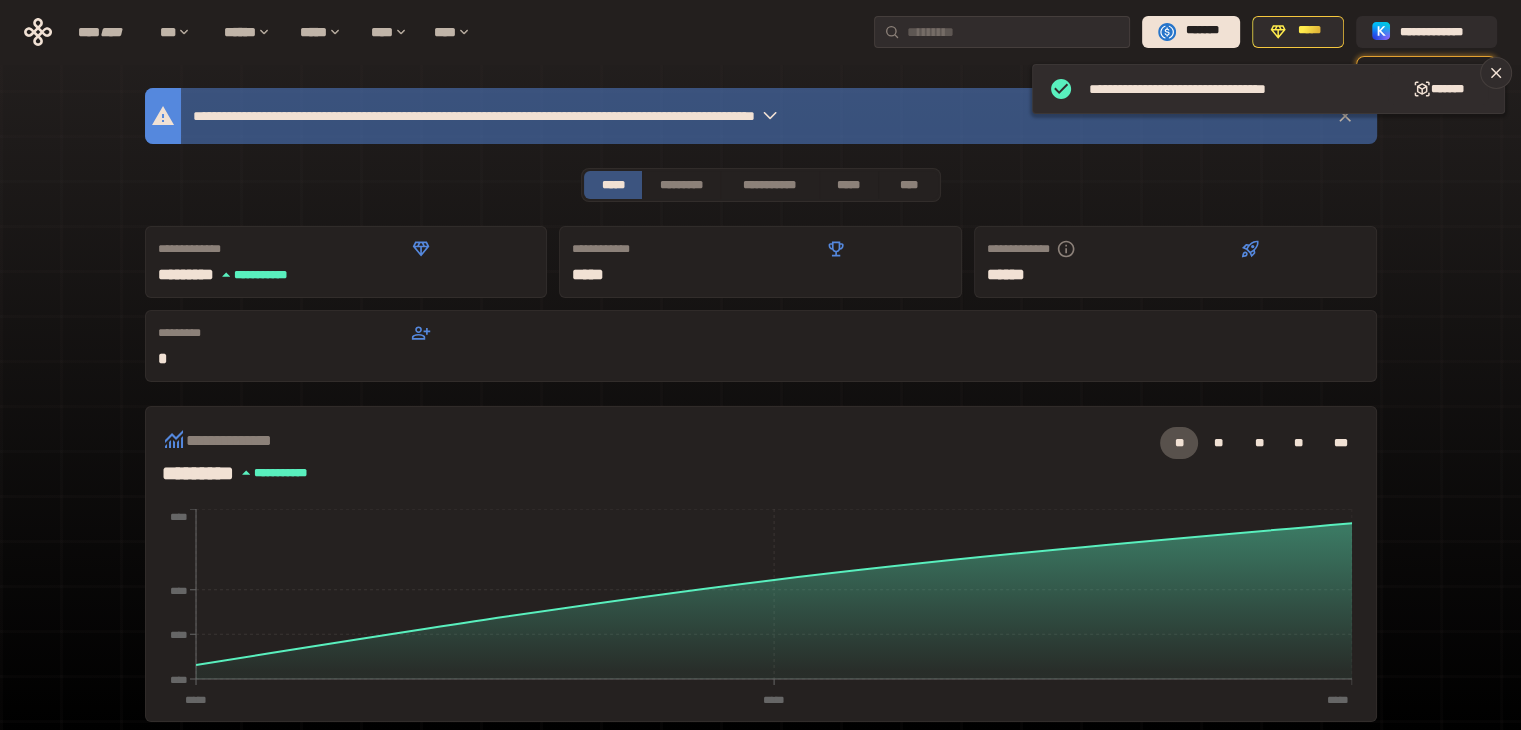 click on "[CREDIT CARD] [FIRST] [LAST] [STREET] [CITY] [STATE] [ZIP] [COUNTRY] [PHONE] [EMAIL]" at bounding box center [760, 662] 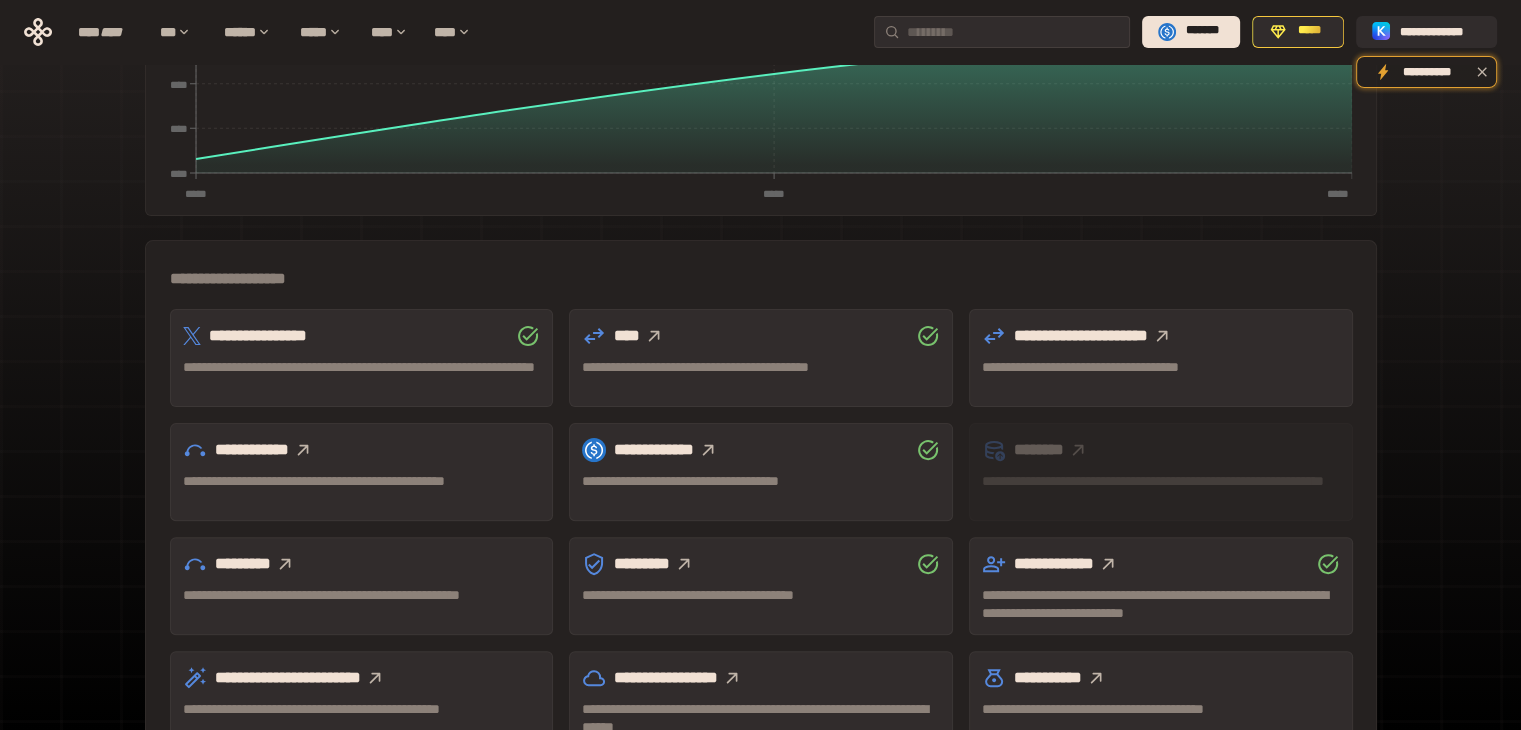 scroll, scrollTop: 555, scrollLeft: 0, axis: vertical 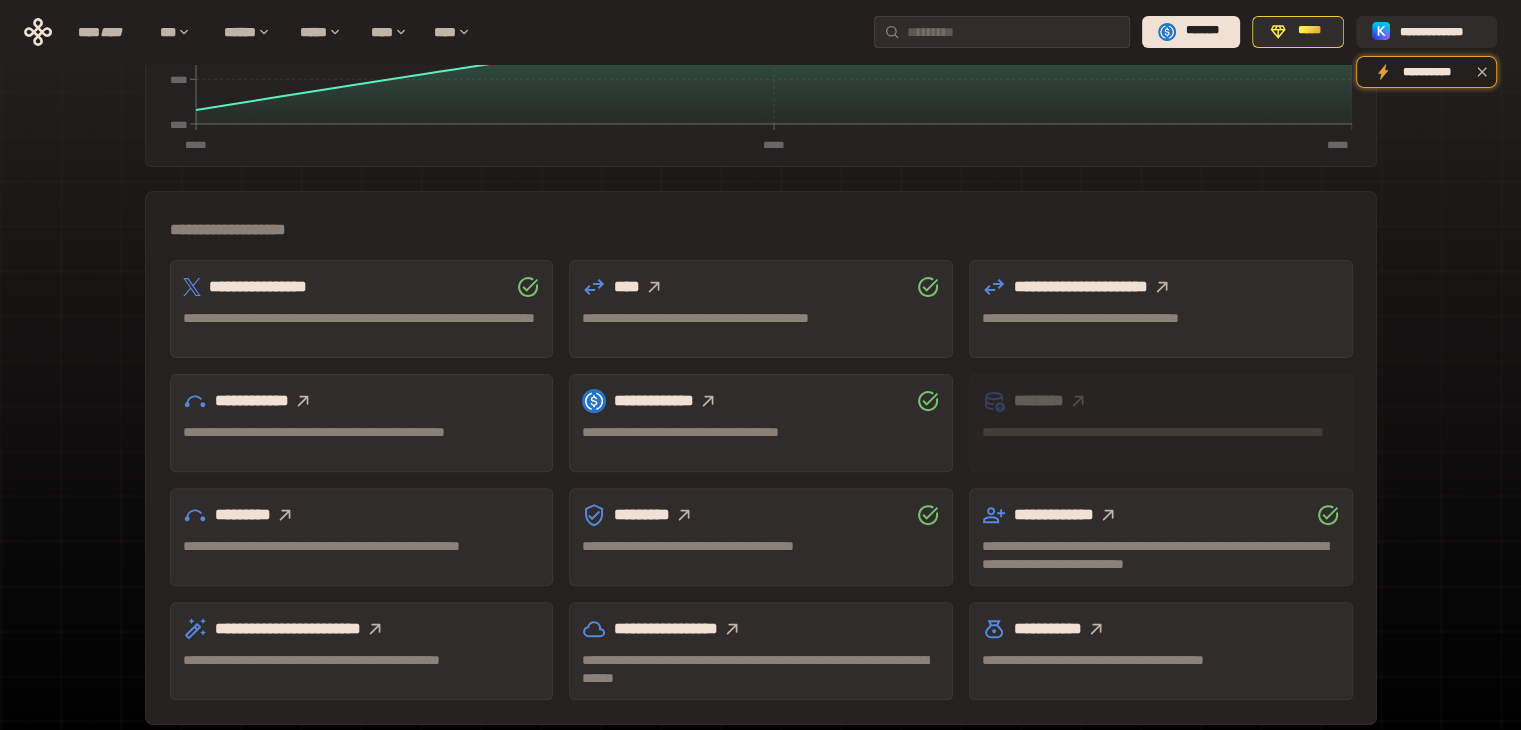 click on "**********" at bounding box center [362, 555] 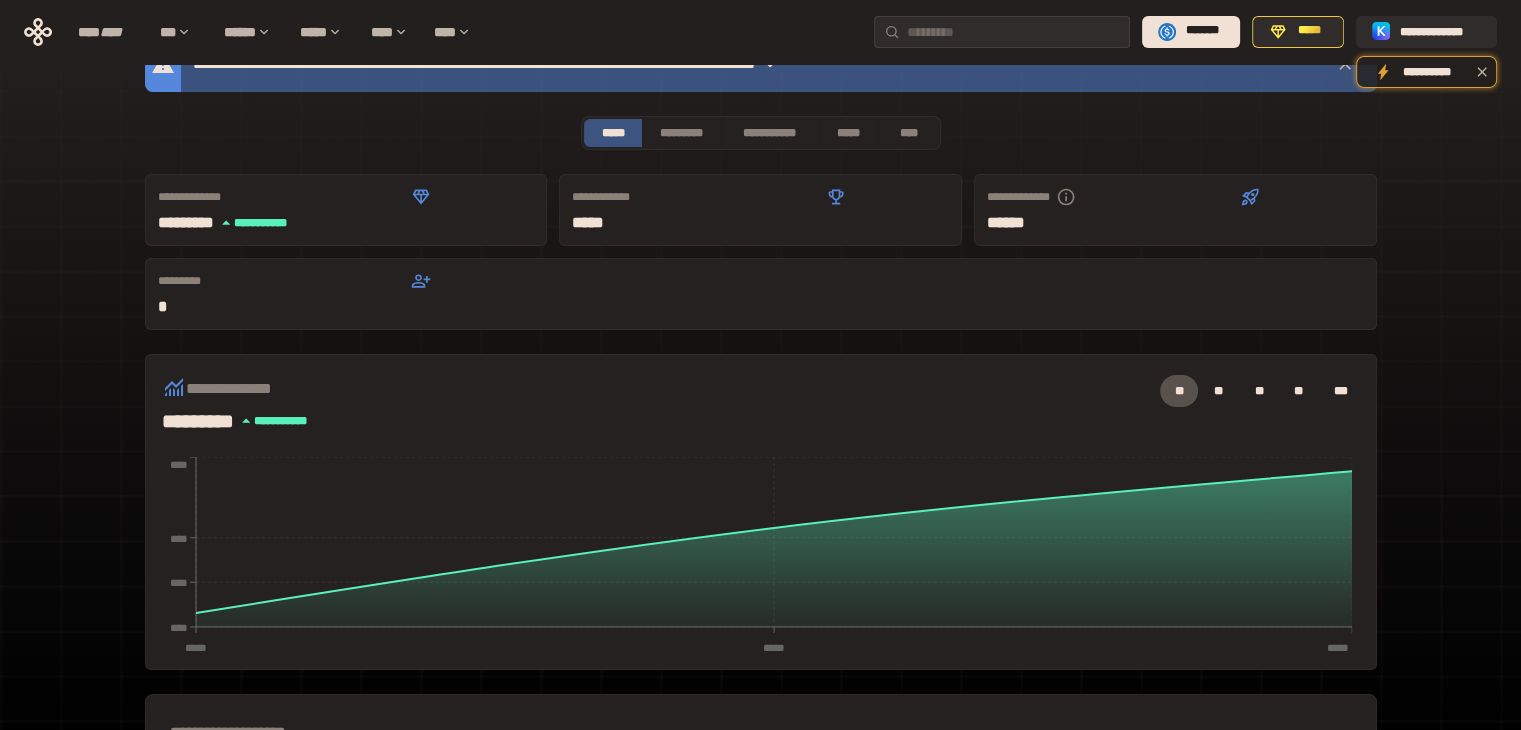 scroll, scrollTop: 0, scrollLeft: 0, axis: both 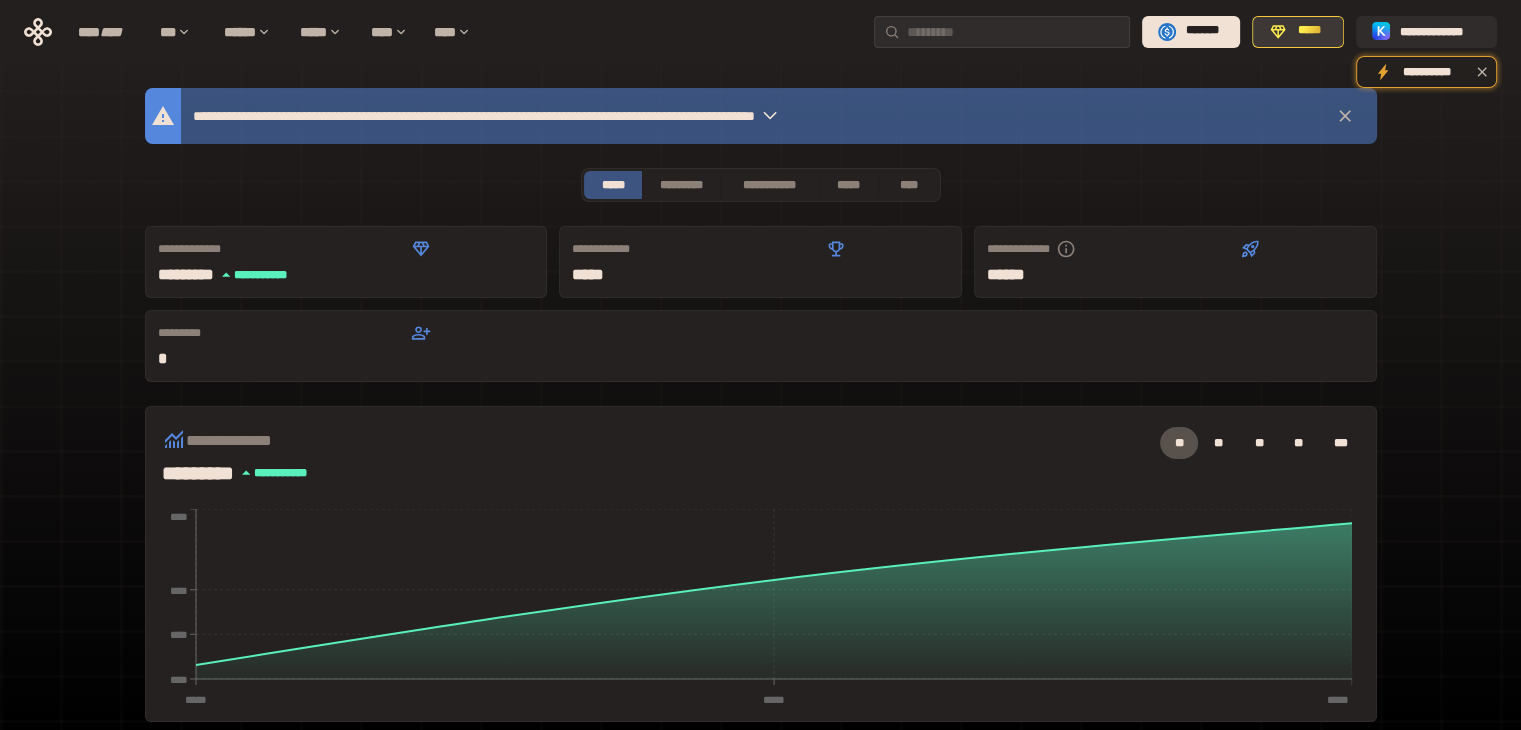click on "*****" at bounding box center (1308, 31) 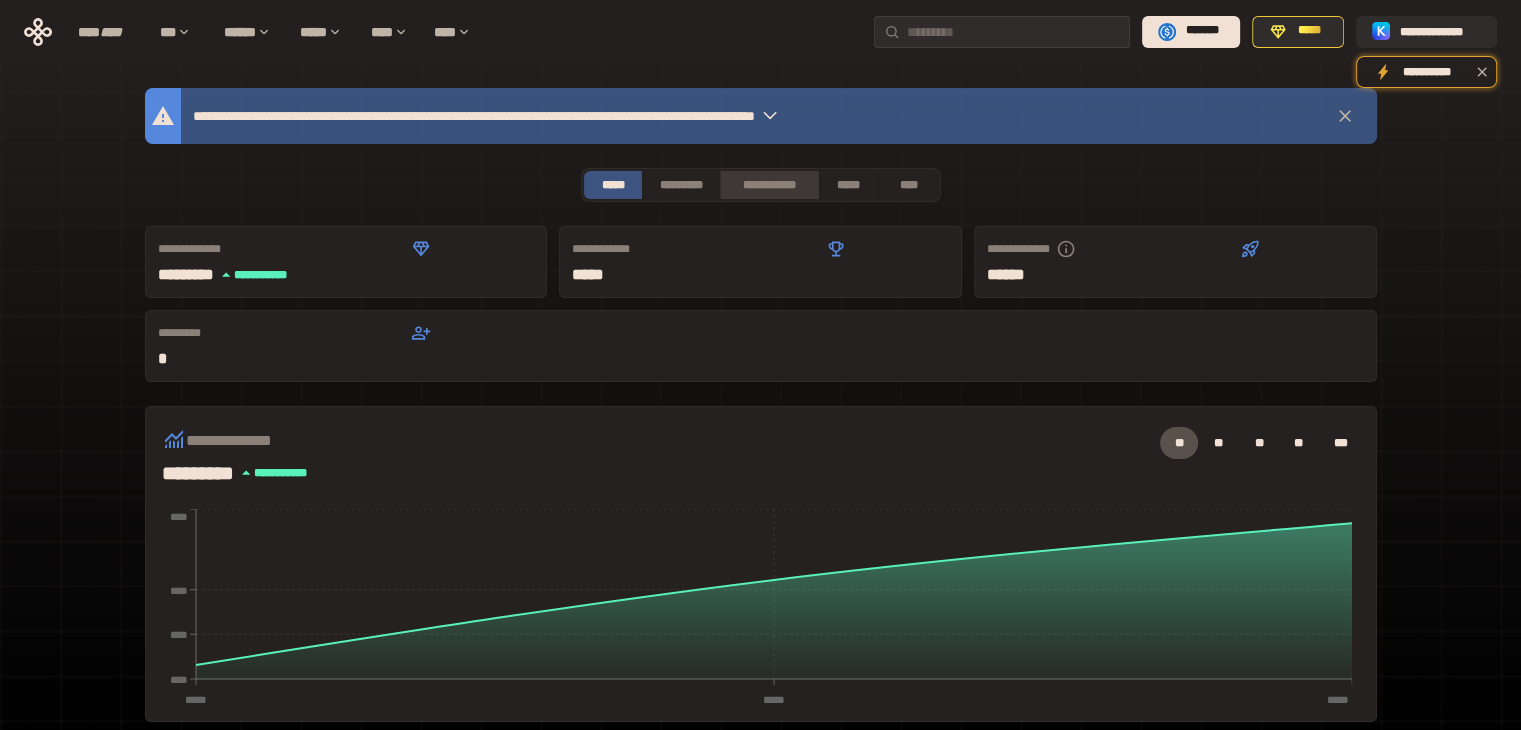 click on "**********" at bounding box center [769, 185] 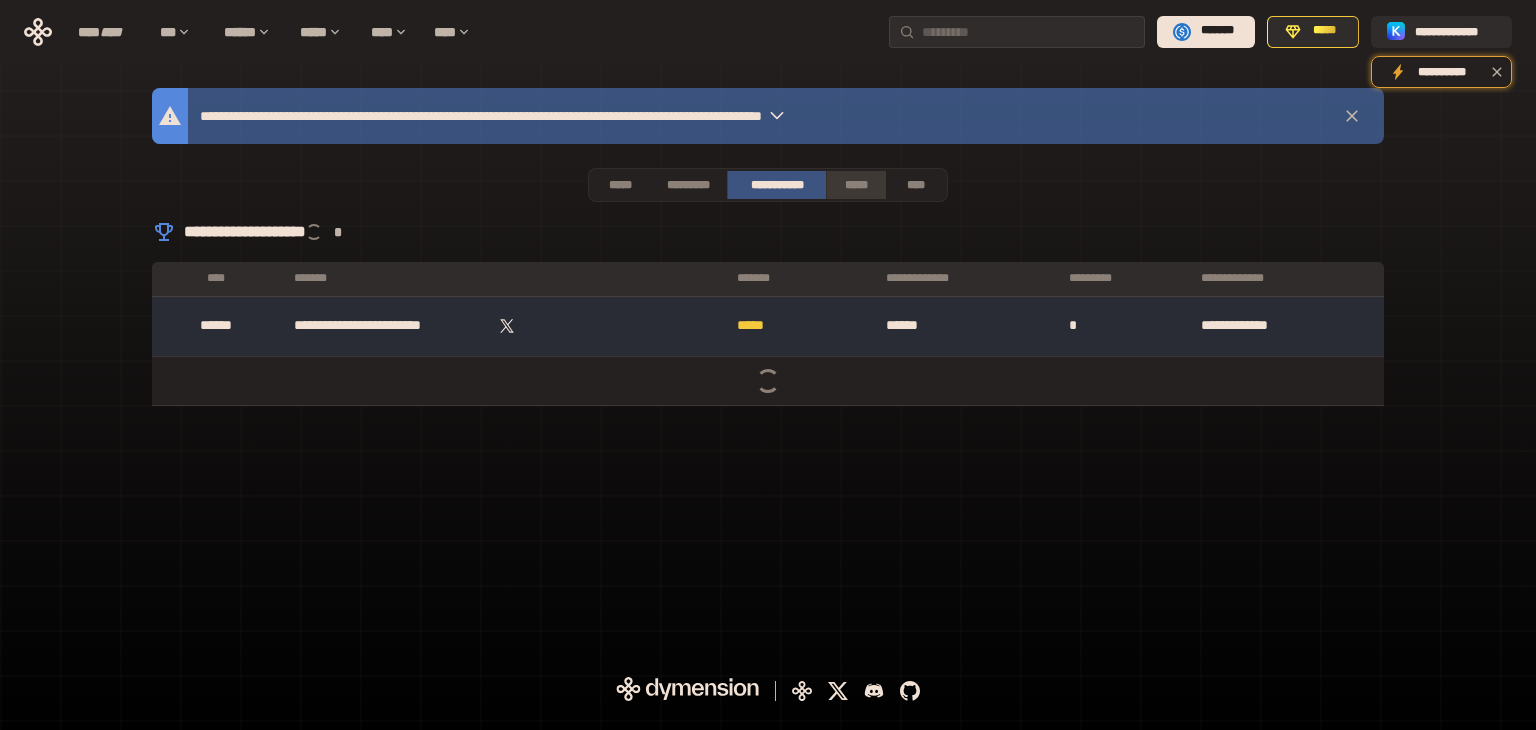 click on "*****" at bounding box center [856, 185] 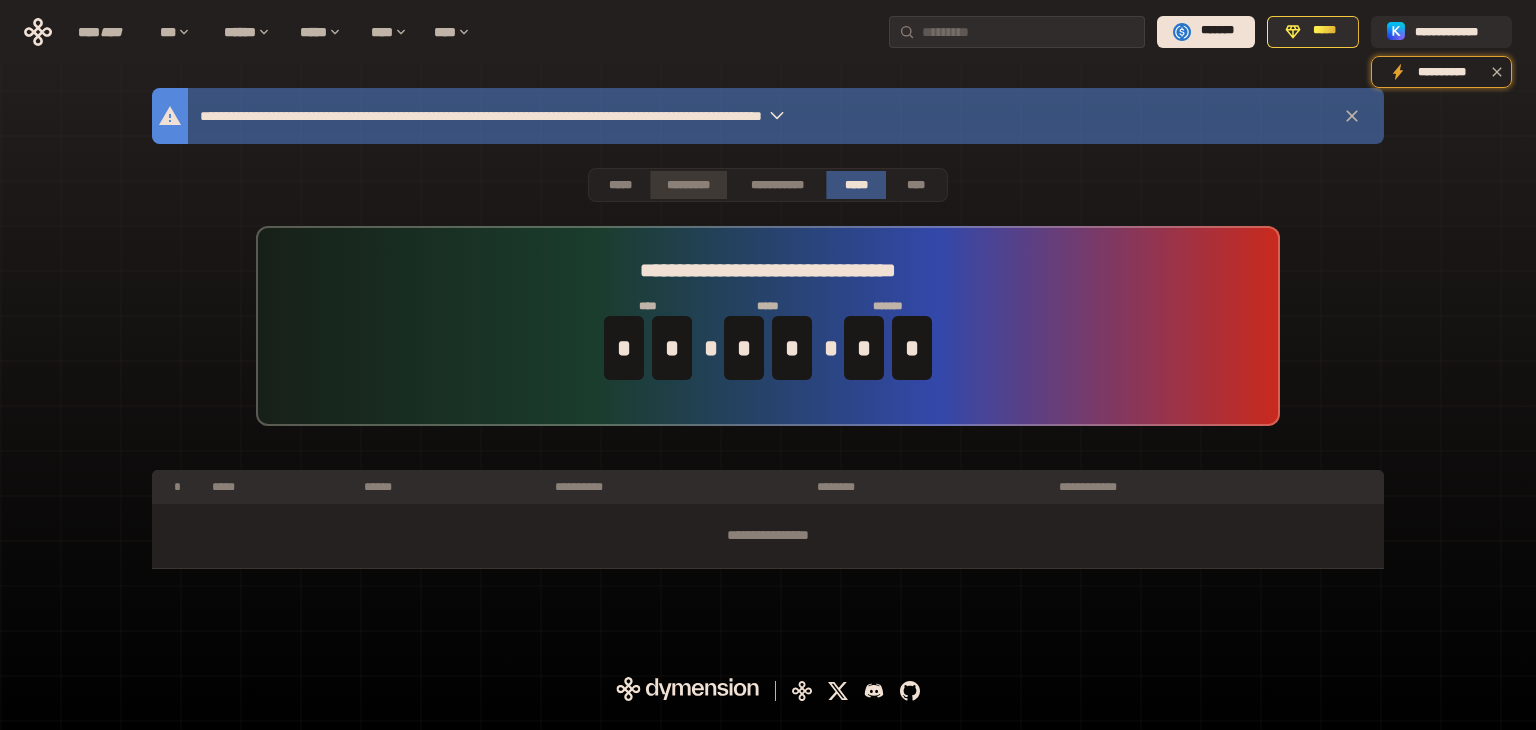 click on "*********" at bounding box center [688, 185] 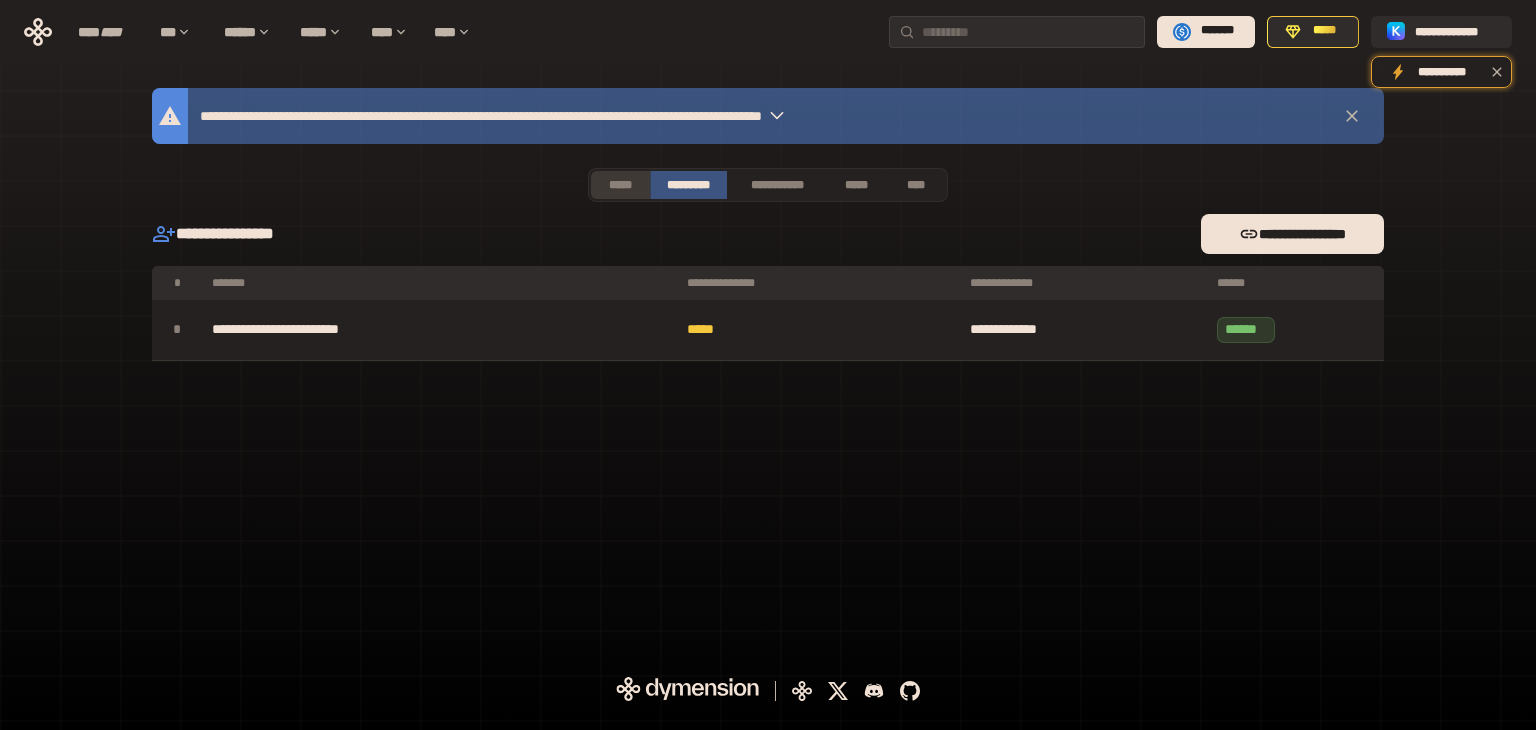 click on "*****" at bounding box center [620, 185] 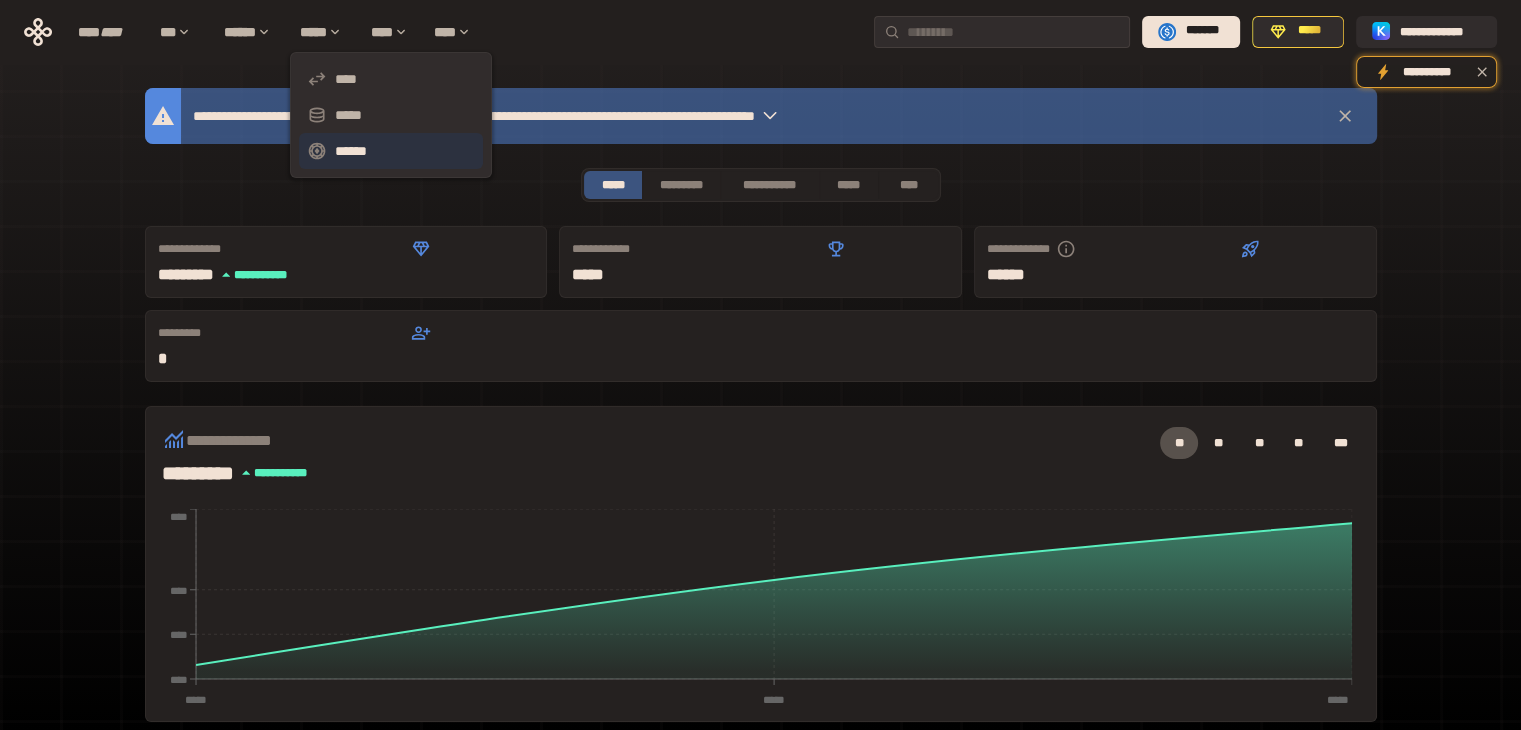 click on "******" at bounding box center [391, 151] 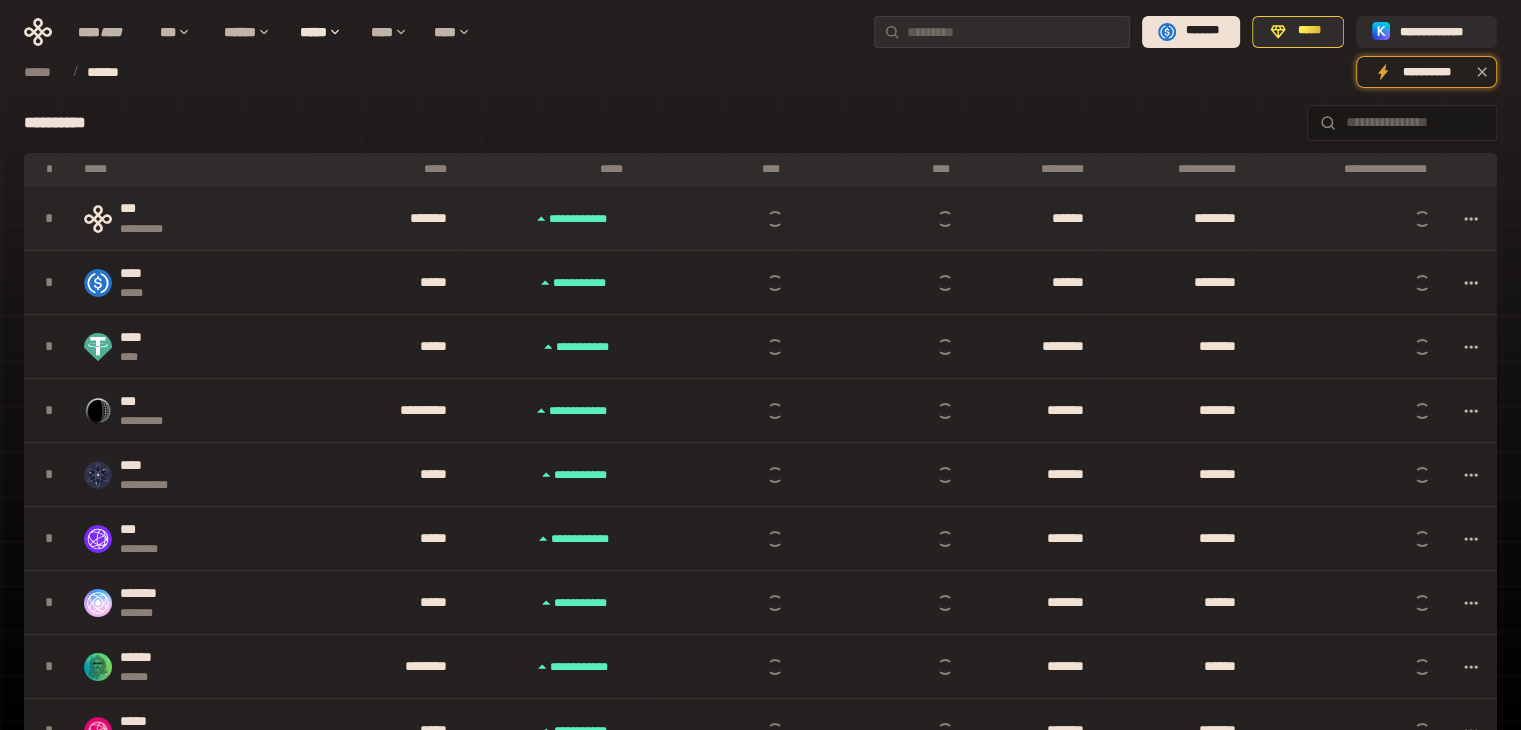 click on "***** * *****" at bounding box center (580, 219) 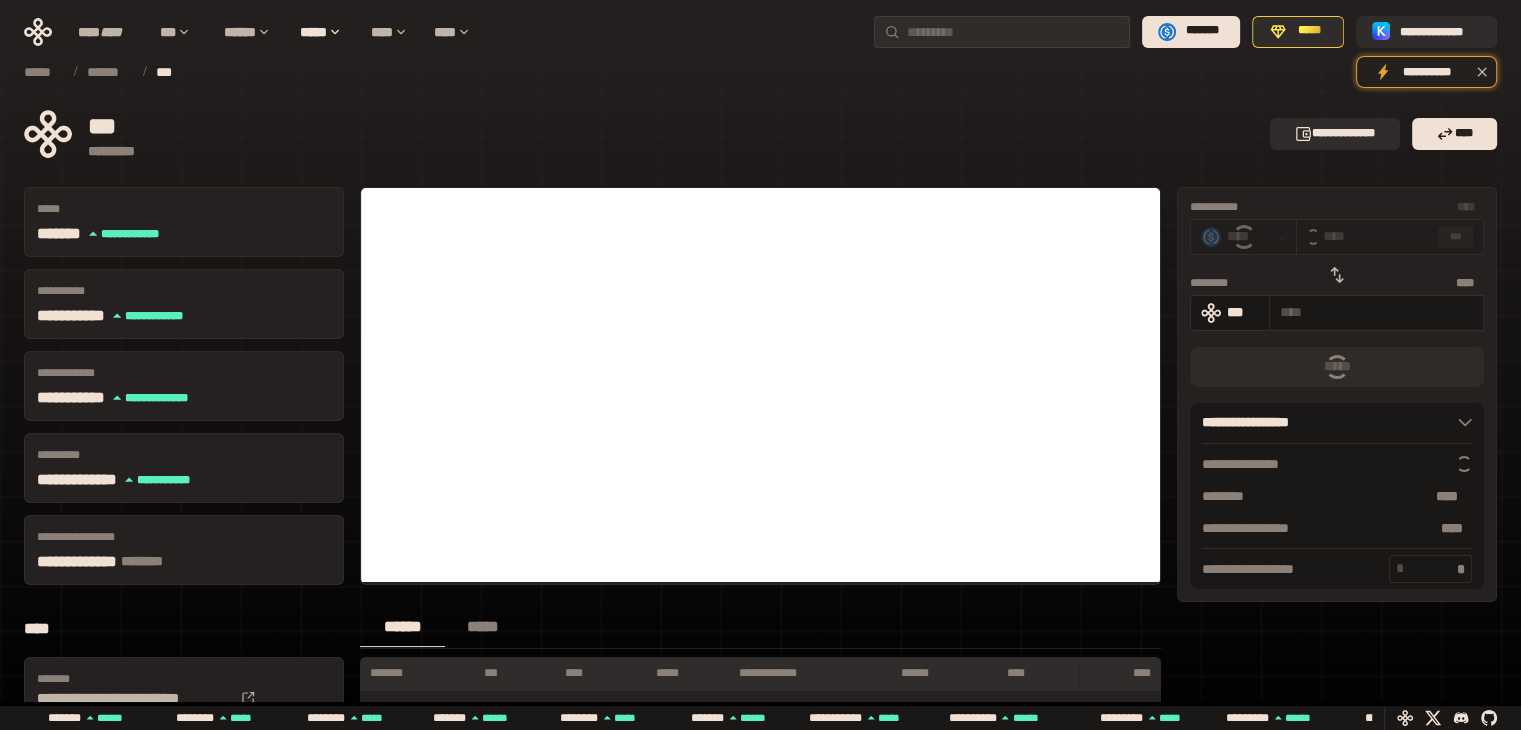 click on "**********" at bounding box center [760, 134] 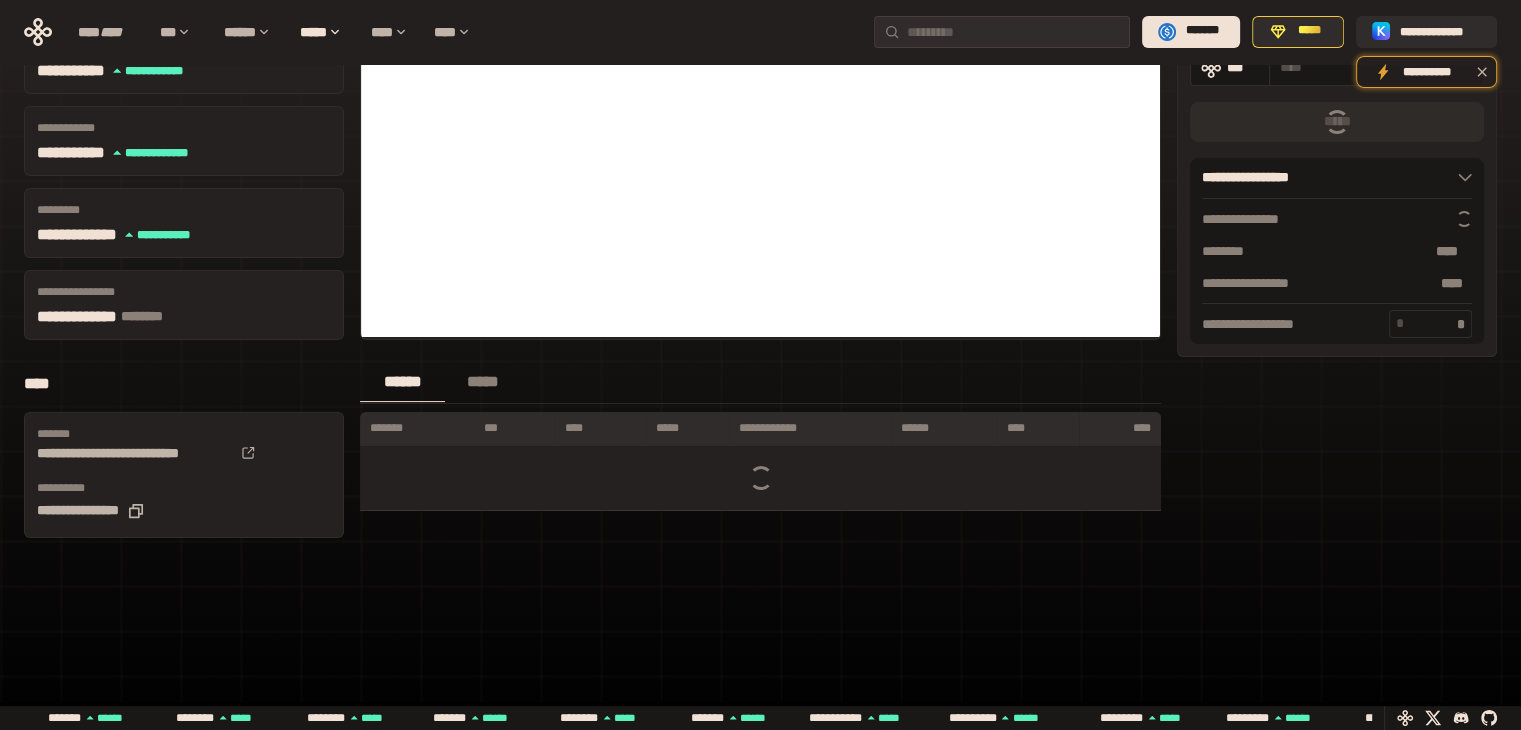 scroll, scrollTop: 0, scrollLeft: 0, axis: both 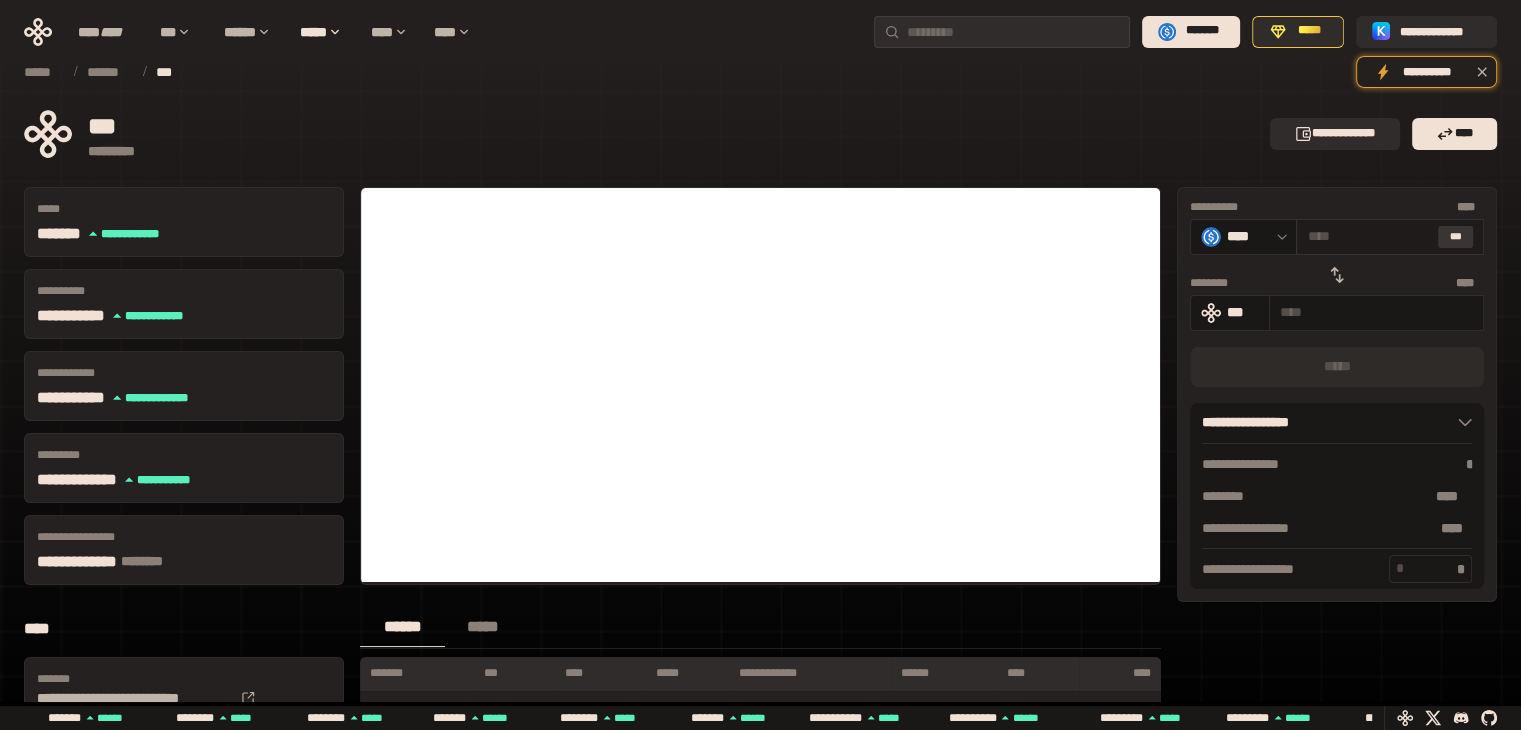 click on "***" at bounding box center [1456, 237] 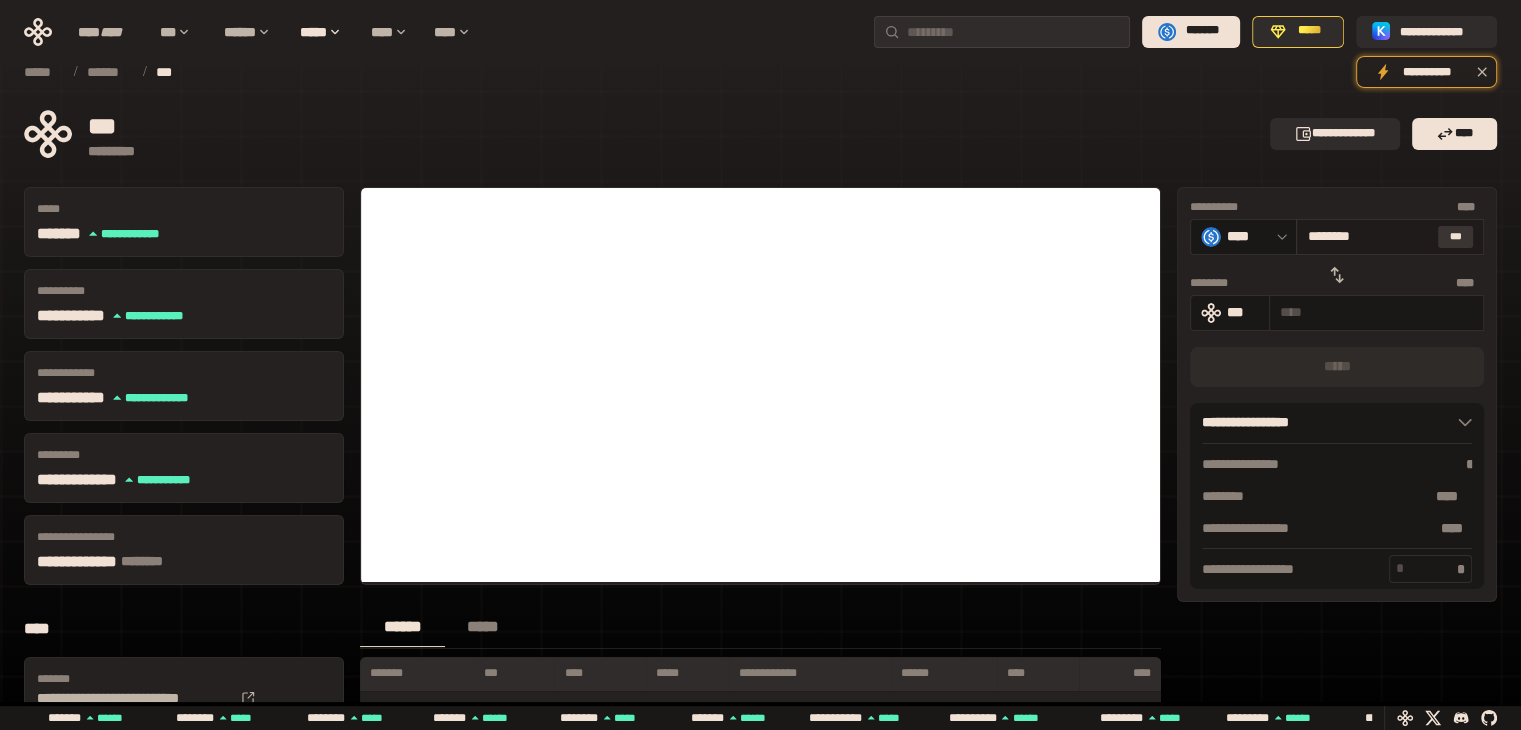 type on "**********" 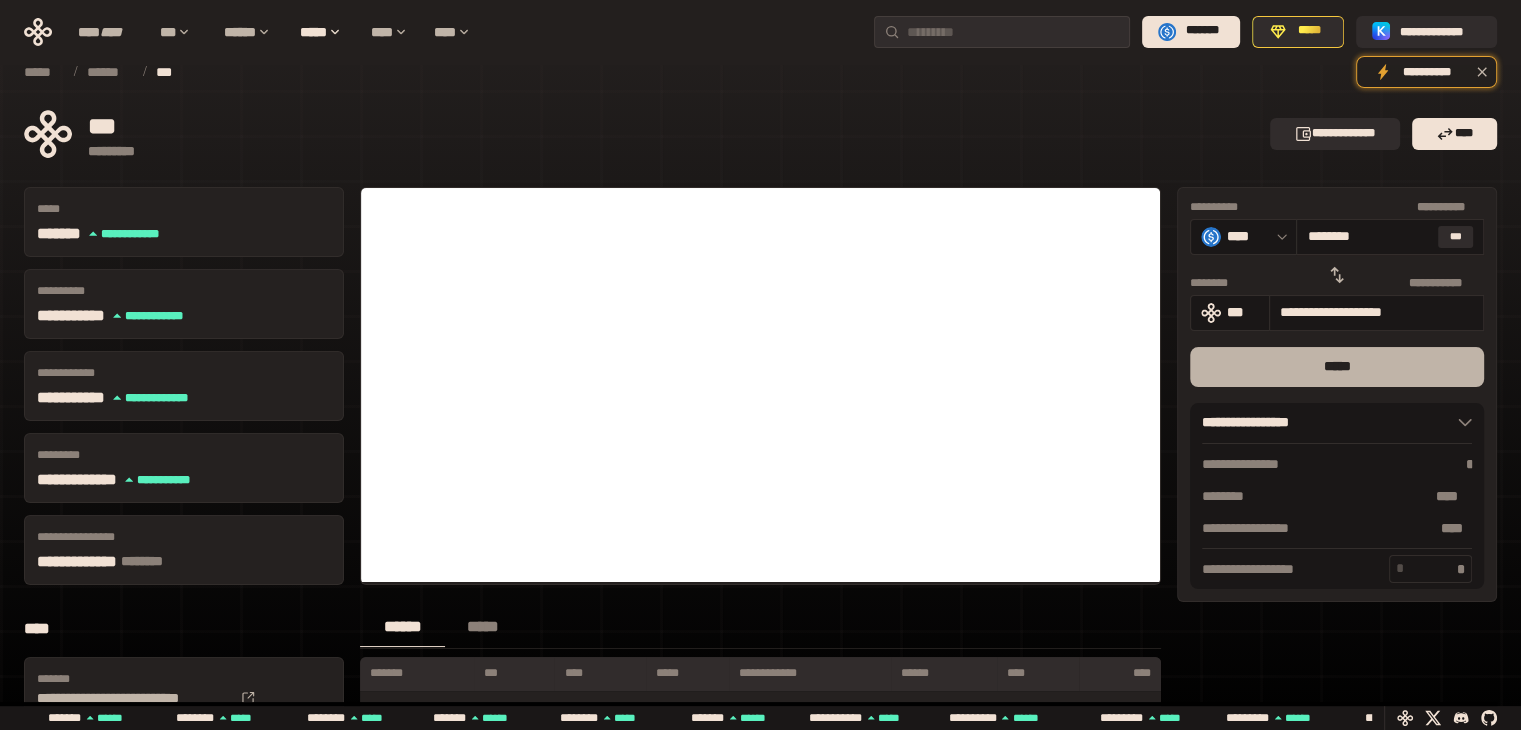 click on "*****" at bounding box center (1337, 367) 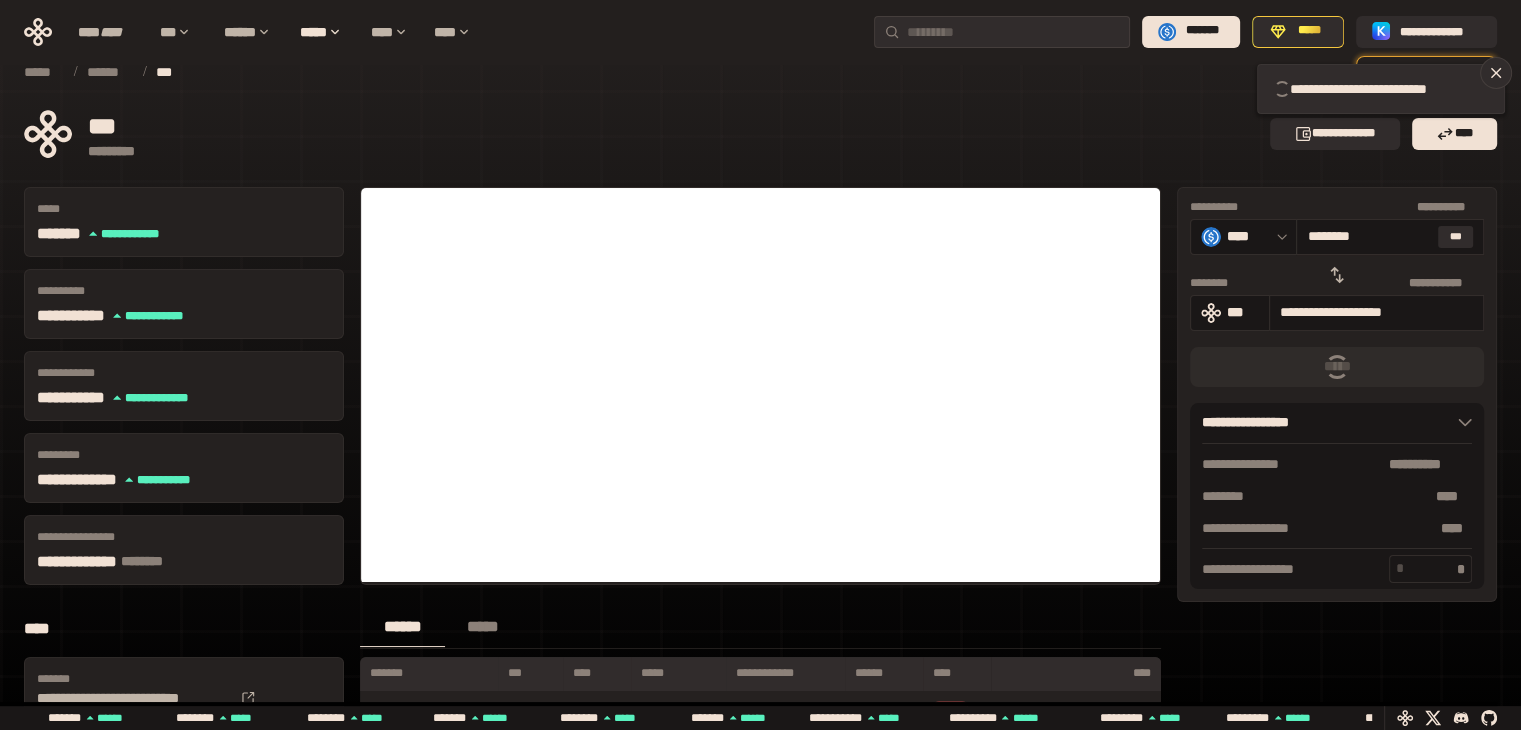 type 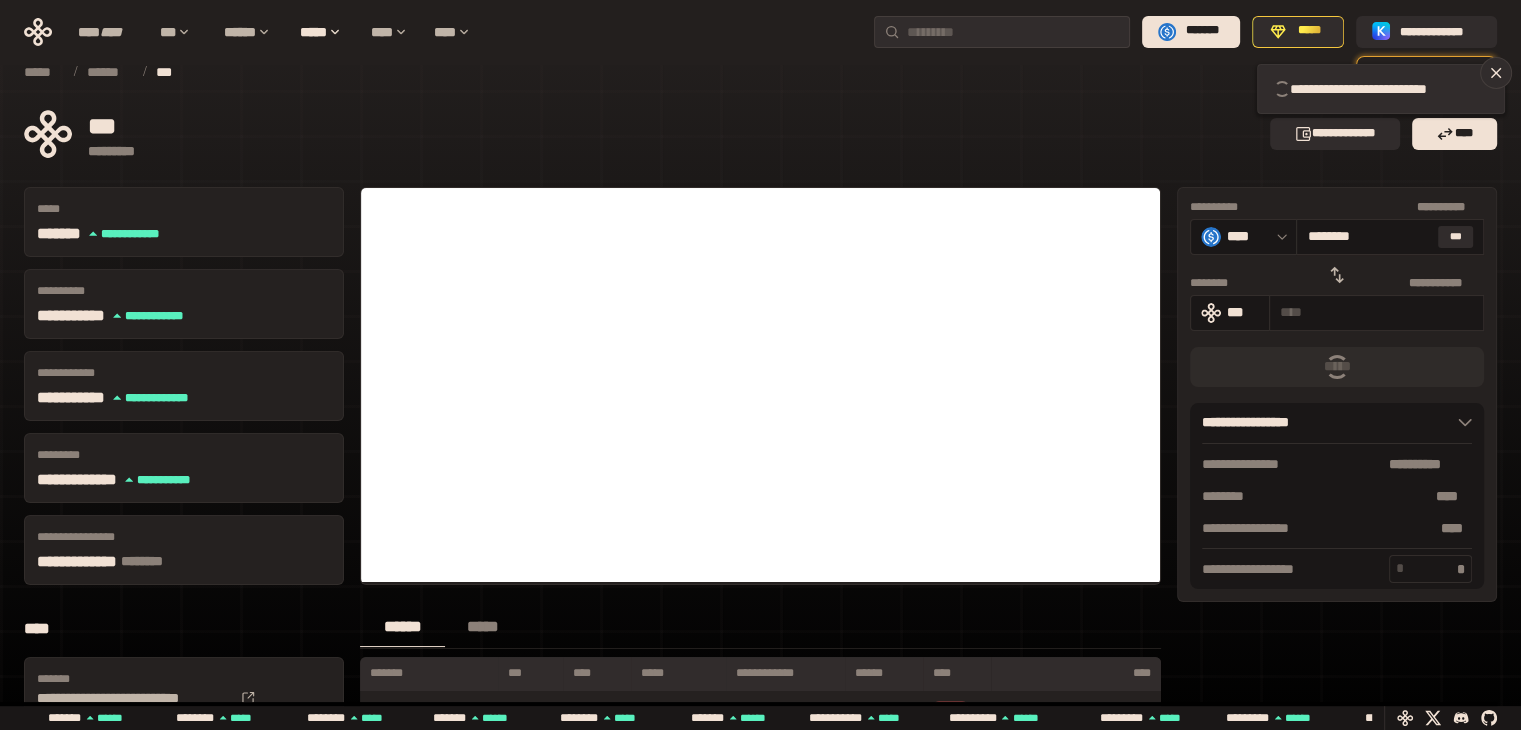type 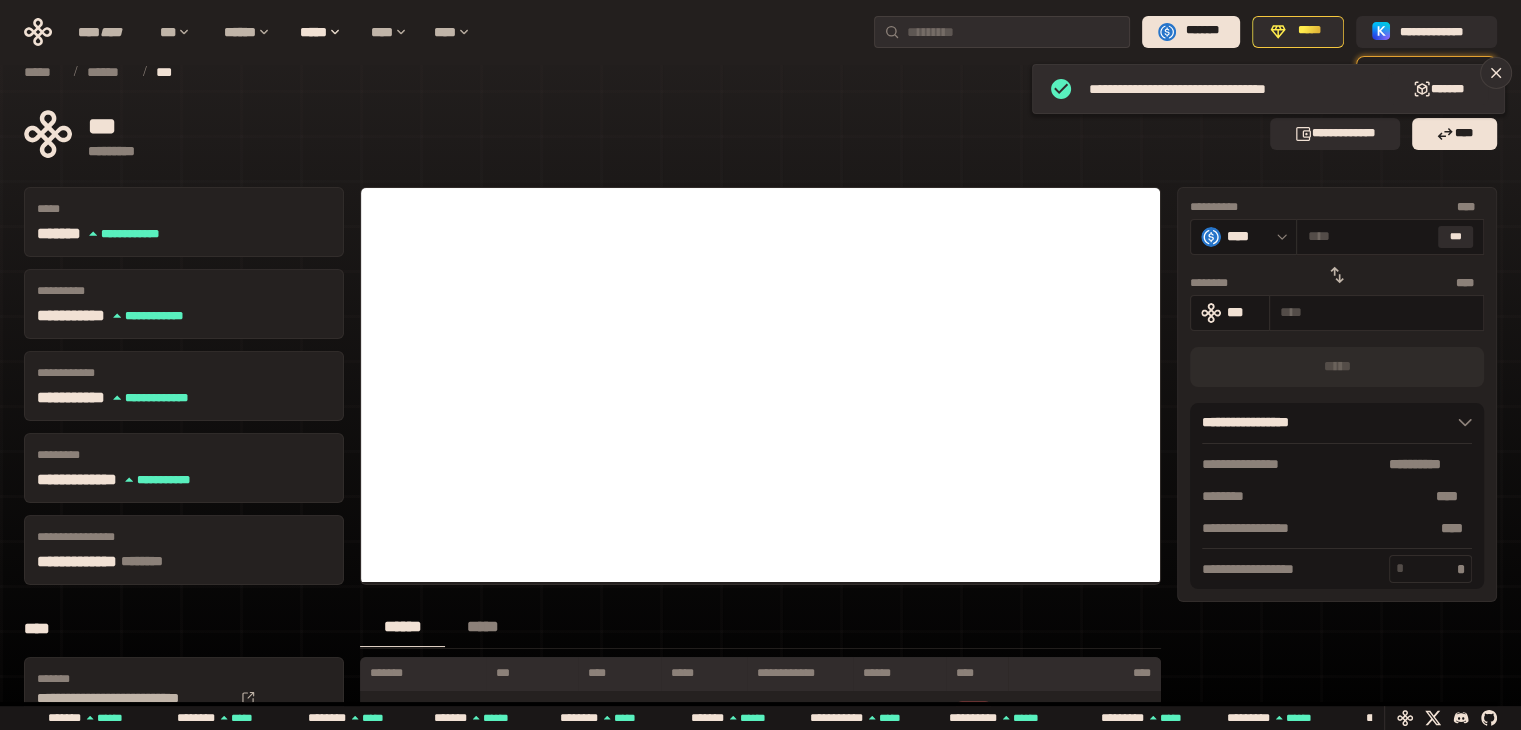 click on "[FIRST] [LAST] [STREET] [CITY] [STATE] [ZIP] [COUNTRY] [PHONE] [EMAIL]" at bounding box center (1337, 496) 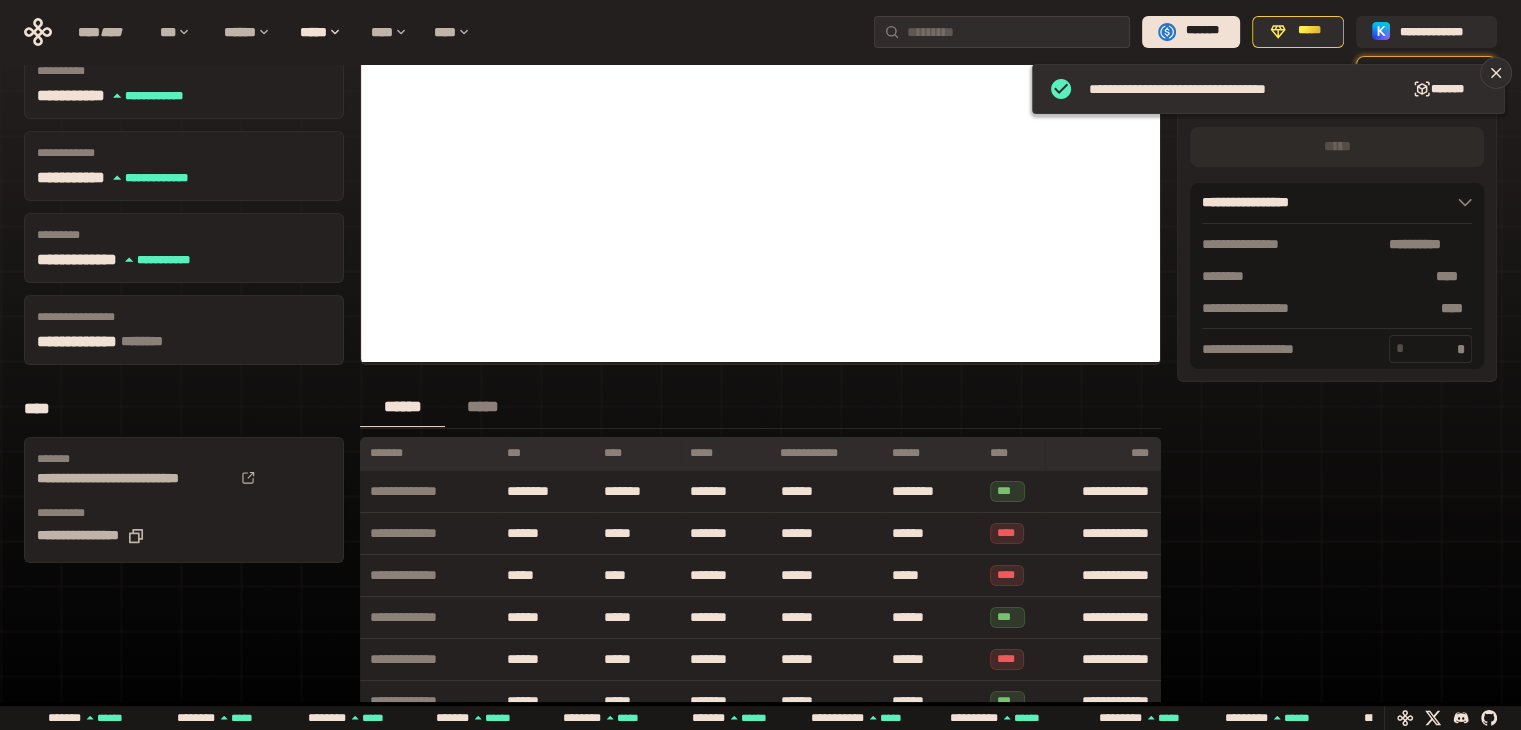 scroll, scrollTop: 240, scrollLeft: 0, axis: vertical 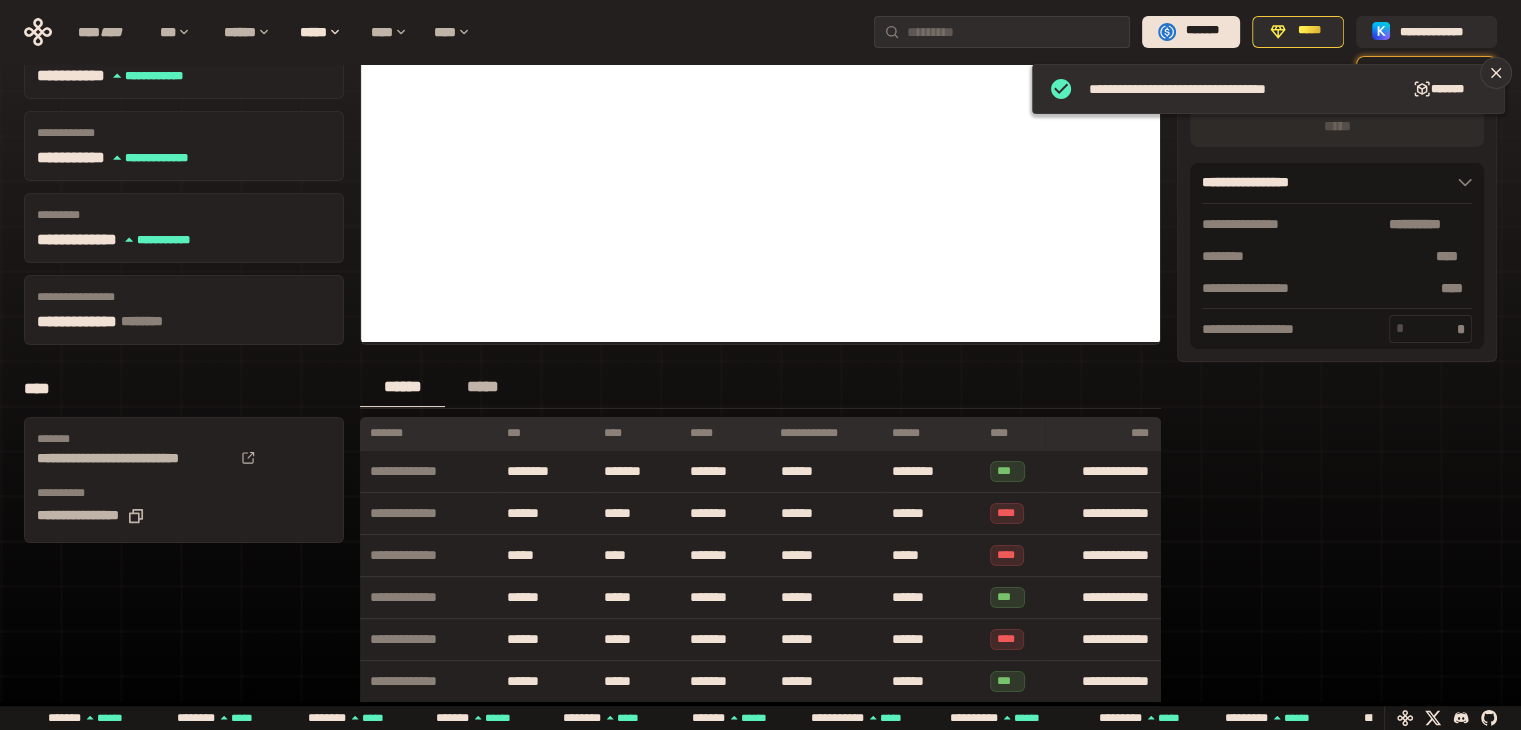 click on "*****" at bounding box center [482, 387] 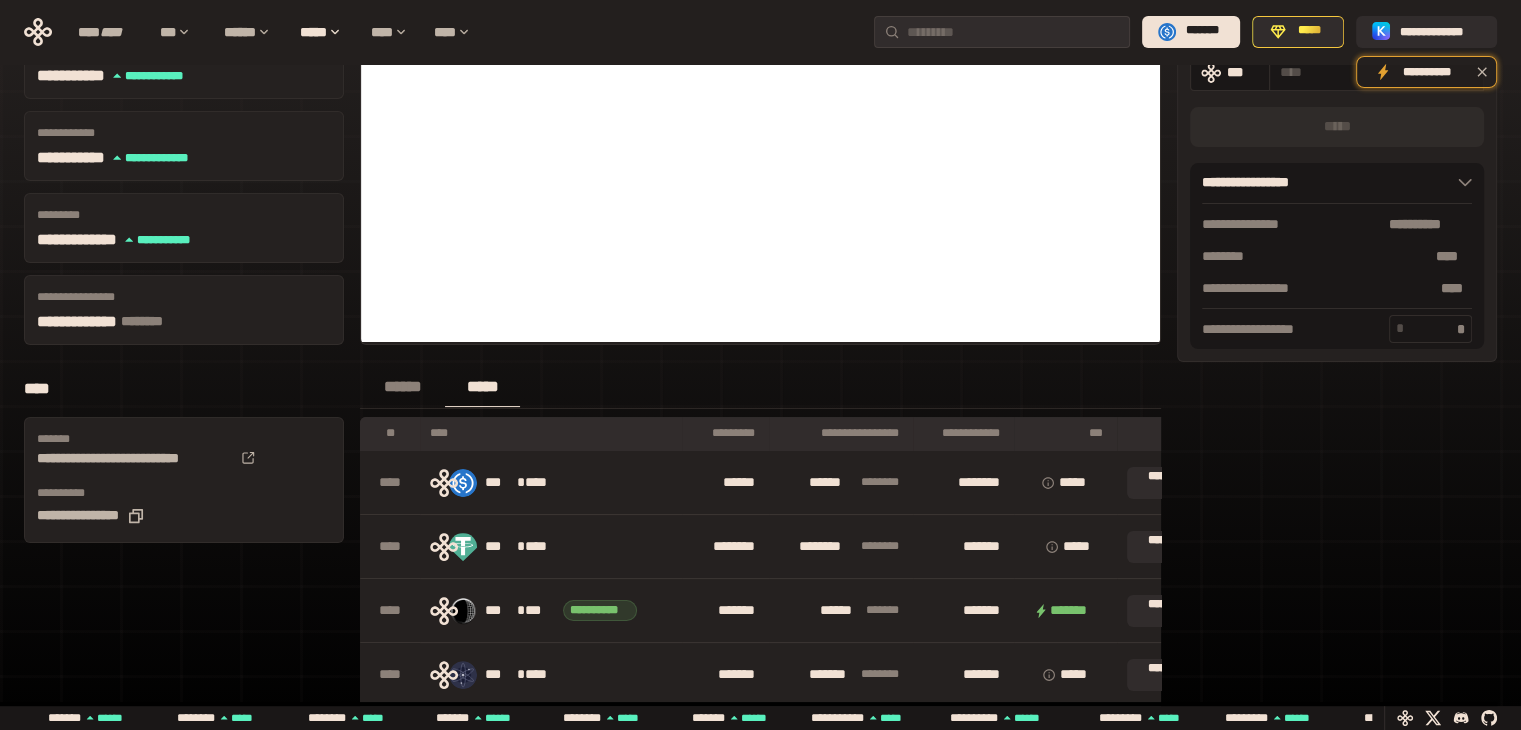 type 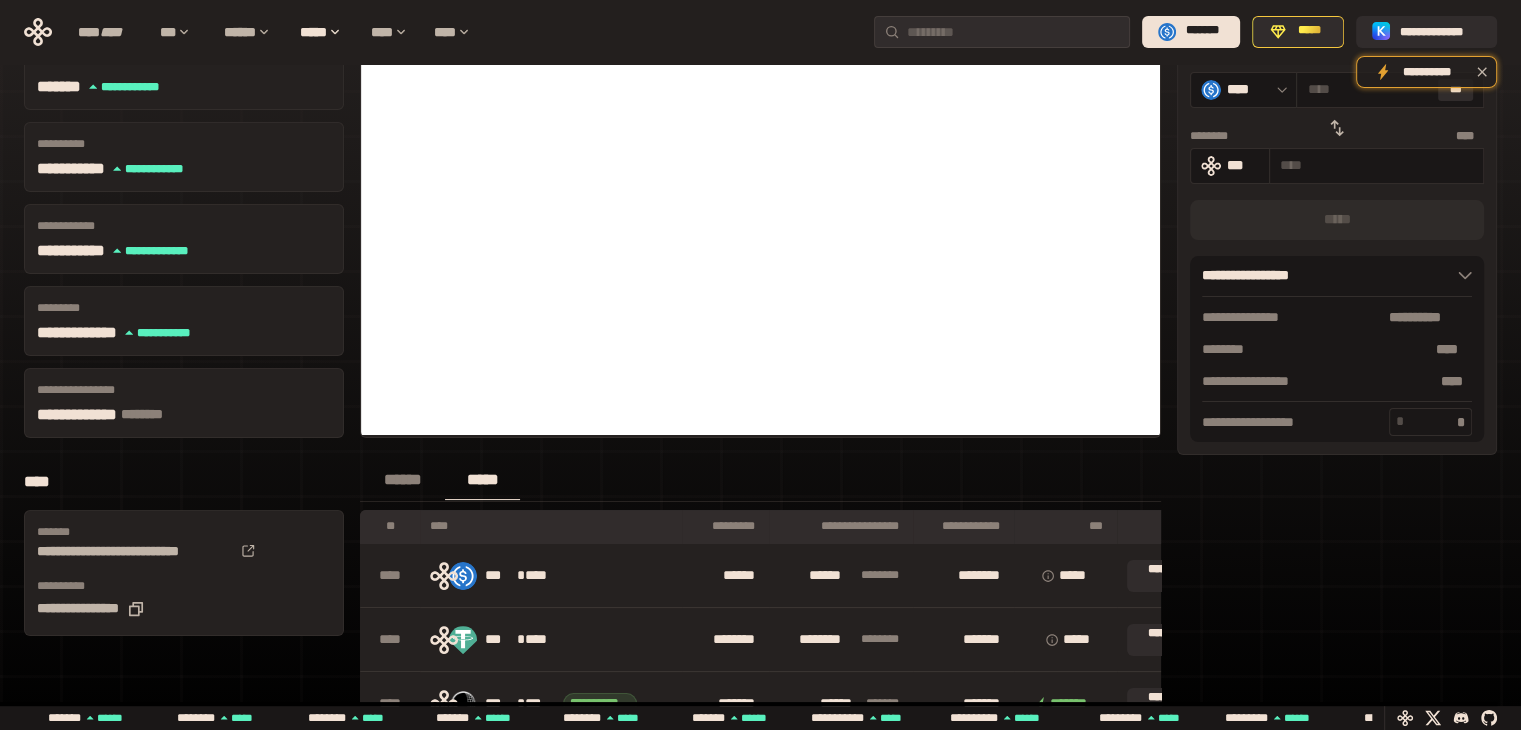 scroll, scrollTop: 280, scrollLeft: 0, axis: vertical 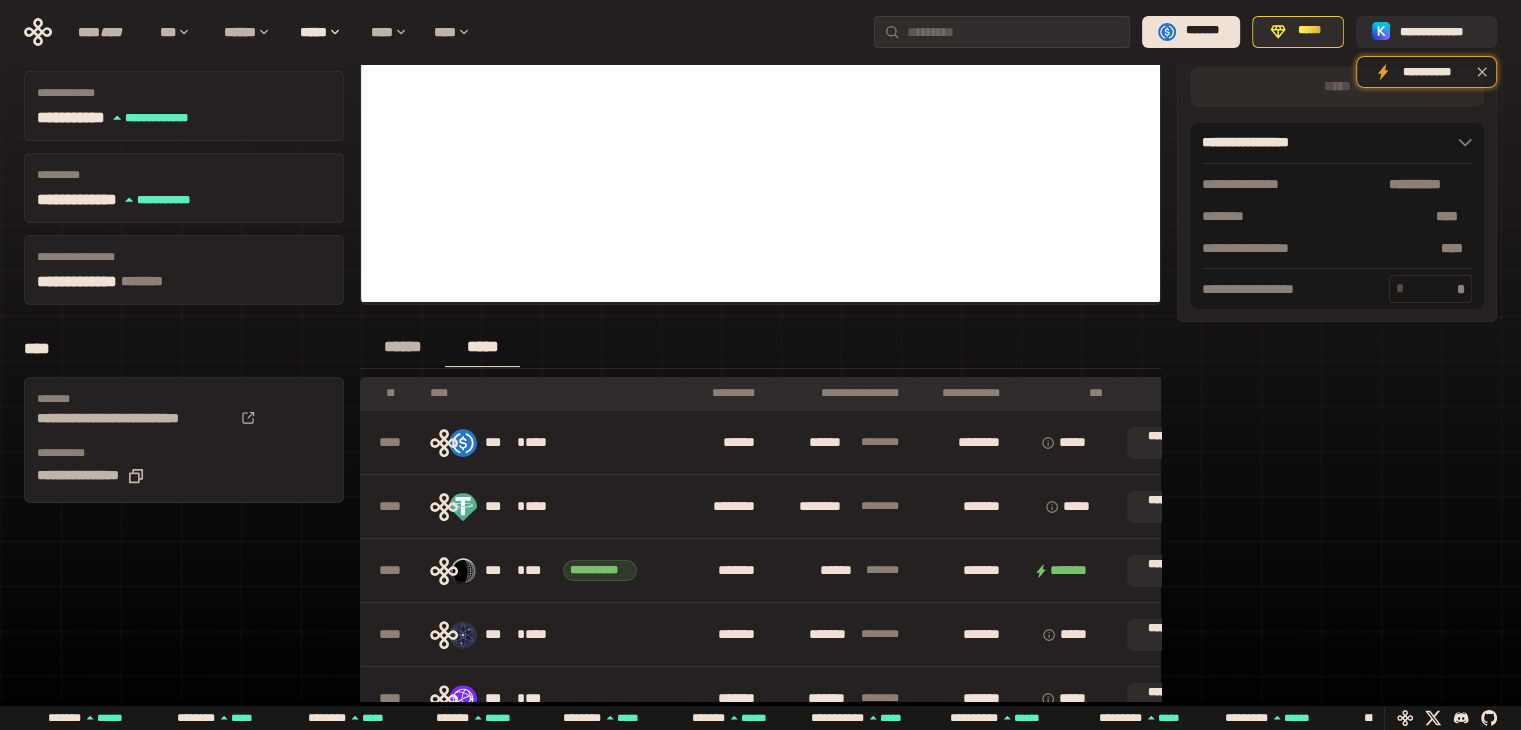 click on "******" at bounding box center [402, 347] 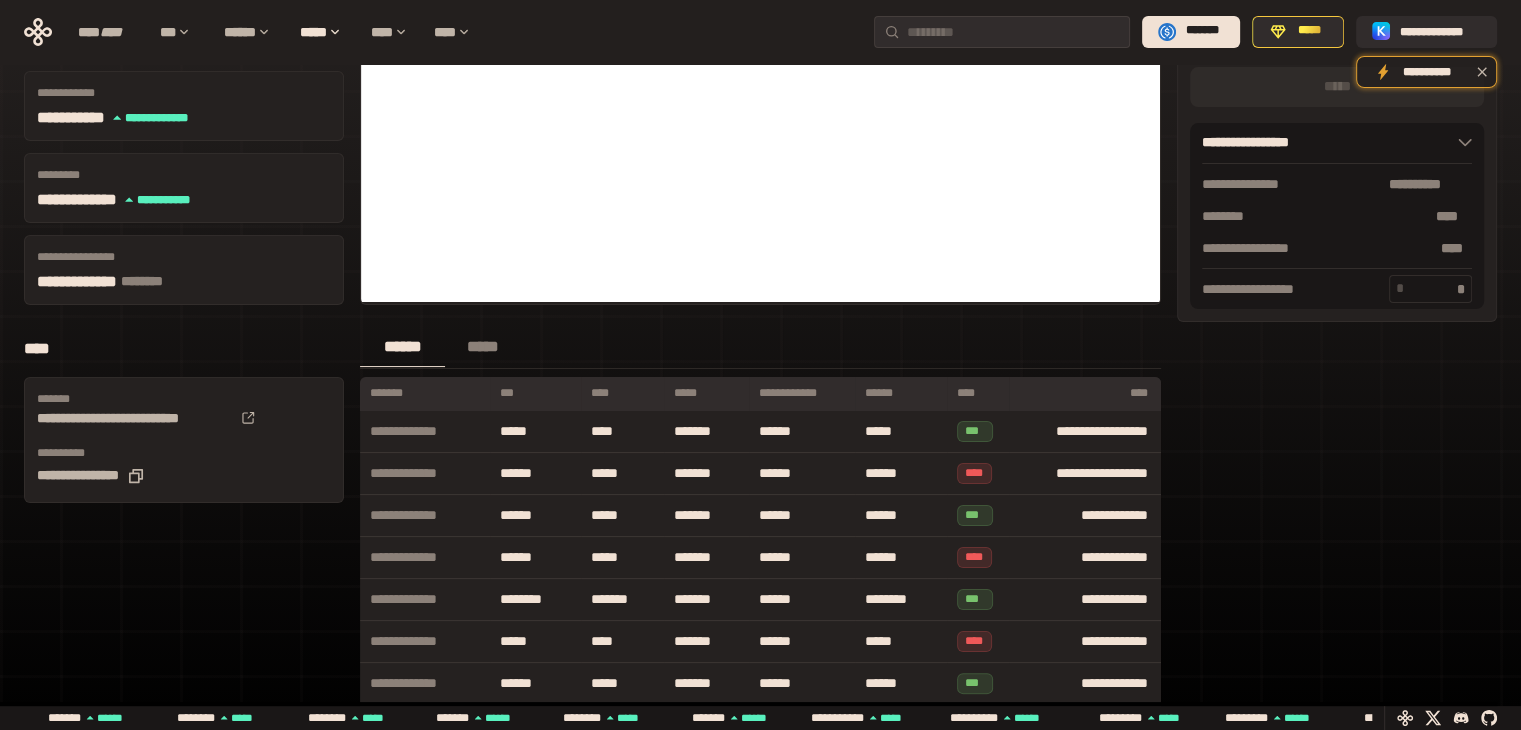 click on "[FIRST] [LAST]" at bounding box center [760, 349] 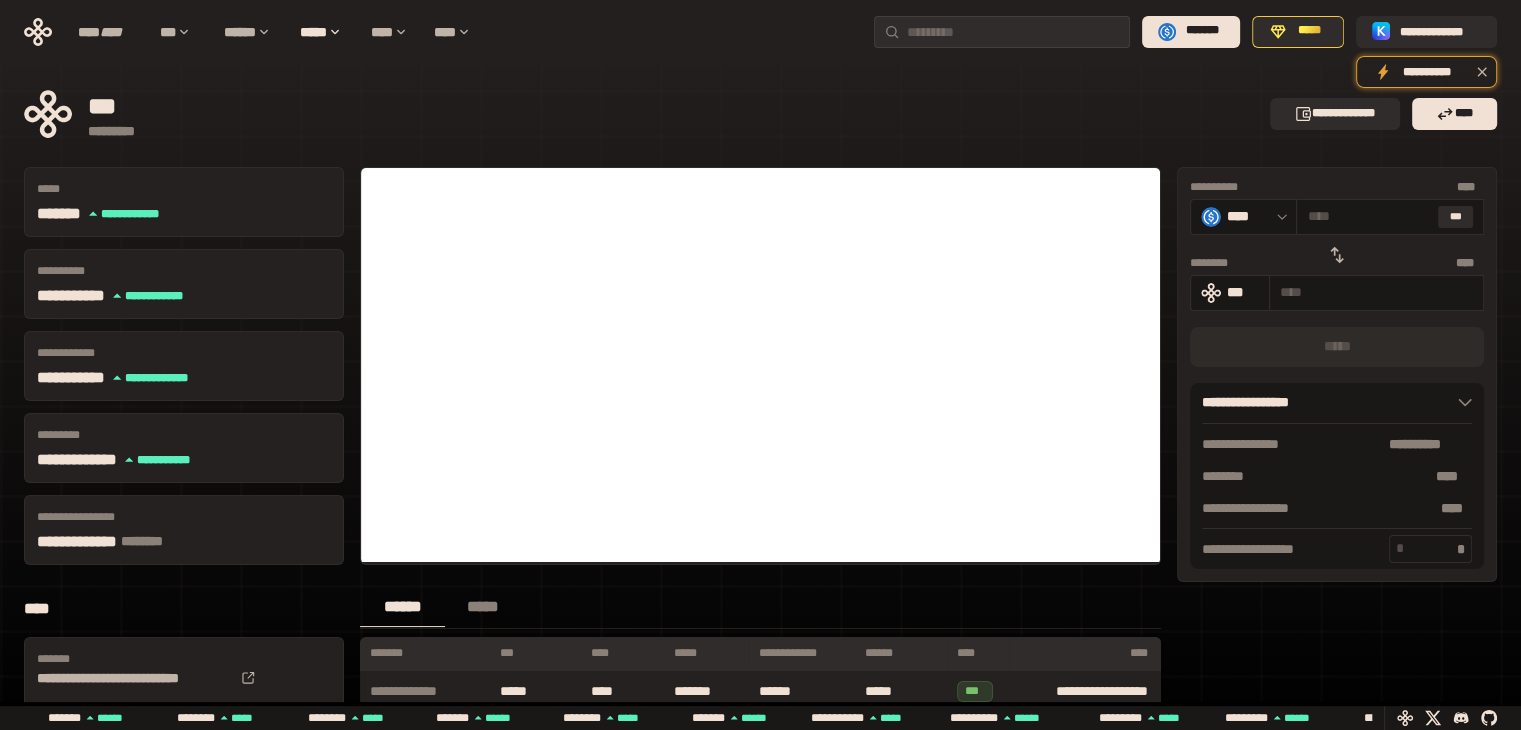 scroll, scrollTop: 0, scrollLeft: 0, axis: both 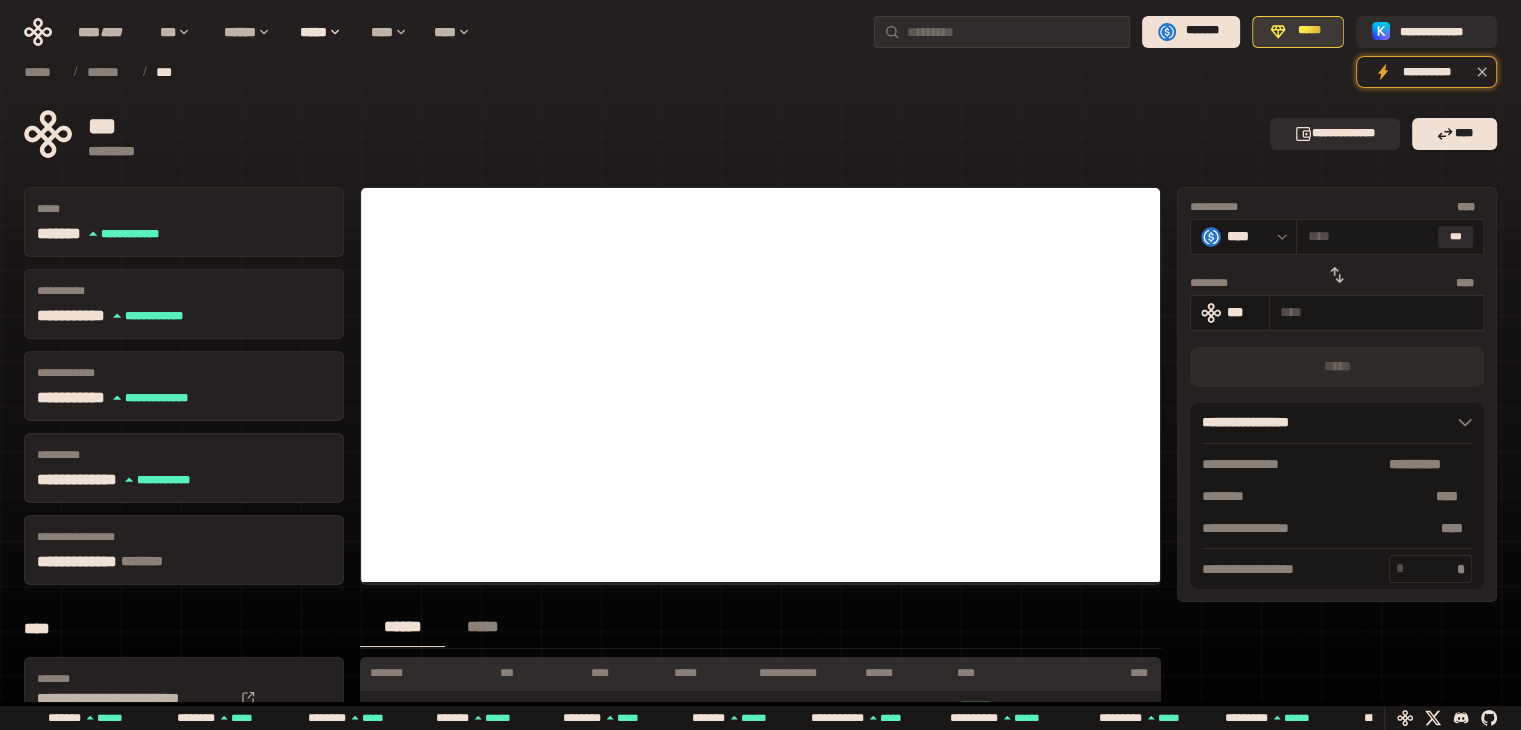 click on "*****" at bounding box center [1297, 32] 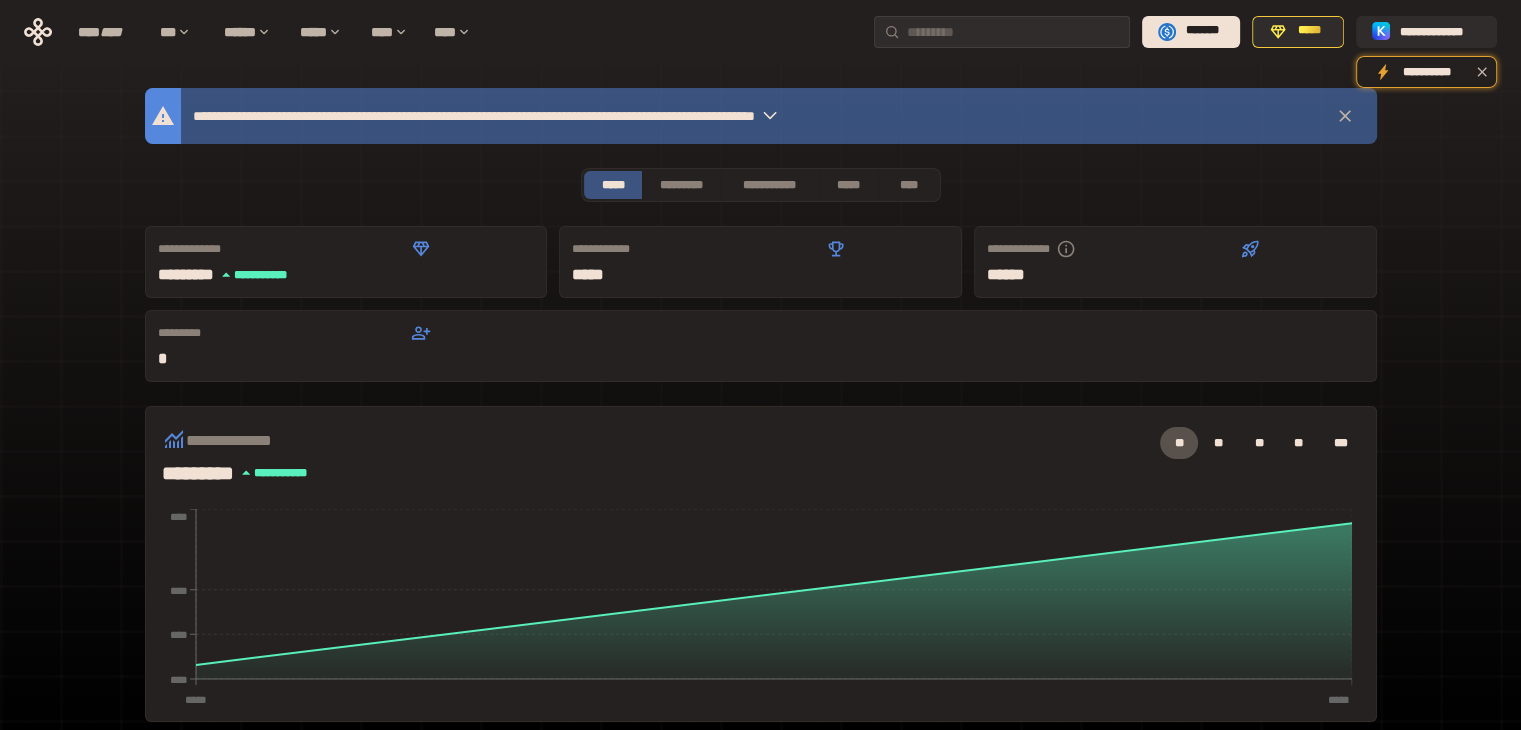 click on "[CREDIT CARD] [FIRST] [LAST] [STREET] [CITY] [STATE] [ZIP] [COUNTRY] [PHONE] [EMAIL]" at bounding box center (761, 564) 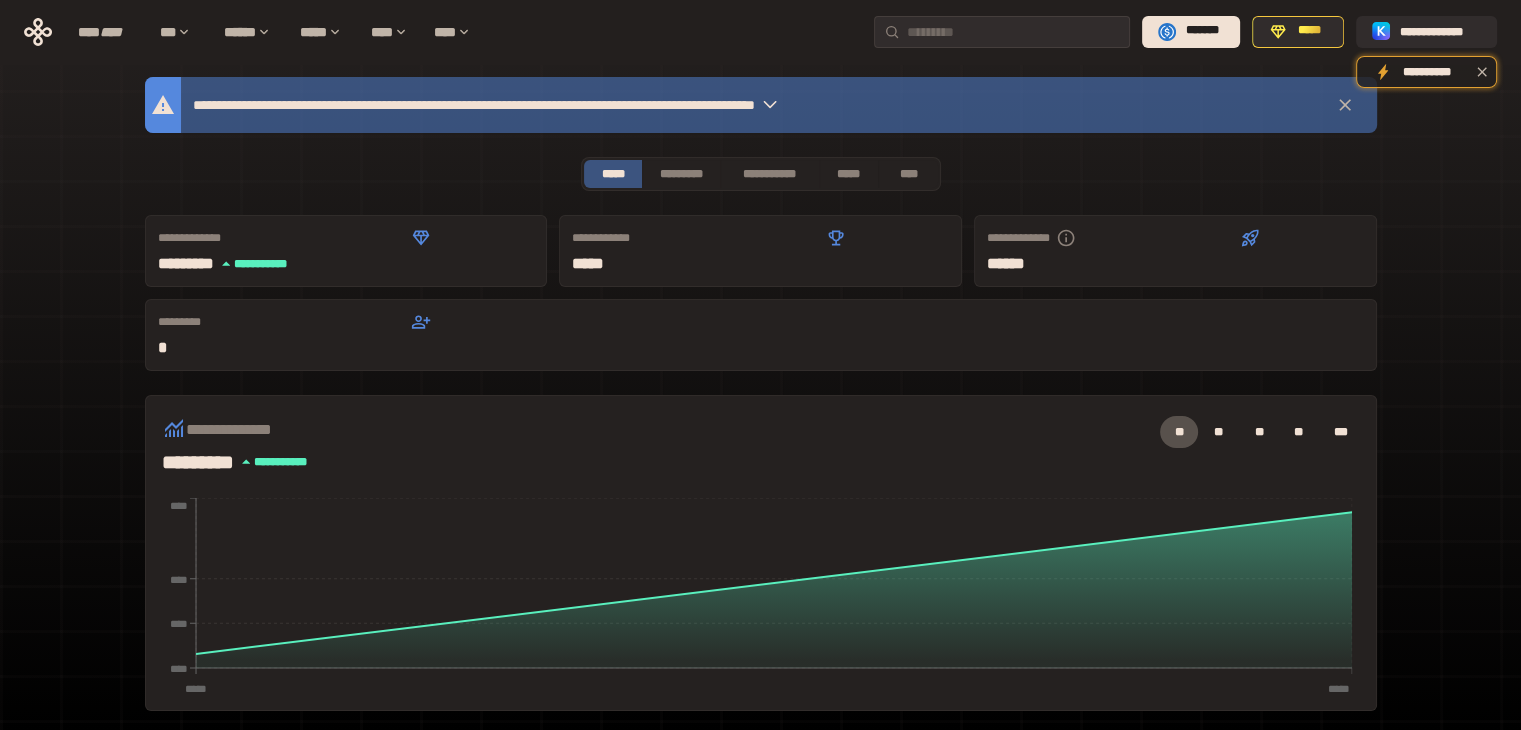 scroll, scrollTop: 0, scrollLeft: 0, axis: both 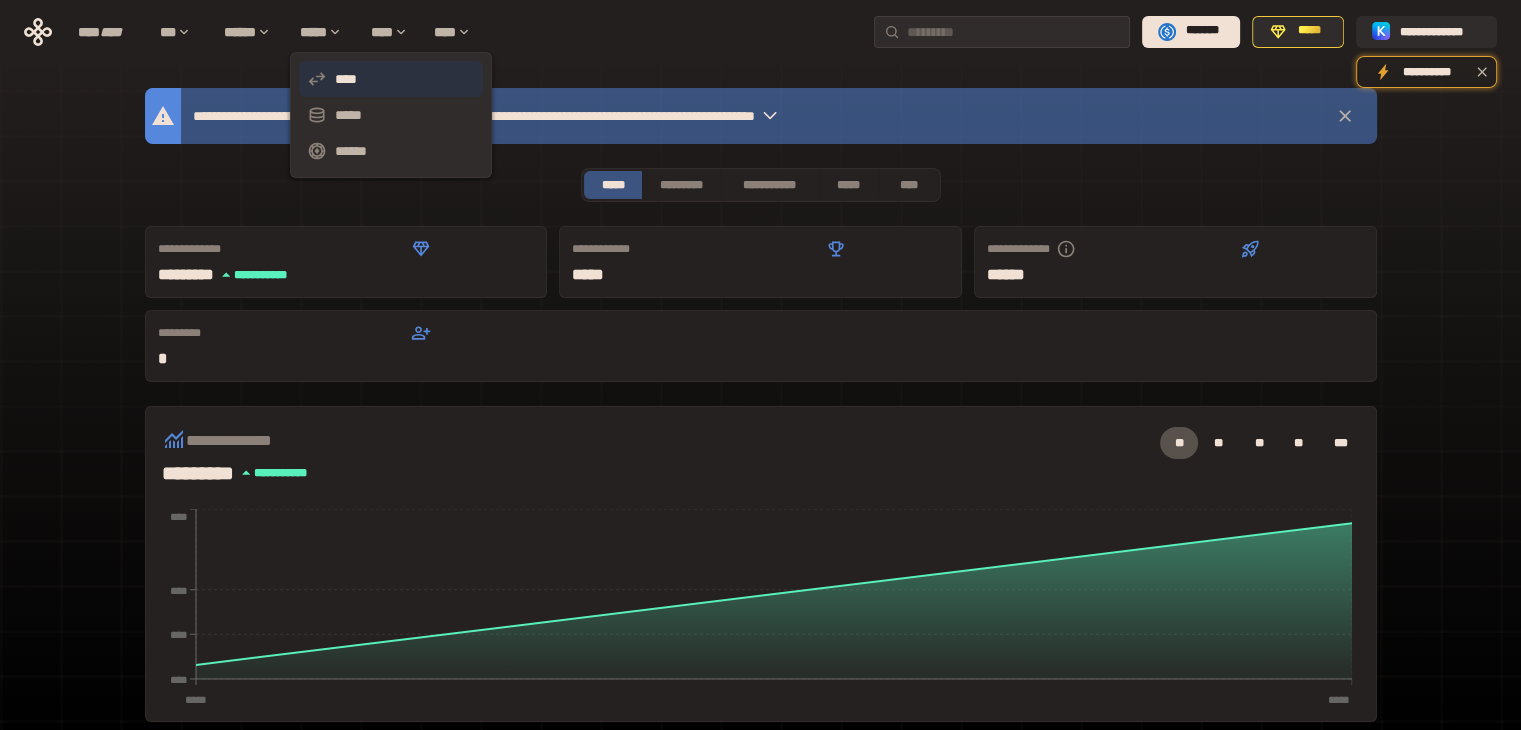 click on "****" at bounding box center [391, 79] 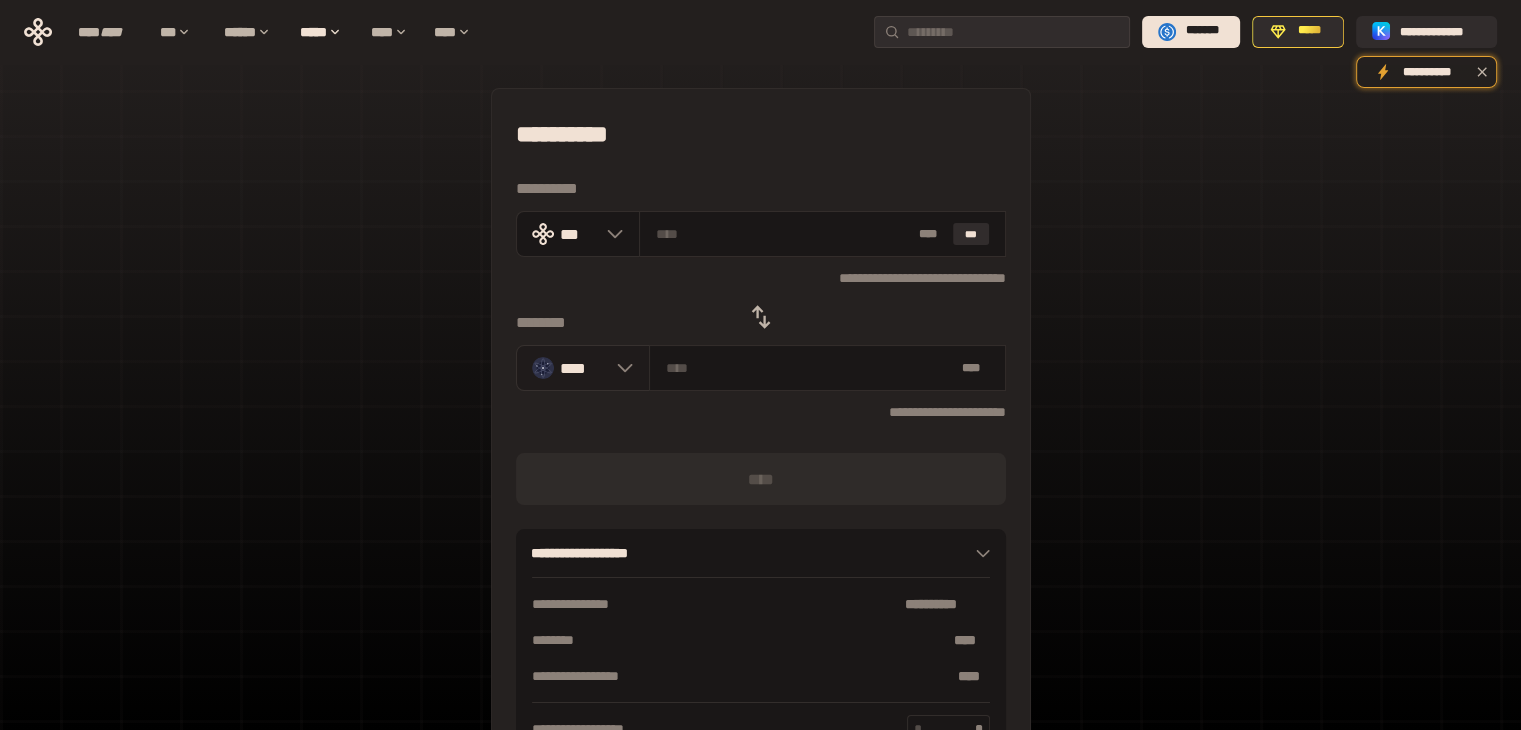 click 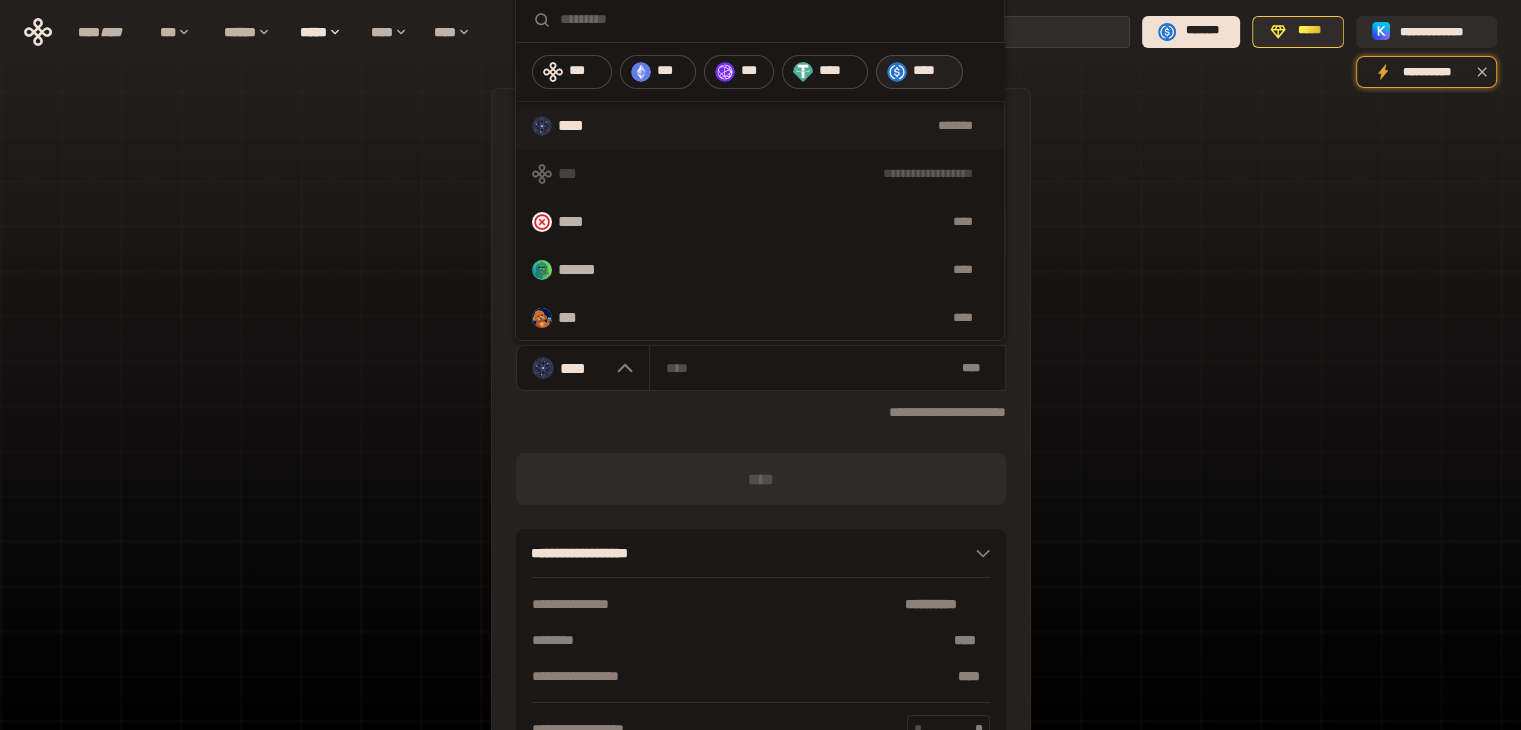 click on "****" at bounding box center (933, 71) 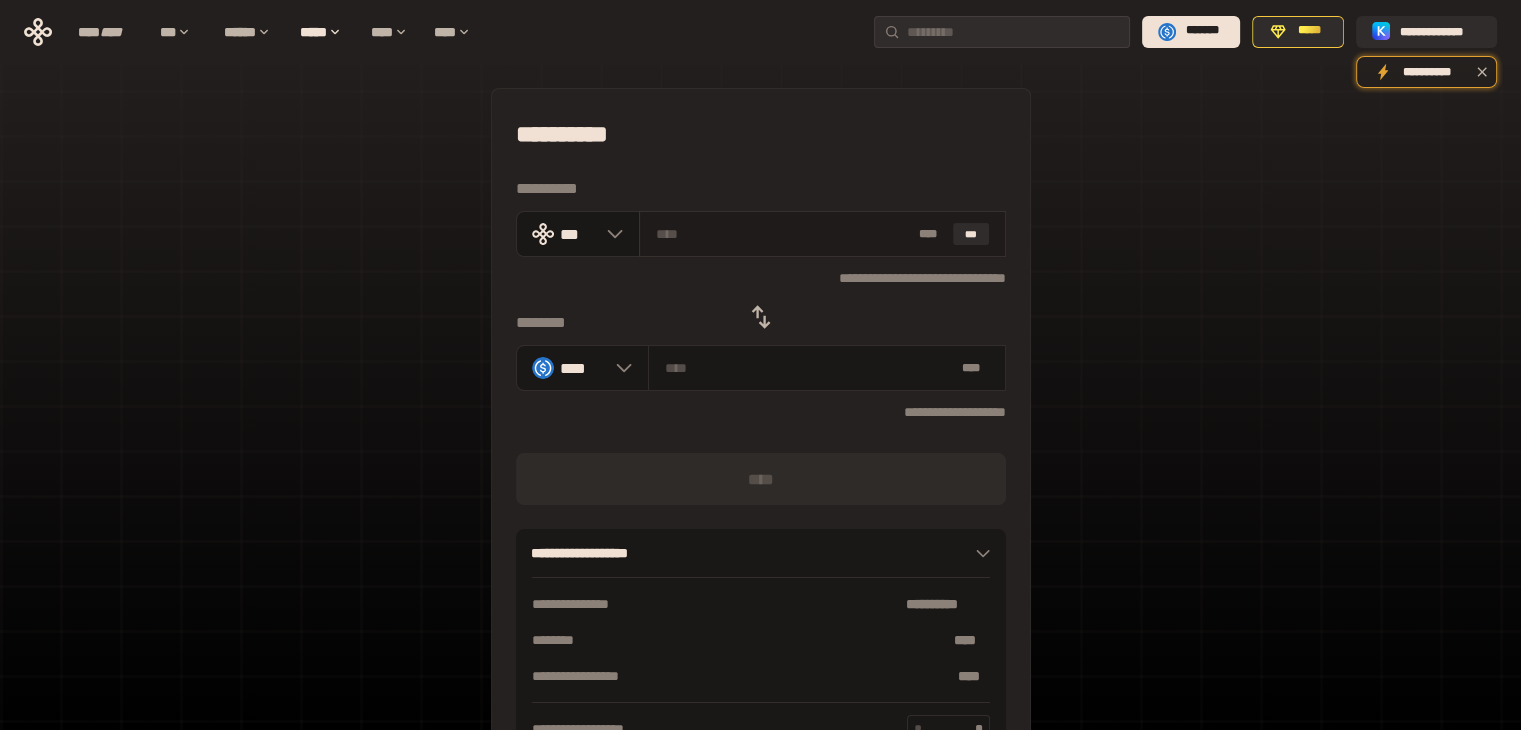 click at bounding box center (783, 234) 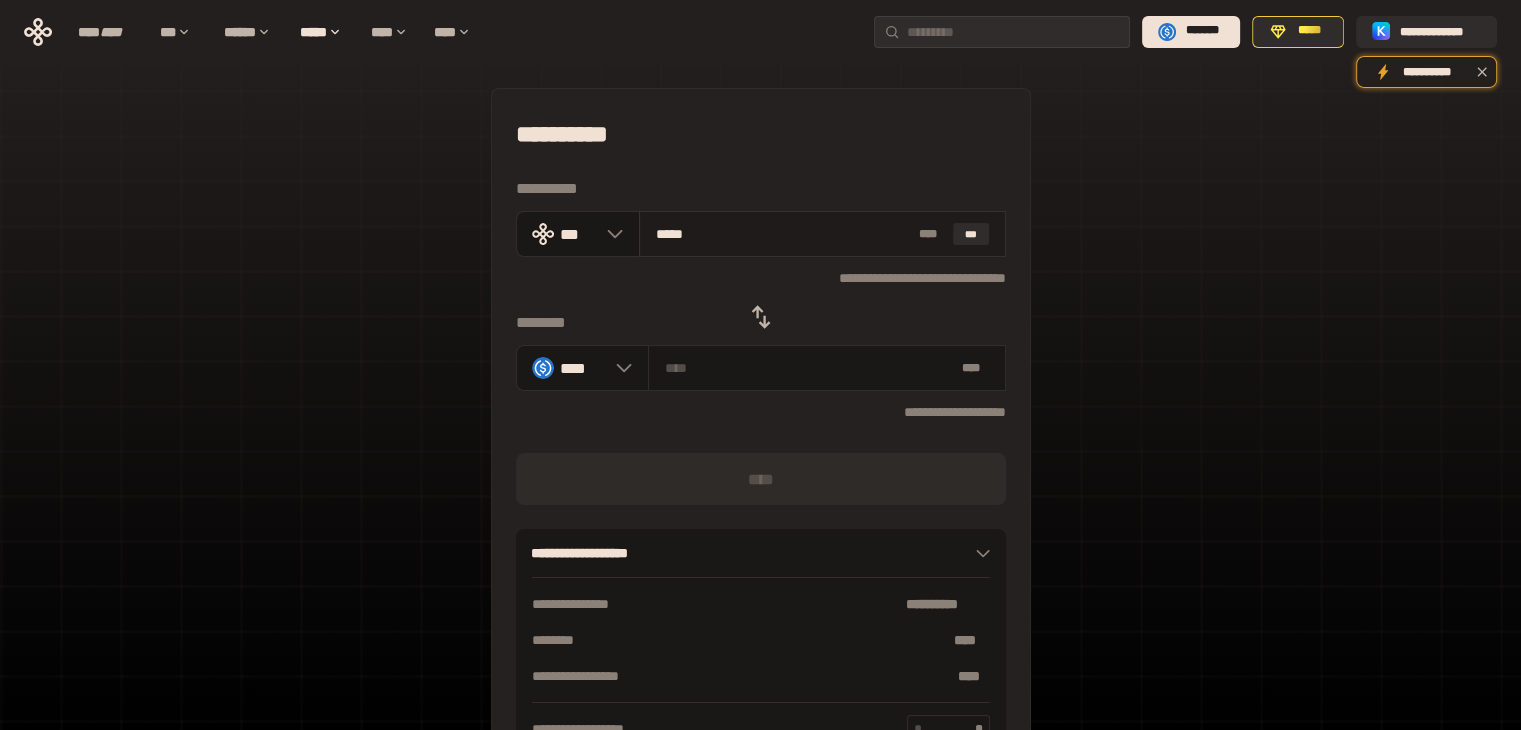 type on "******" 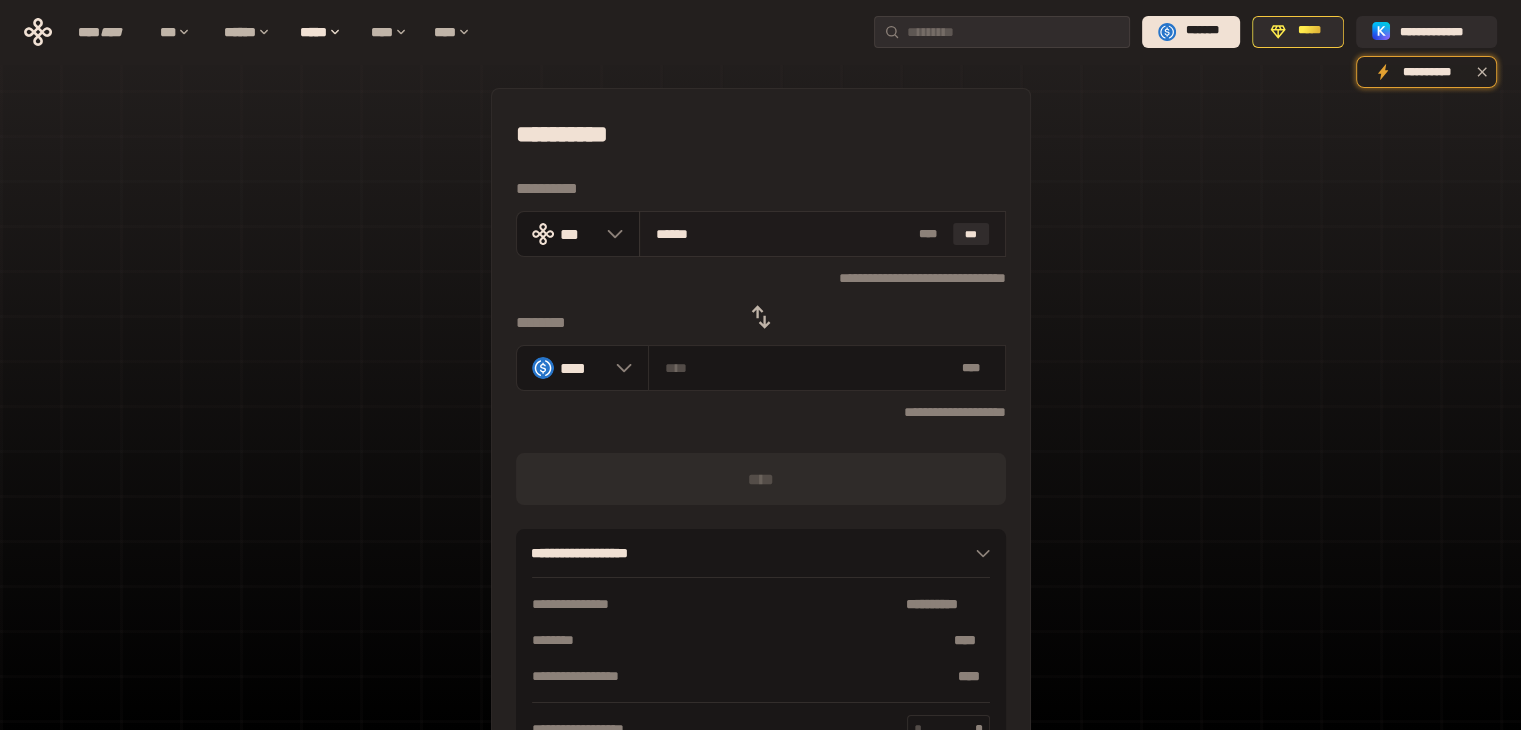 type on "********" 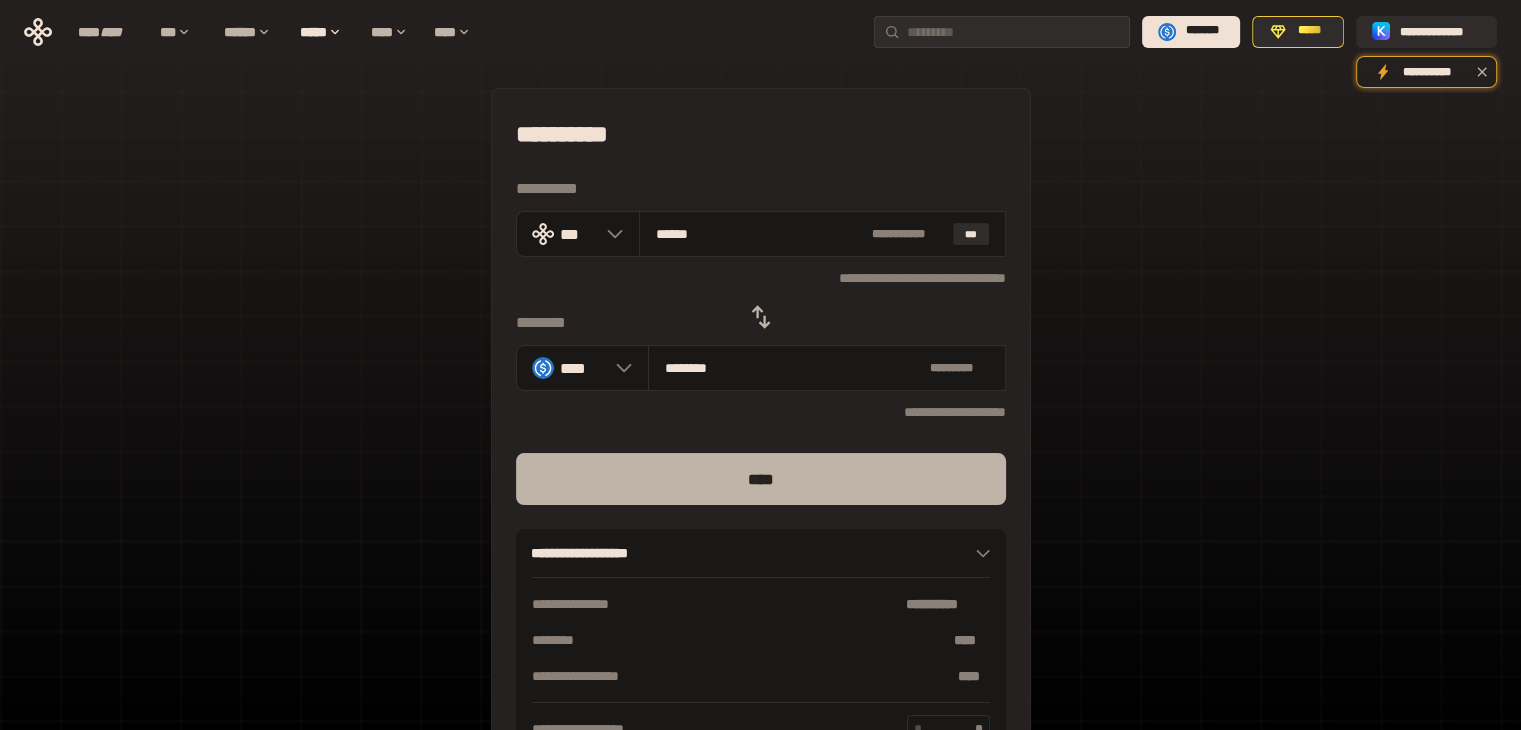type on "******" 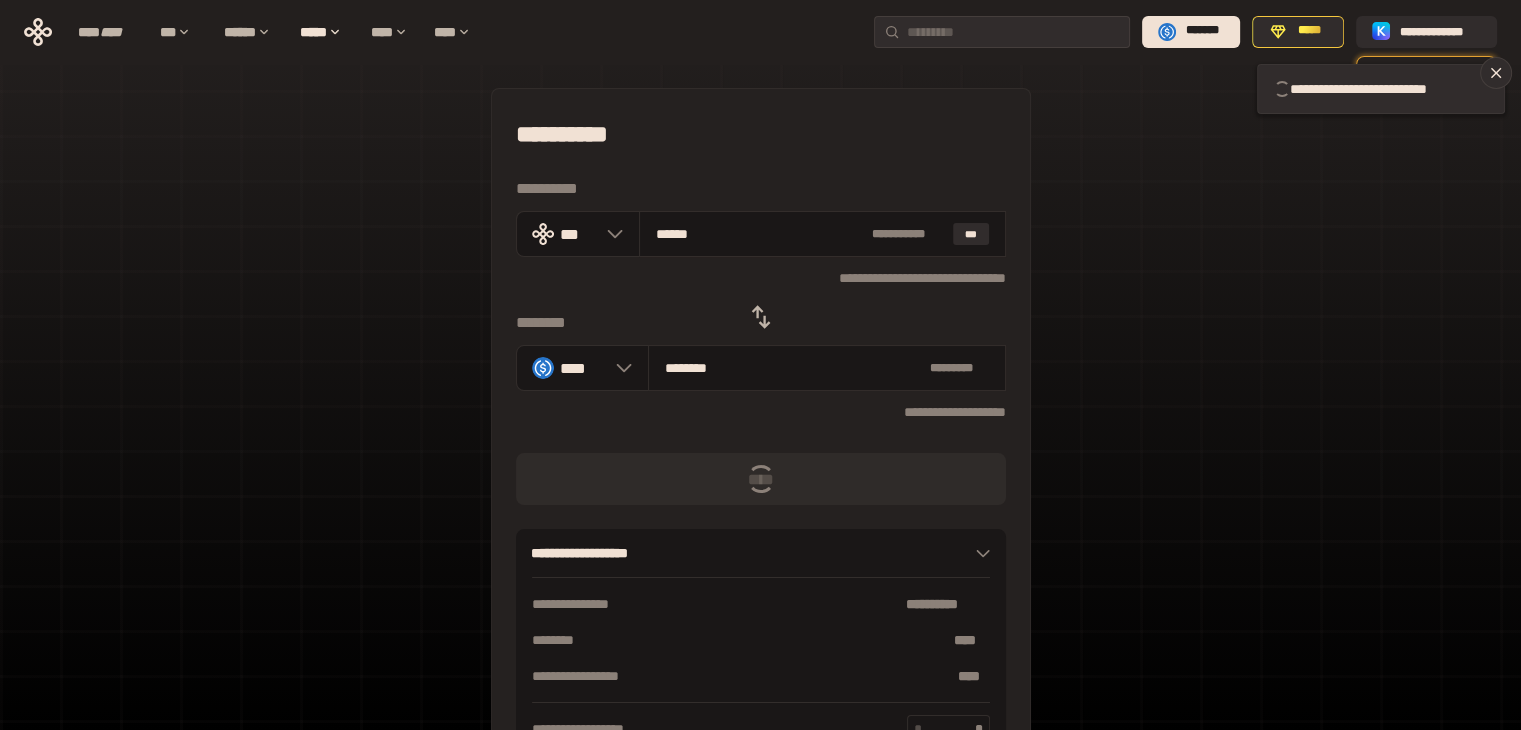 type 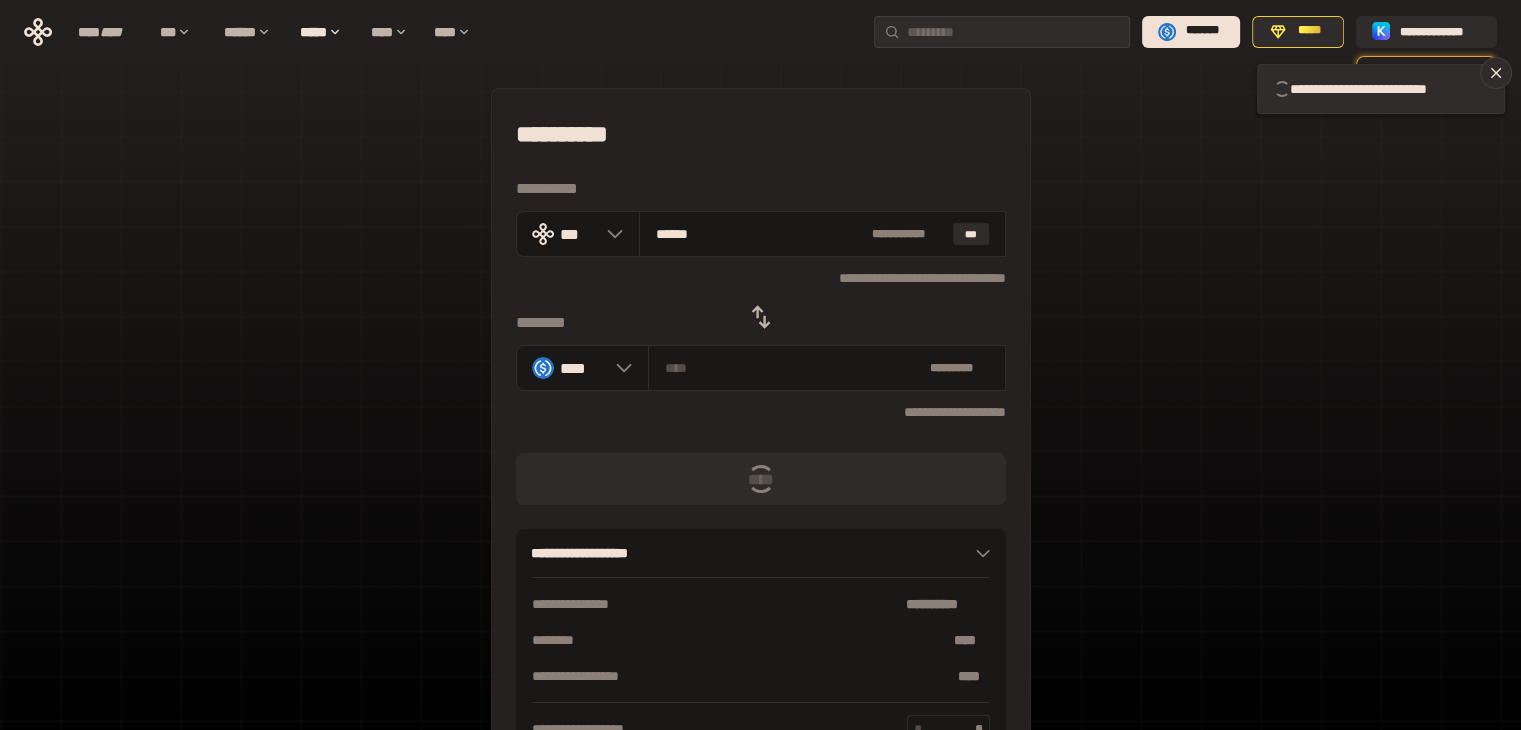 type 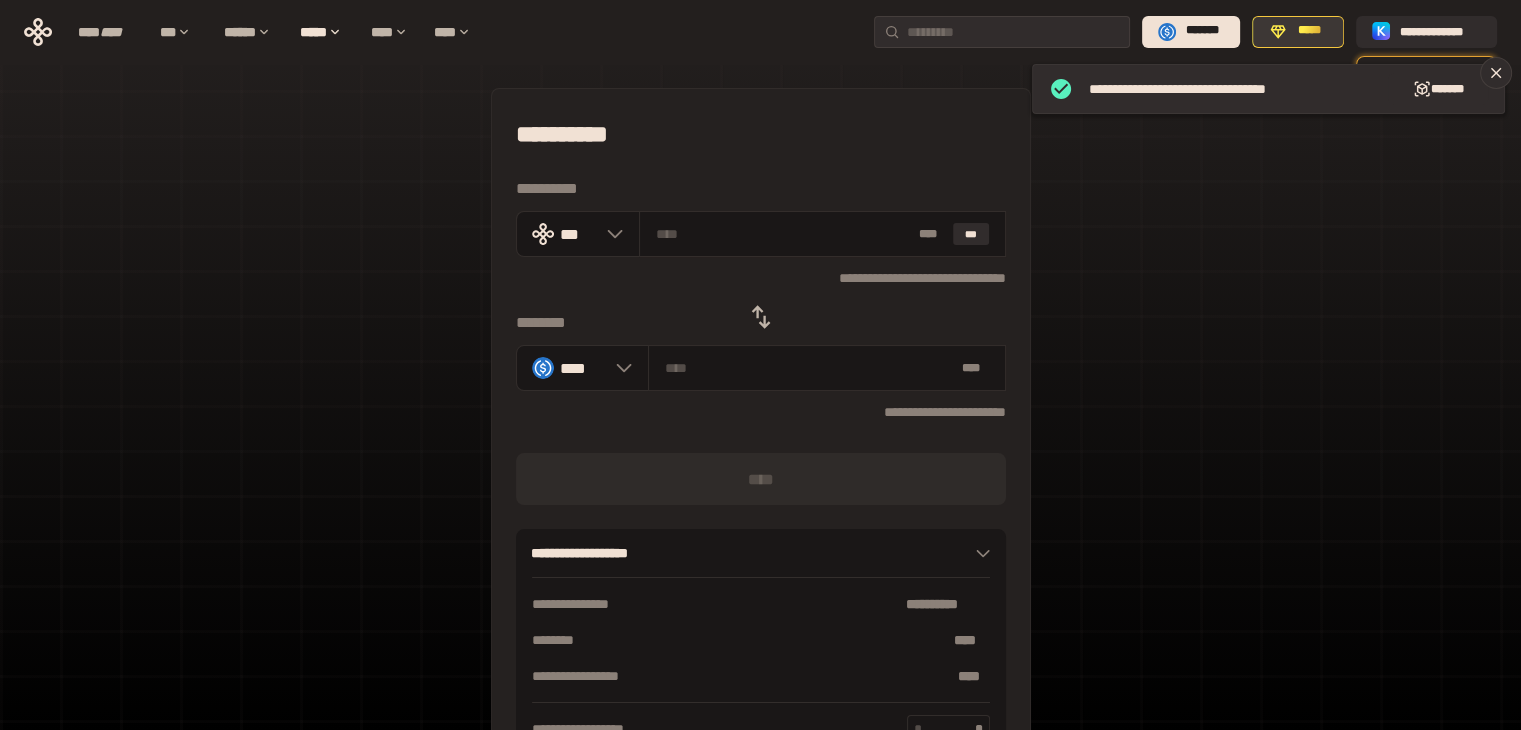 click on "*****" at bounding box center [1308, 31] 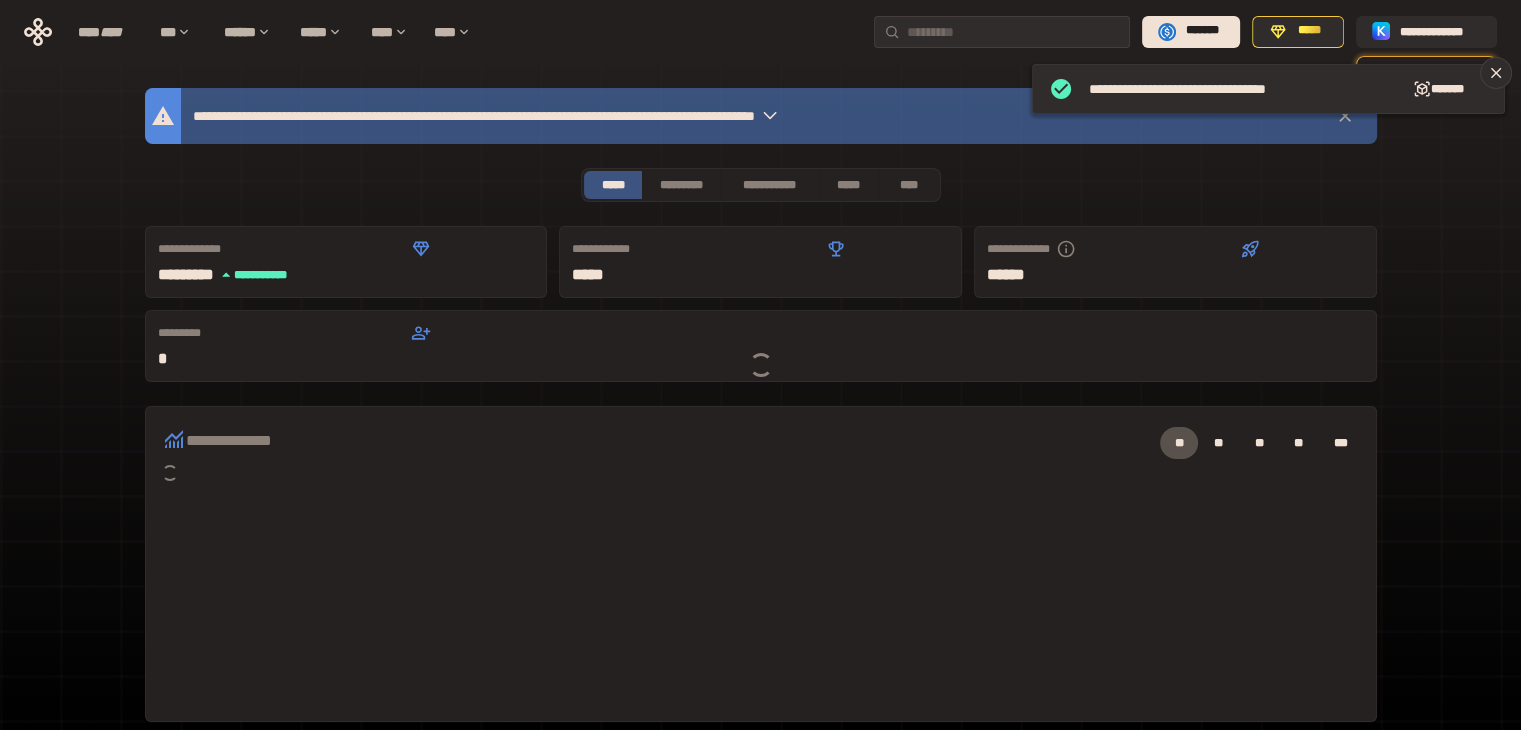 click at bounding box center (760, 365) 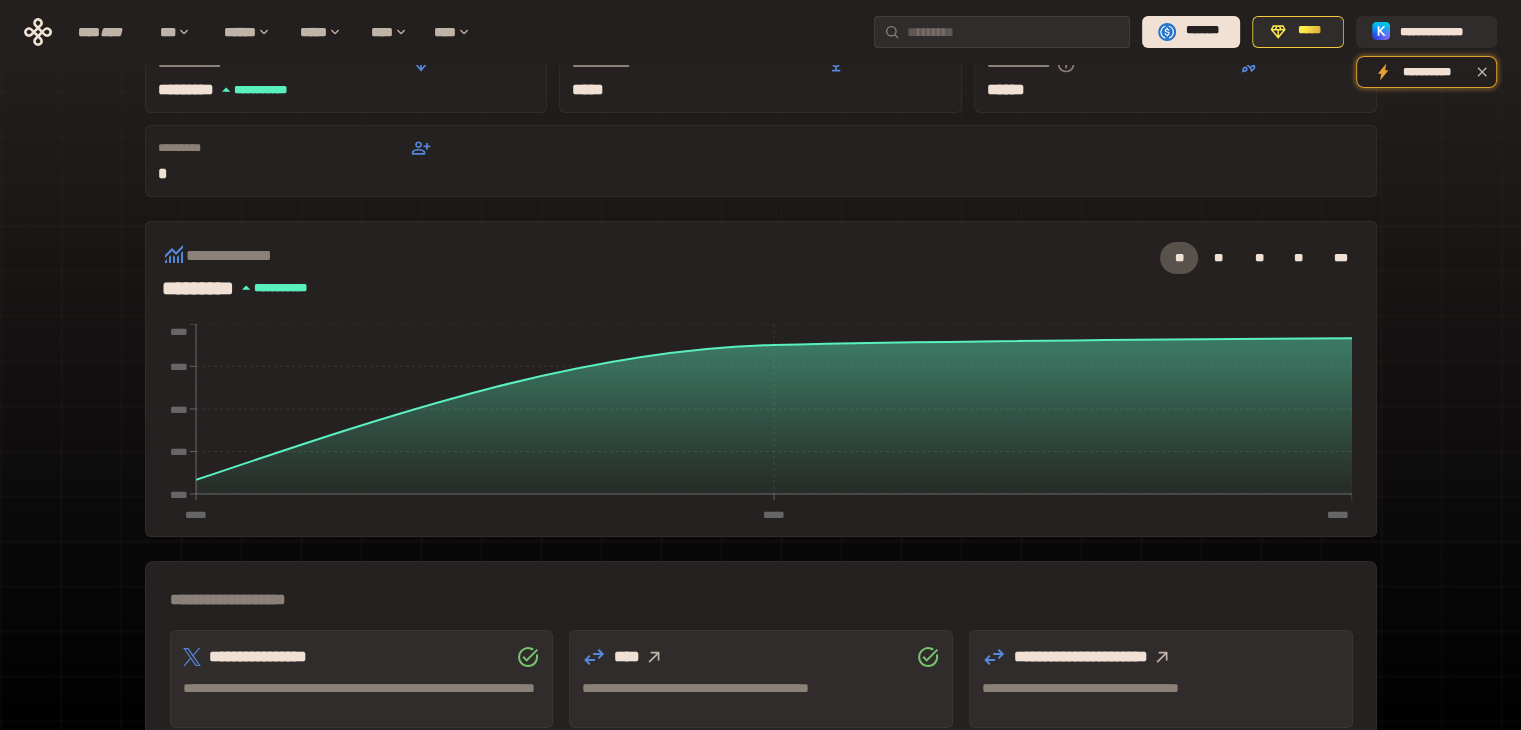 scroll, scrollTop: 480, scrollLeft: 0, axis: vertical 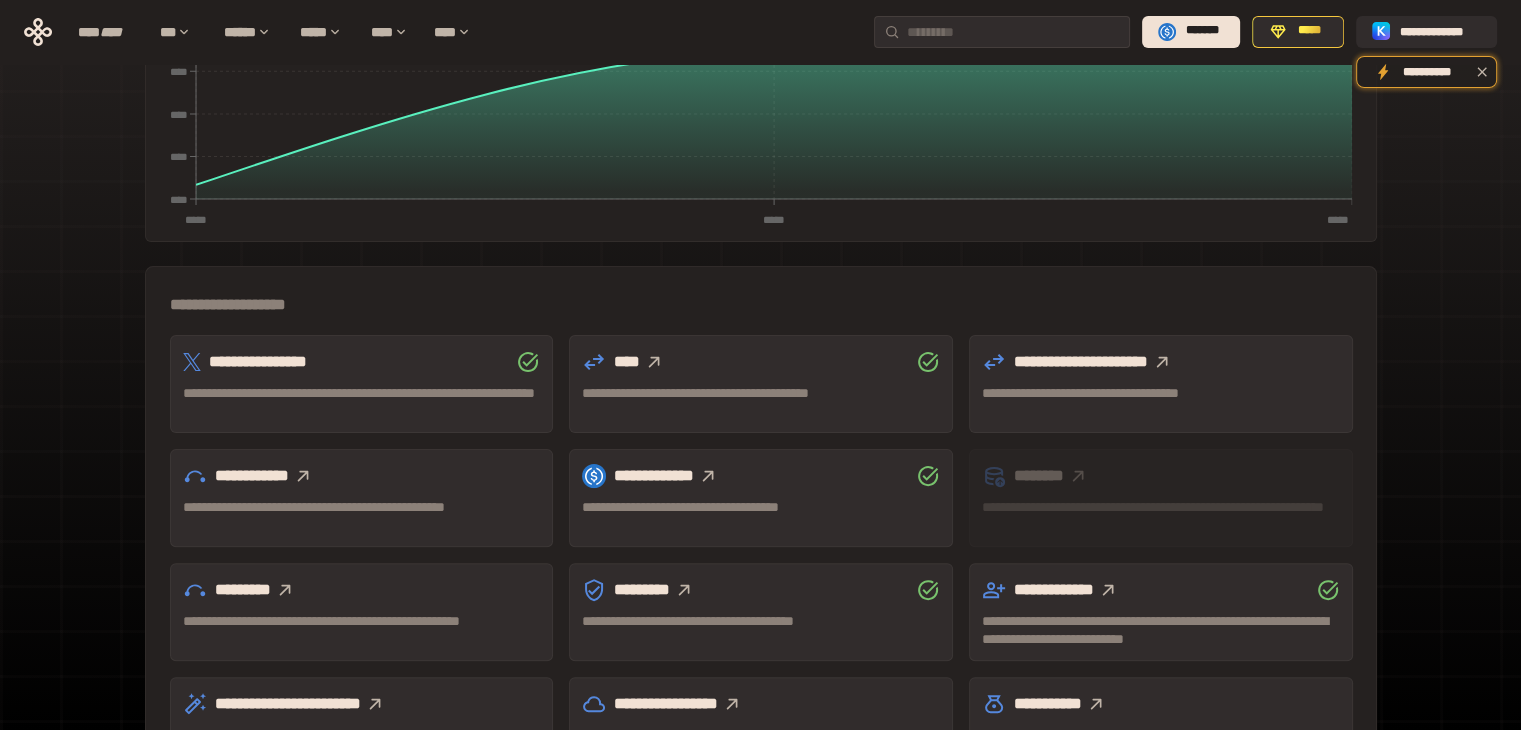 click on "**********" at bounding box center (1161, 362) 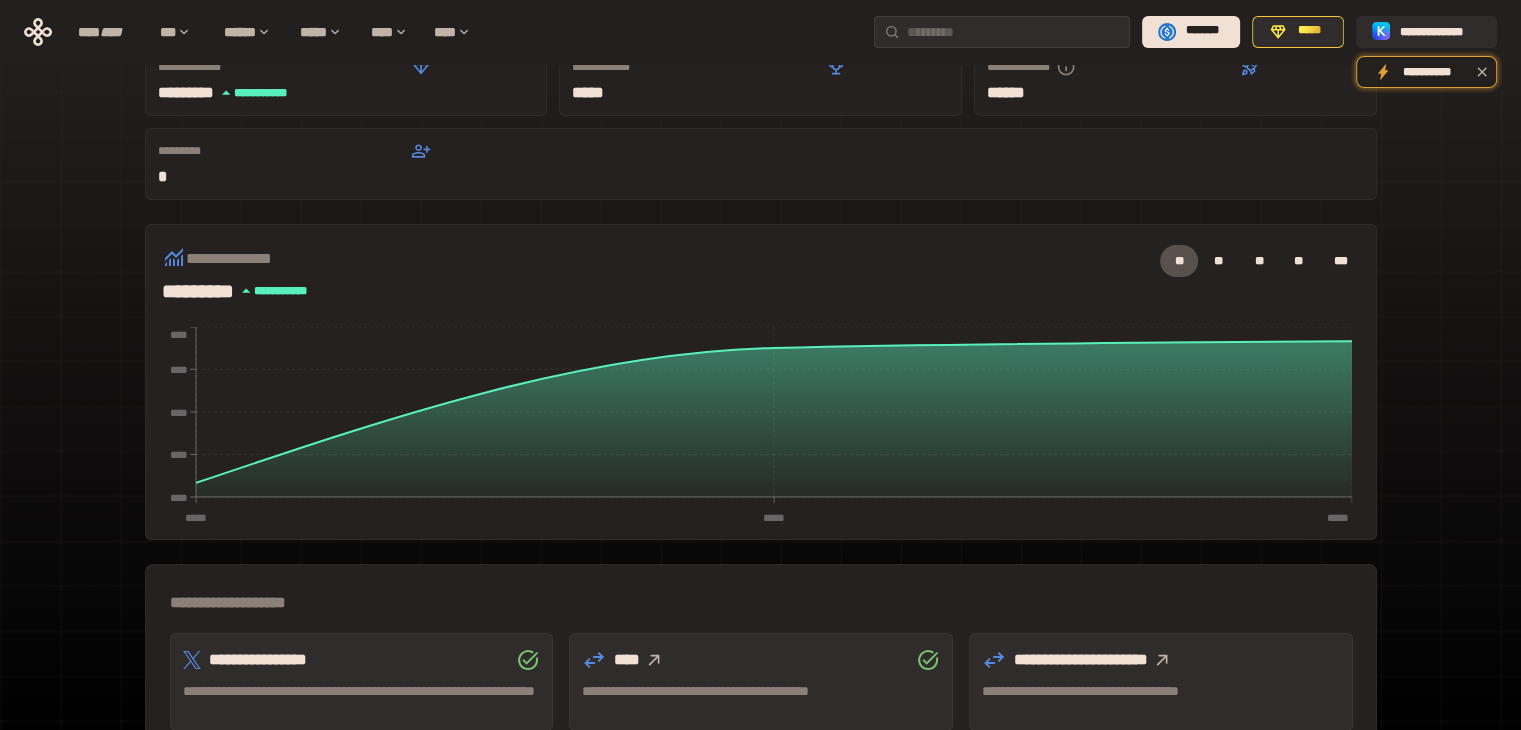 scroll, scrollTop: 0, scrollLeft: 0, axis: both 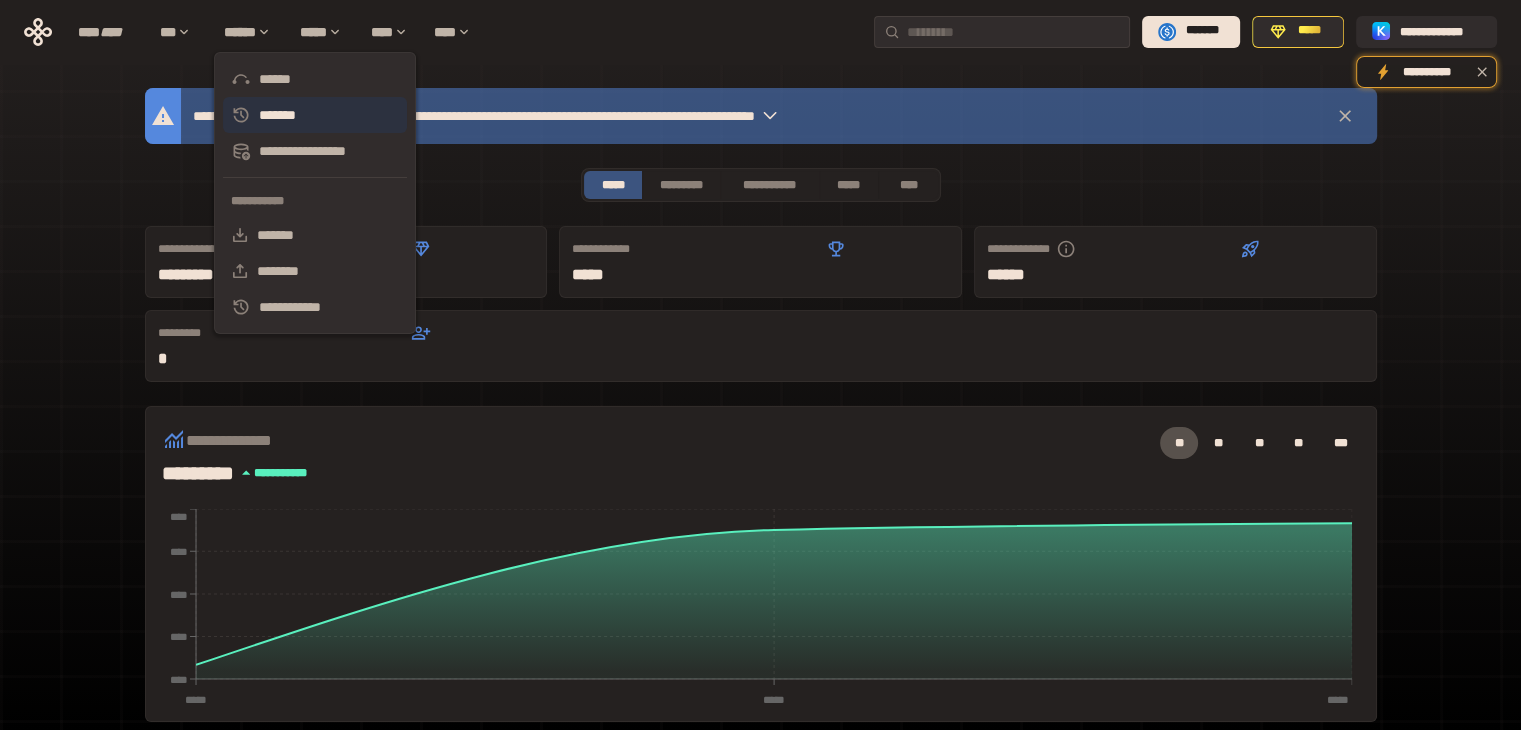 click on "*******" at bounding box center (315, 115) 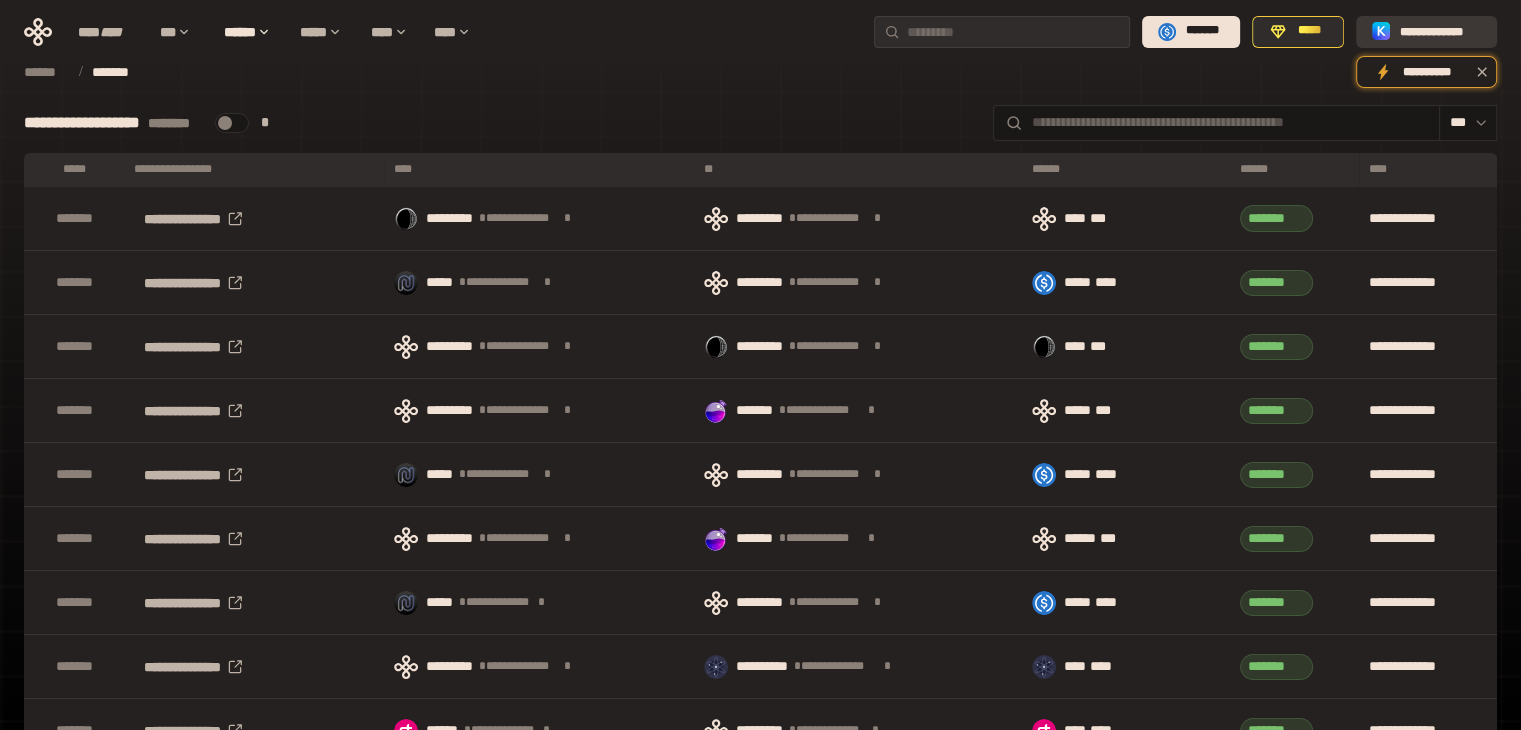 click on "**********" at bounding box center [1440, 31] 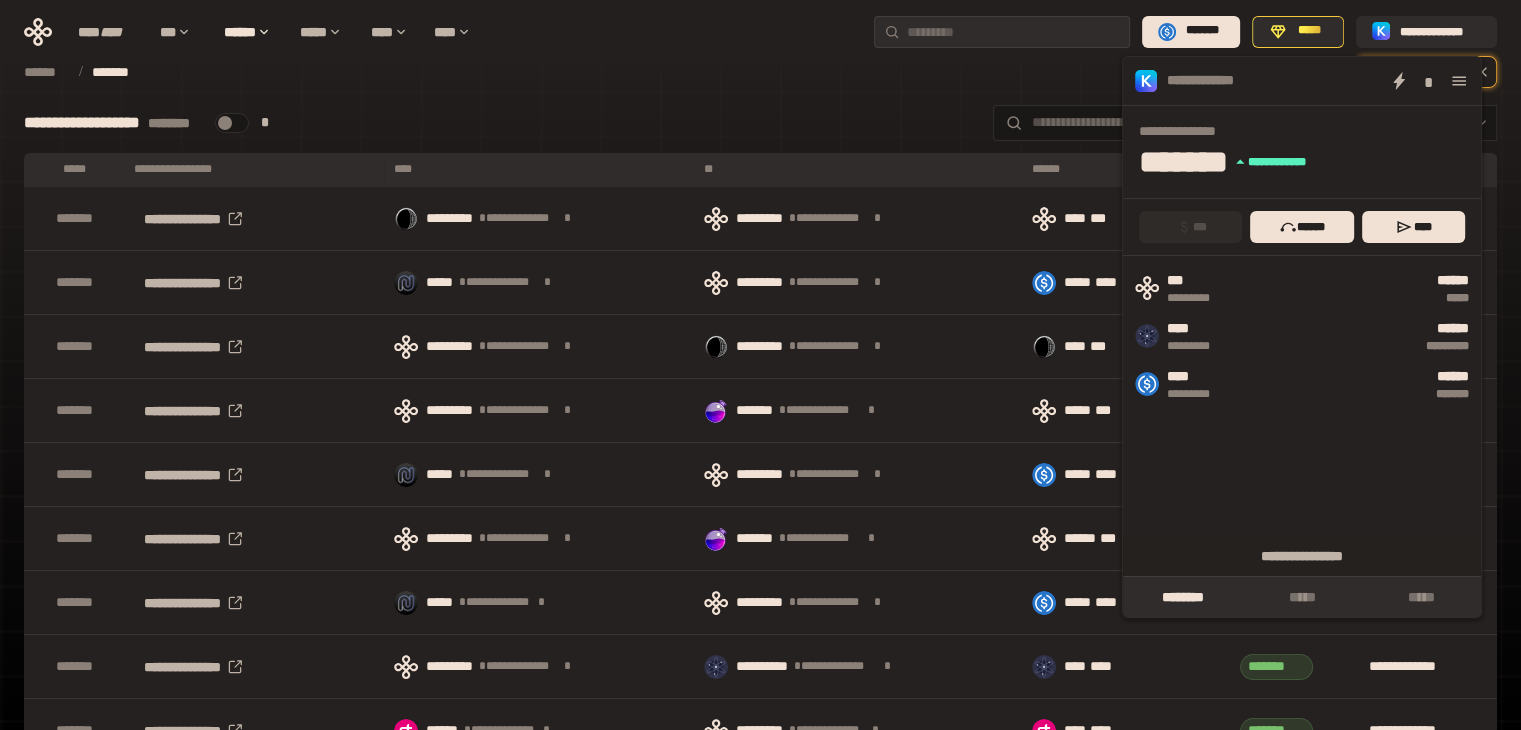 click on "****** *******" at bounding box center [760, 72] 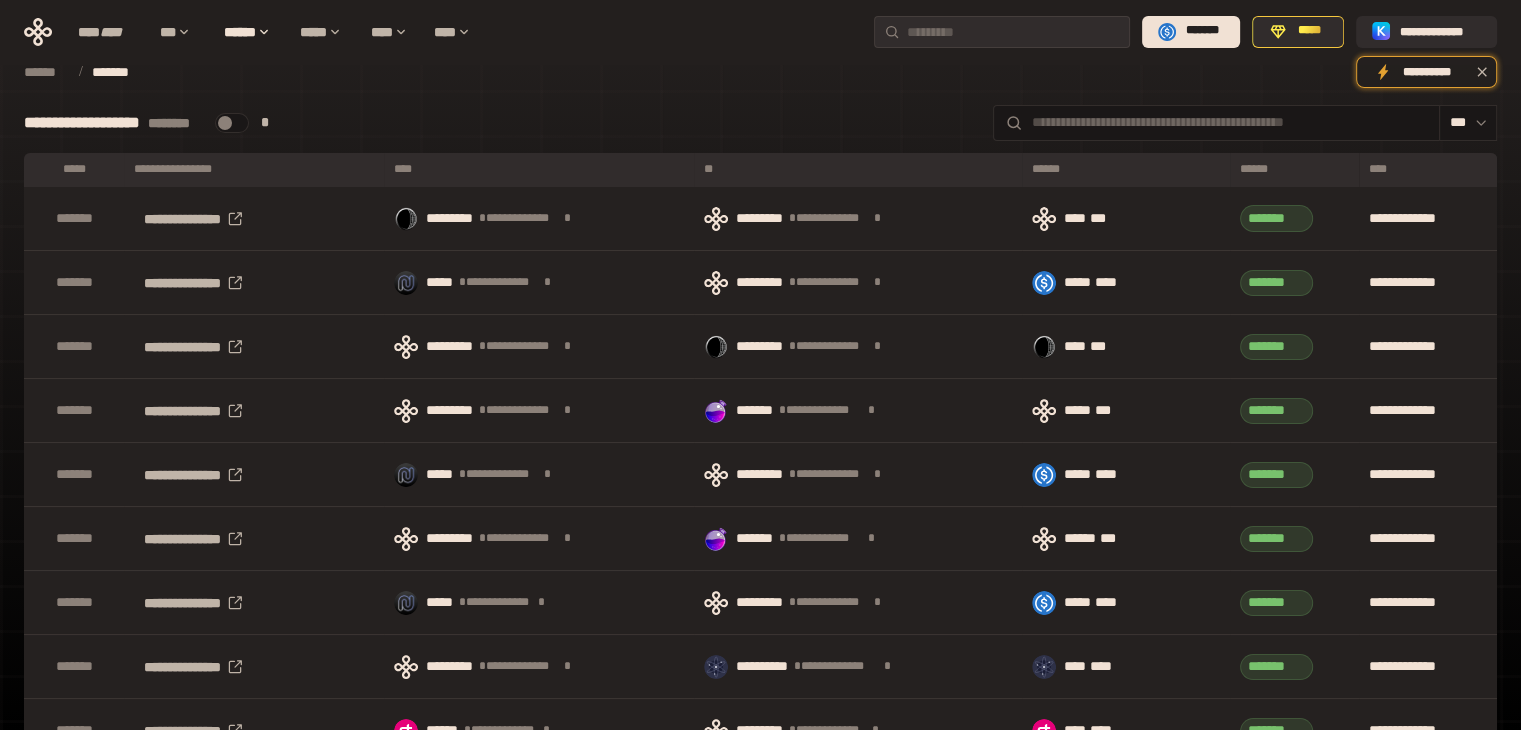 click on "[FIRST] [LAST] [STREET] [CITY] [STATE] [ZIP] [COUNTRY] [PHONE] [EMAIL]" at bounding box center [760, 787] 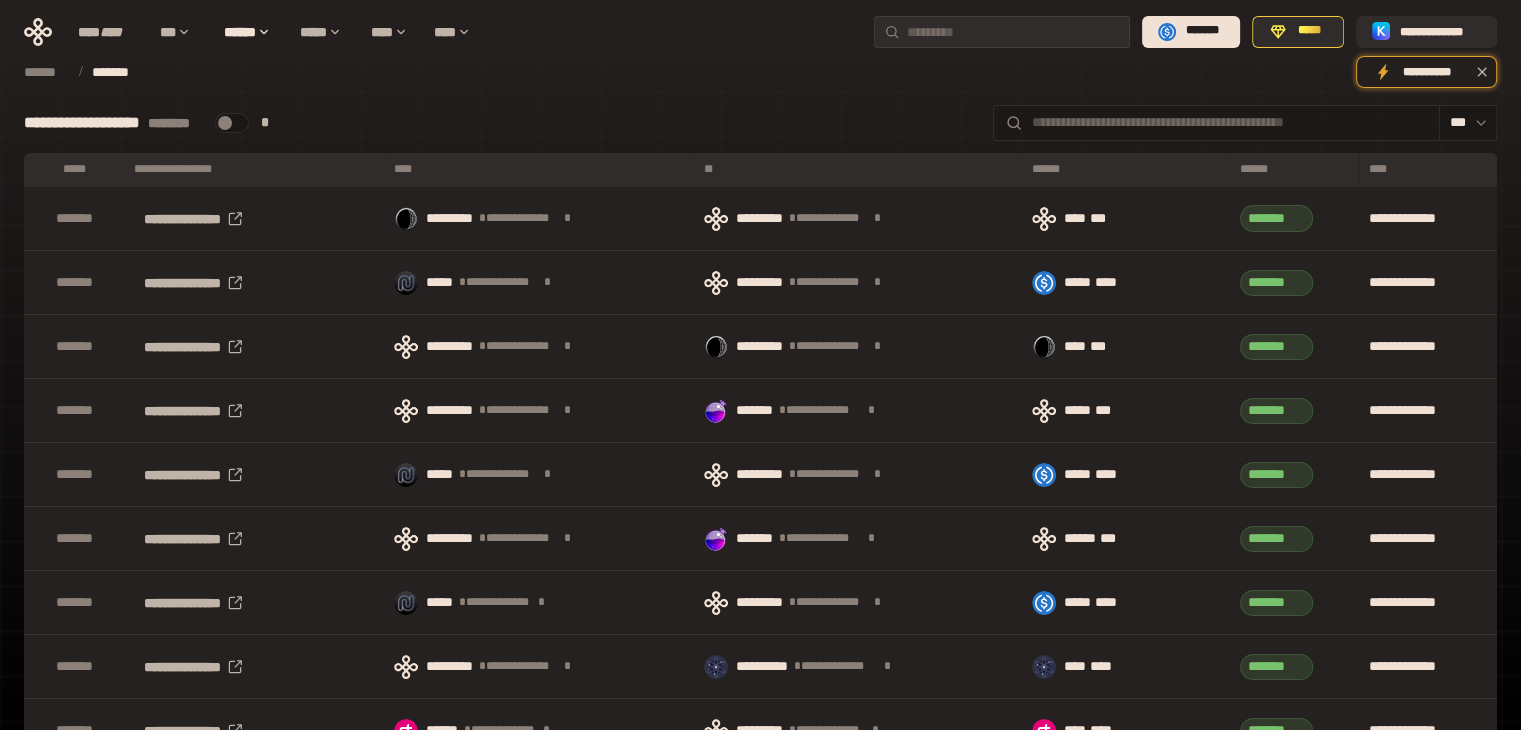 click at bounding box center [1230, 122] 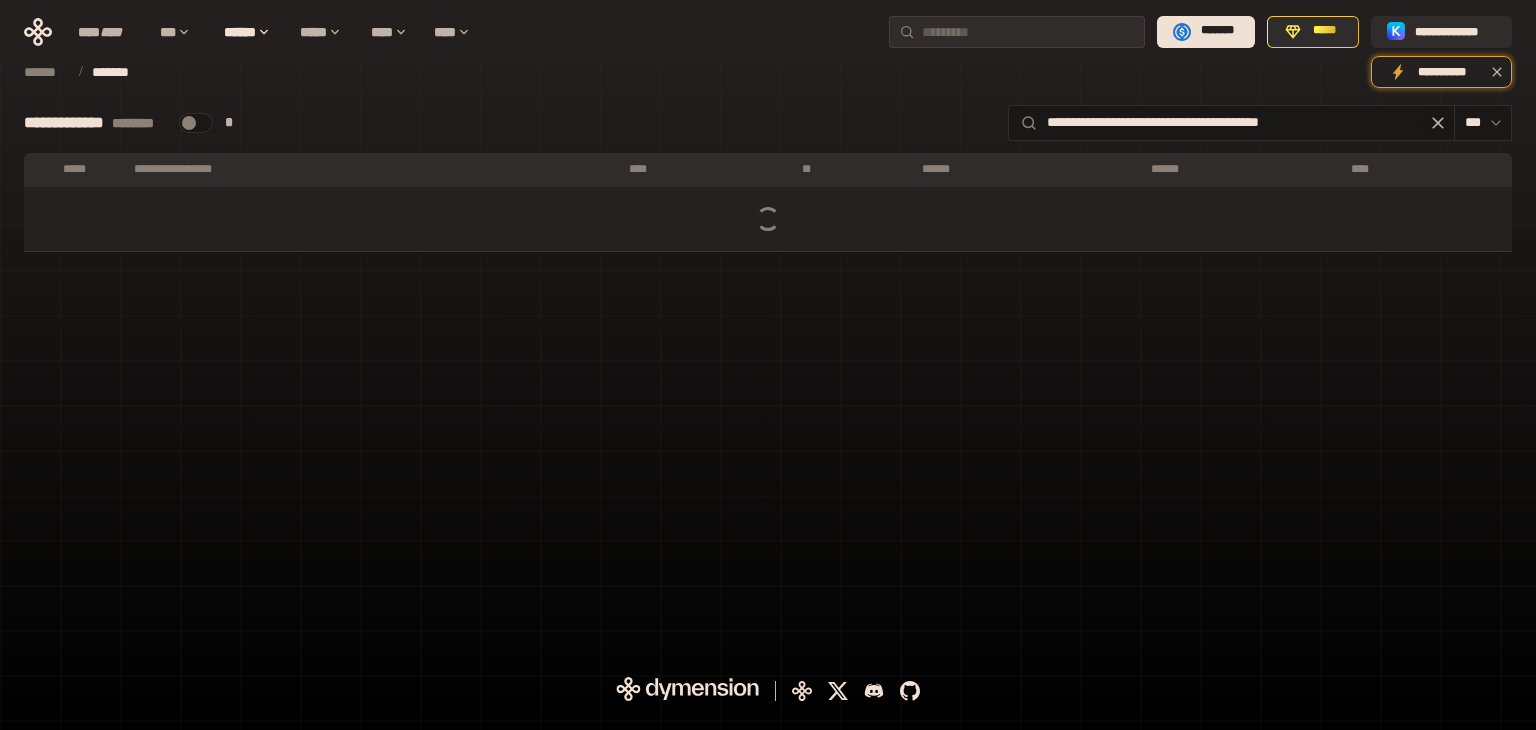 type on "**********" 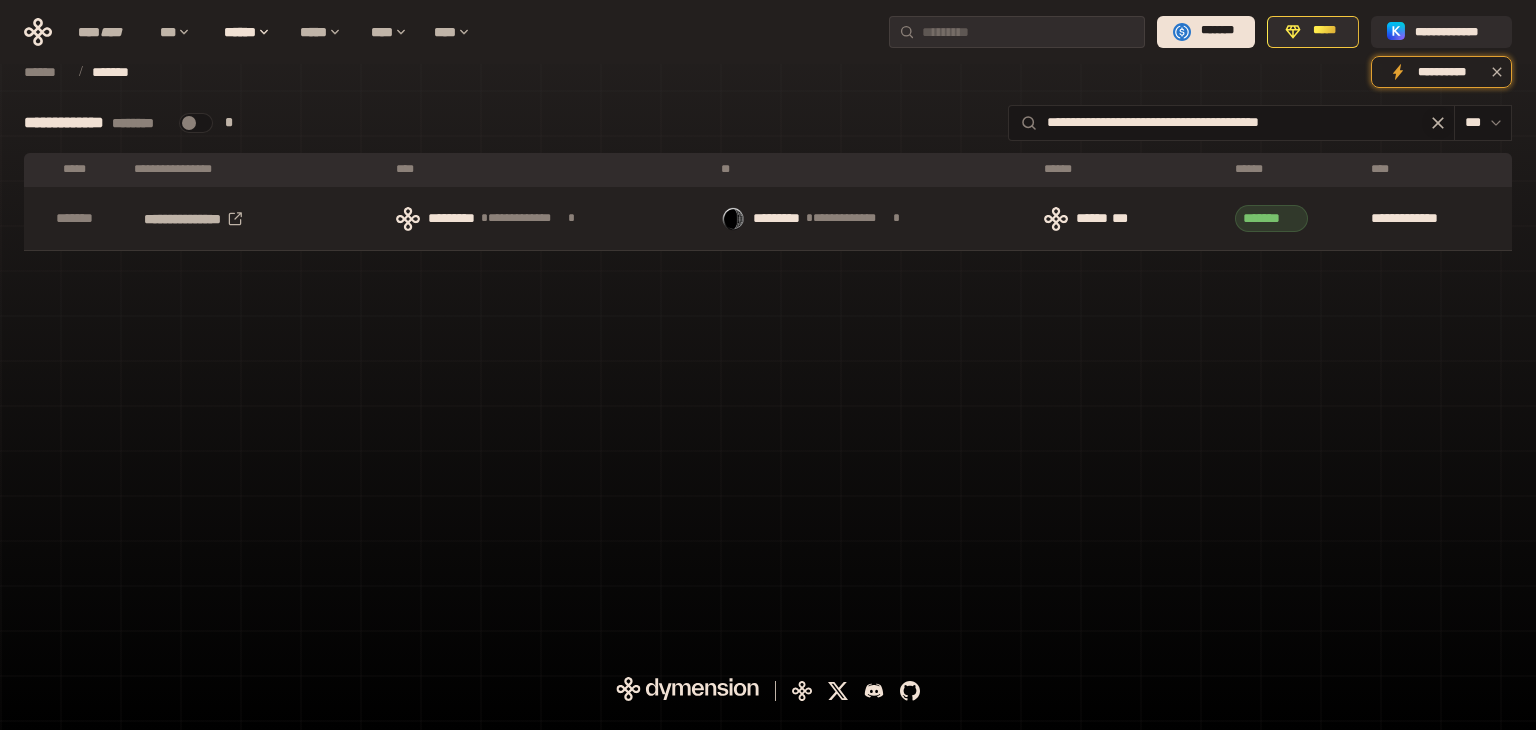 click at bounding box center (196, 123) 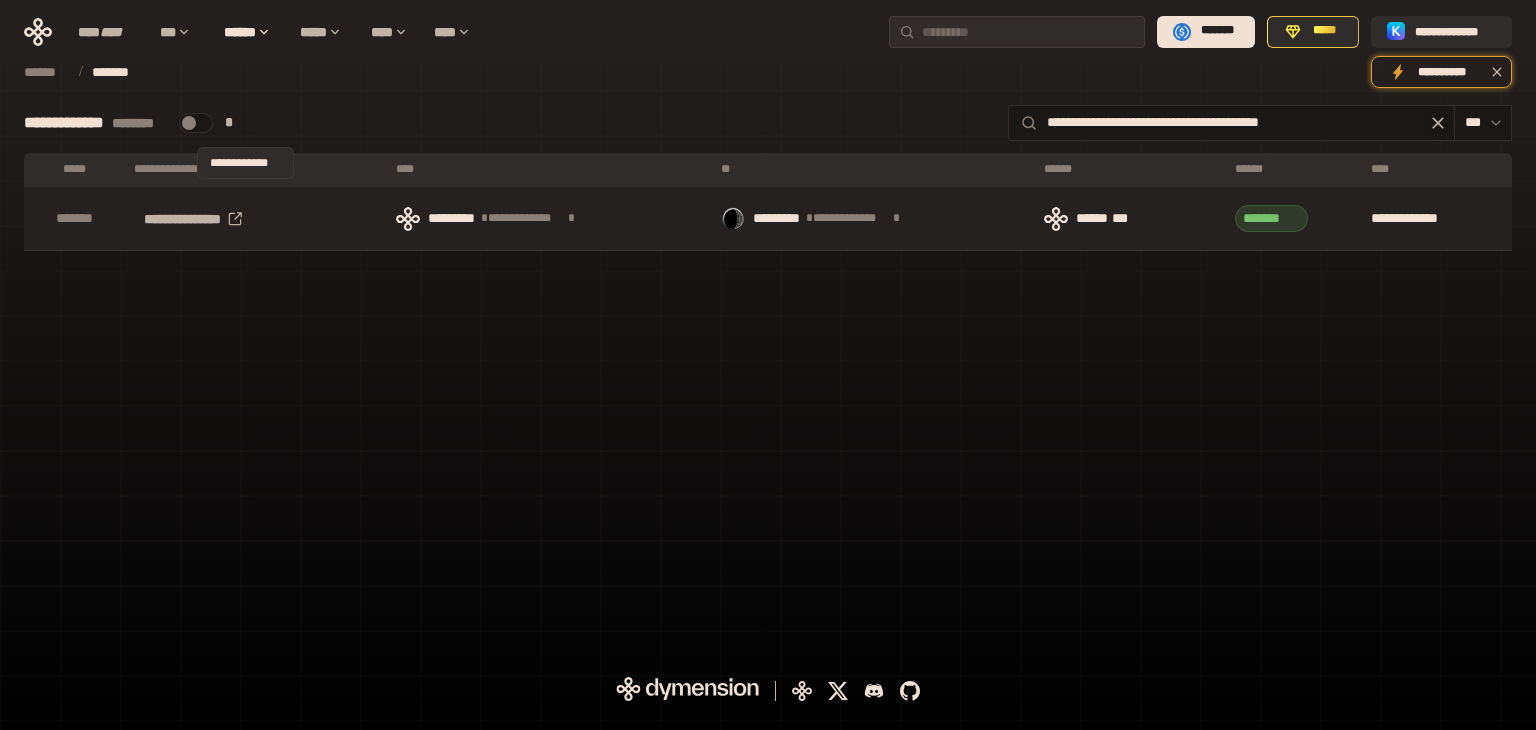 click on "*" at bounding box center [229, 123] 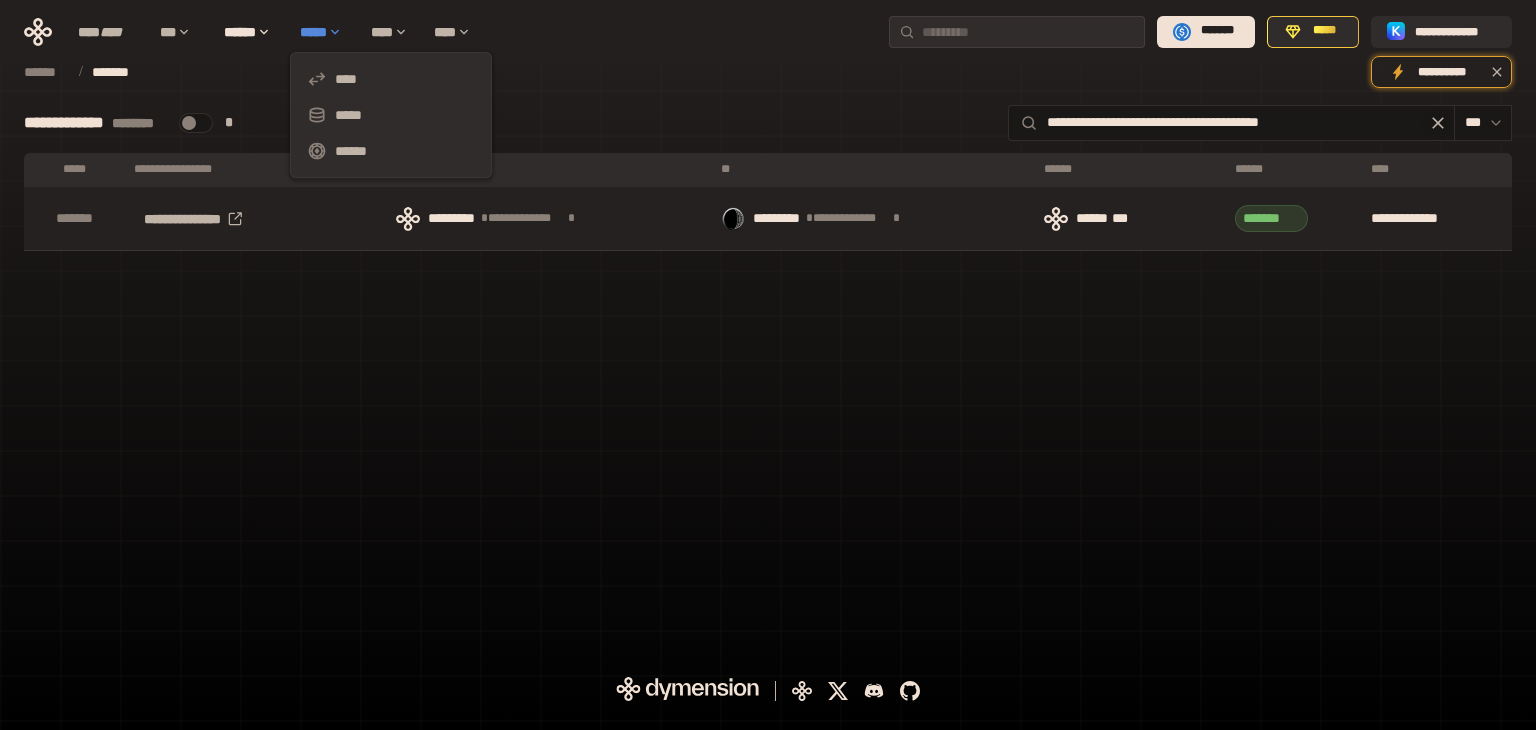 click on "*****" at bounding box center (325, 32) 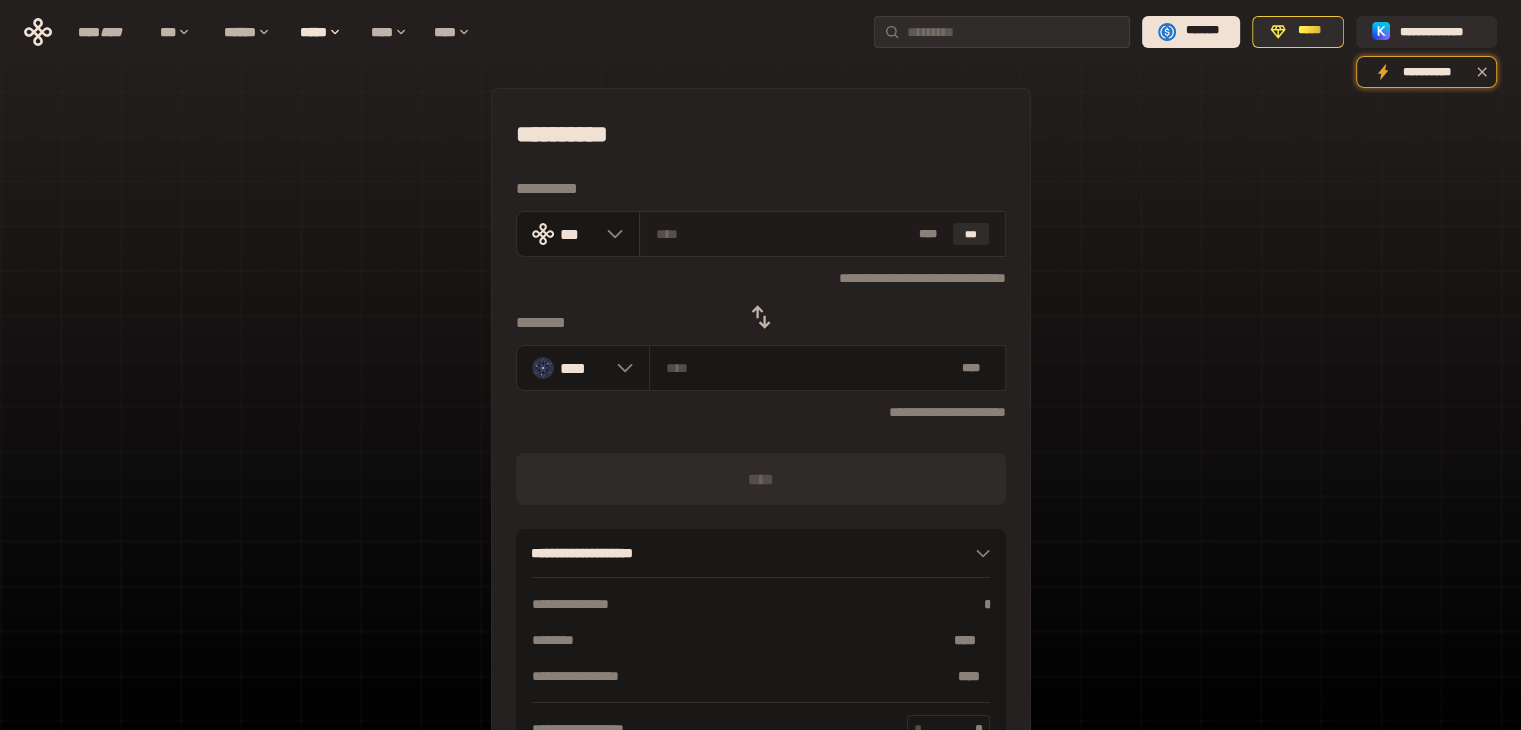 click at bounding box center [783, 234] 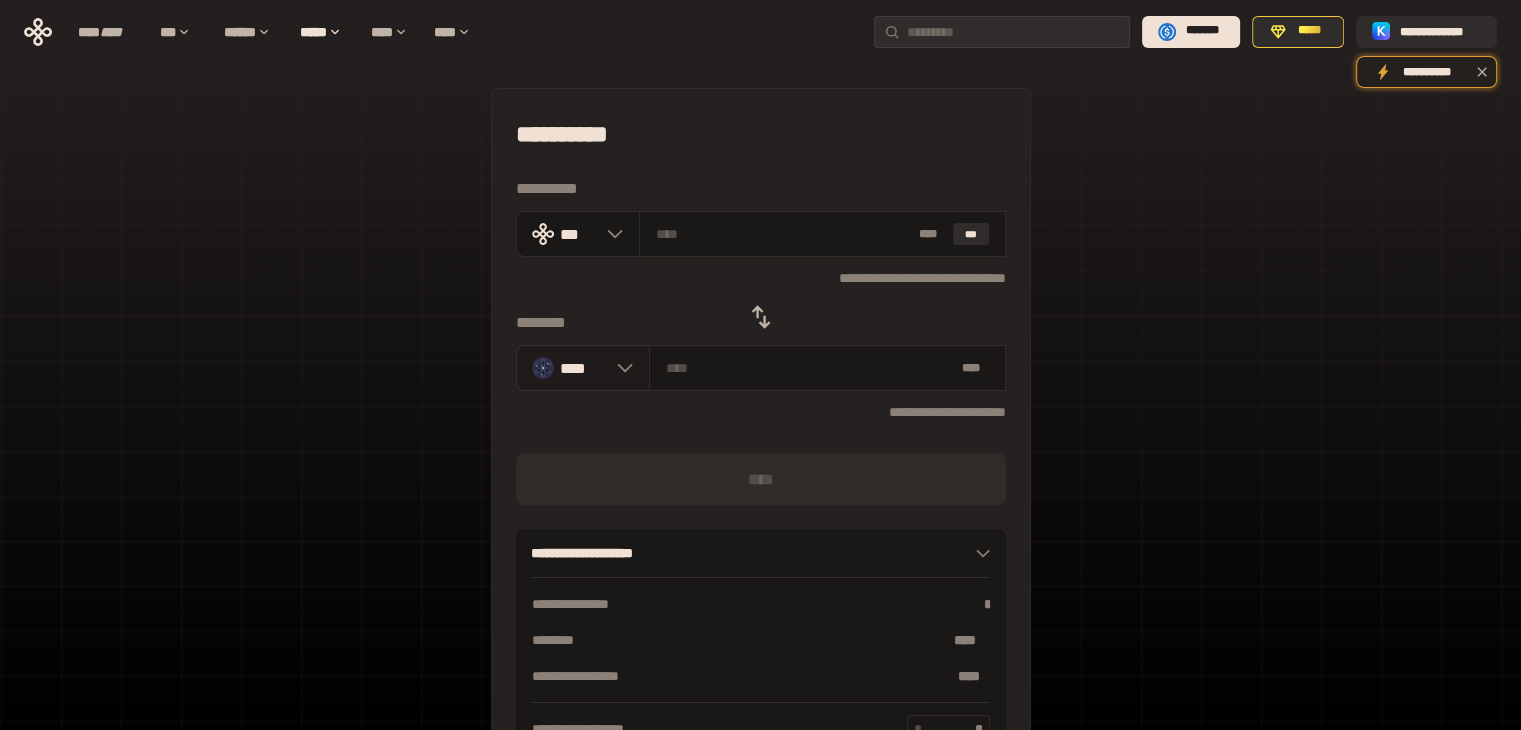 click 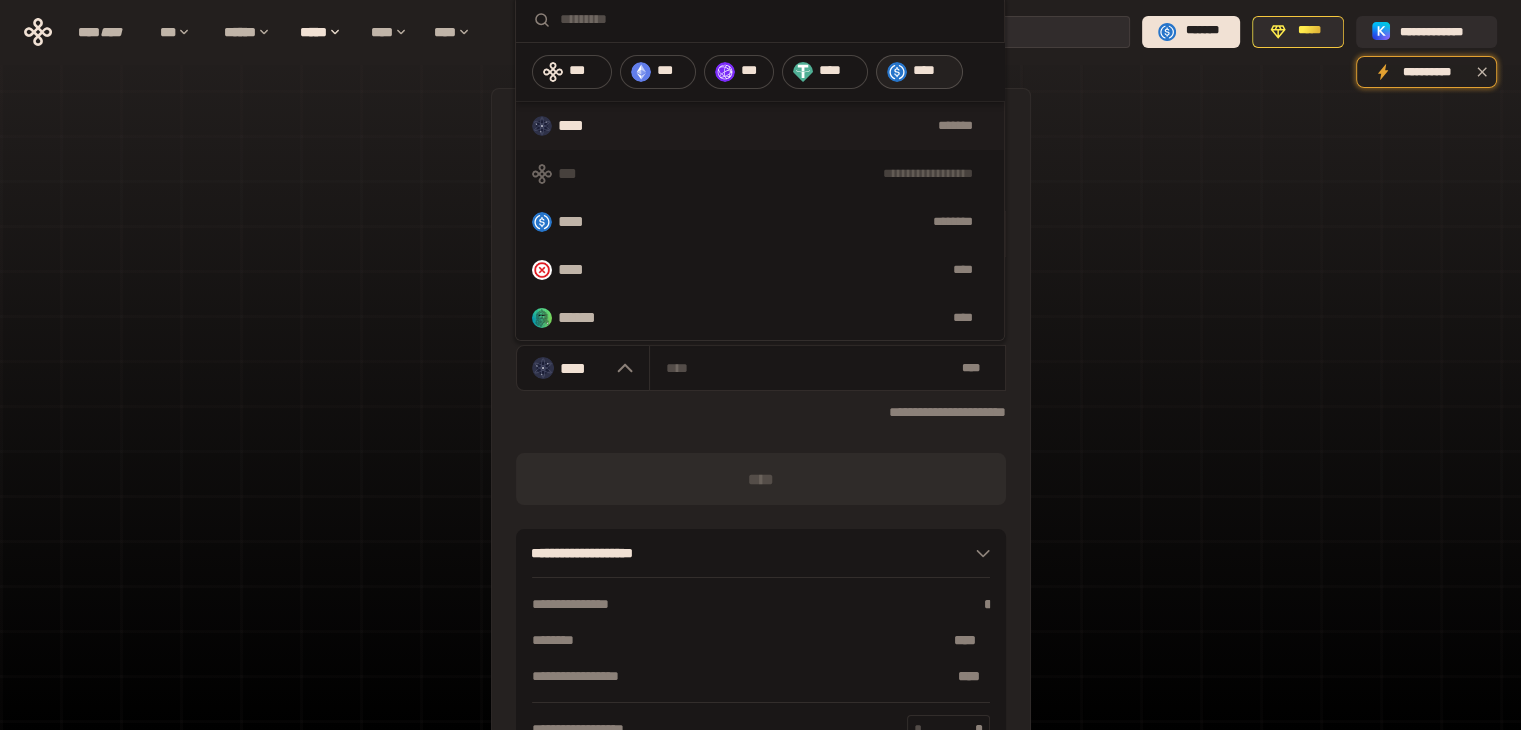 click on "****" at bounding box center (919, 72) 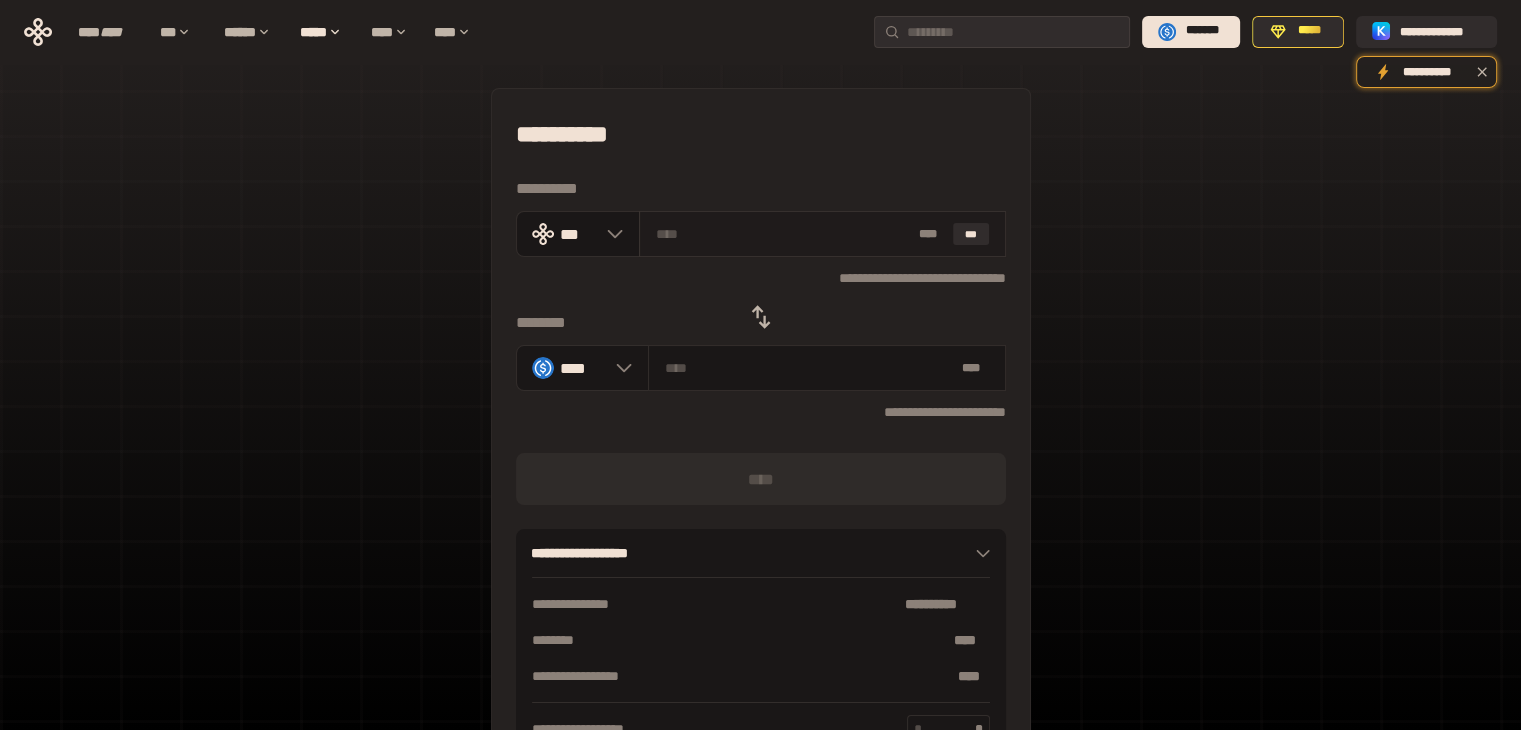 click at bounding box center (783, 234) 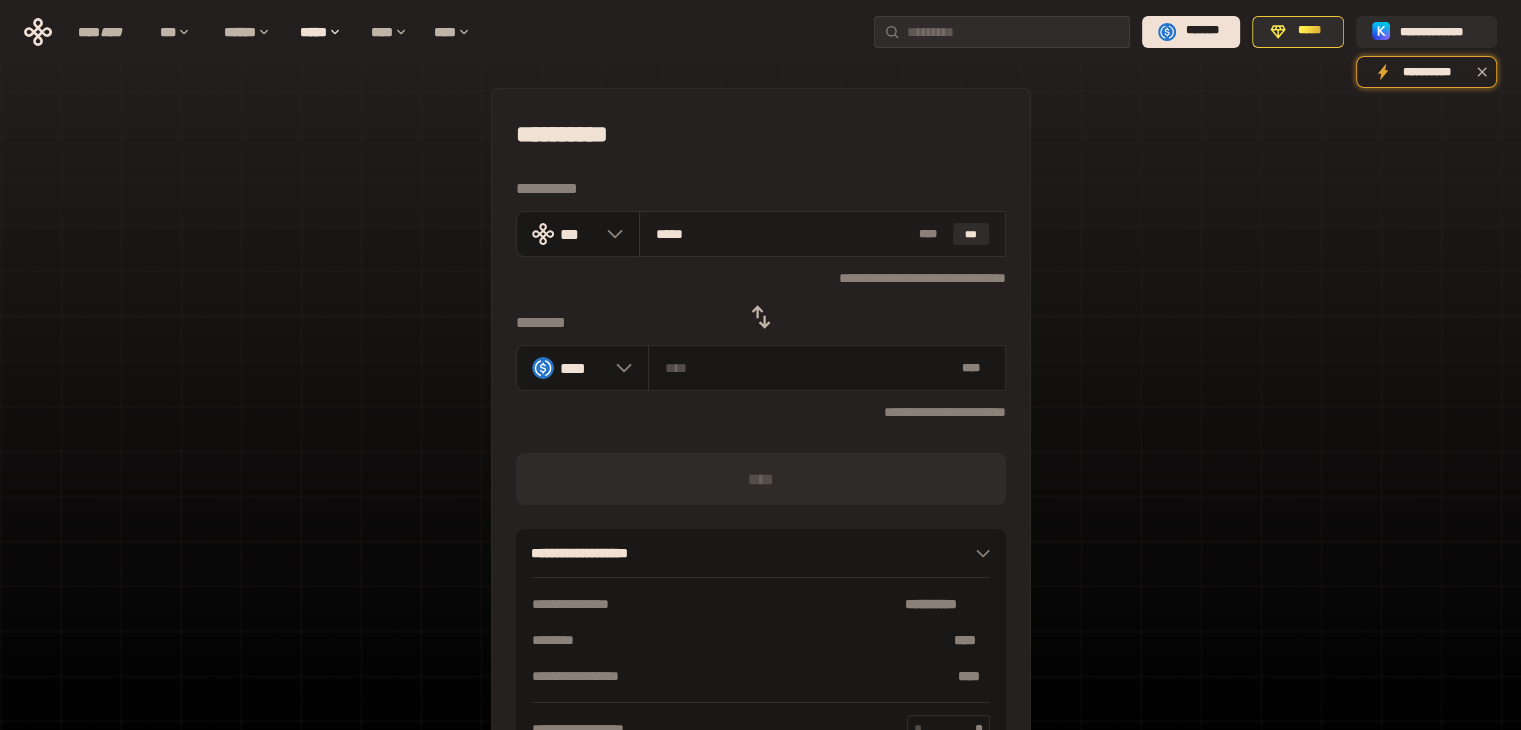 type on "******" 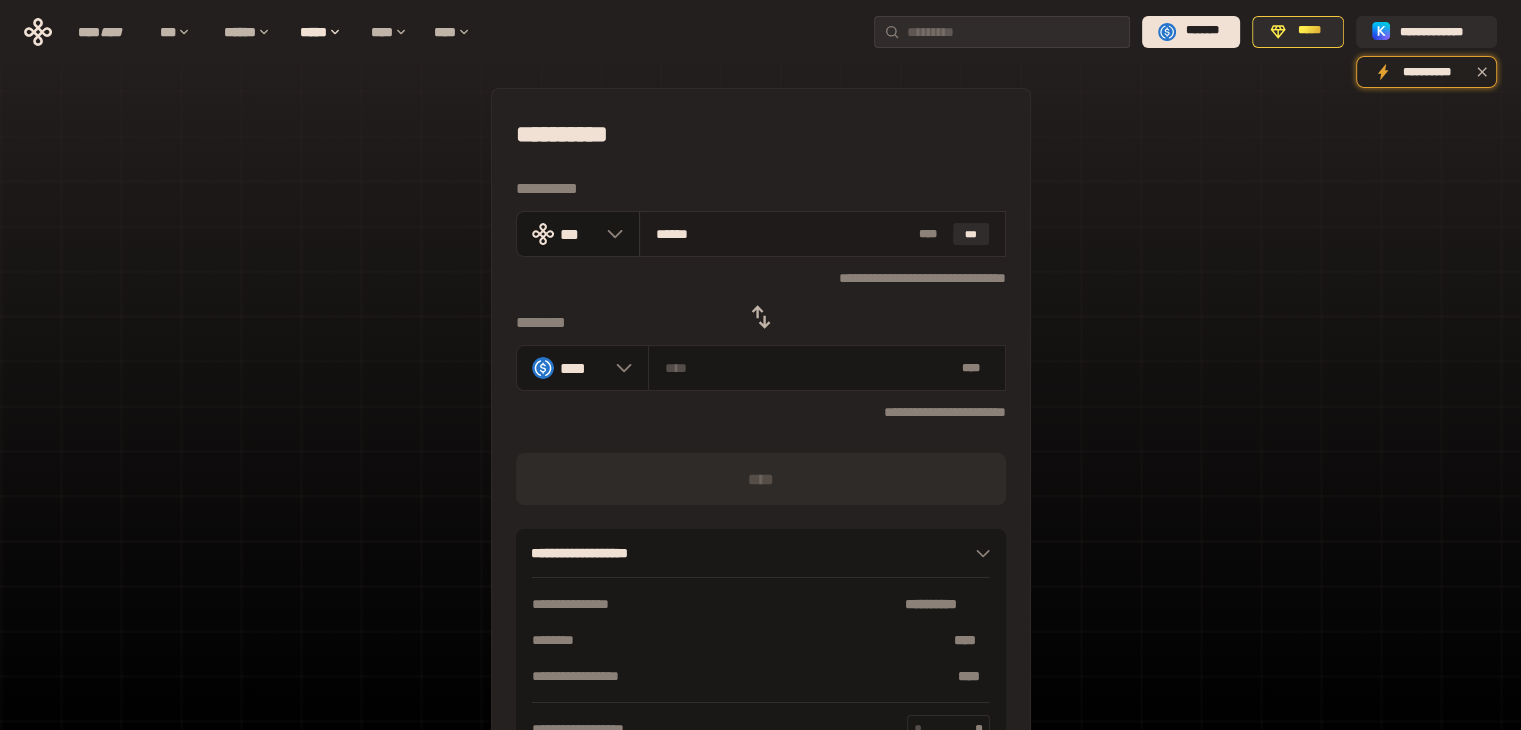 type on "********" 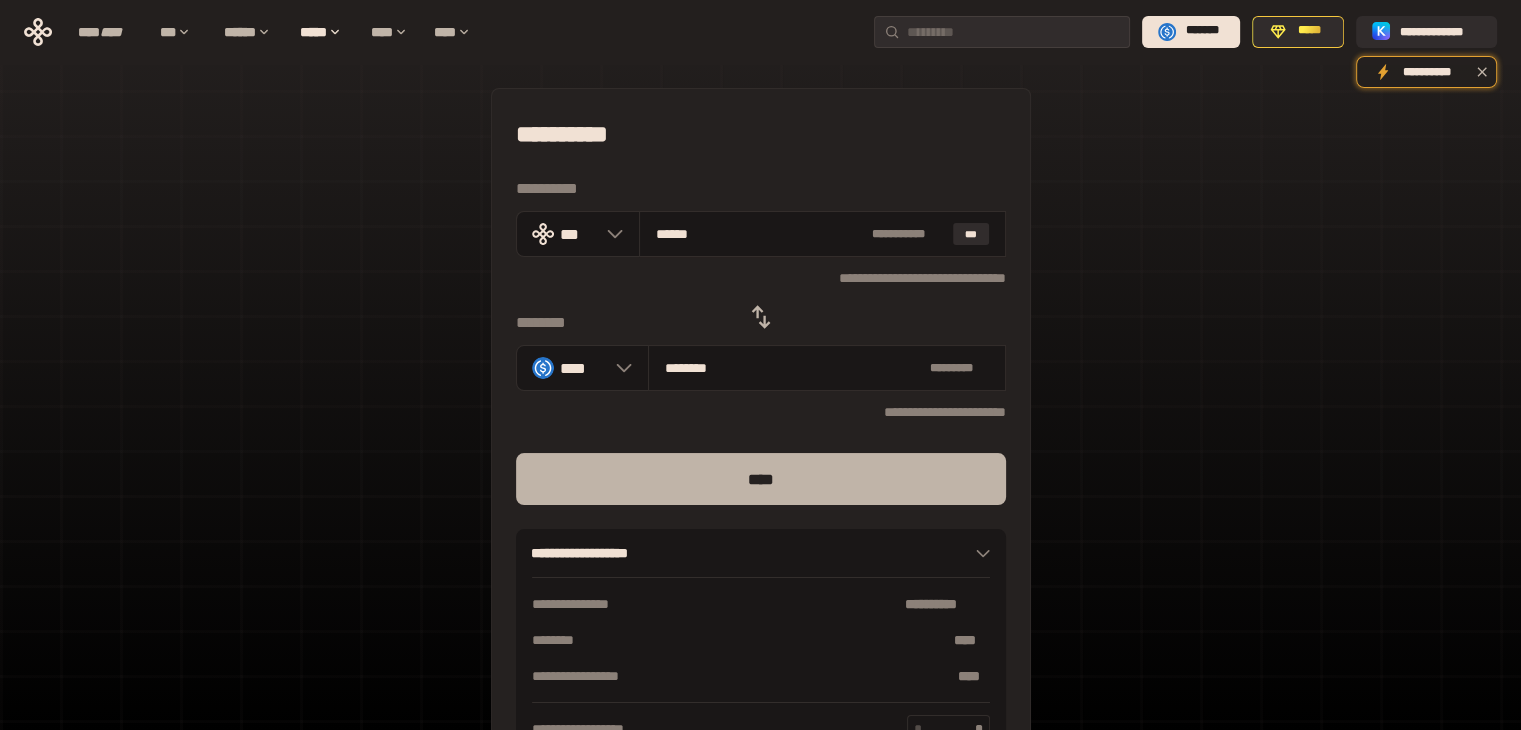 type on "******" 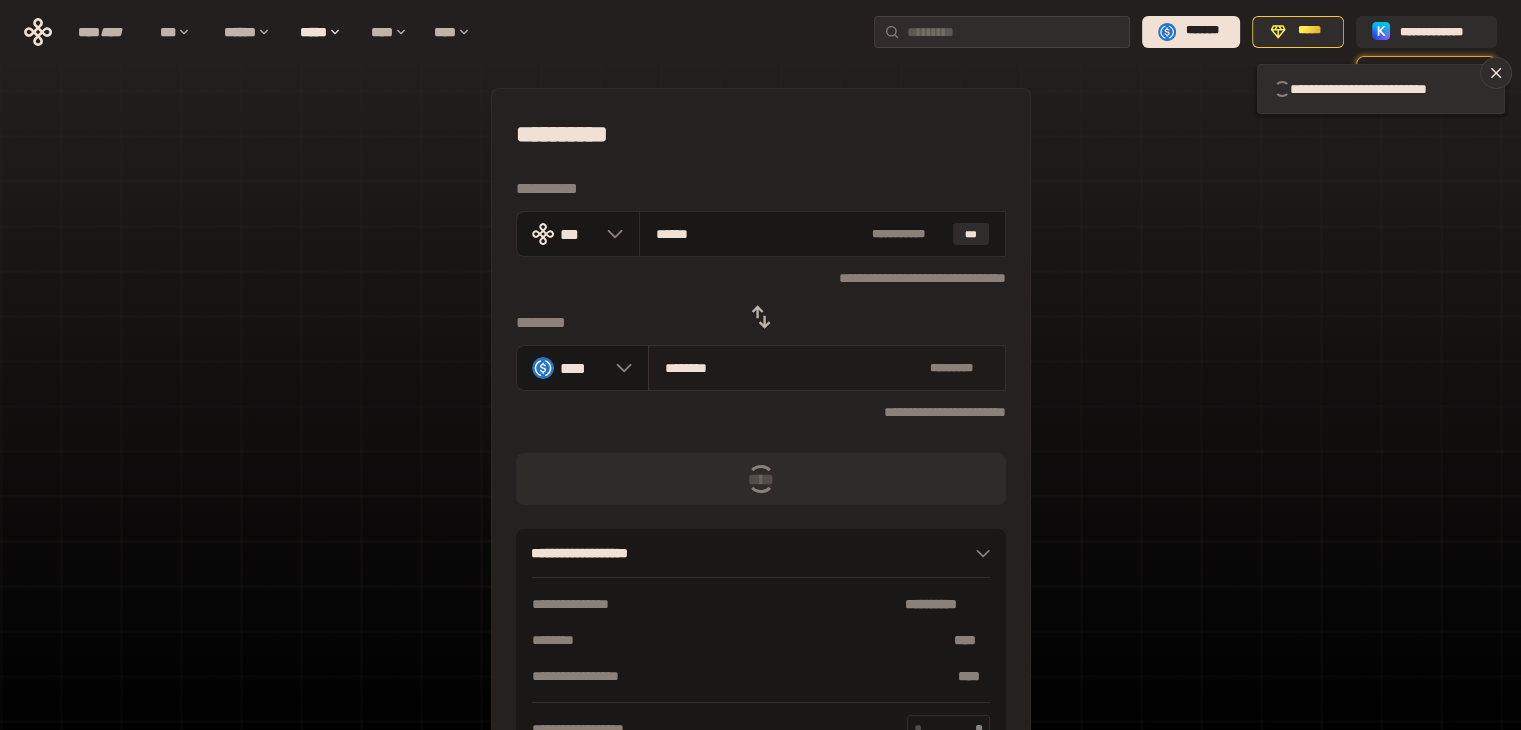 type 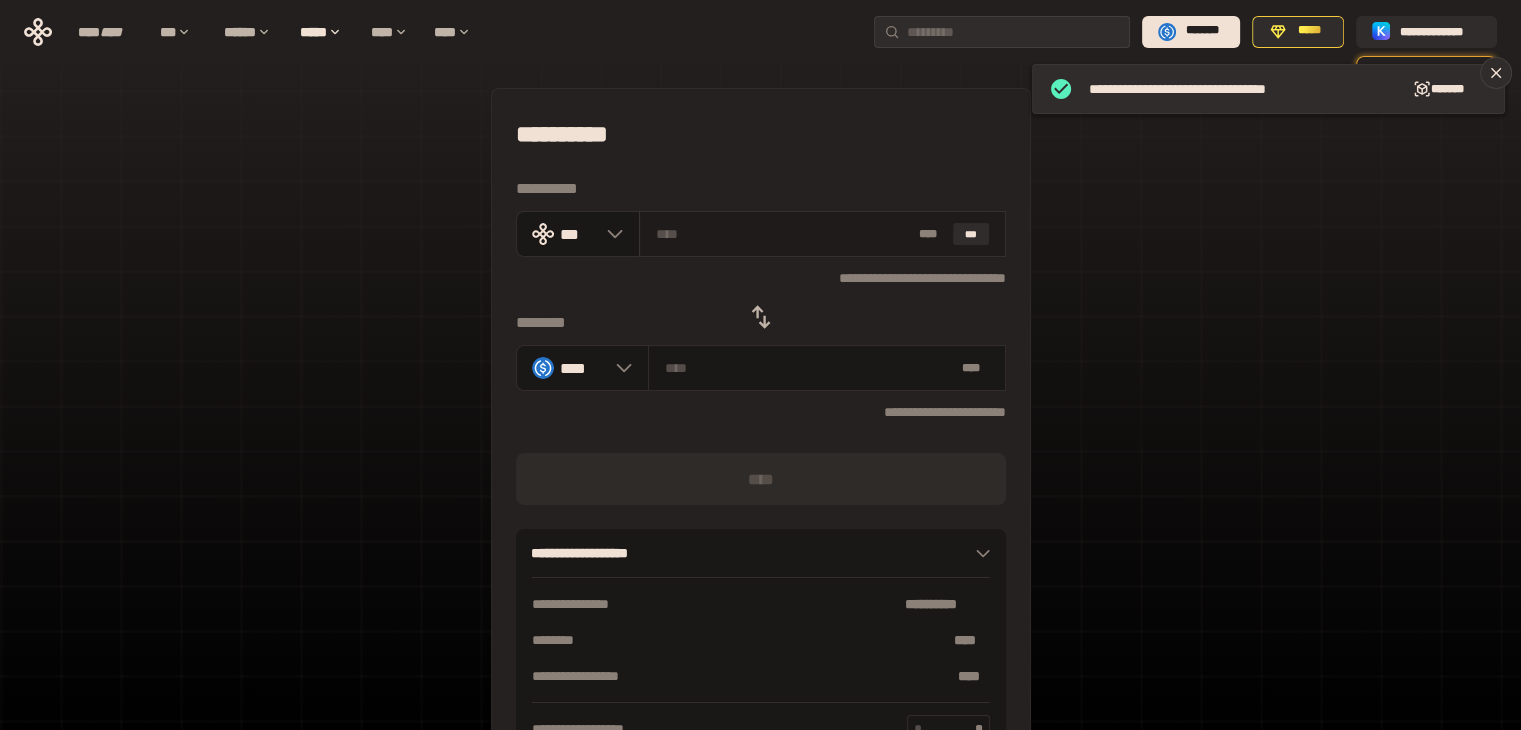 click at bounding box center (783, 234) 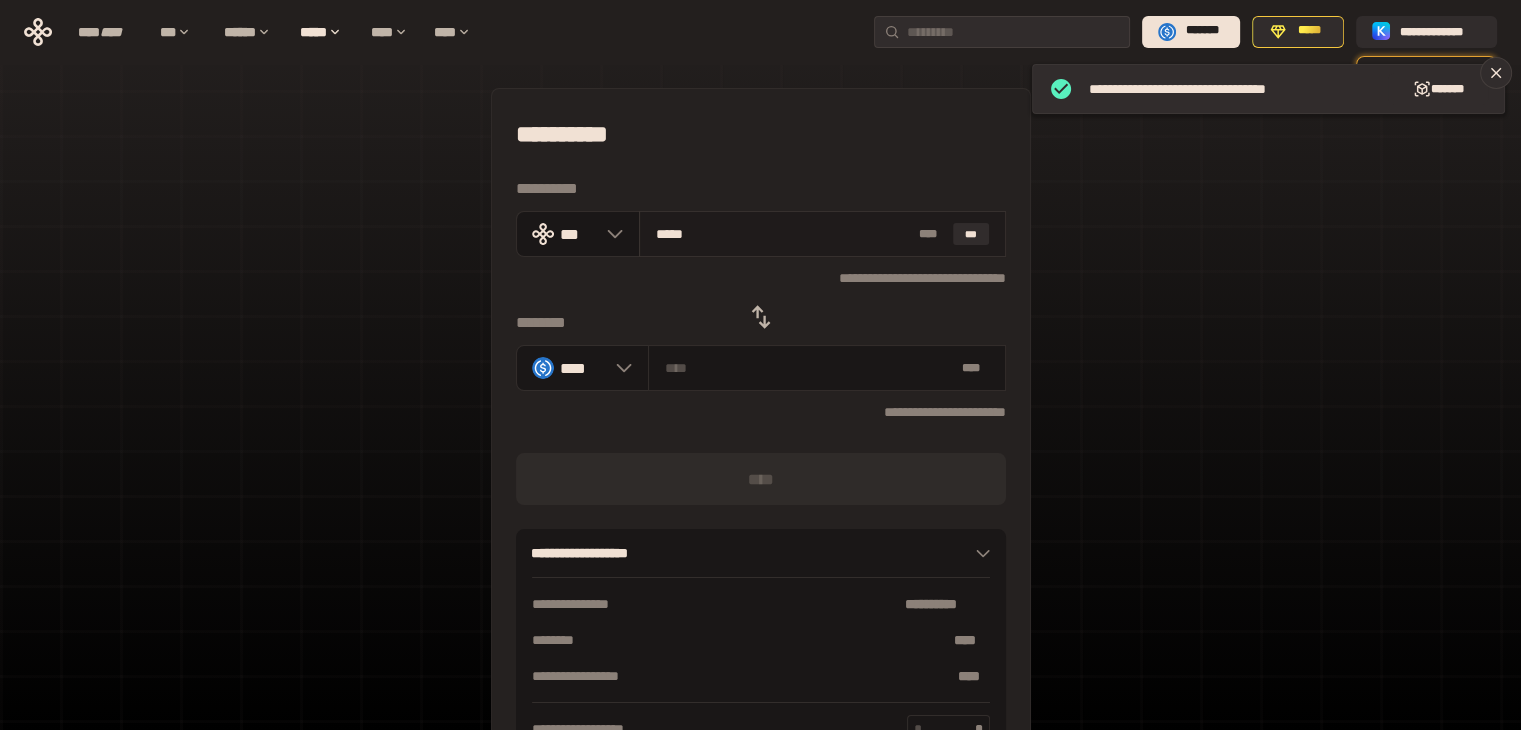 type on "******" 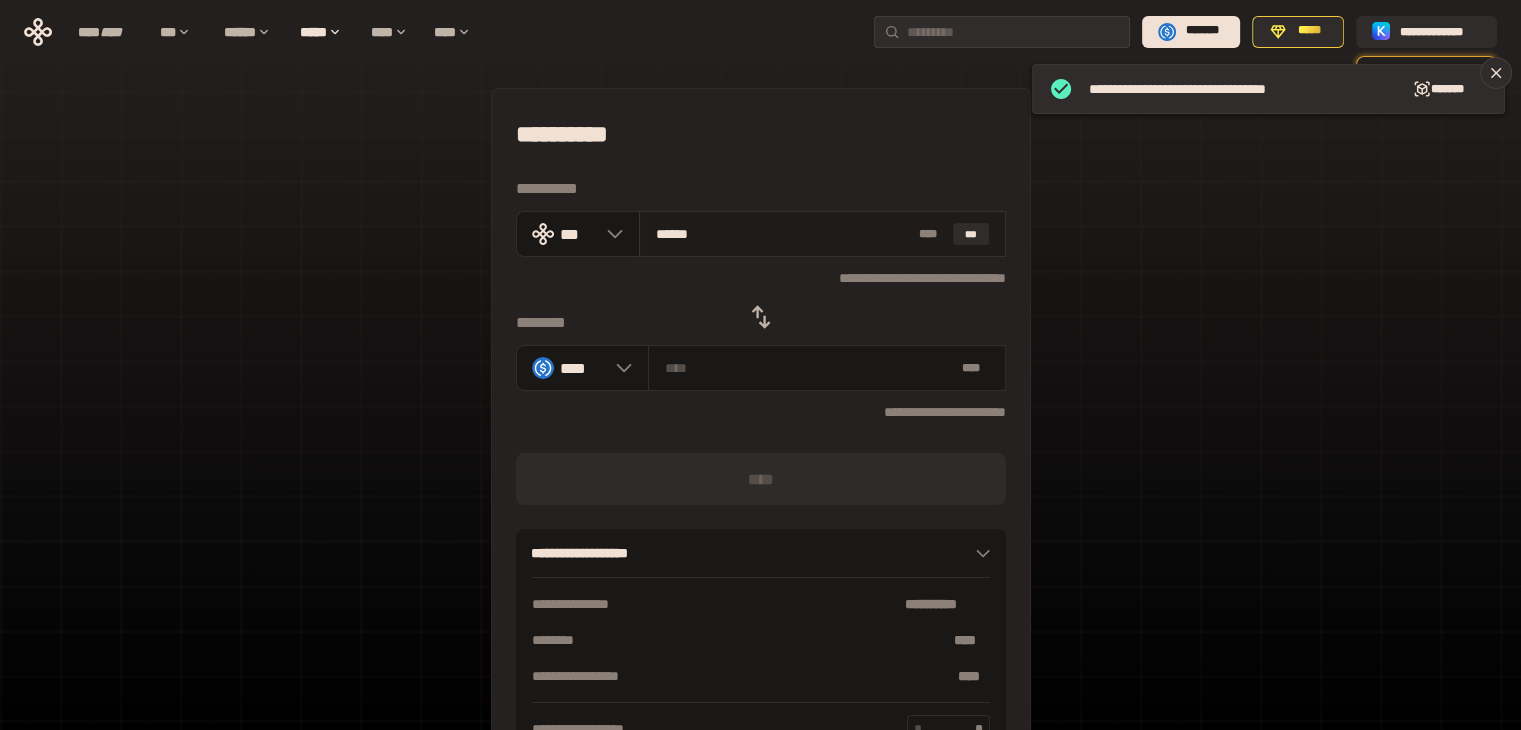 type on "********" 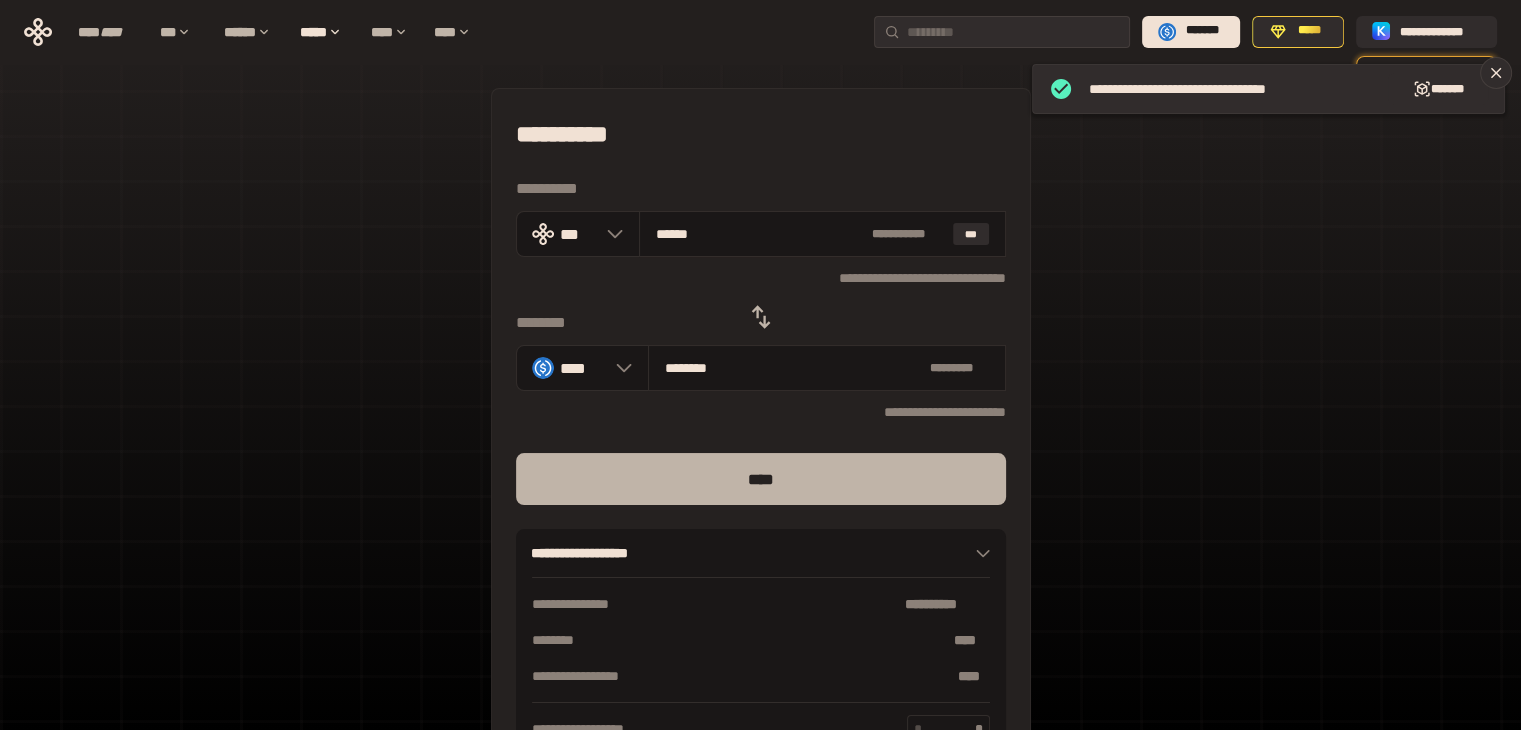 type on "******" 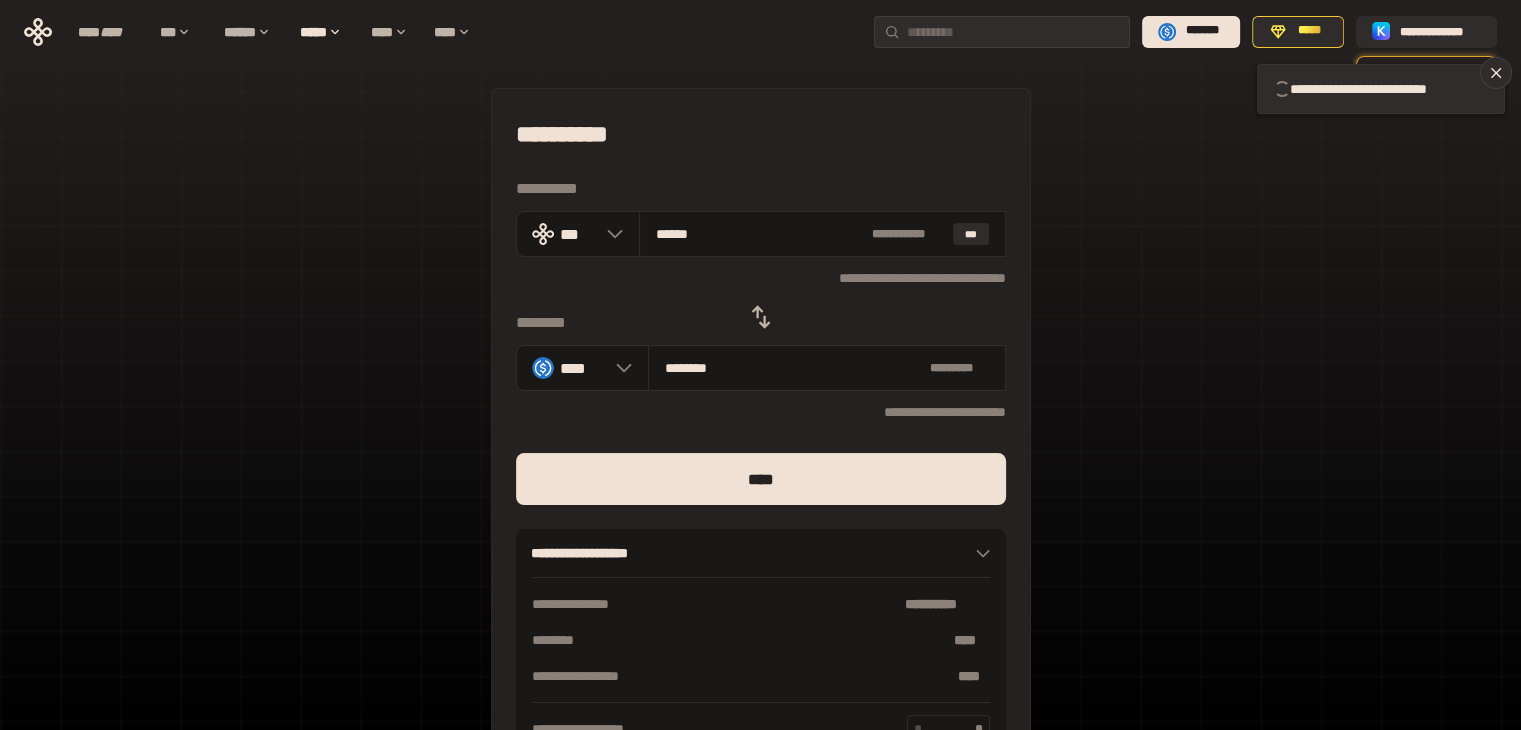 type 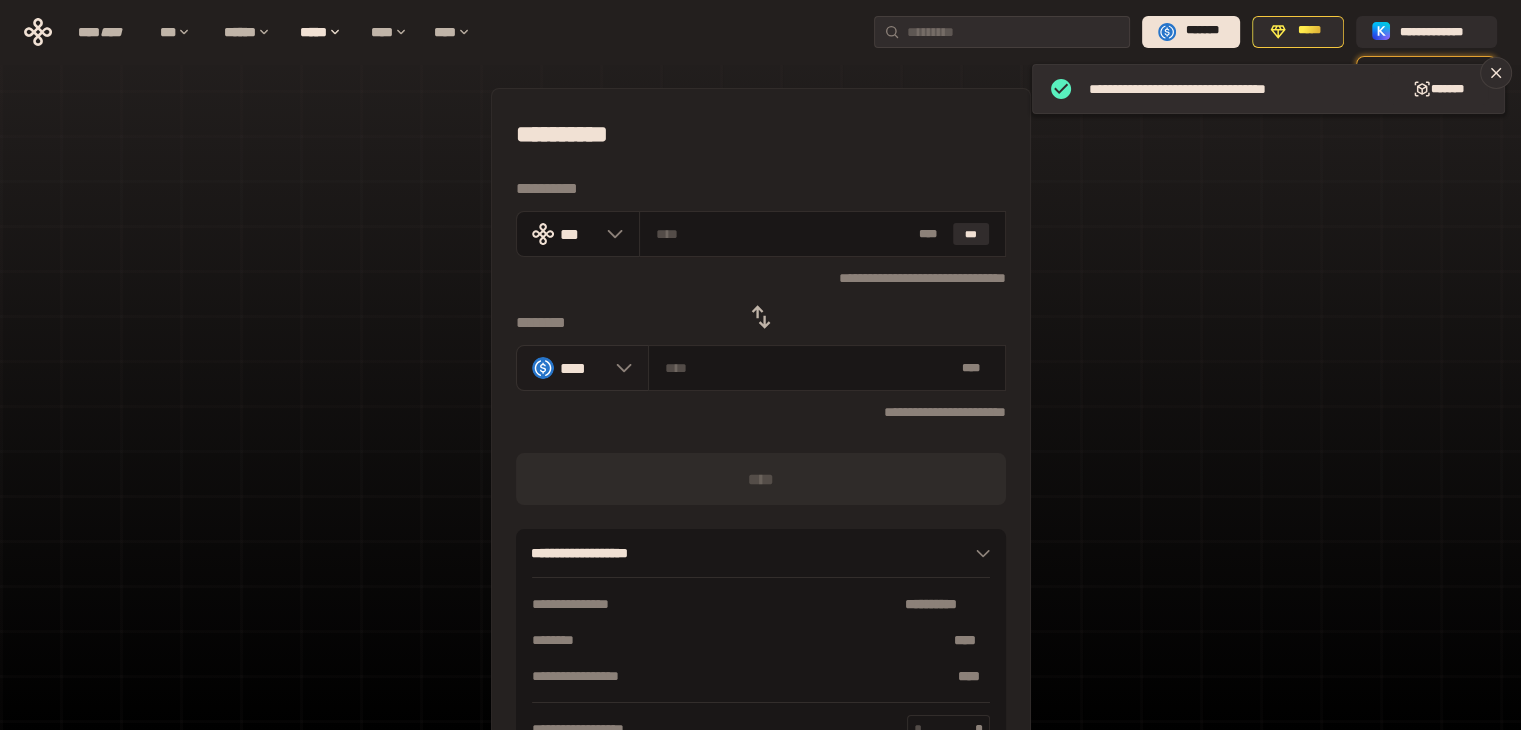 click 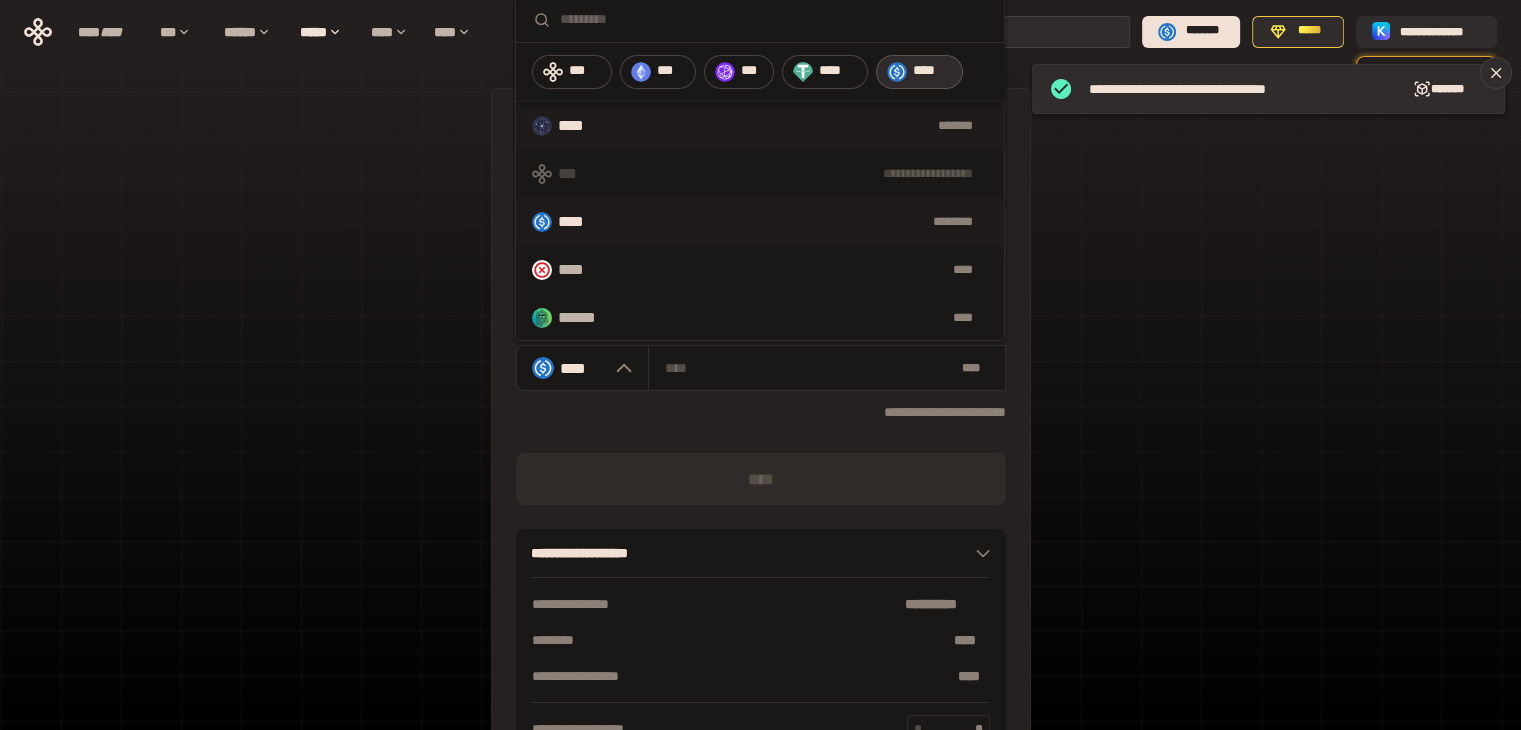 click on "****" at bounding box center [581, 126] 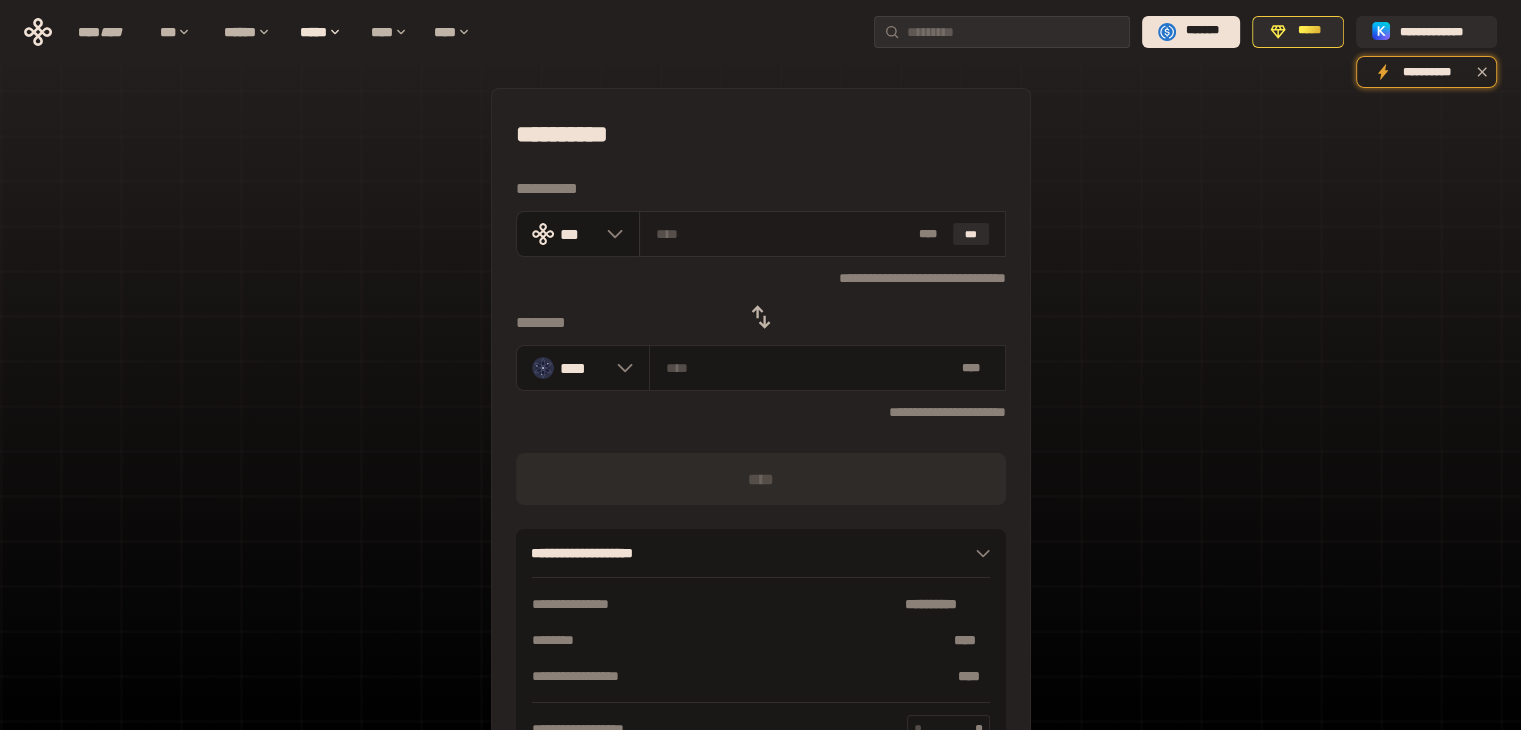 click at bounding box center [783, 234] 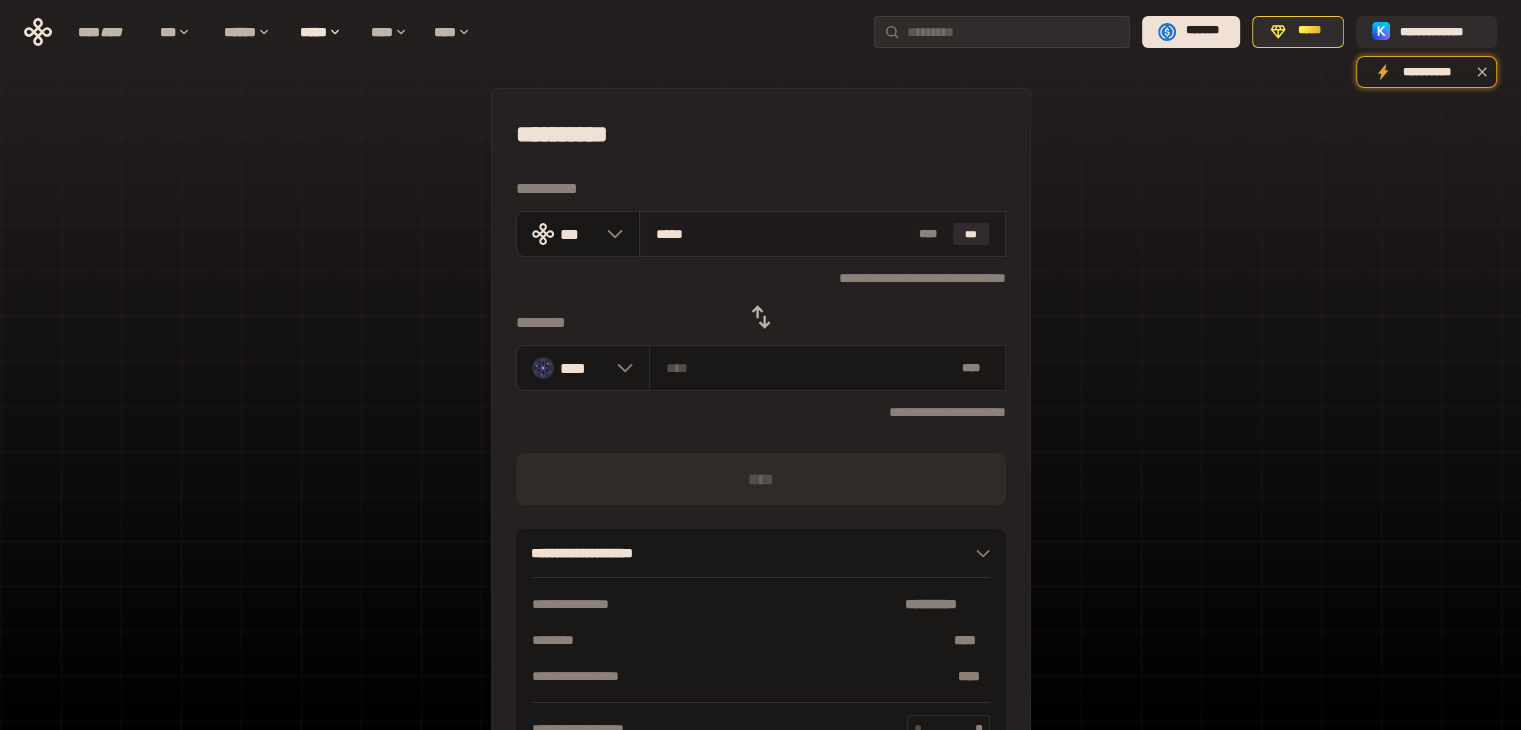 type on "******" 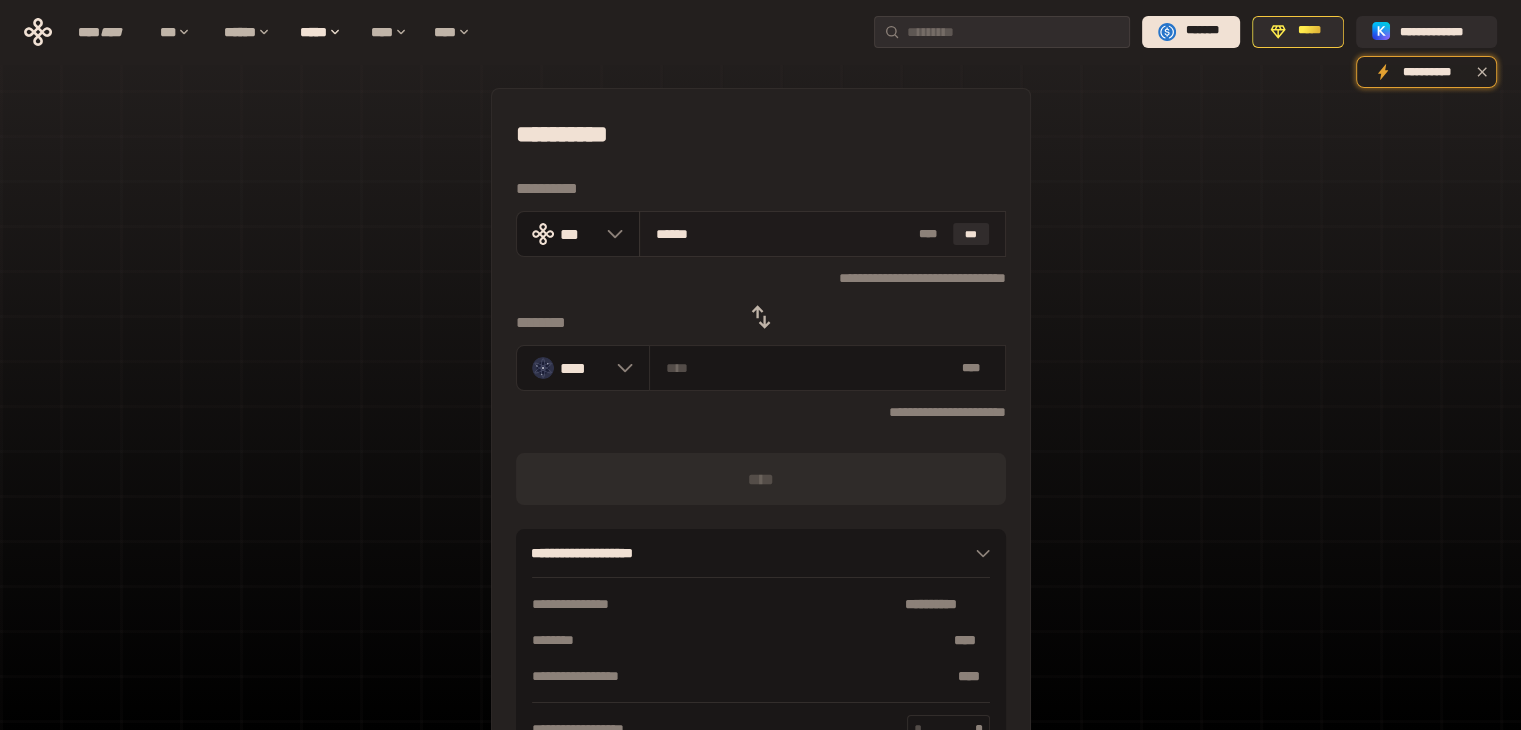type on "********" 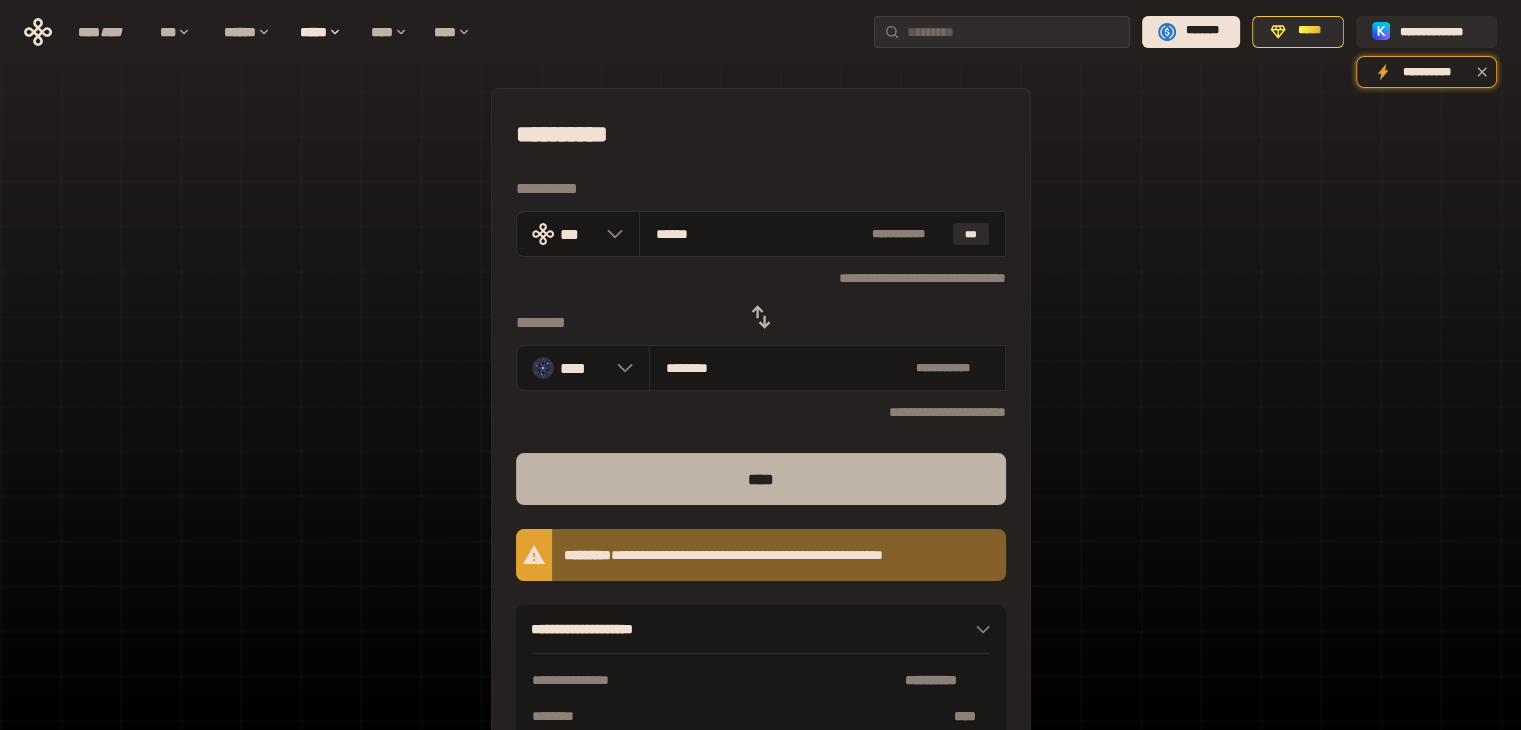 type on "******" 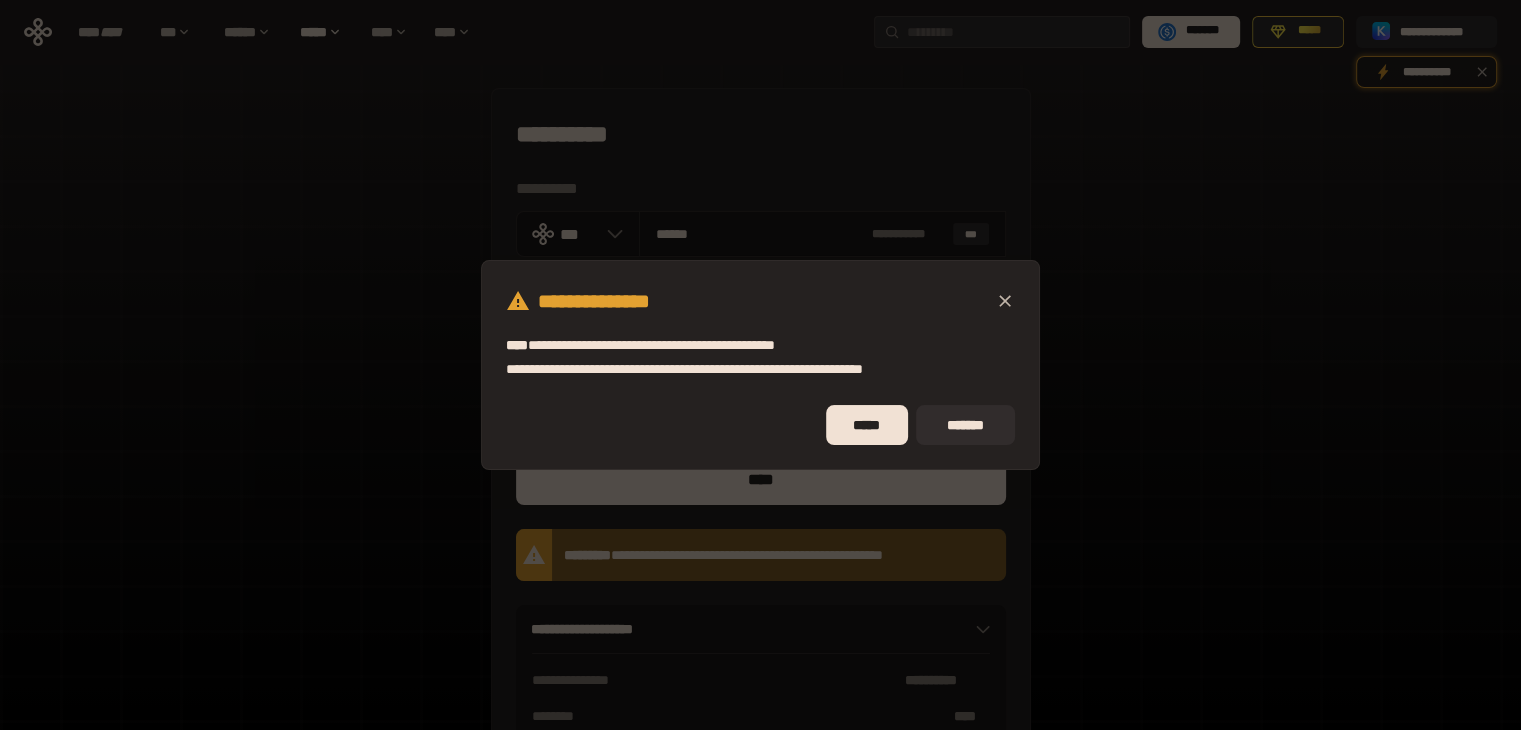click 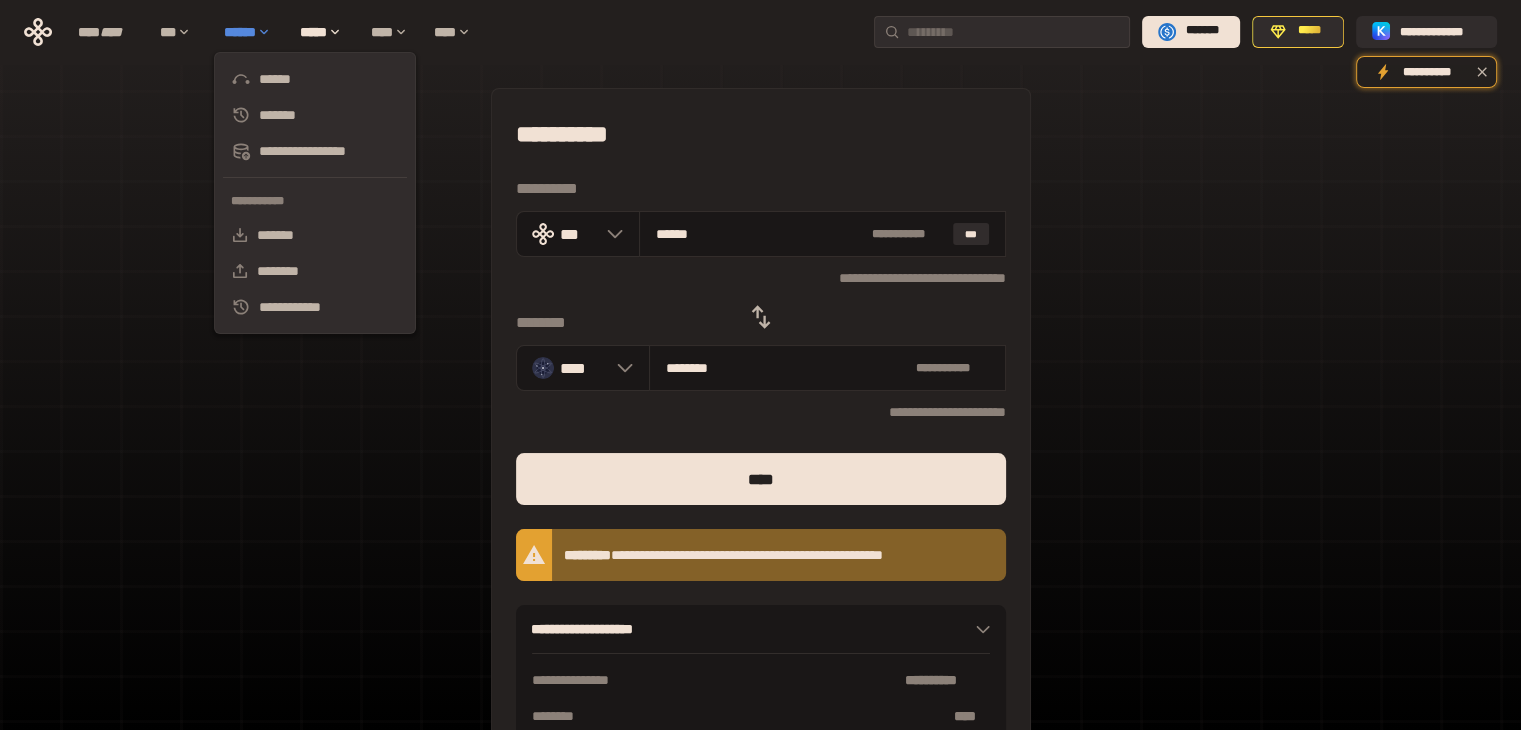 click on "******" at bounding box center (252, 32) 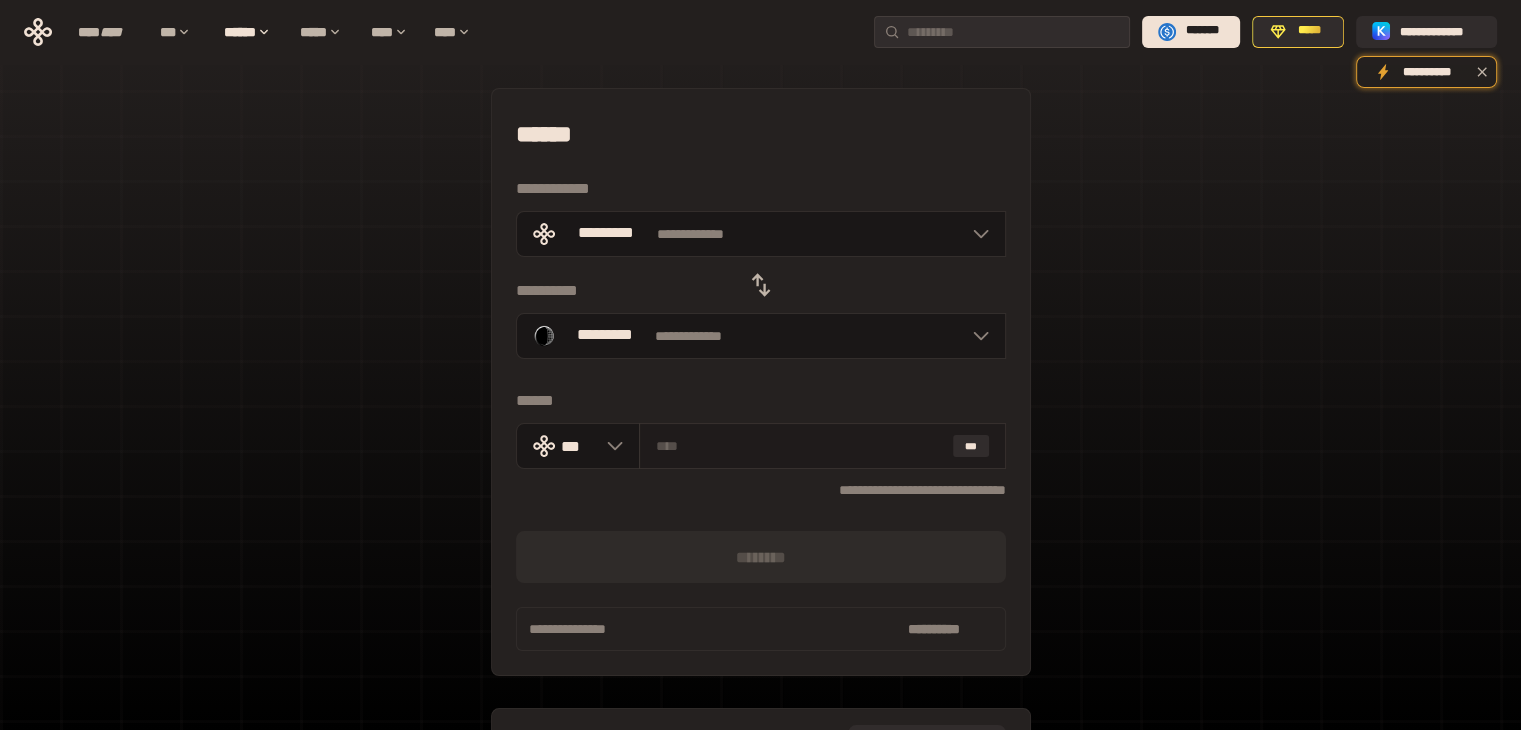 click on "***" at bounding box center (822, 446) 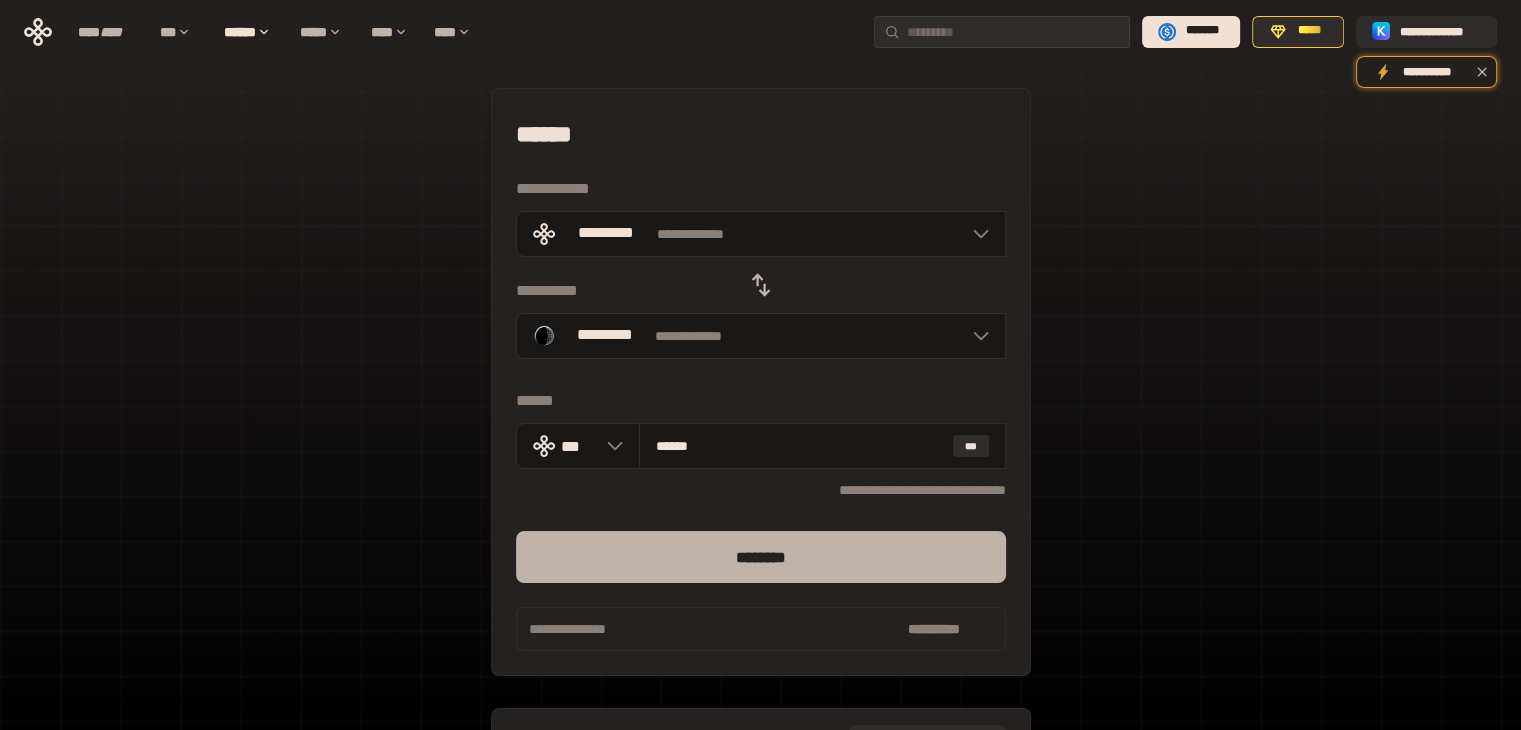 type on "******" 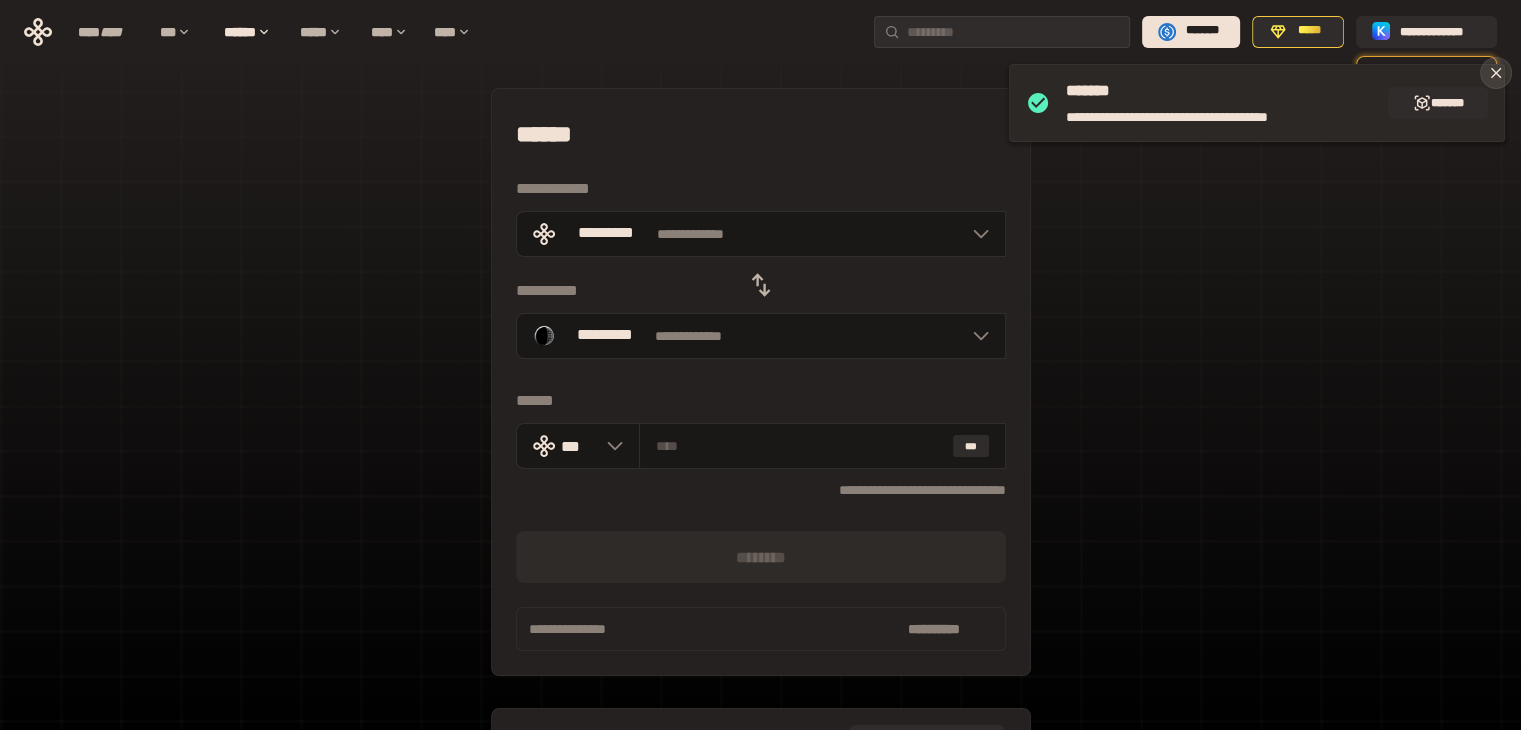click 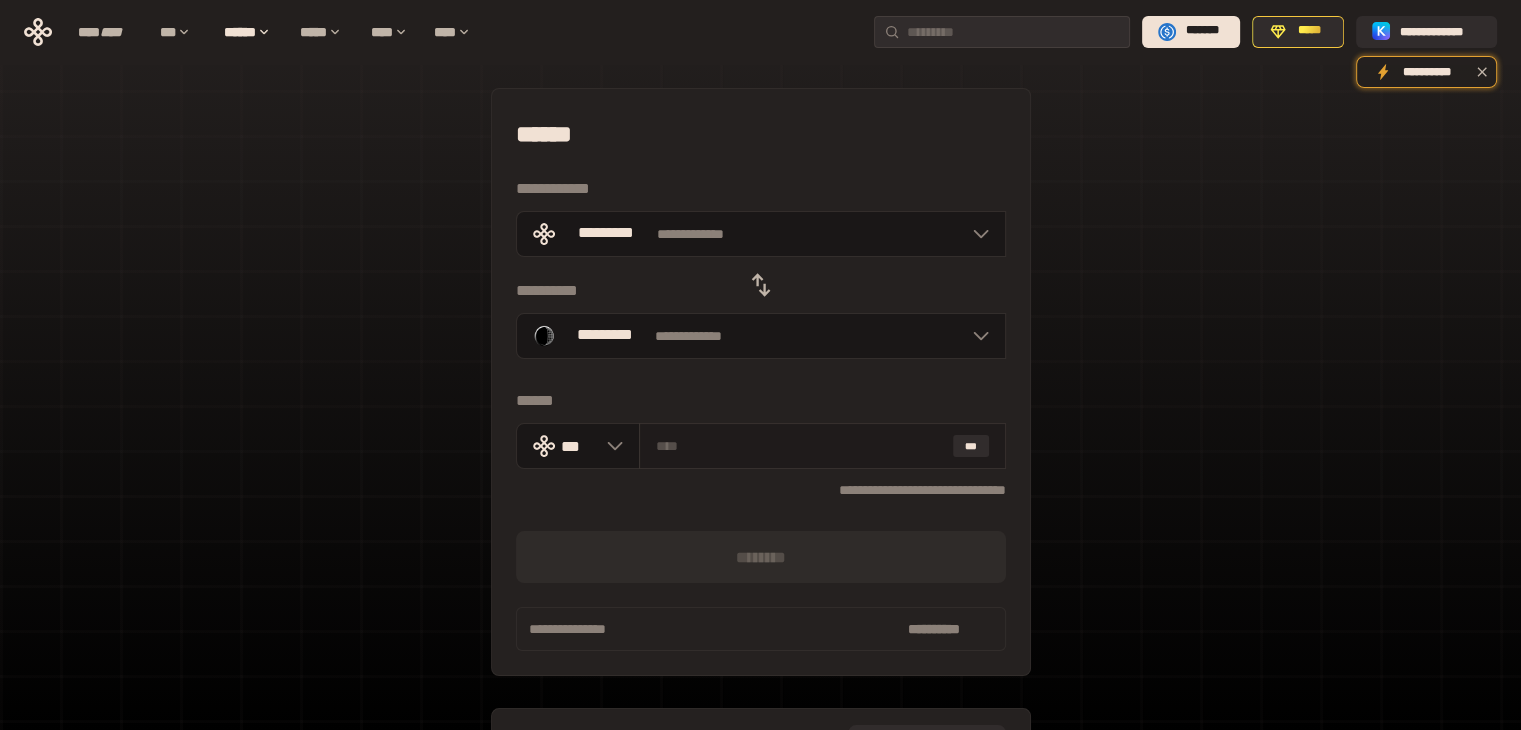 click at bounding box center [800, 446] 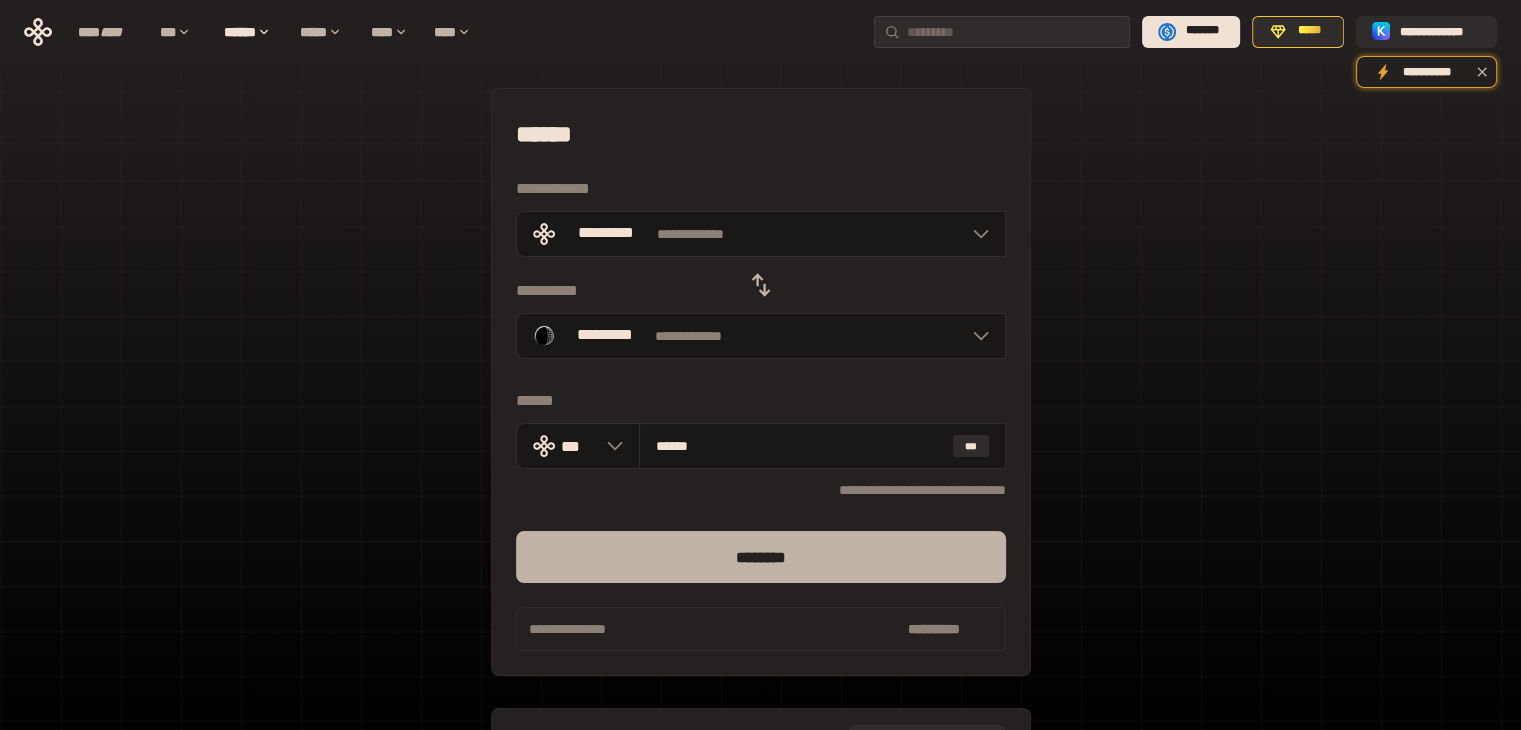 type on "******" 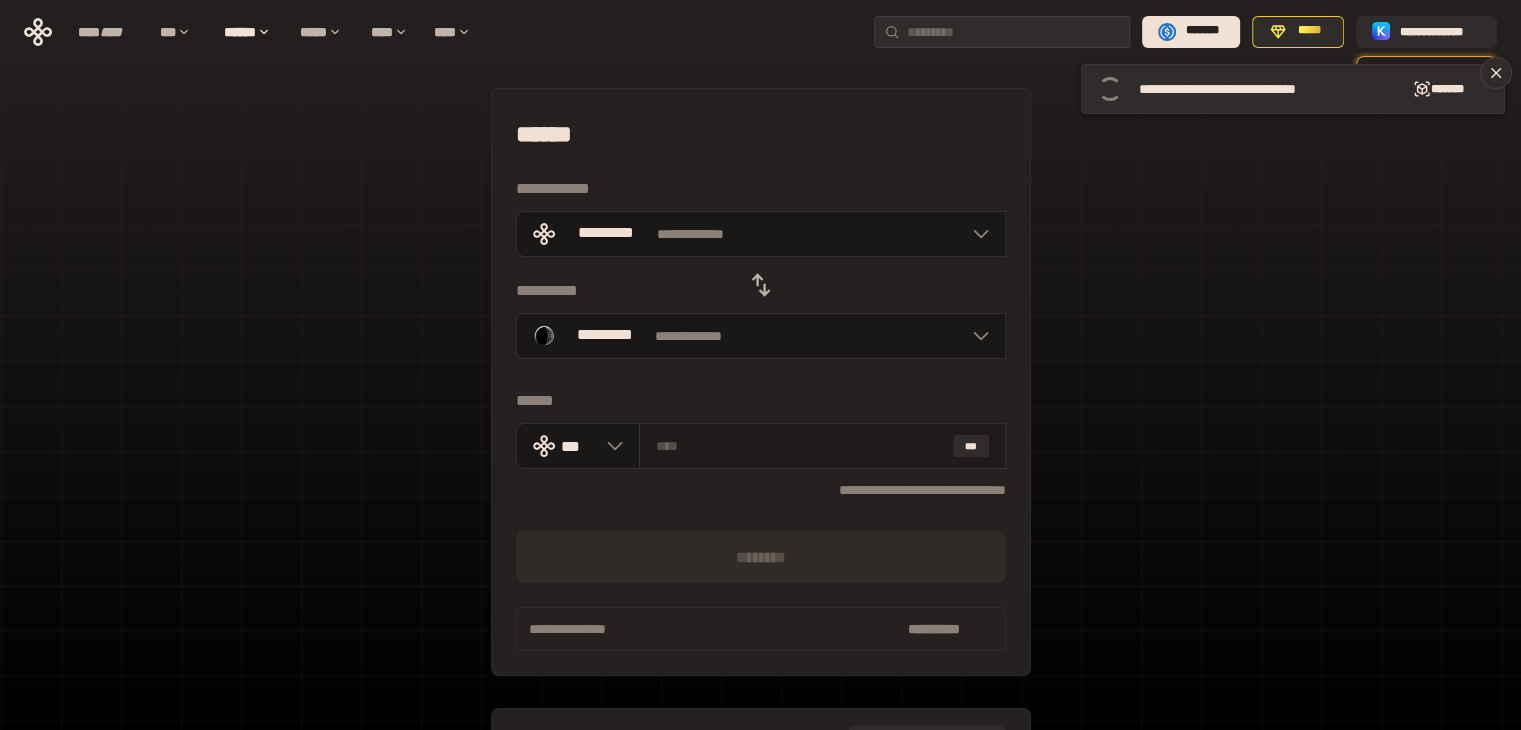 click at bounding box center (800, 446) 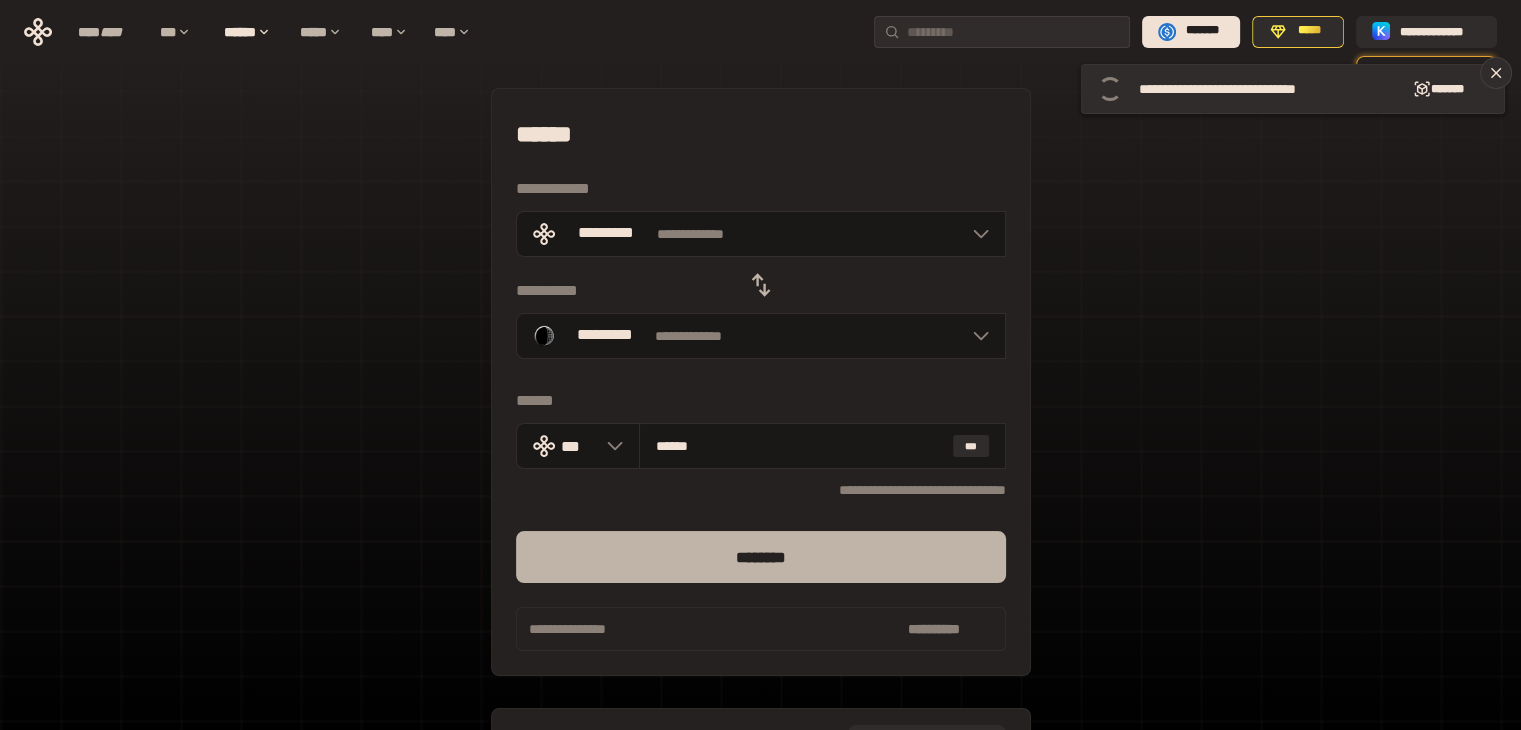 type on "******" 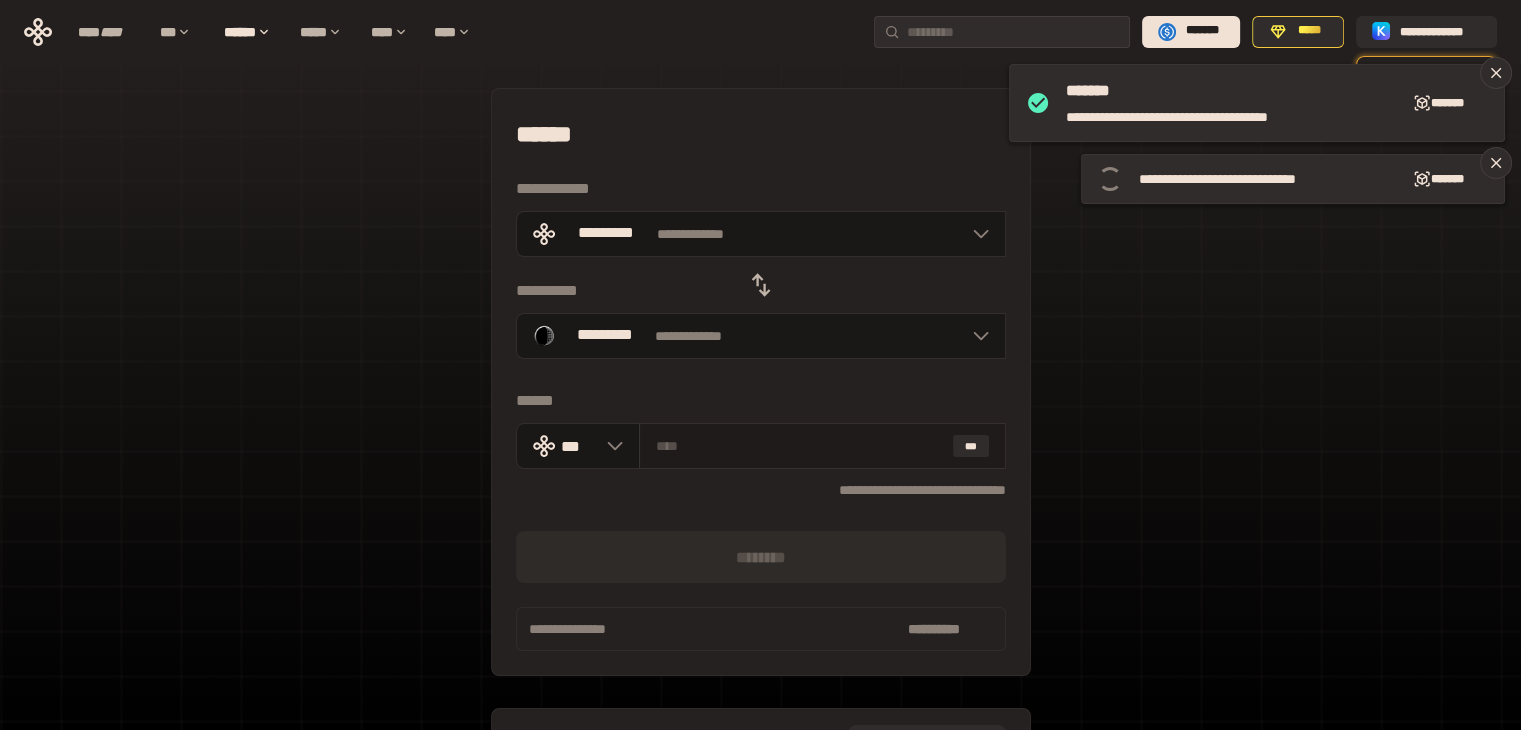 click on "***" at bounding box center [822, 446] 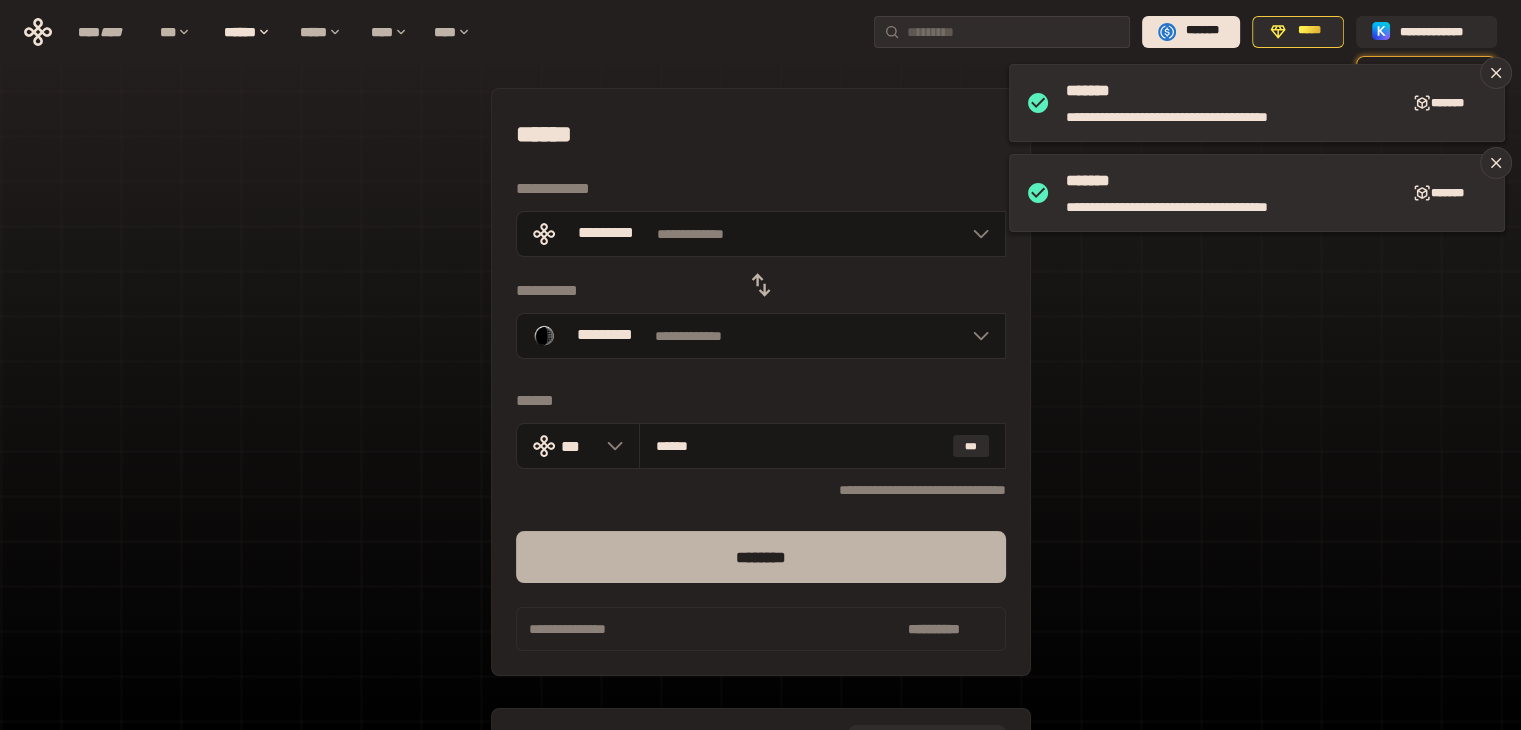 type on "******" 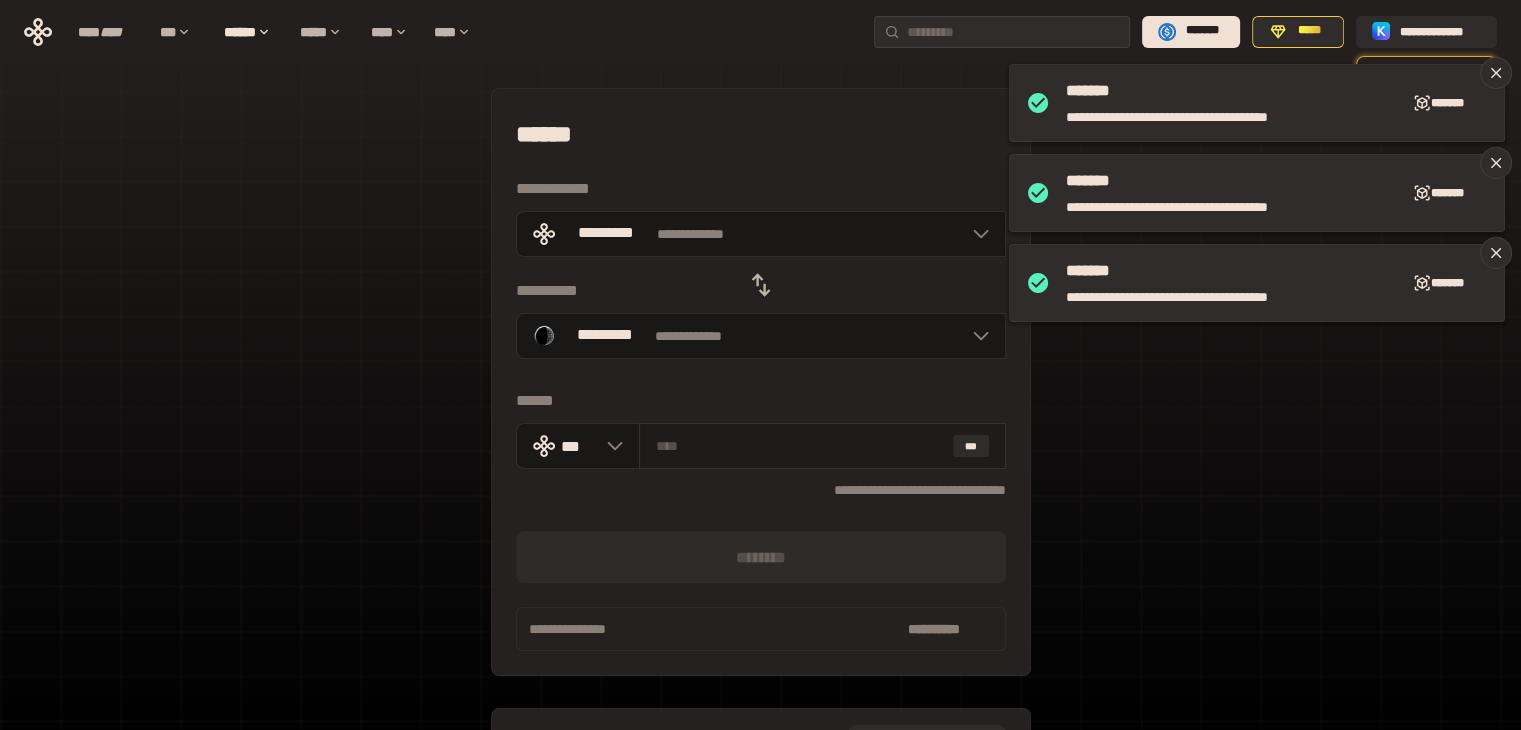 click at bounding box center [800, 446] 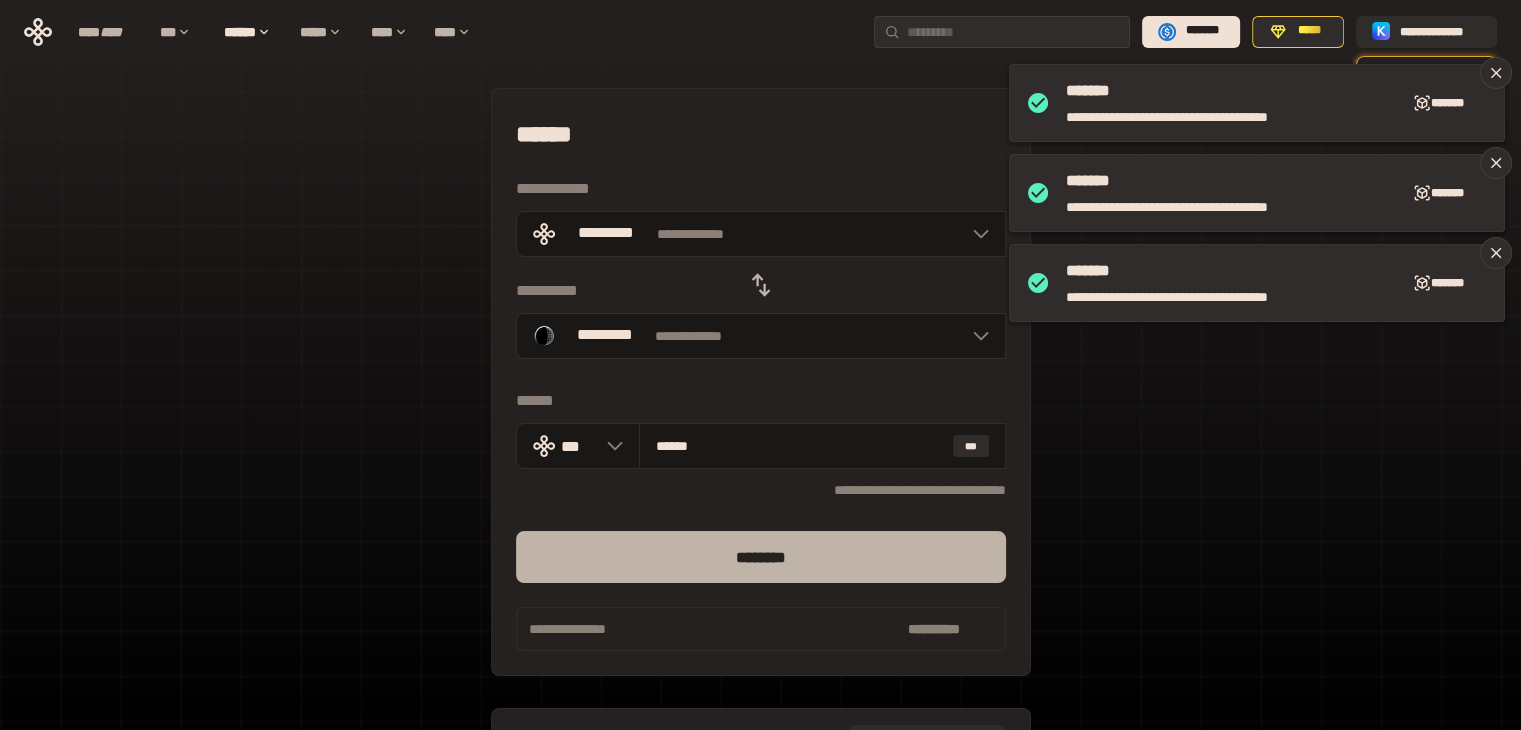 type on "******" 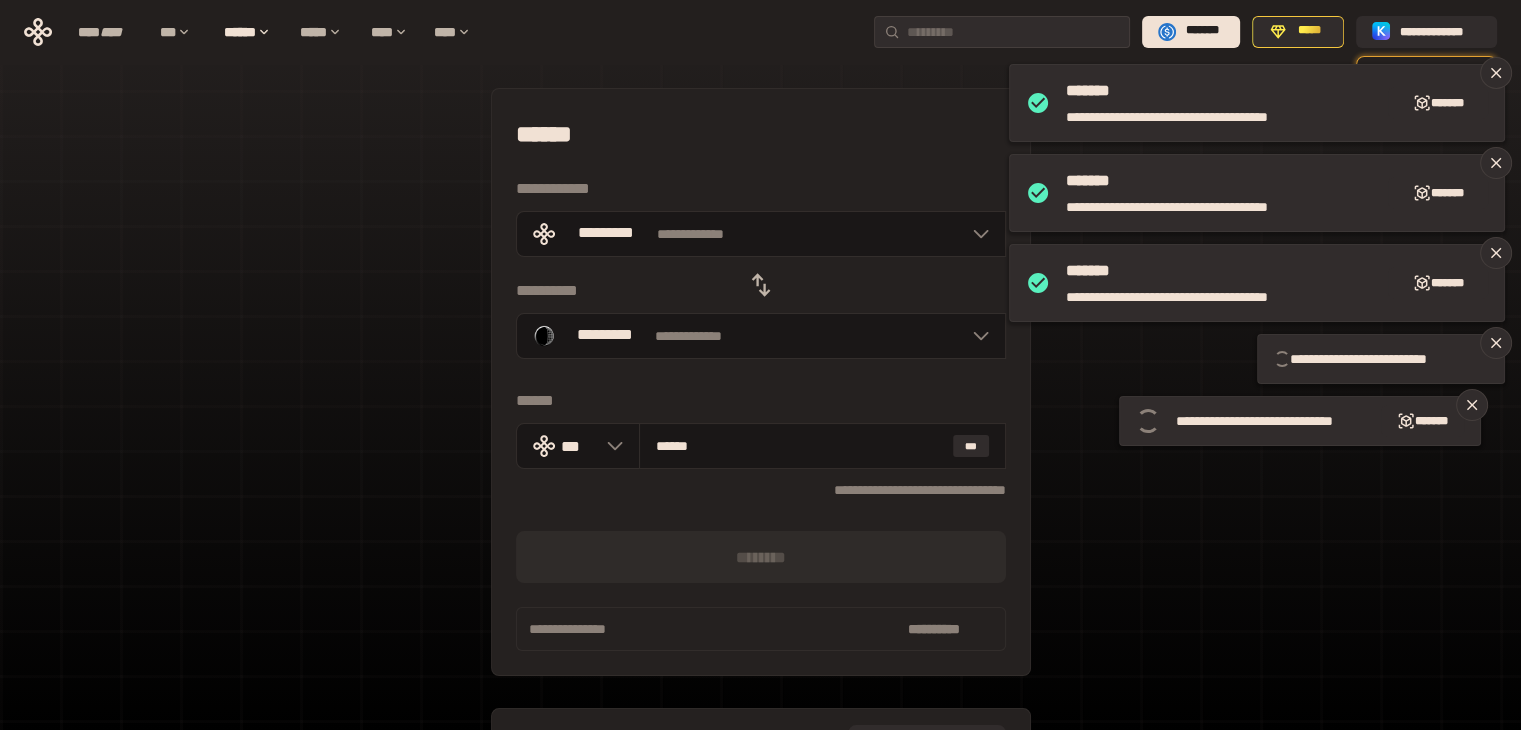 type 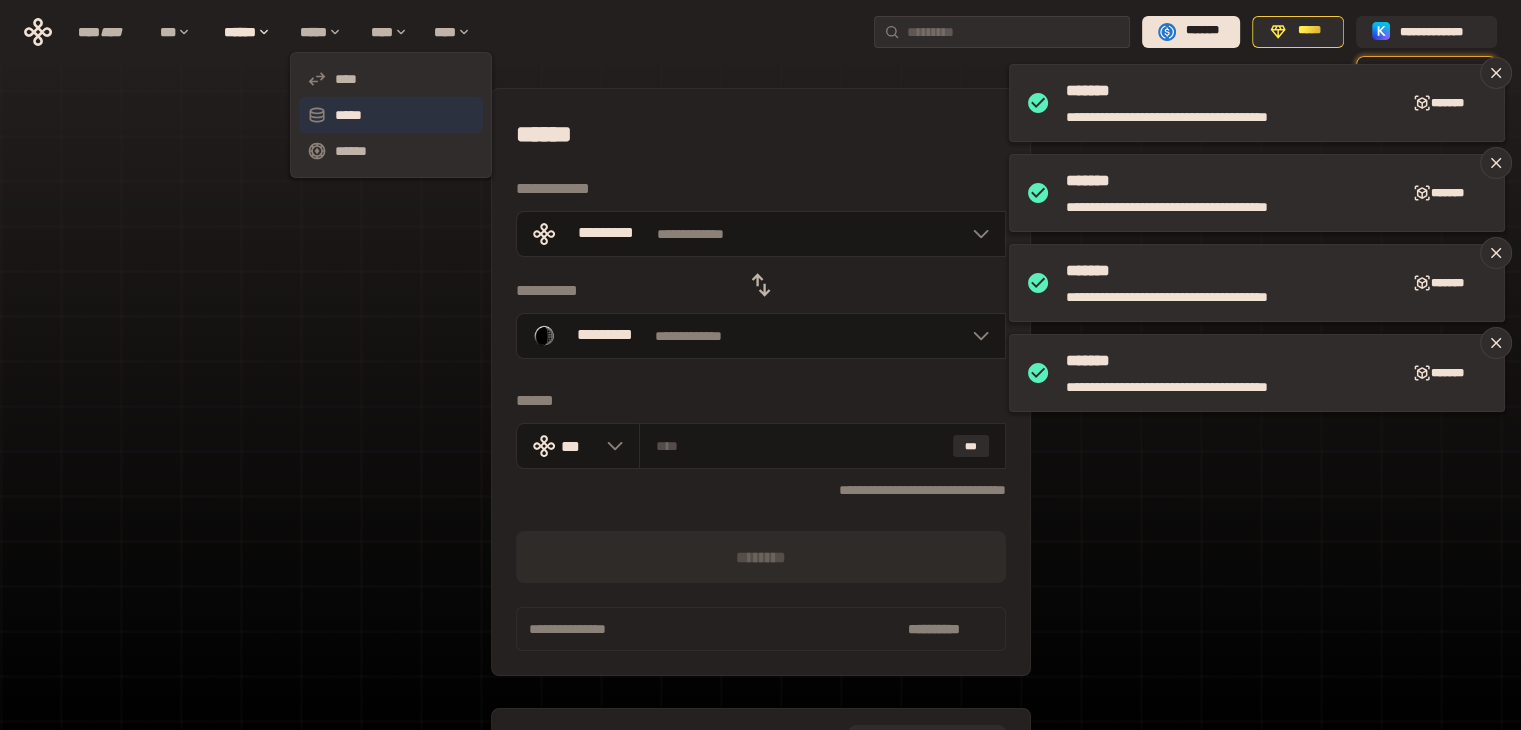 click on "*****" at bounding box center [391, 115] 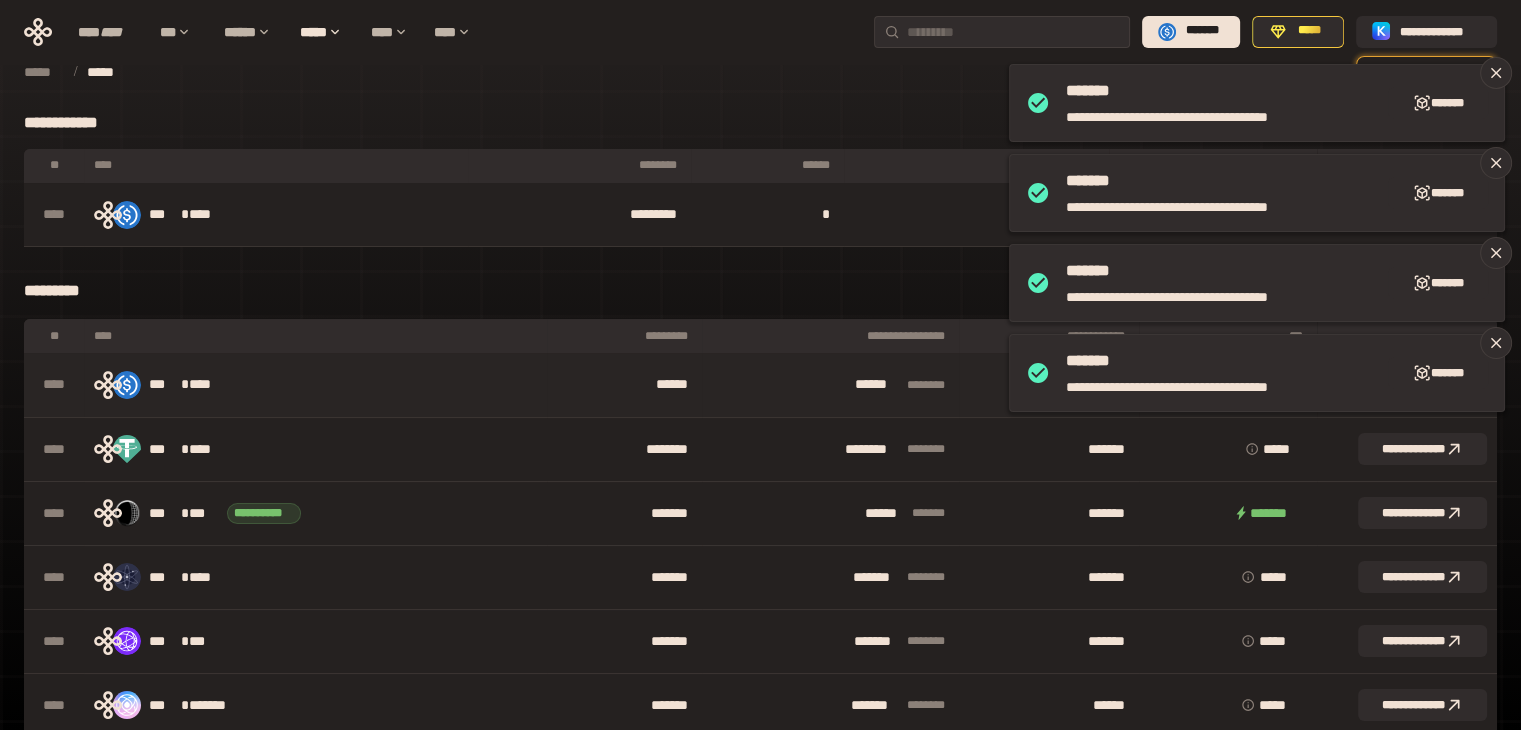 click on "[FIRST] [LAST] [STREET]" at bounding box center [830, 385] 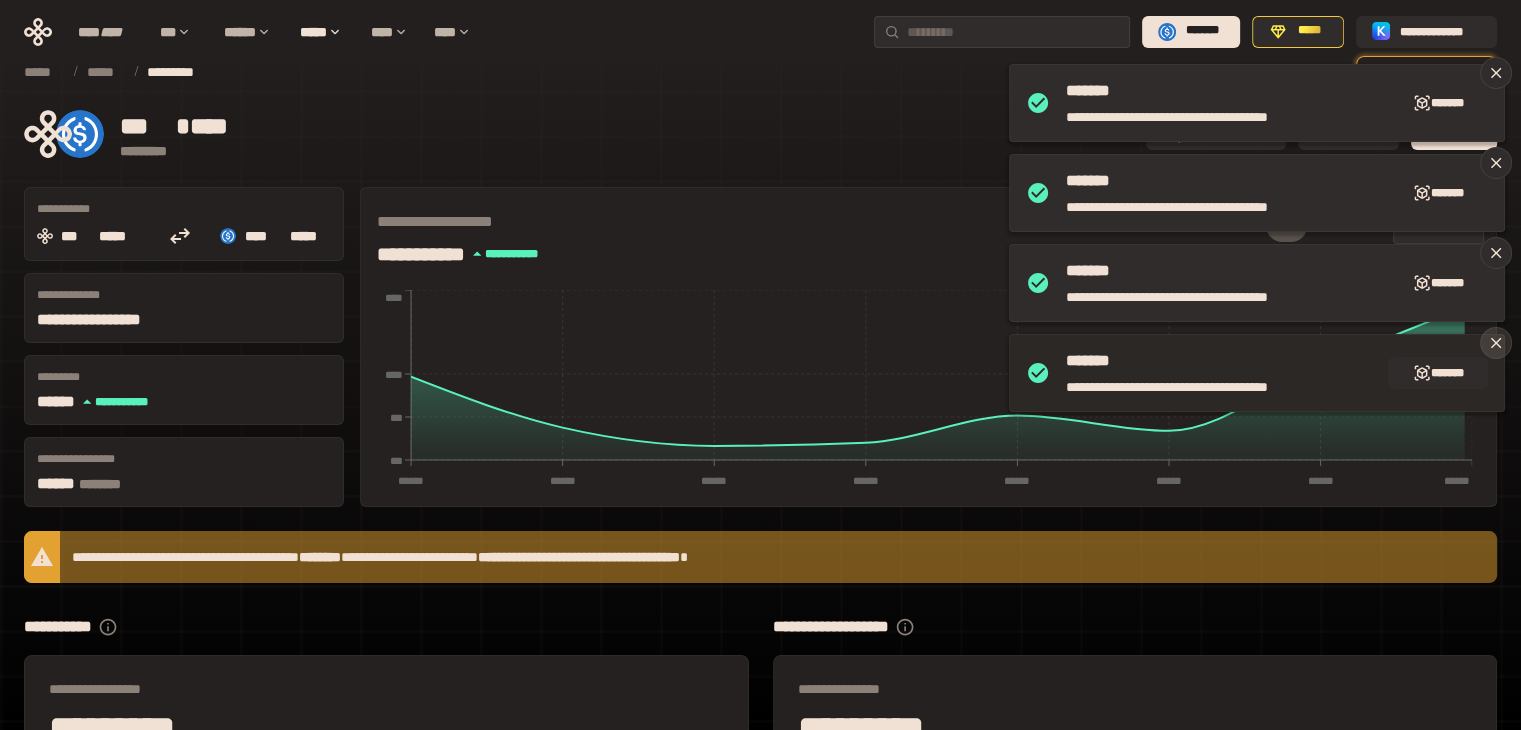 click 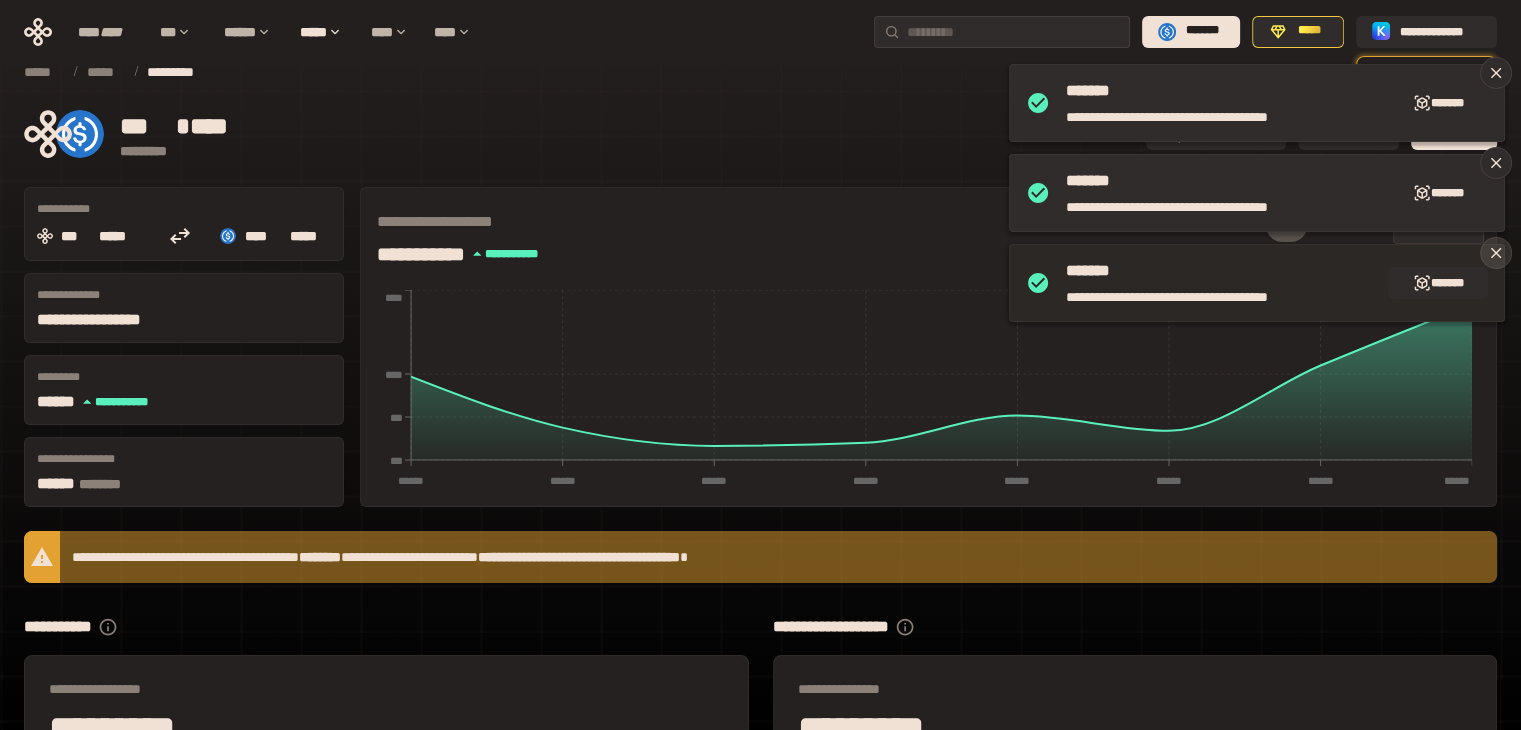 click 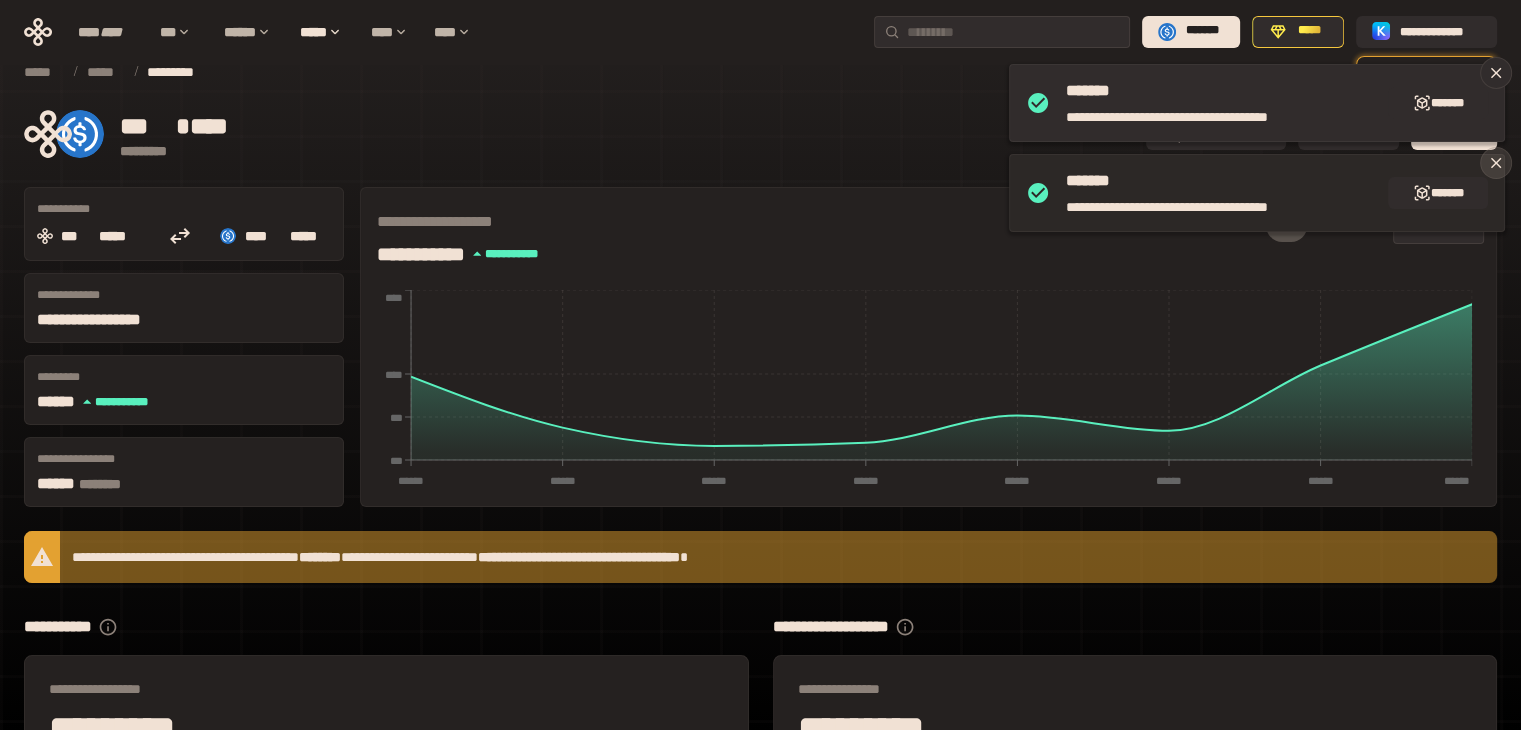 click 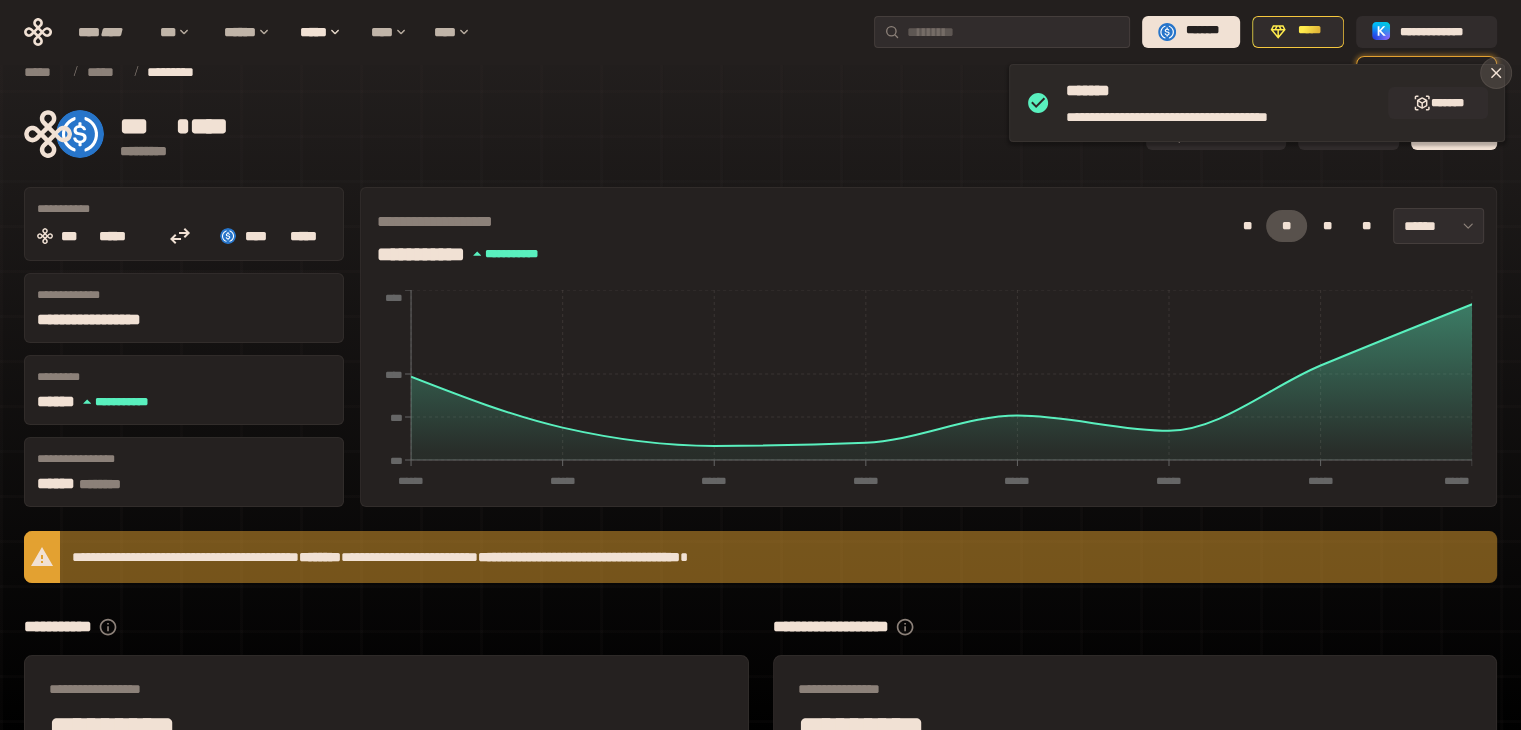 click 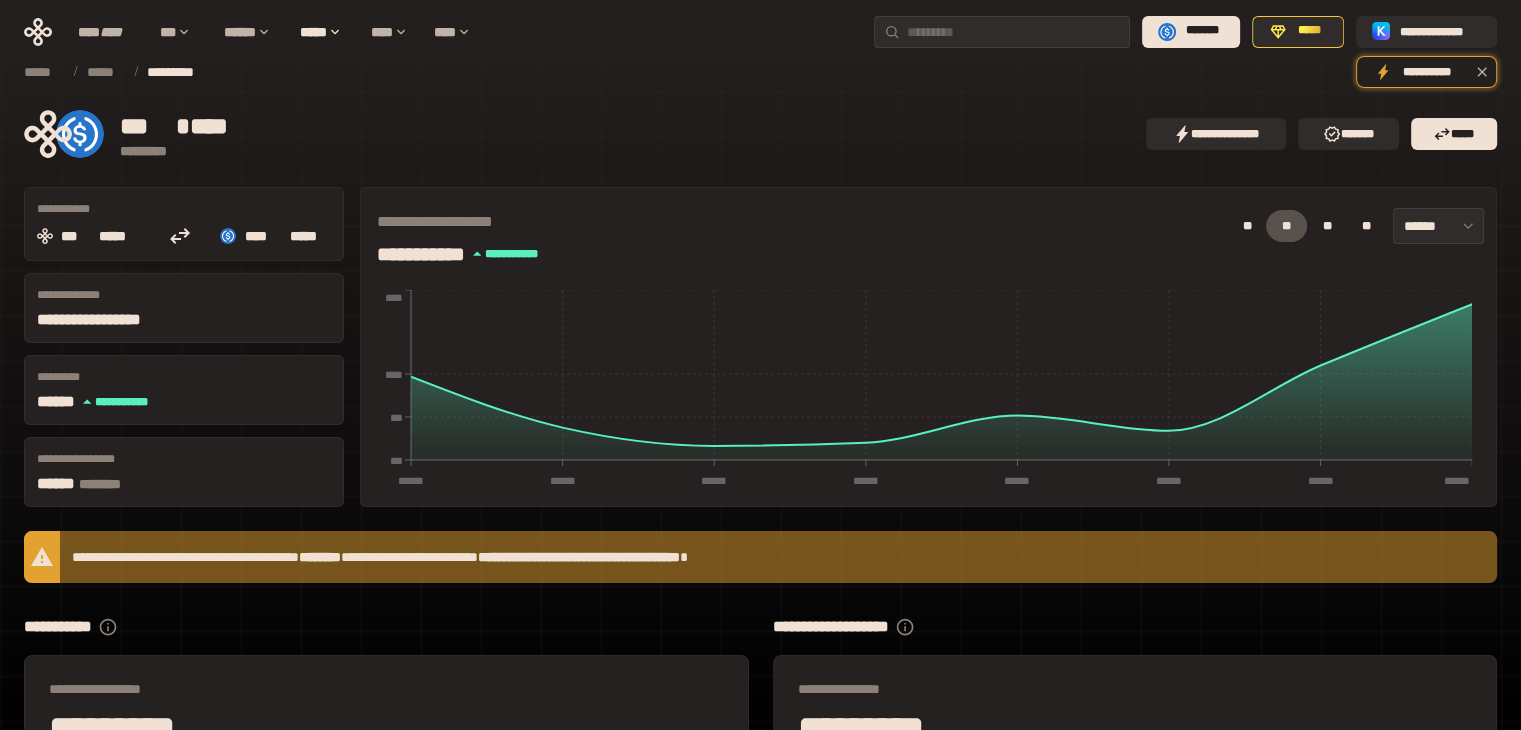 click on "[FIRST] [LAST] [STREET] [CITY] [STATE] [ZIP] [COUNTRY] [PHONE] [EMAIL]" at bounding box center (760, 714) 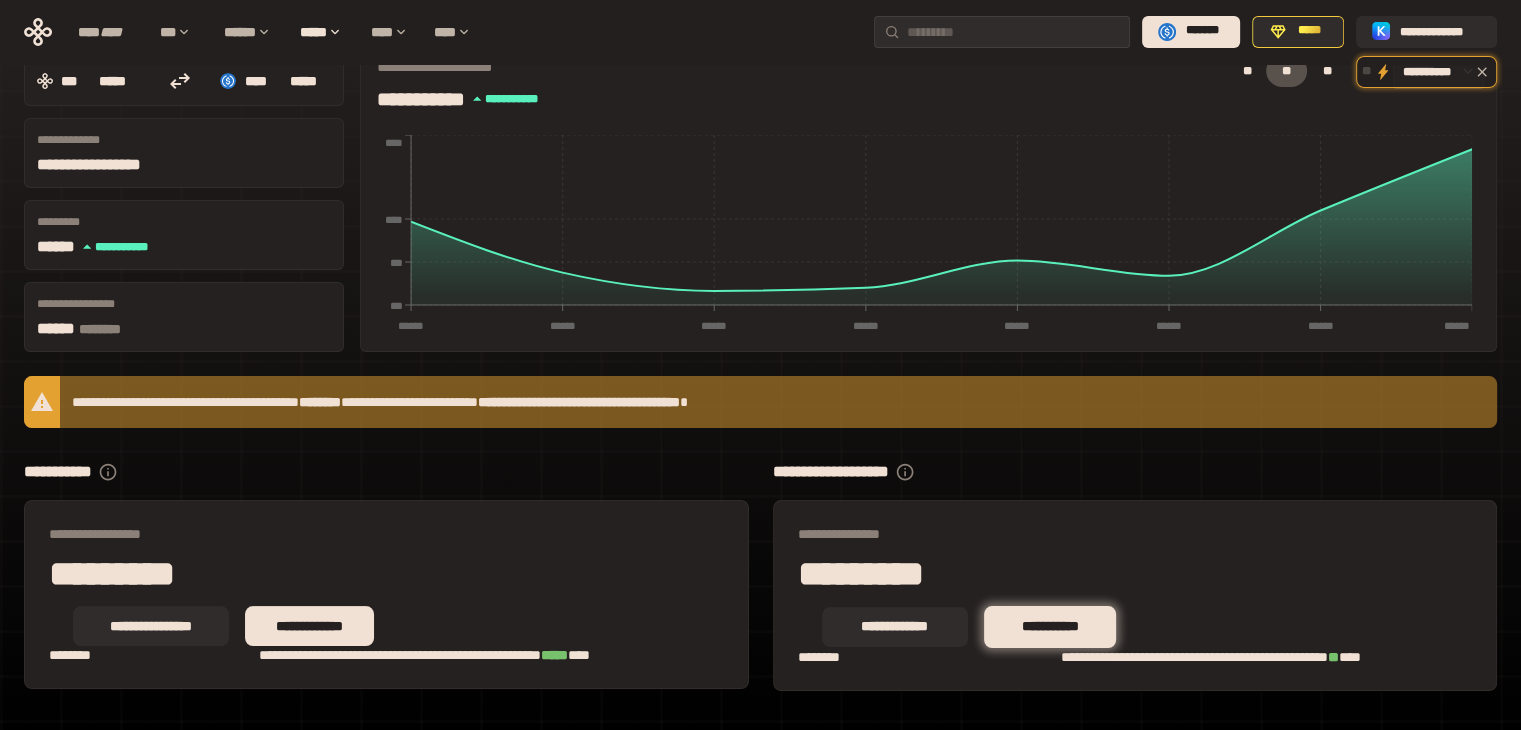 scroll, scrollTop: 164, scrollLeft: 0, axis: vertical 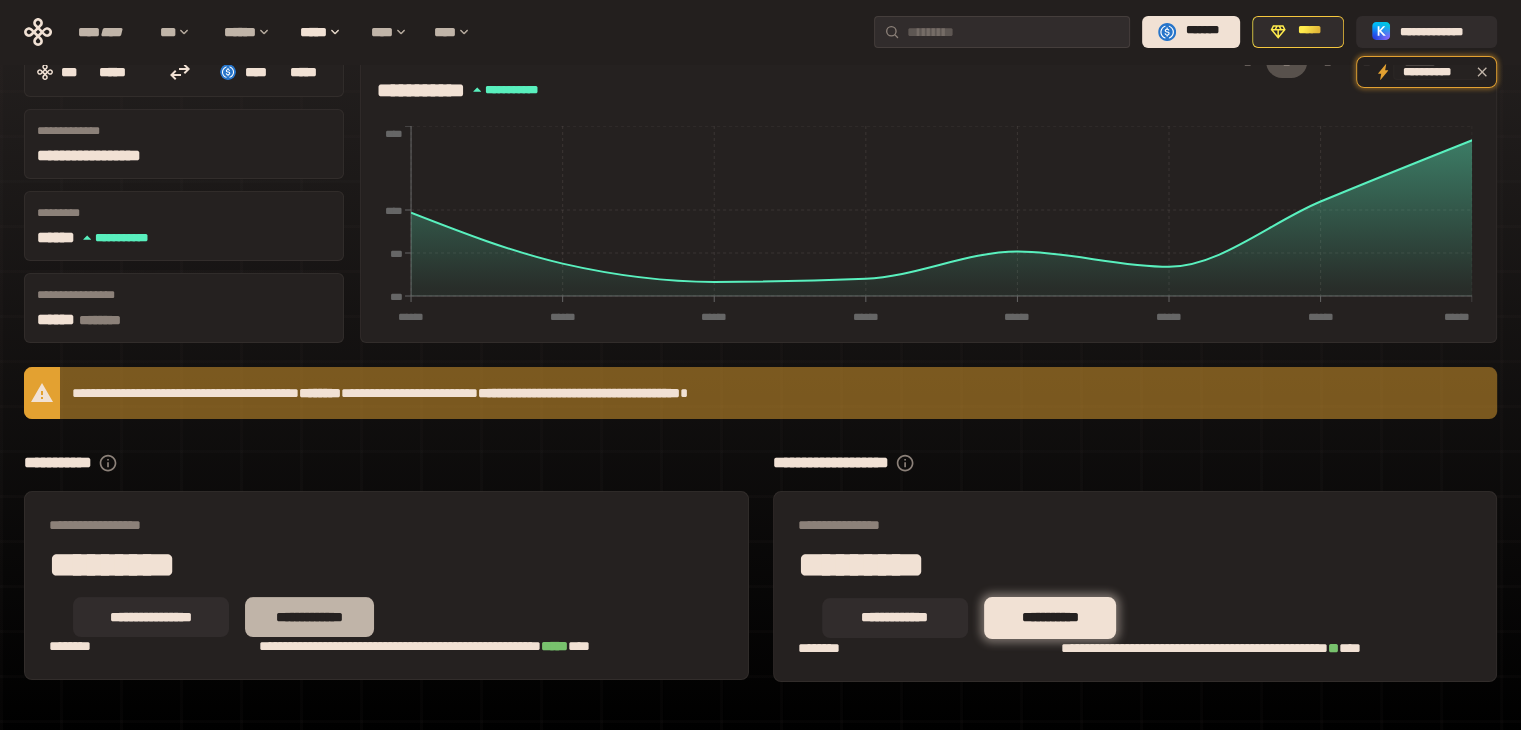 click on "**********" at bounding box center (309, 617) 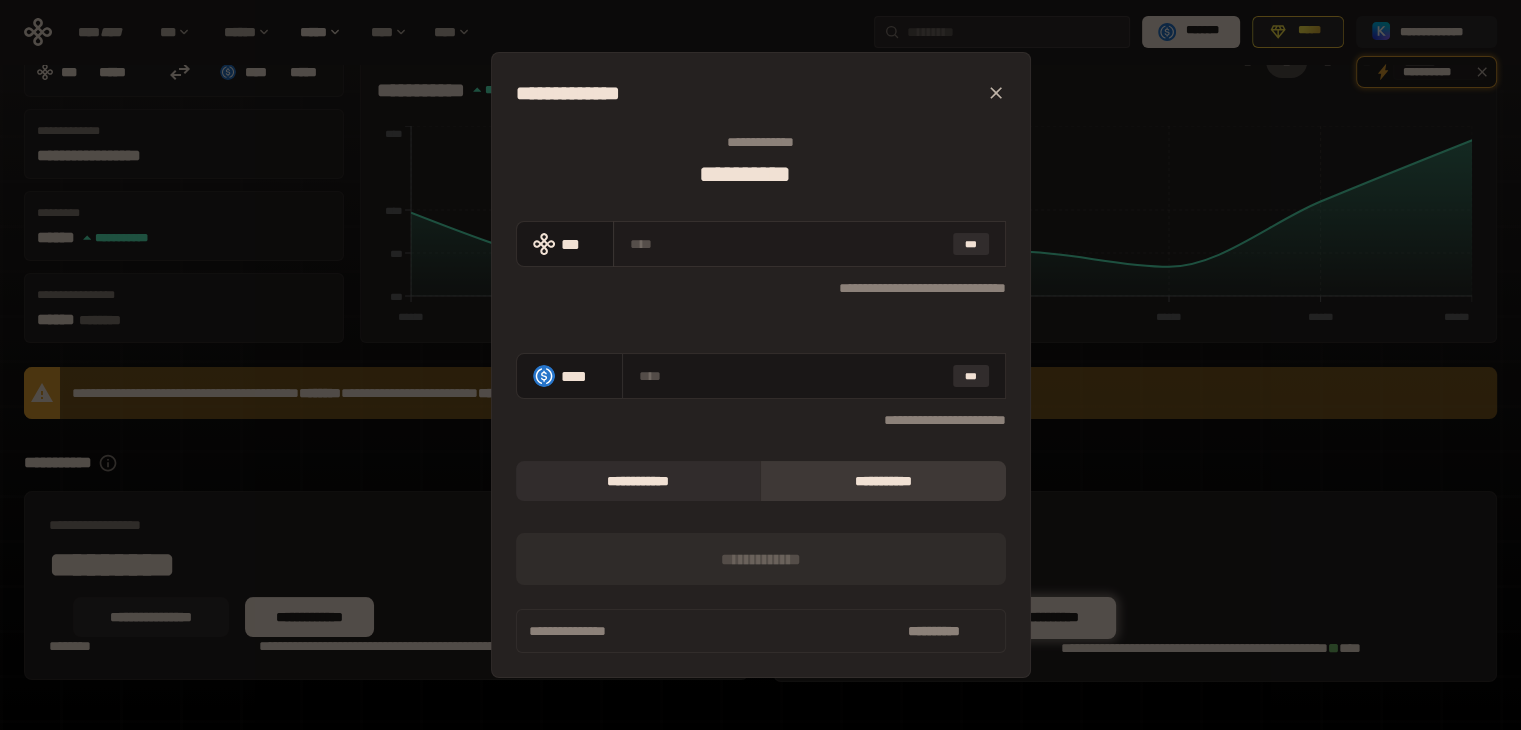 click at bounding box center (787, 244) 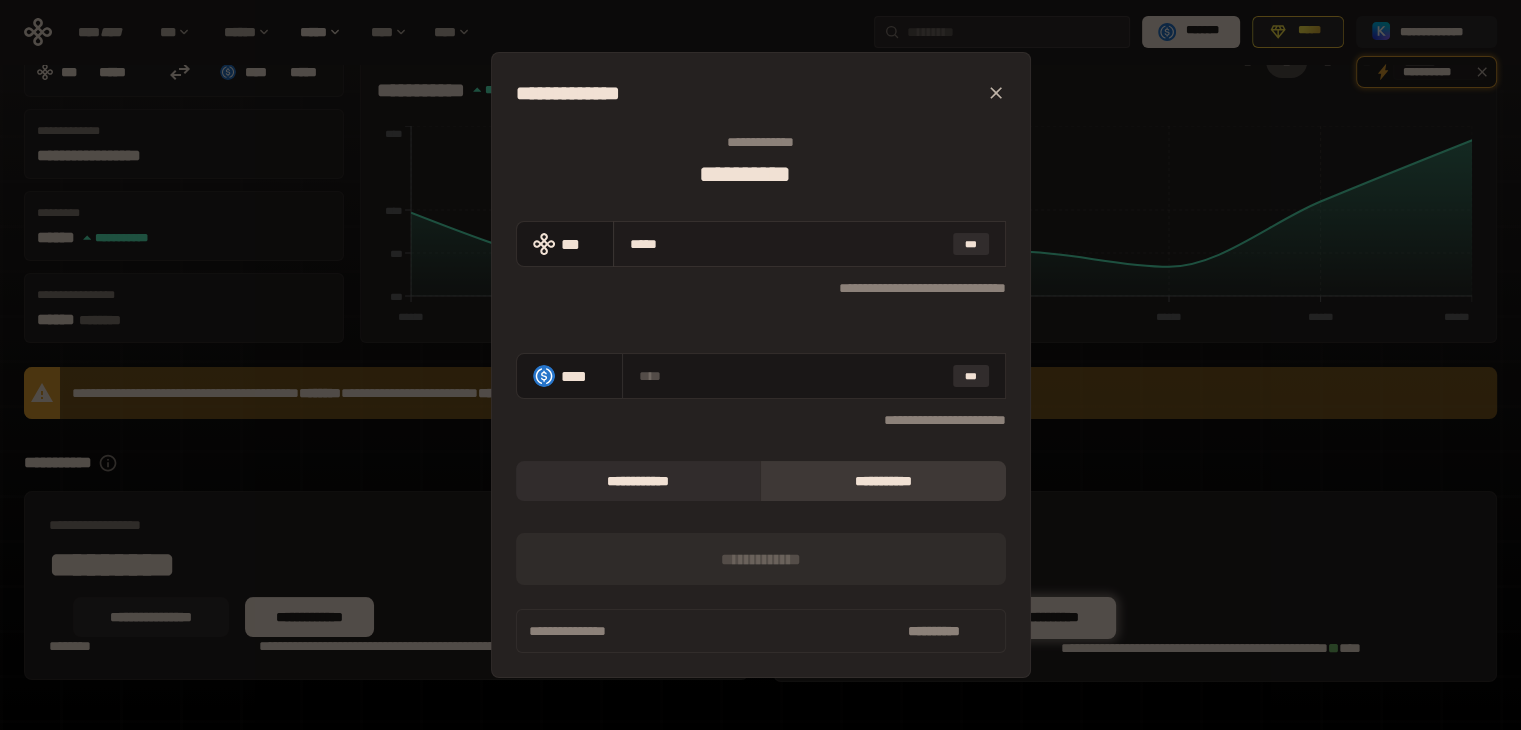 type on "******" 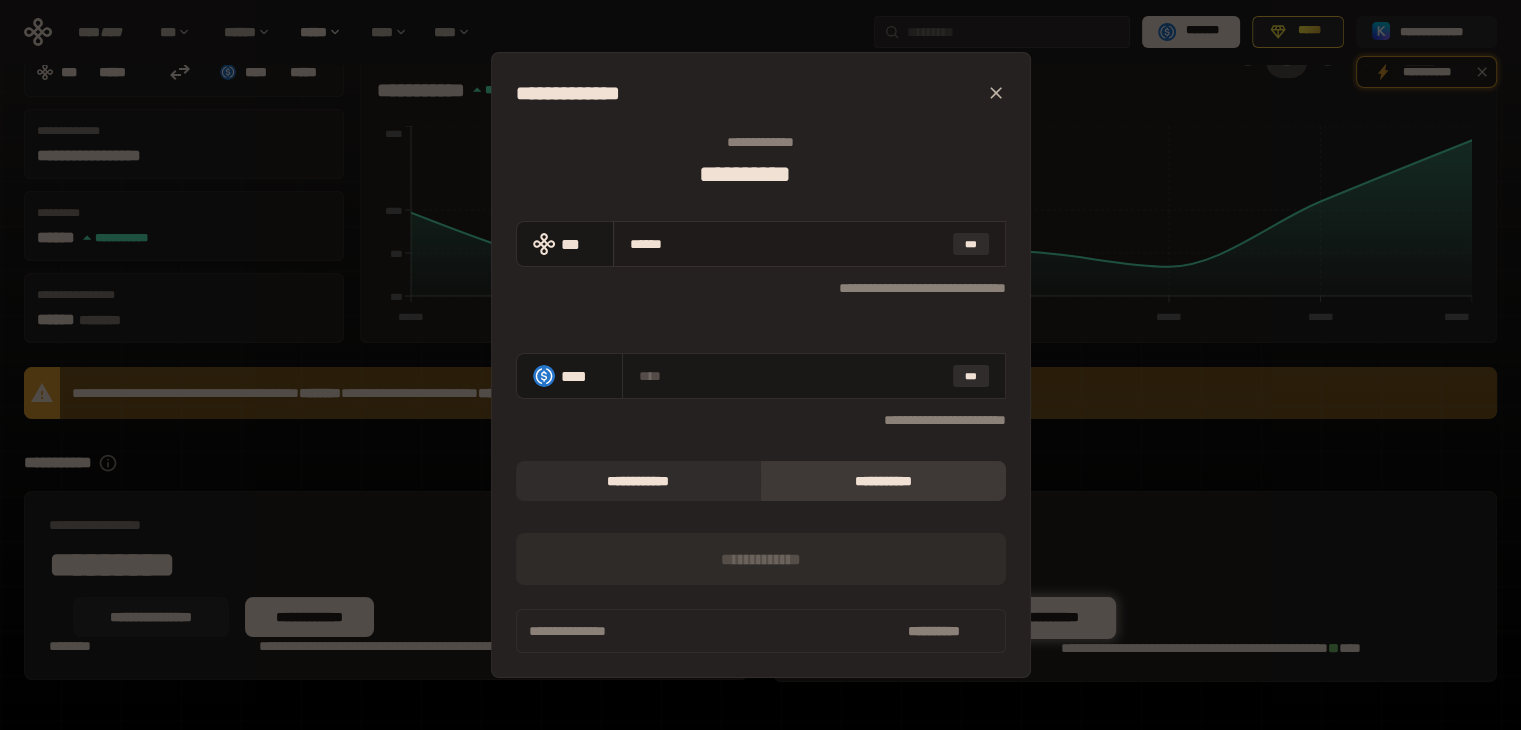 type on "**********" 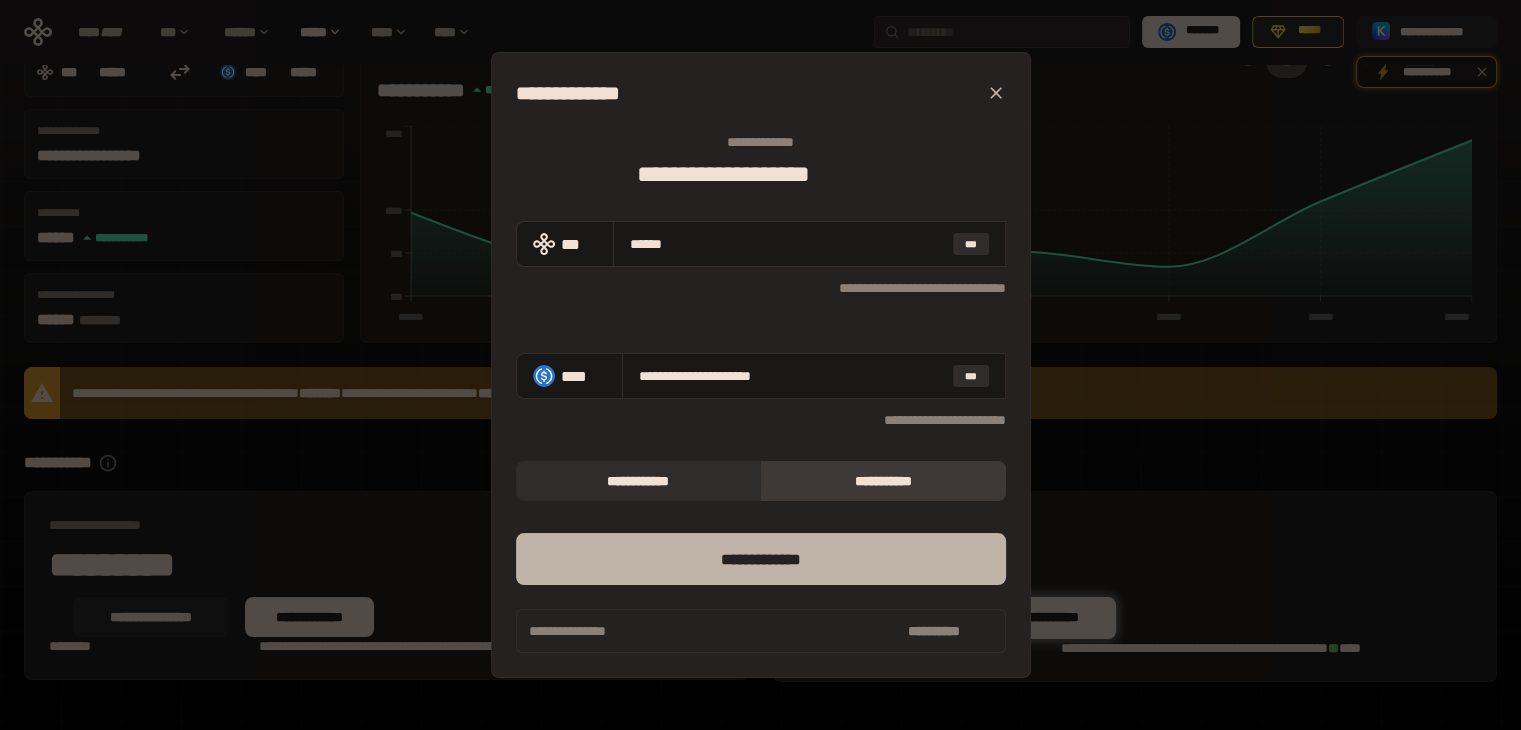 type on "******" 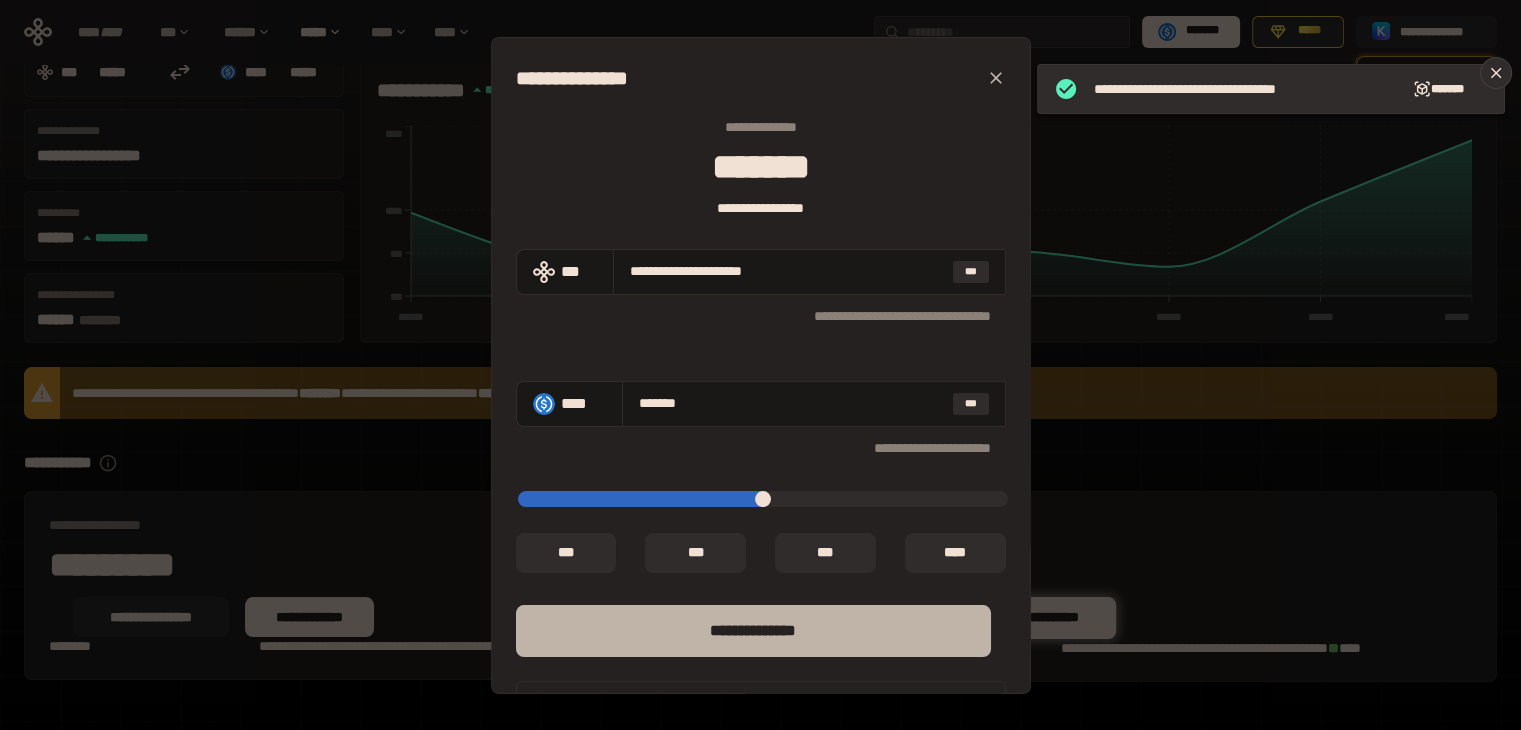 click on "**** *********" at bounding box center (753, 631) 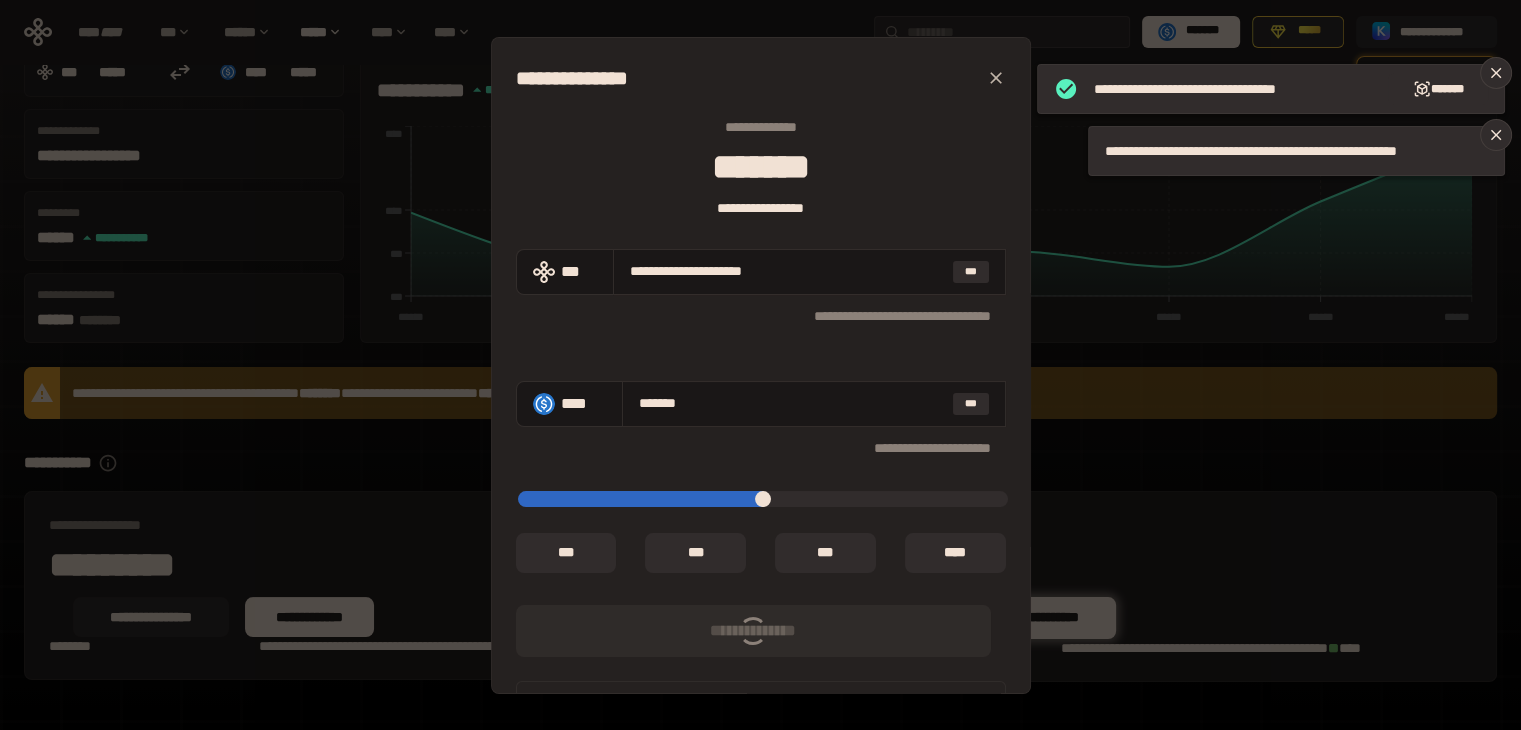 type on "*****" 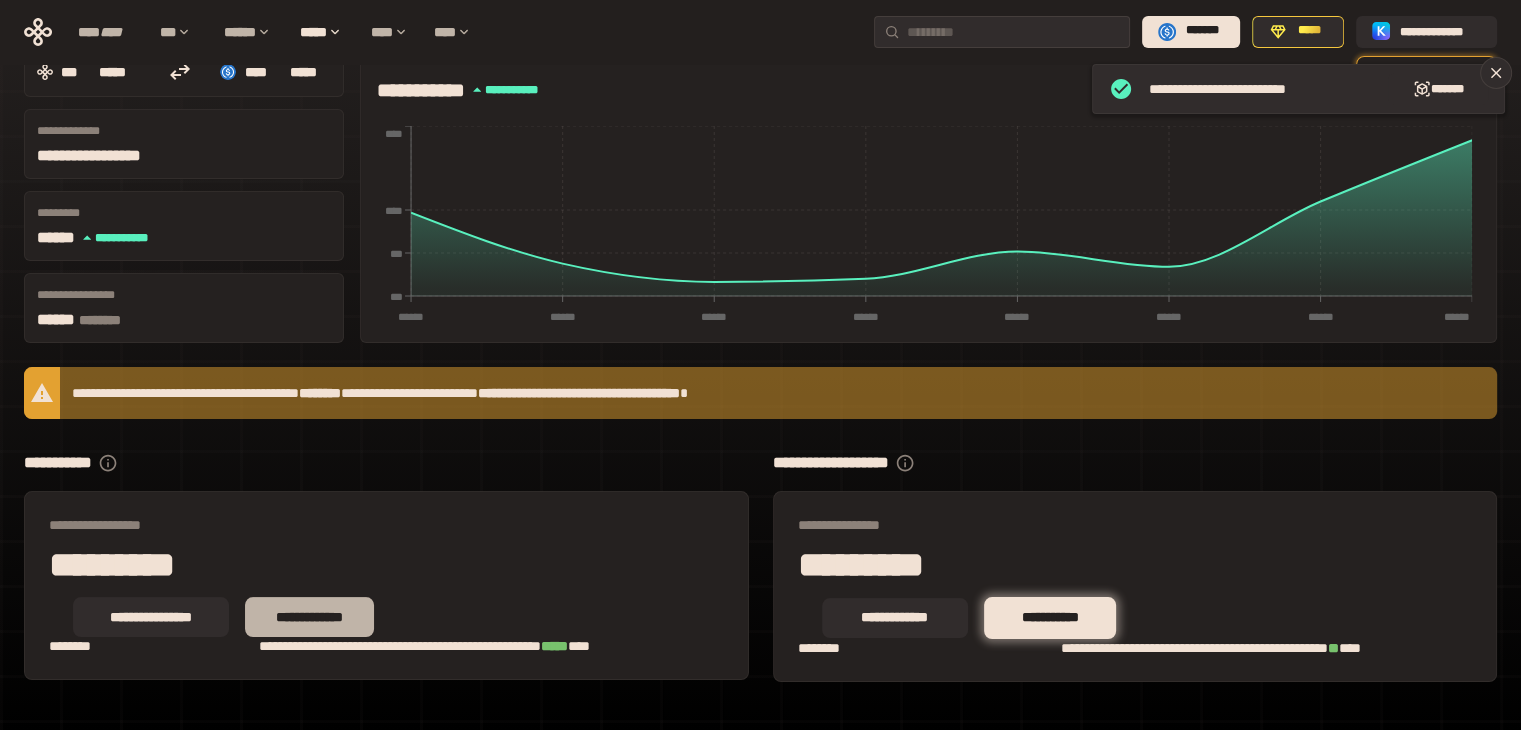click on "**********" at bounding box center (309, 617) 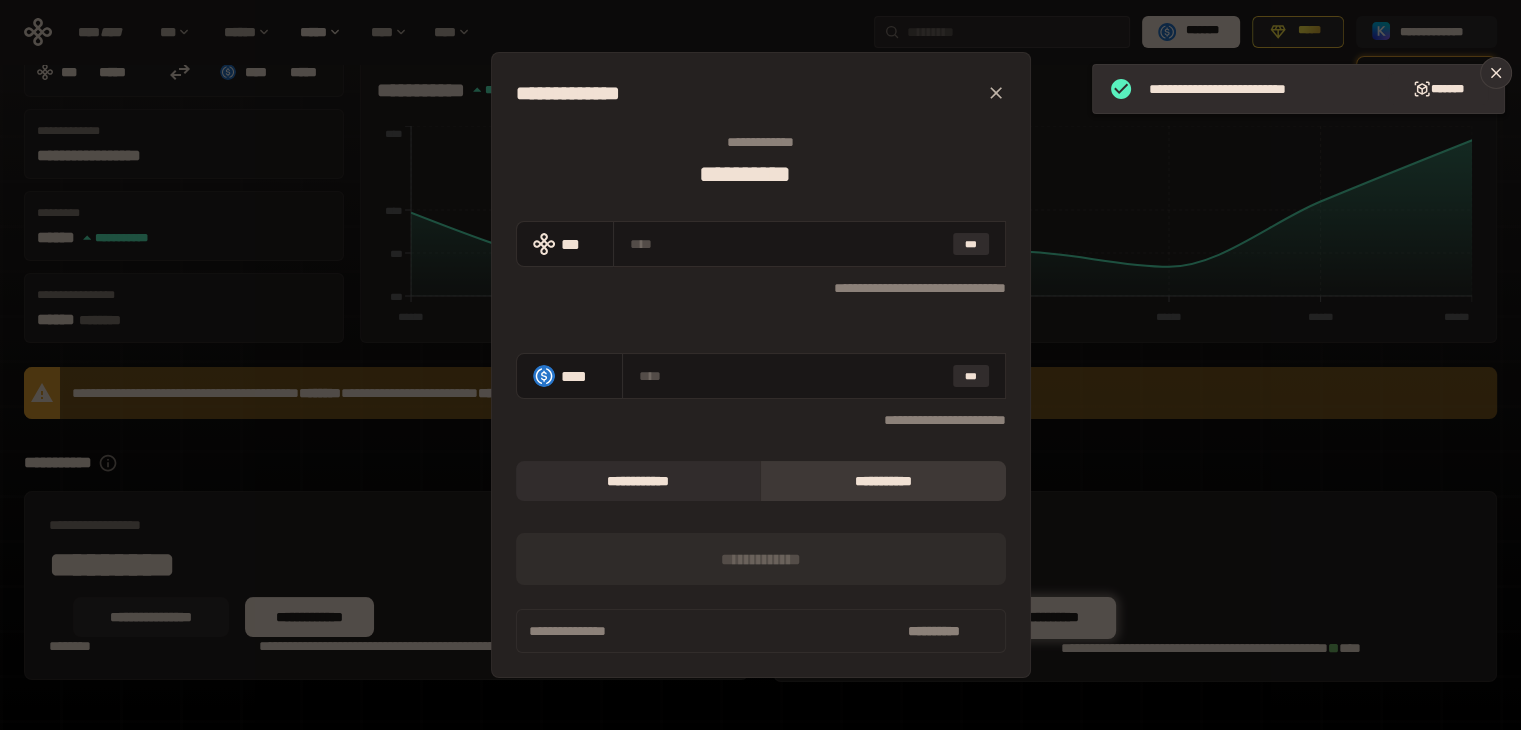 click on "[FIRST] [LAST] [STREET] [CITY] [STATE] [ZIP] [COUNTRY] [PHONE] [EMAIL]" at bounding box center [760, 365] 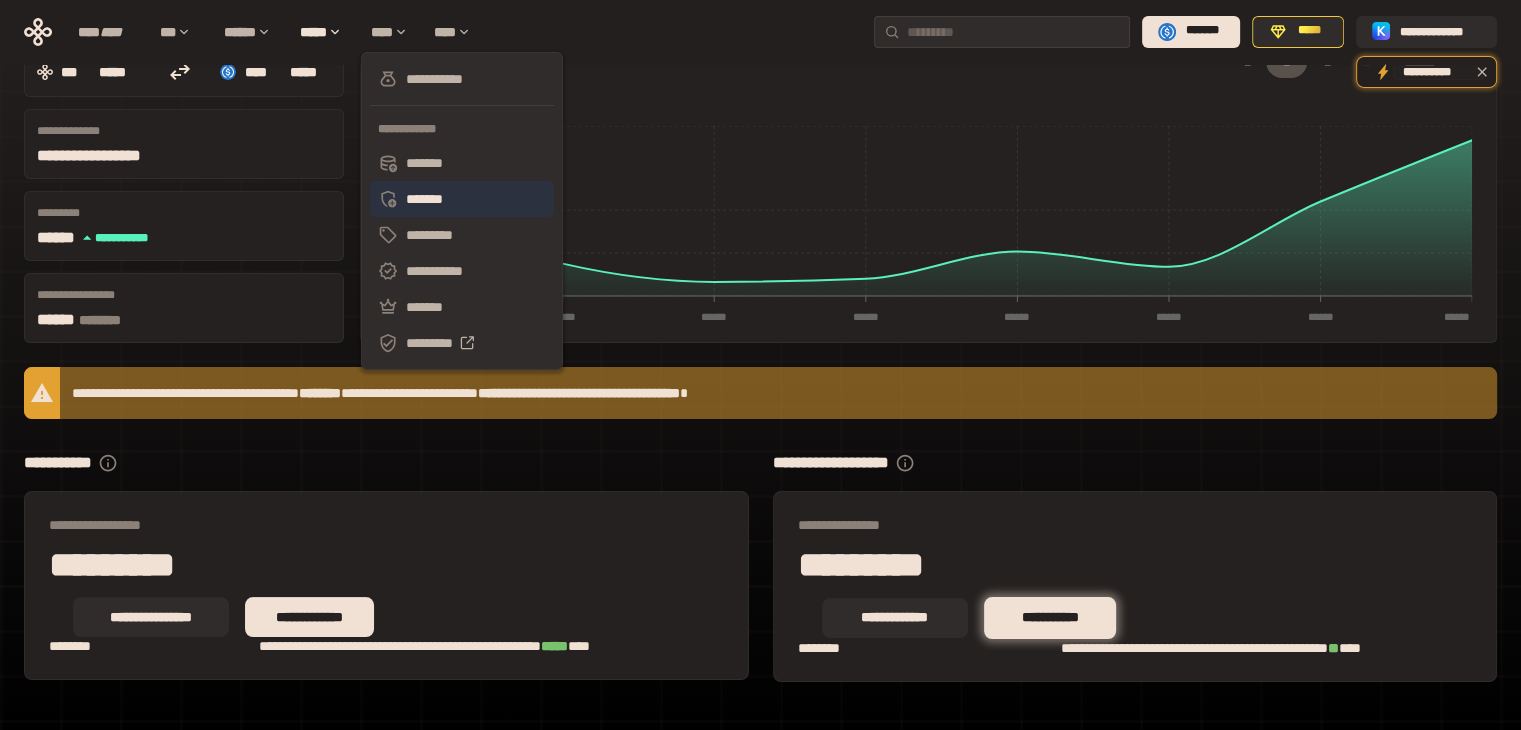click on "*******" at bounding box center [462, 199] 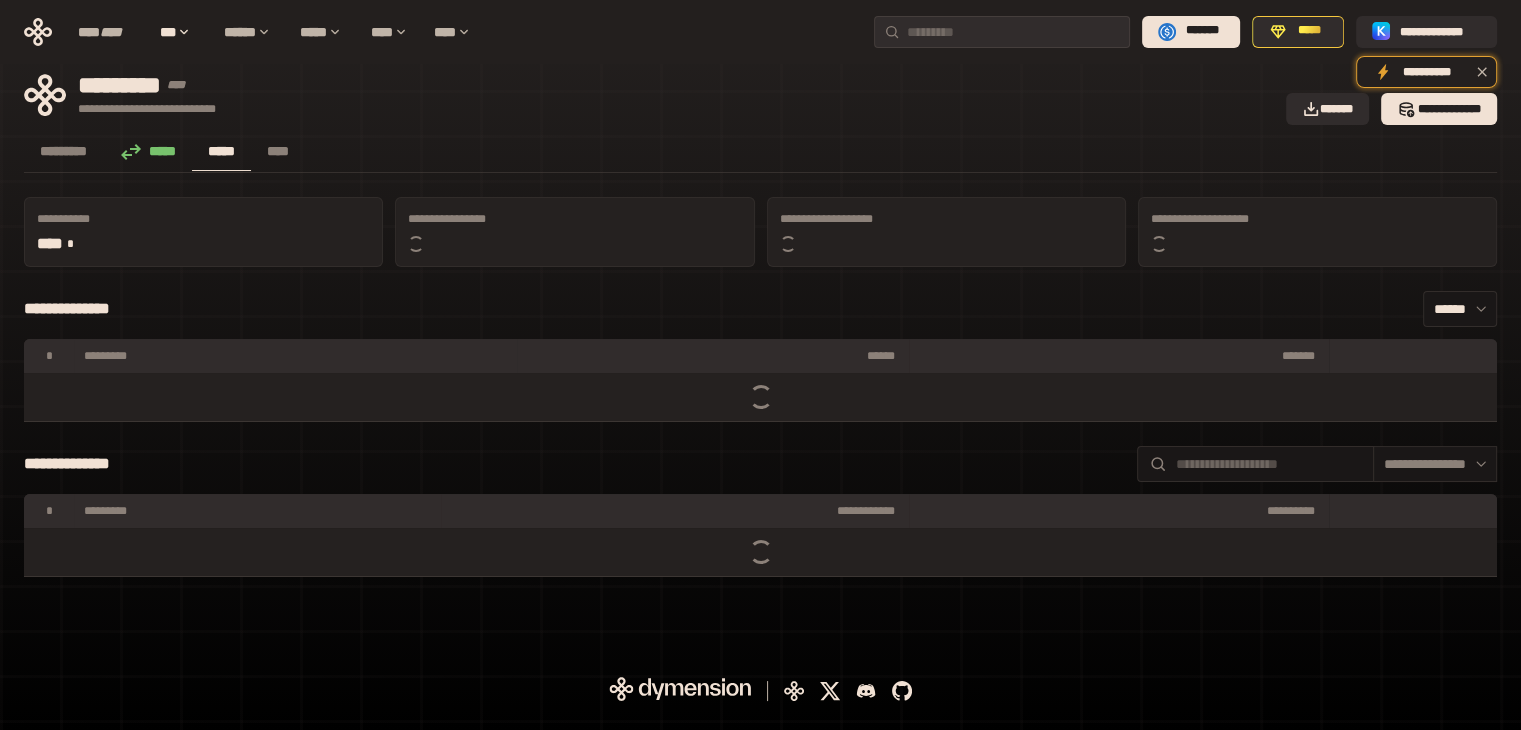 scroll, scrollTop: 0, scrollLeft: 0, axis: both 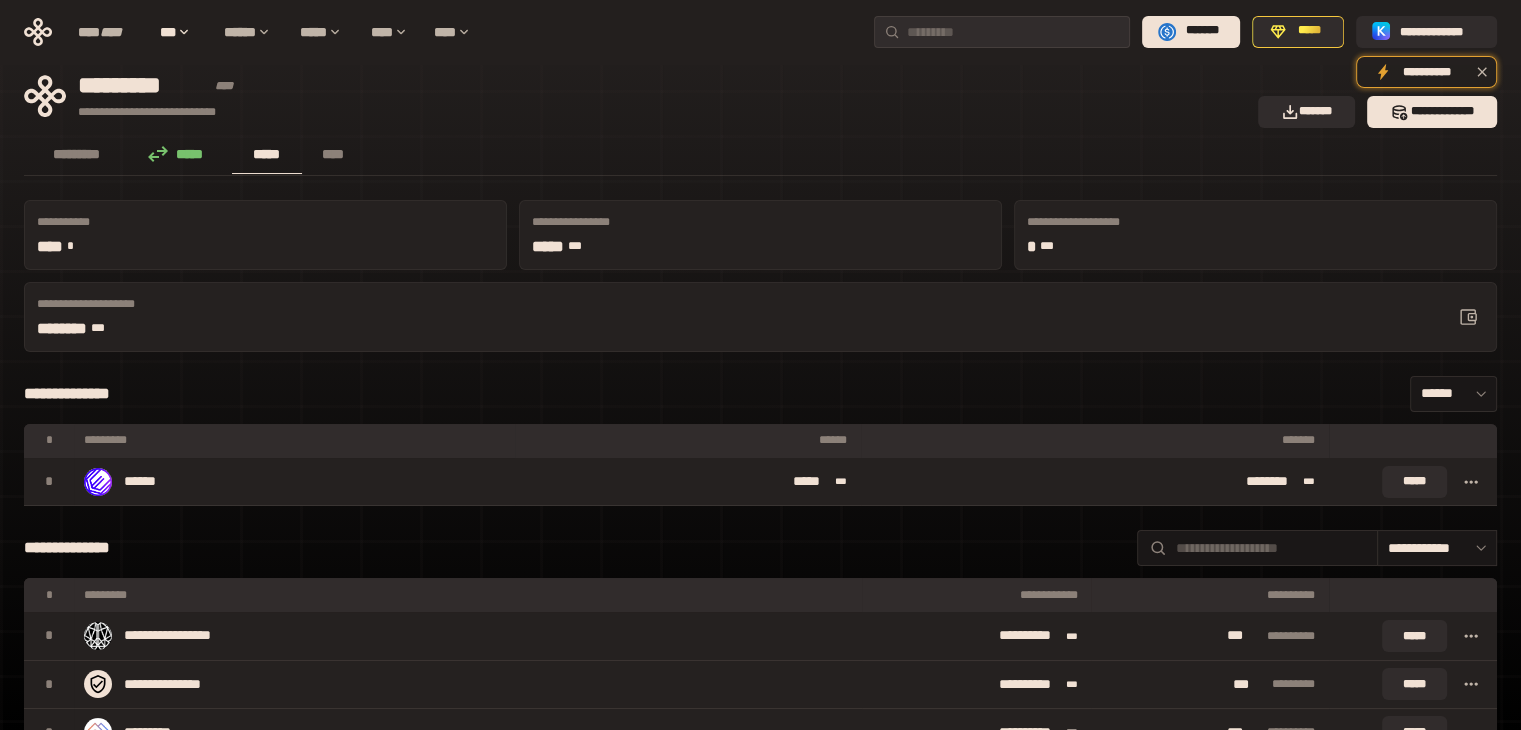 click on "**********" at bounding box center (760, 548) 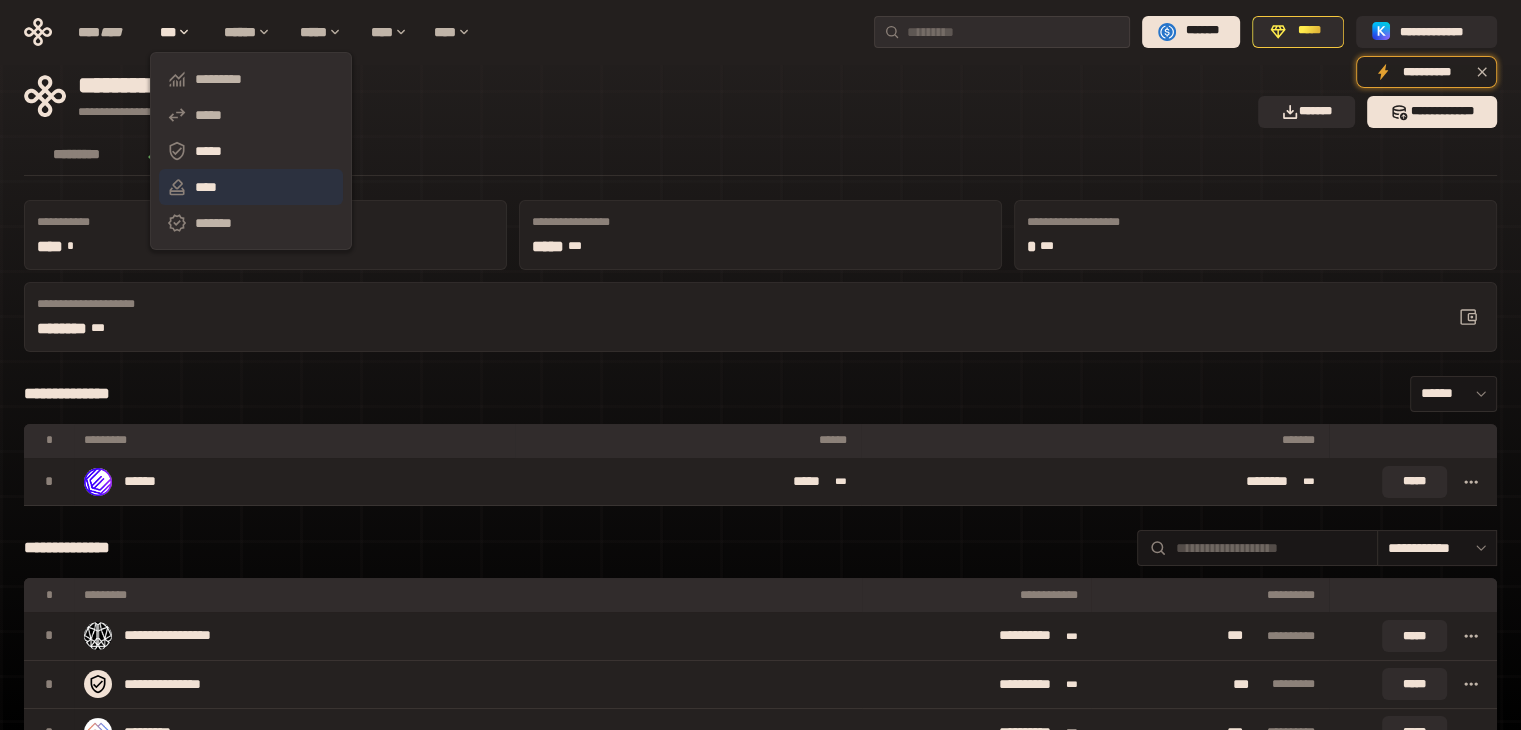 click on "****" at bounding box center (251, 187) 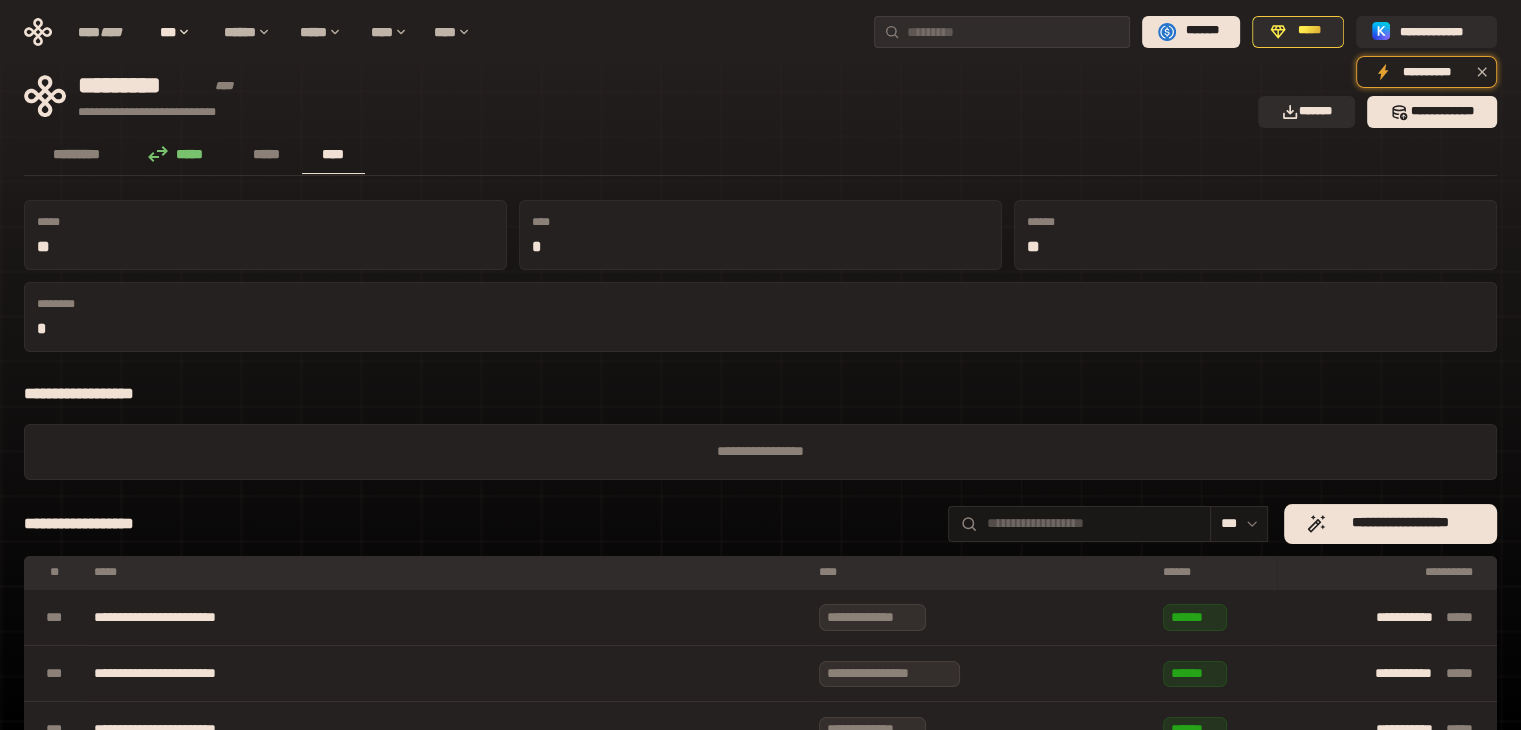 click on "**********" at bounding box center [760, 983] 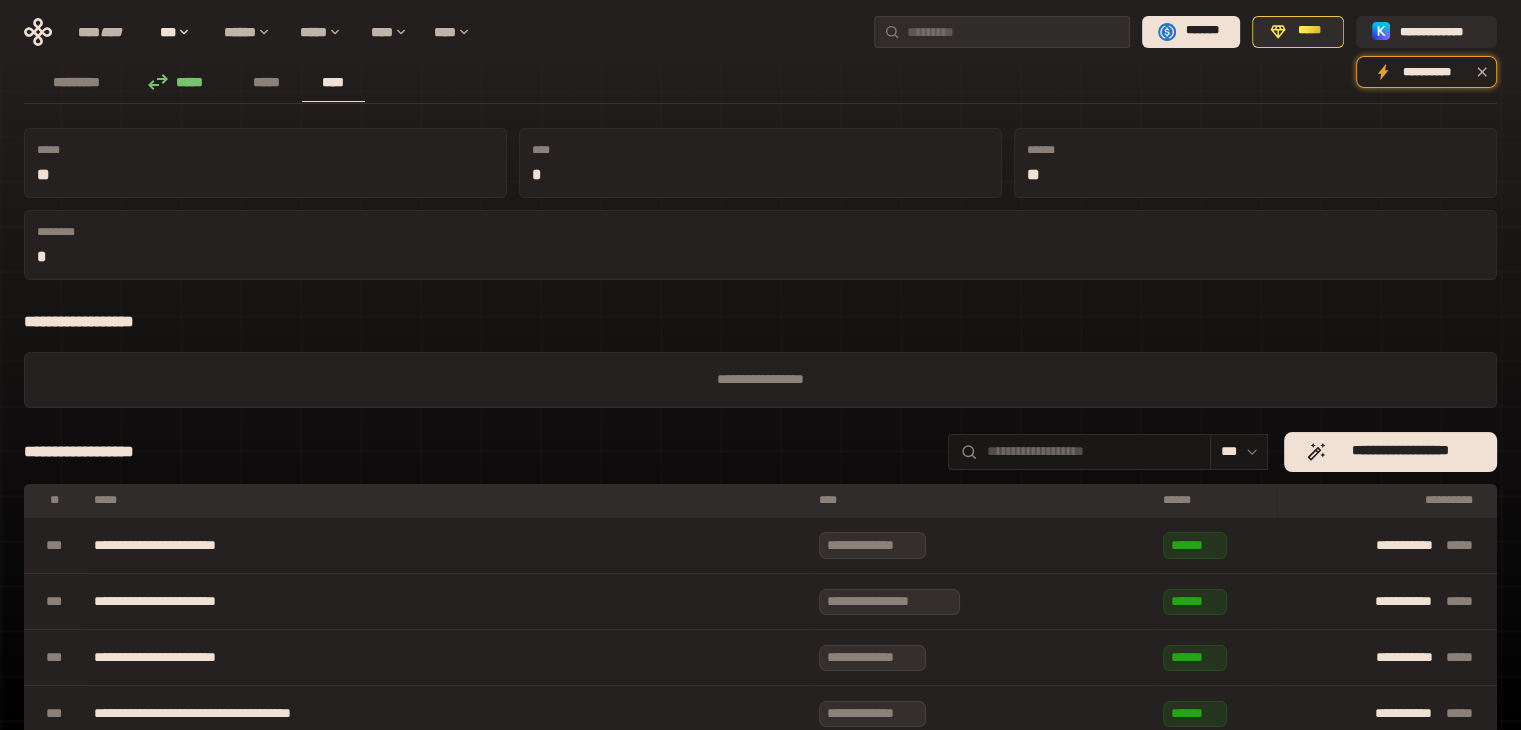 scroll, scrollTop: 0, scrollLeft: 0, axis: both 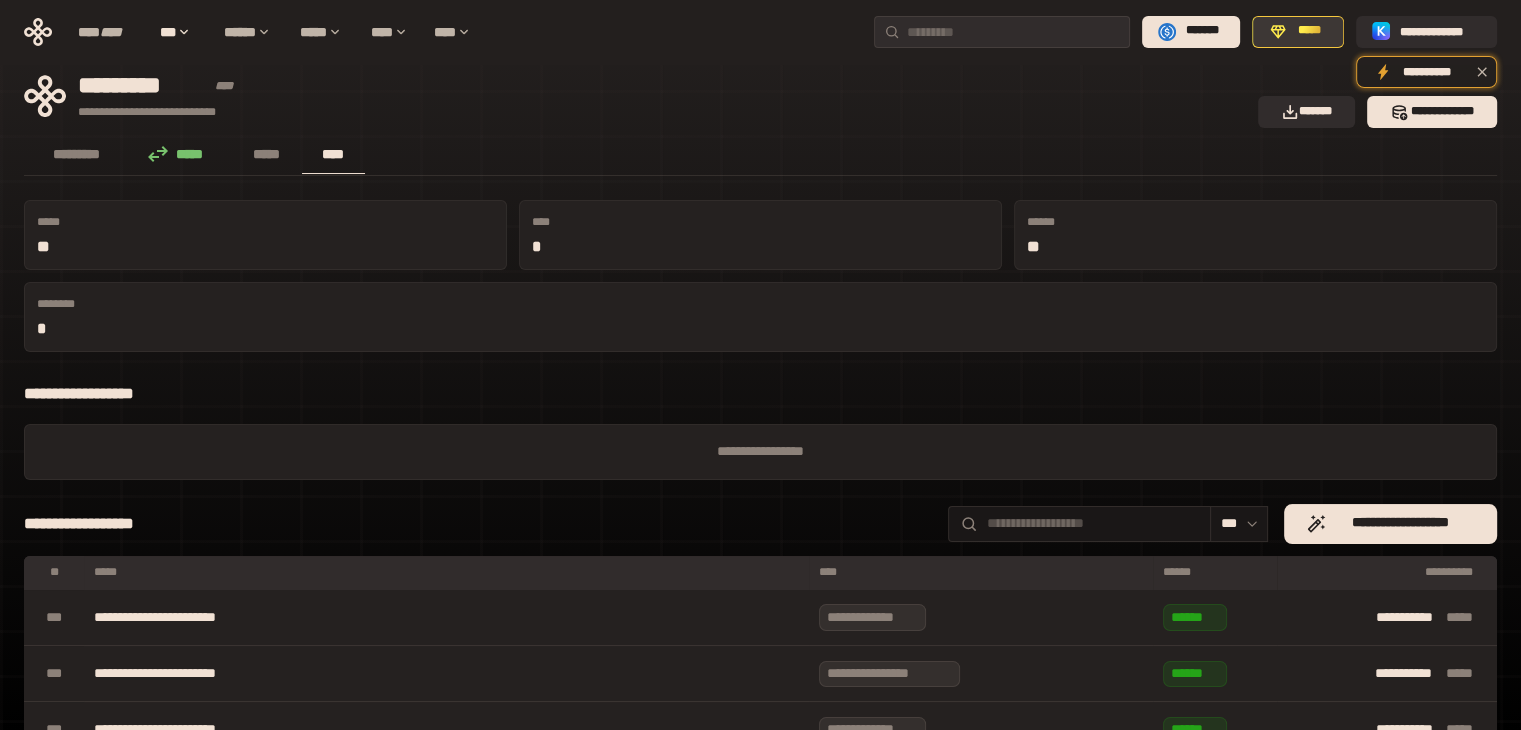 click on "*****" at bounding box center (1297, 32) 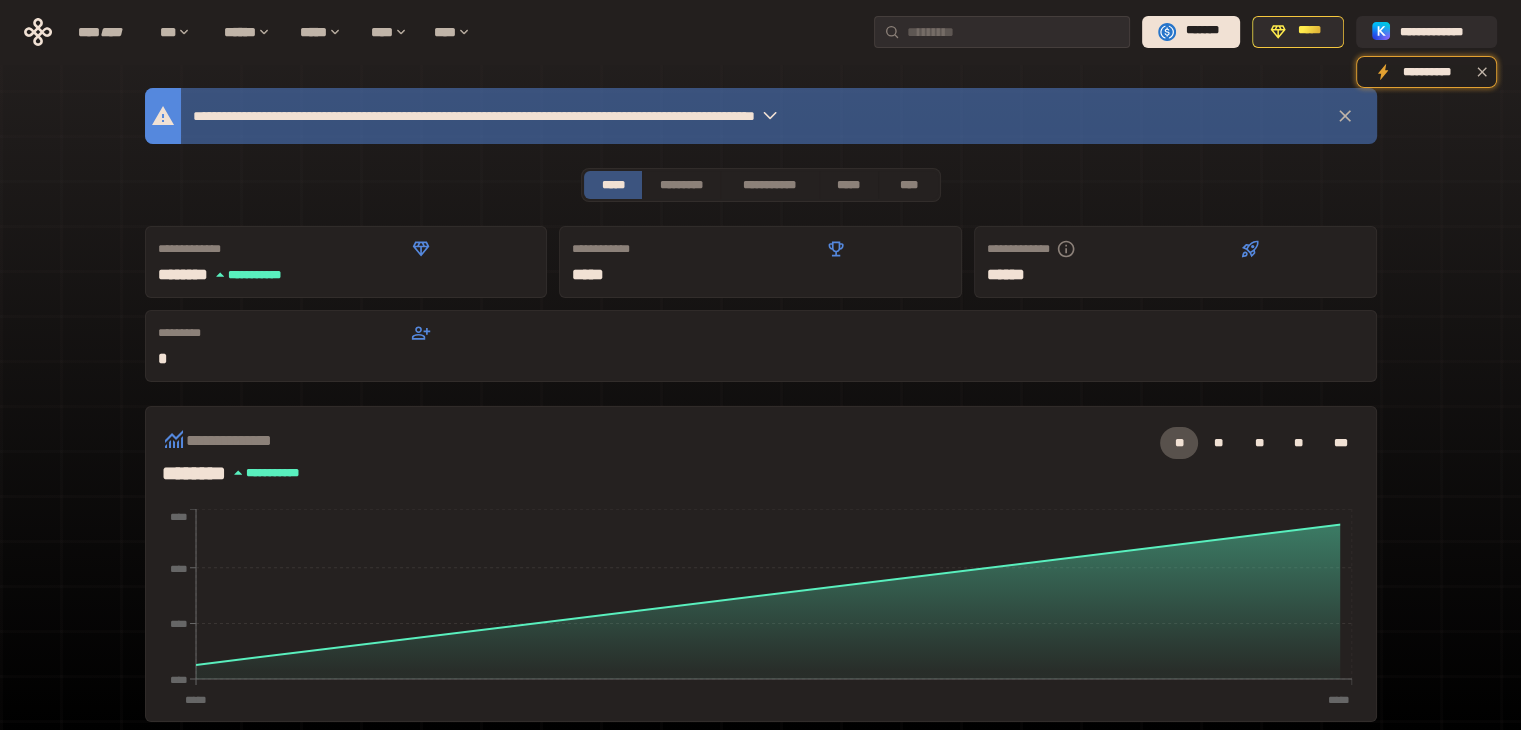 click on "**********" at bounding box center [761, 452] 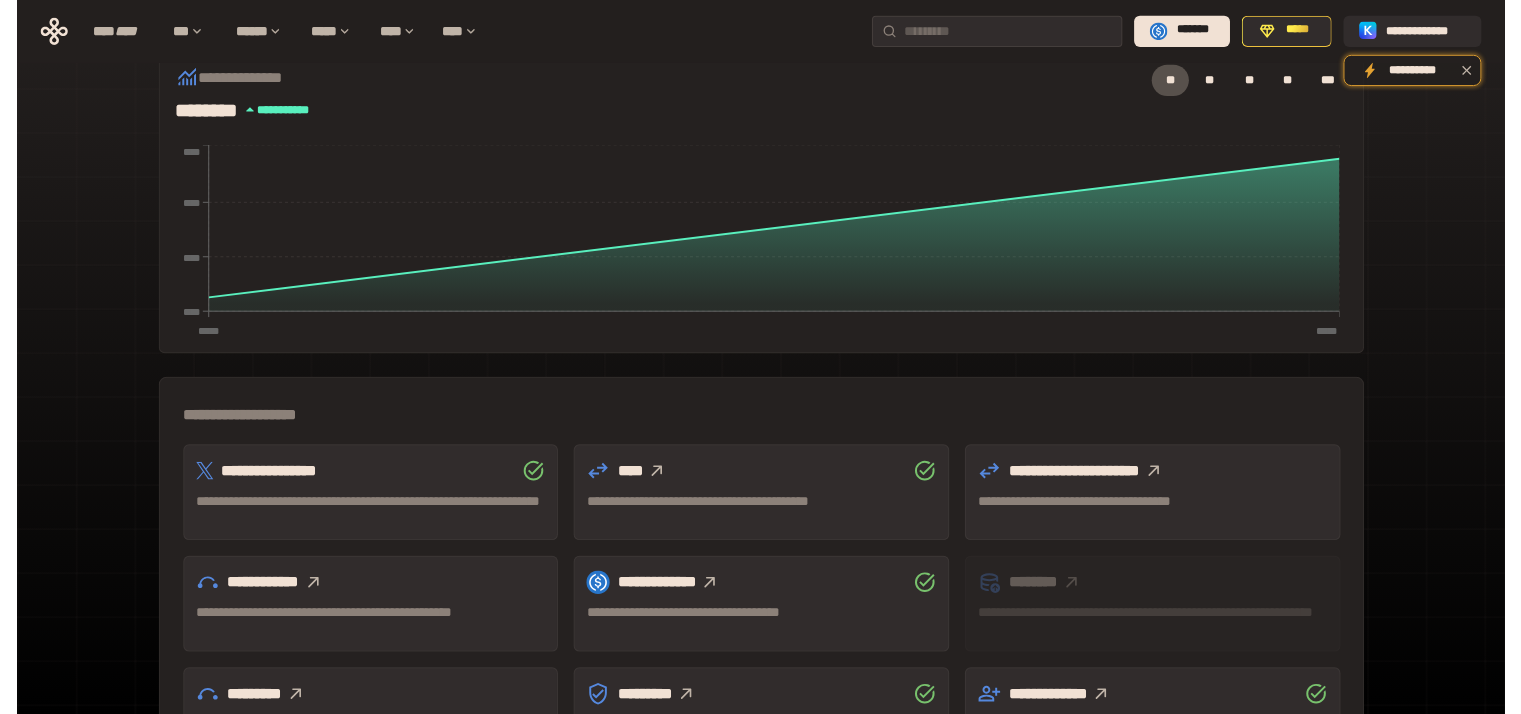 scroll, scrollTop: 555, scrollLeft: 0, axis: vertical 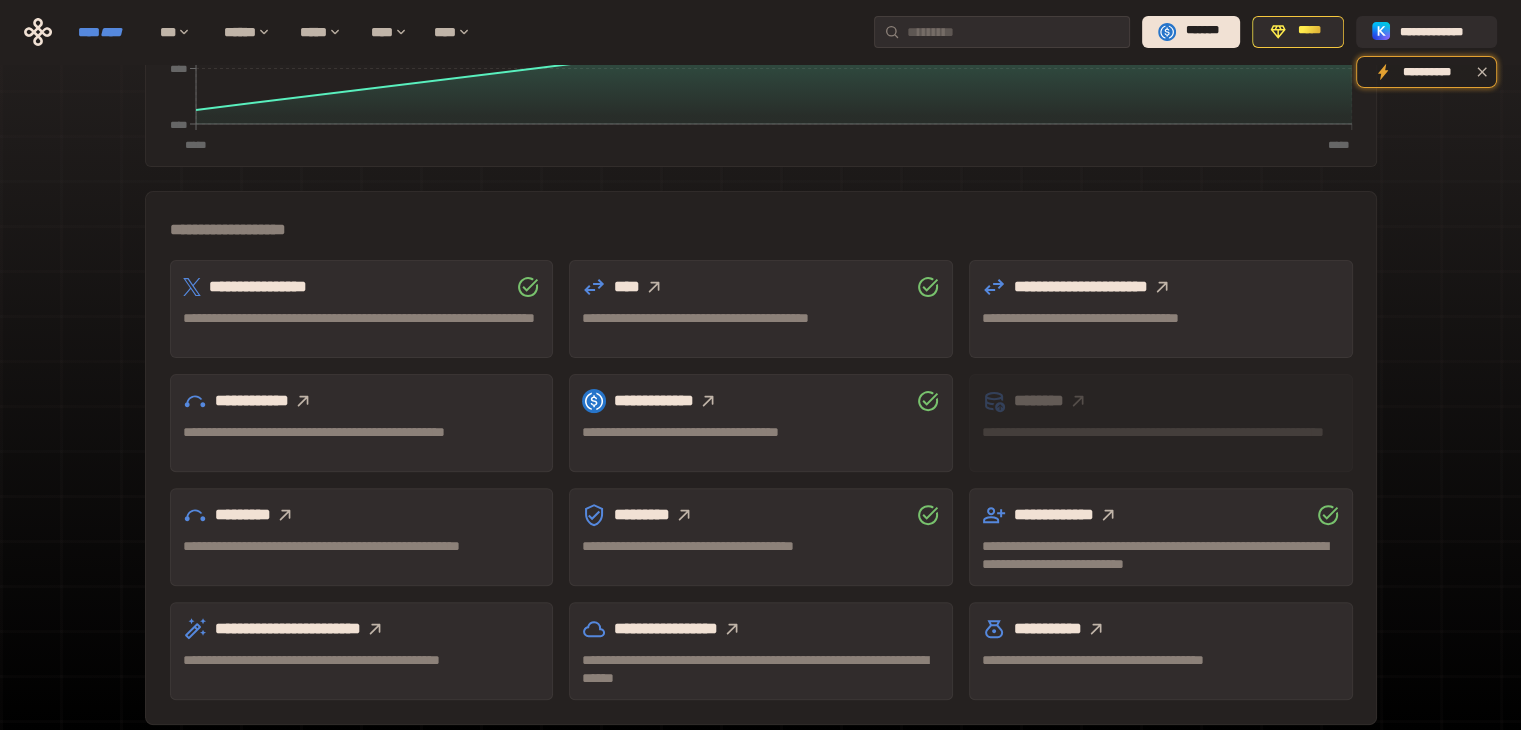 click on "****" at bounding box center (111, 32) 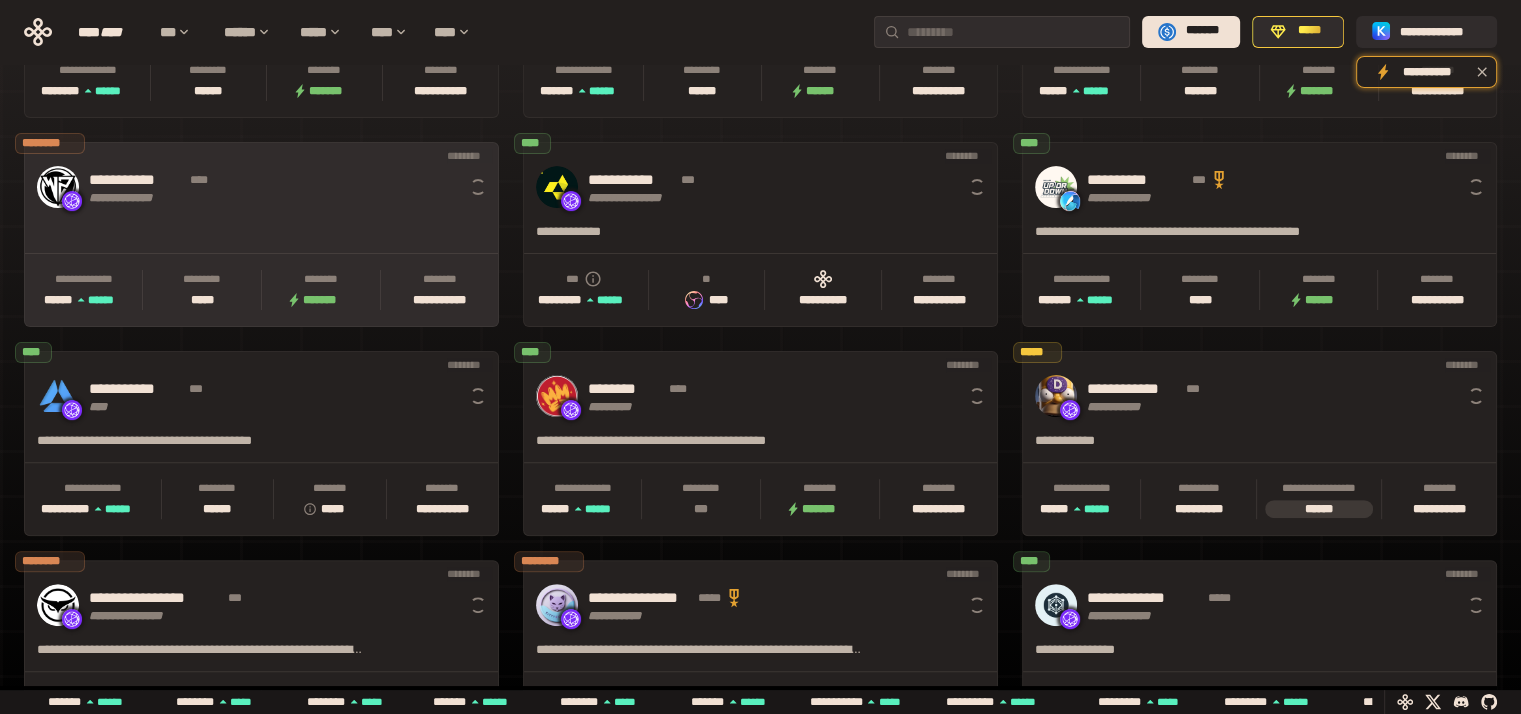 scroll, scrollTop: 0, scrollLeft: 436, axis: horizontal 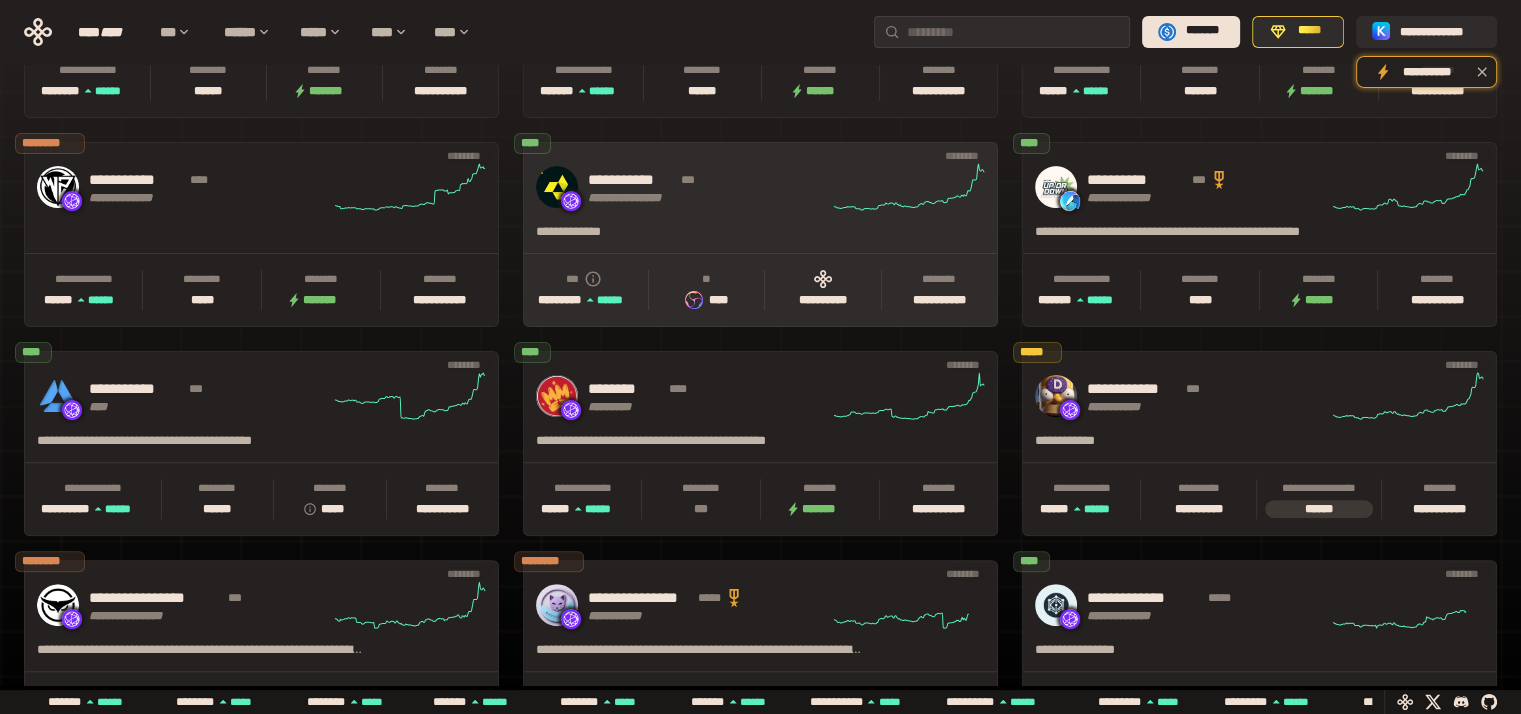 click on "**********" at bounding box center (700, 238) 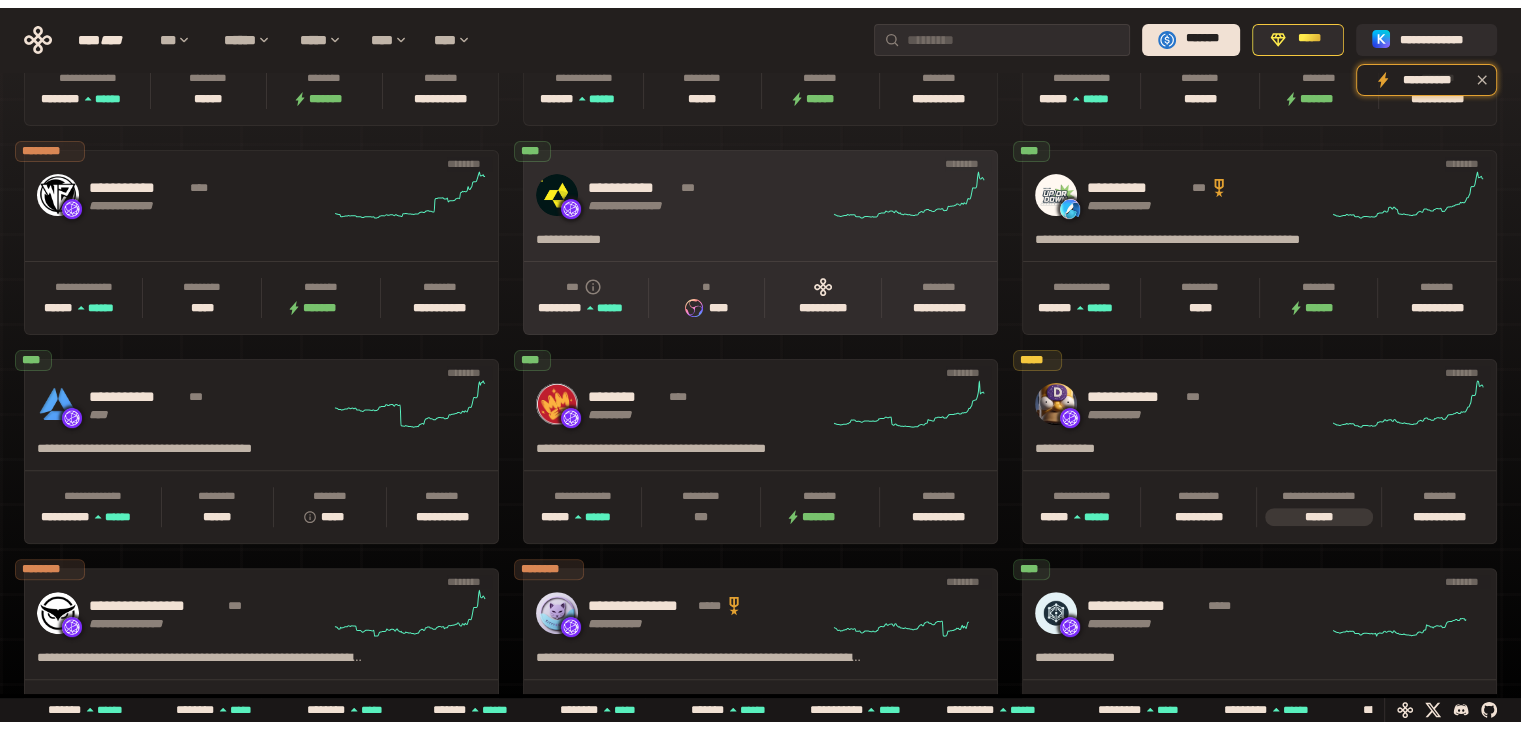 scroll, scrollTop: 0, scrollLeft: 0, axis: both 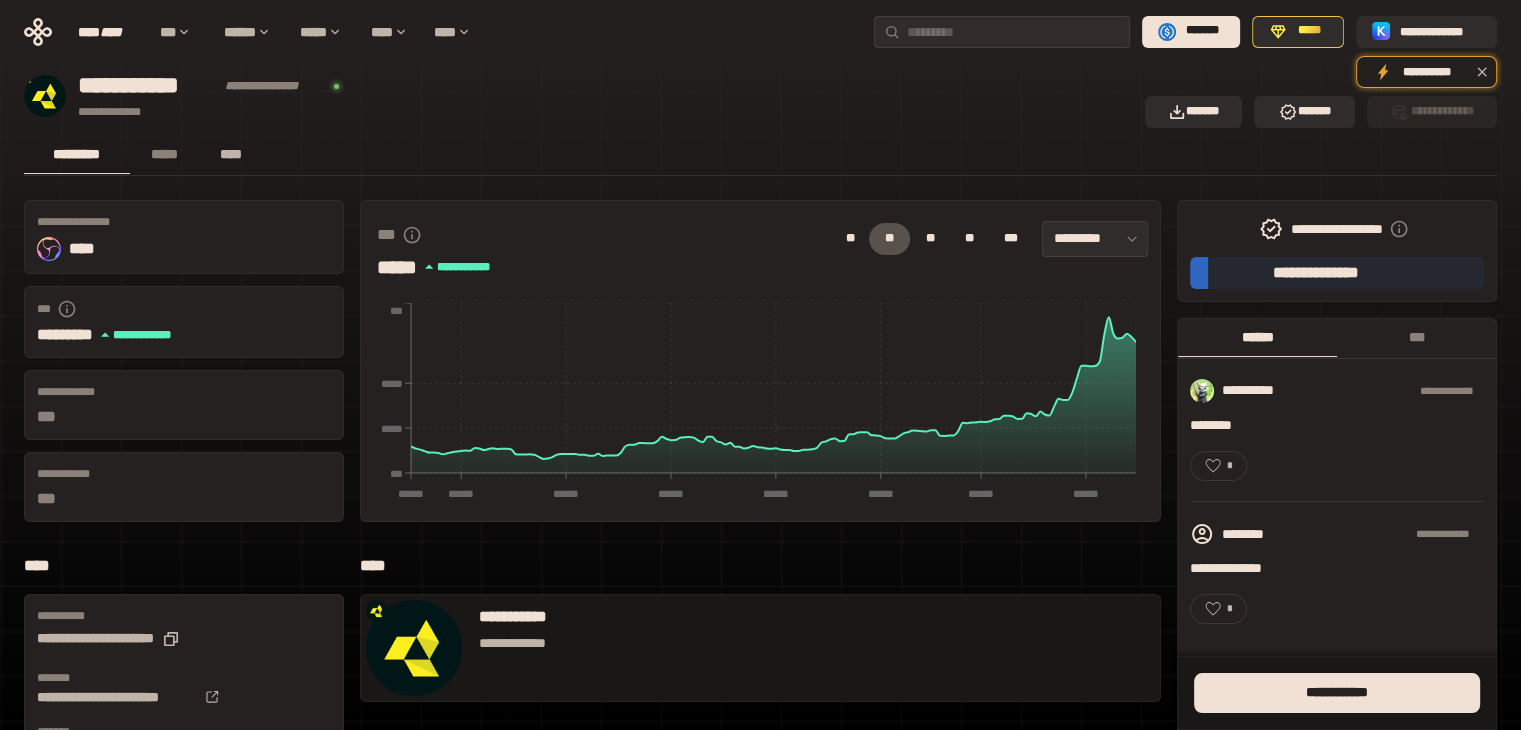 click on "****" at bounding box center (231, 154) 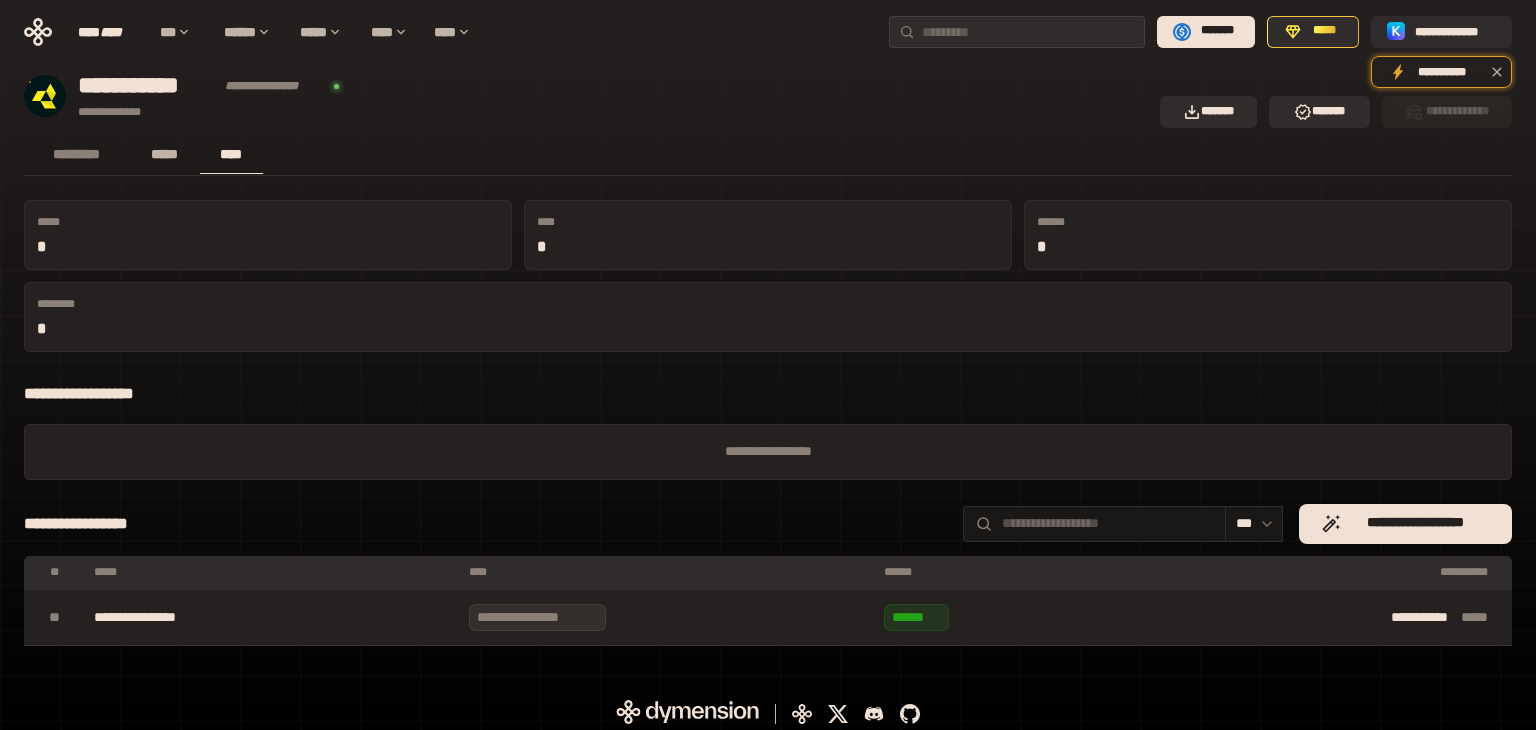 click on "*****" at bounding box center [165, 154] 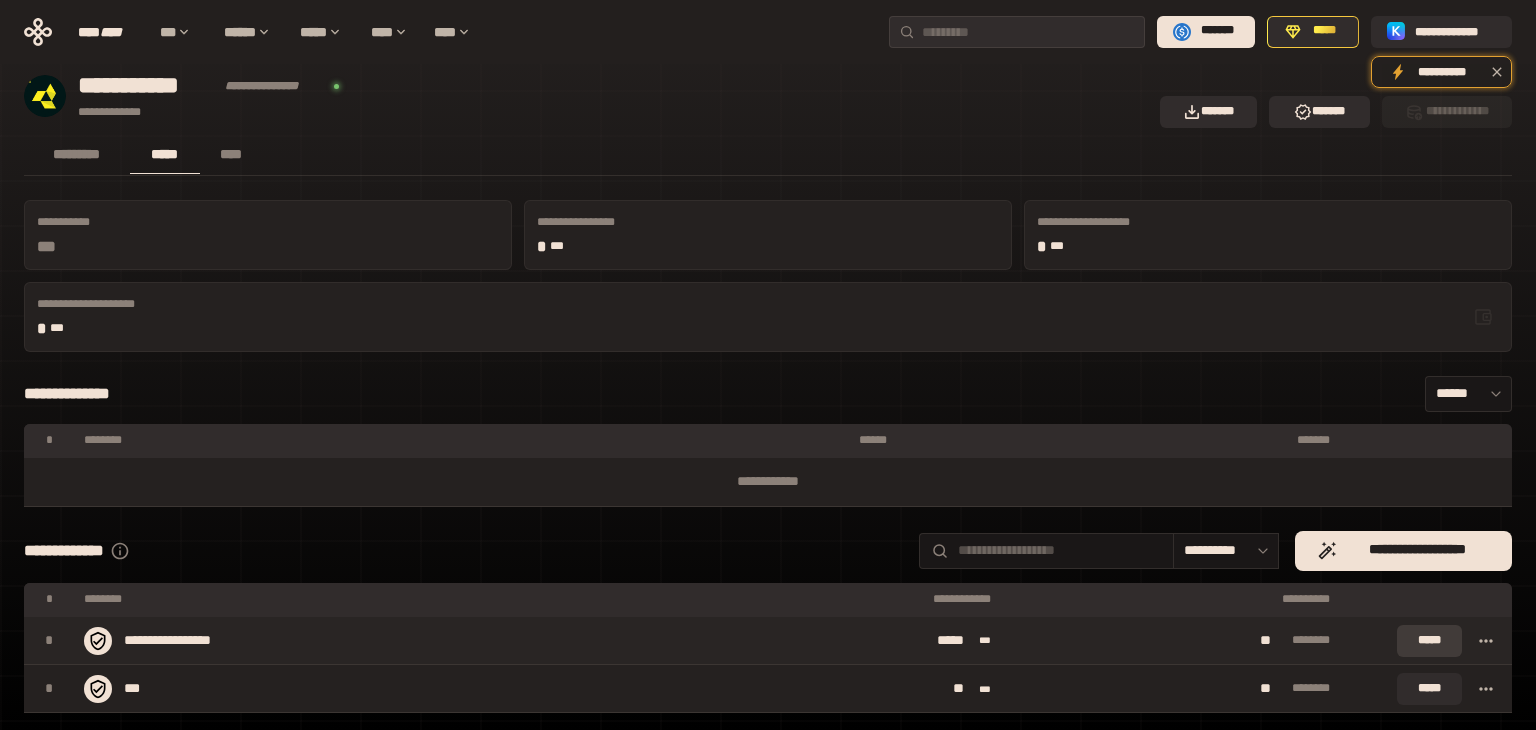 click on "*****" at bounding box center (1429, 641) 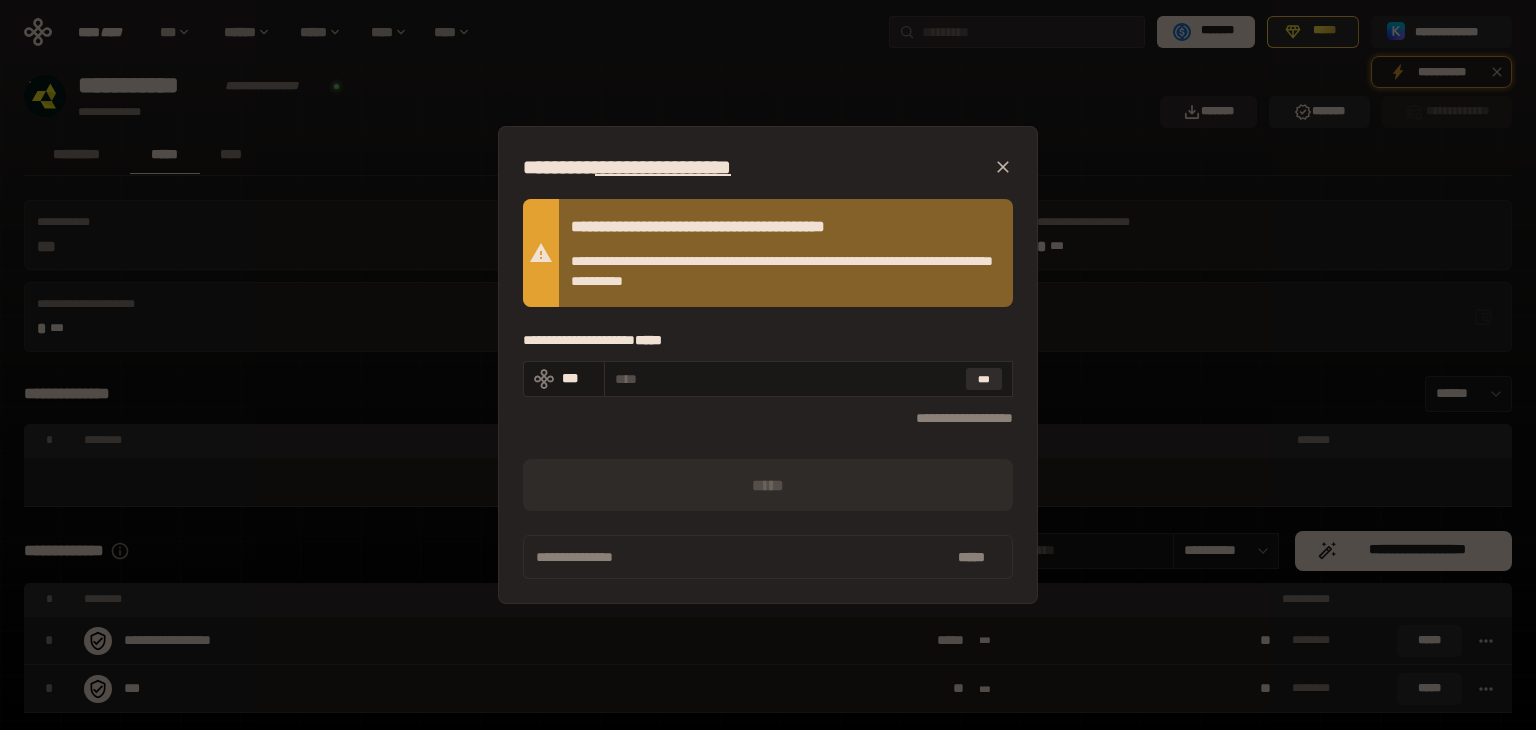 click 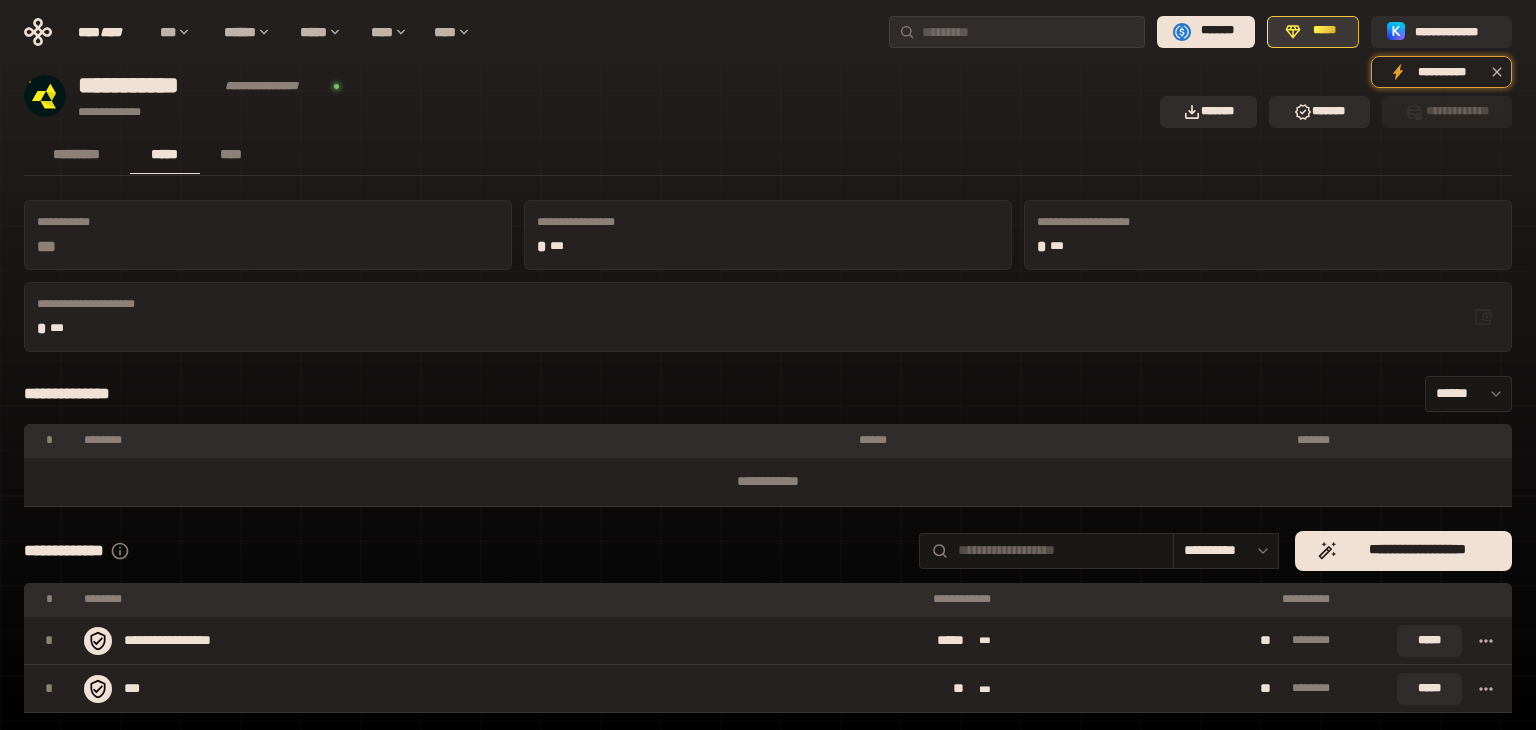 click on "*****" at bounding box center [1323, 31] 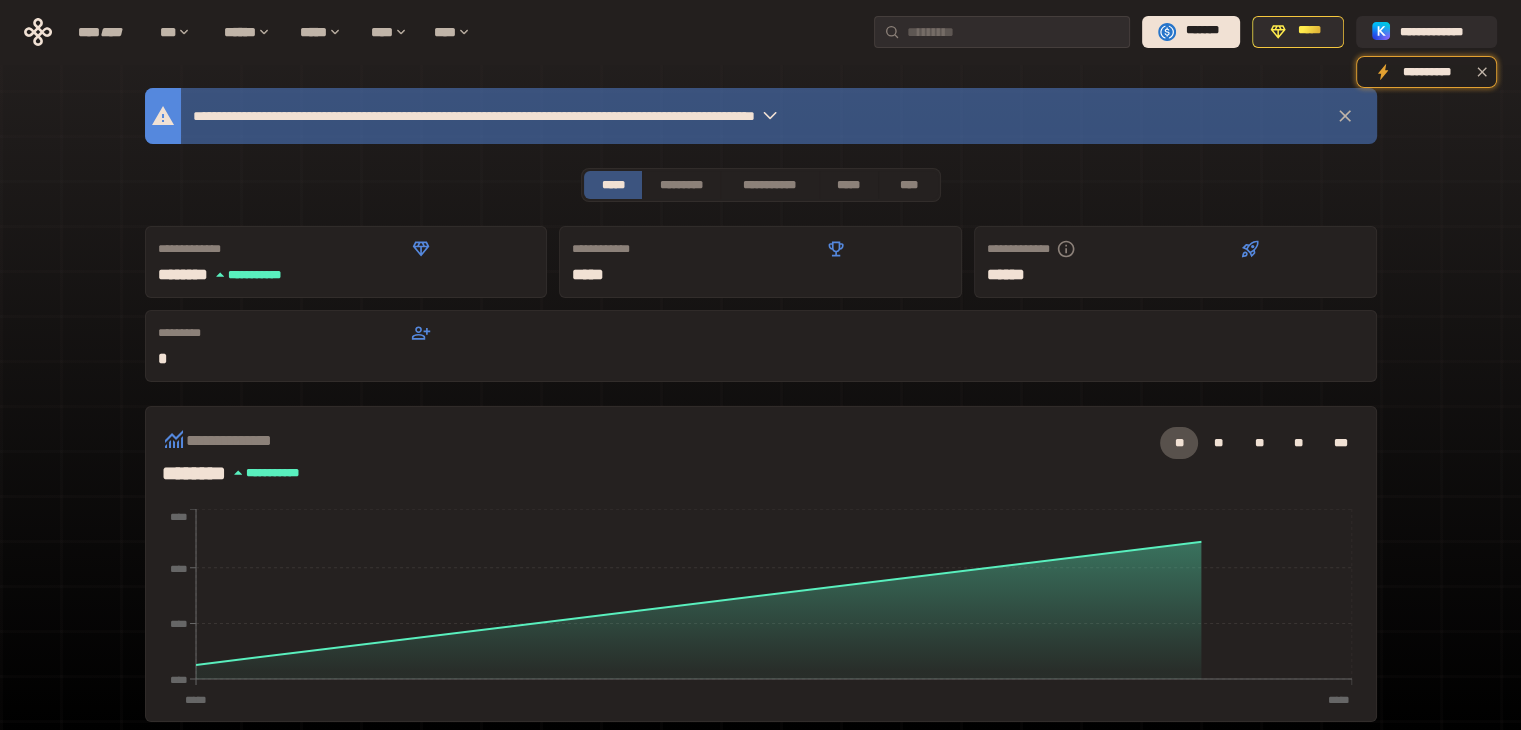 click on "**********" at bounding box center (761, 452) 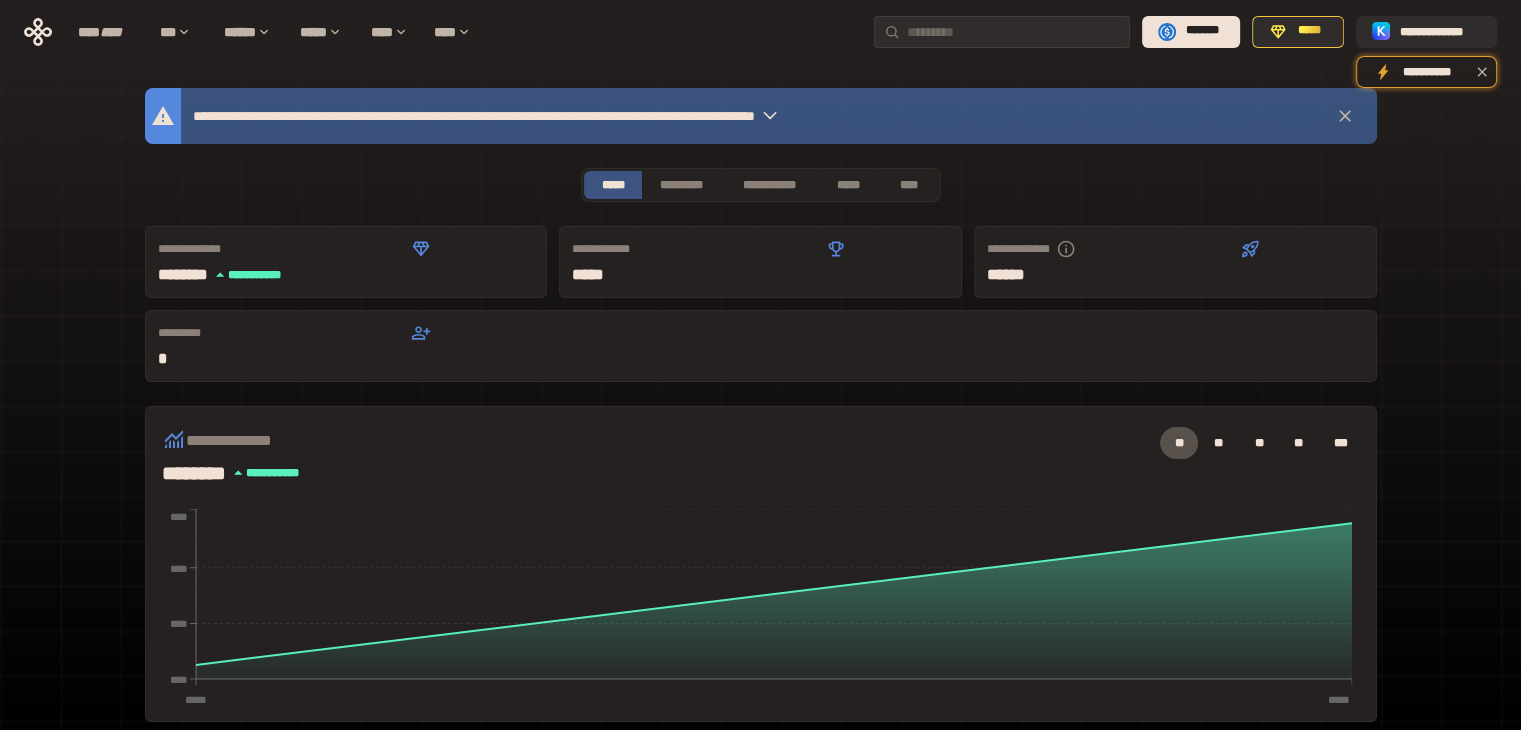 scroll, scrollTop: 0, scrollLeft: 0, axis: both 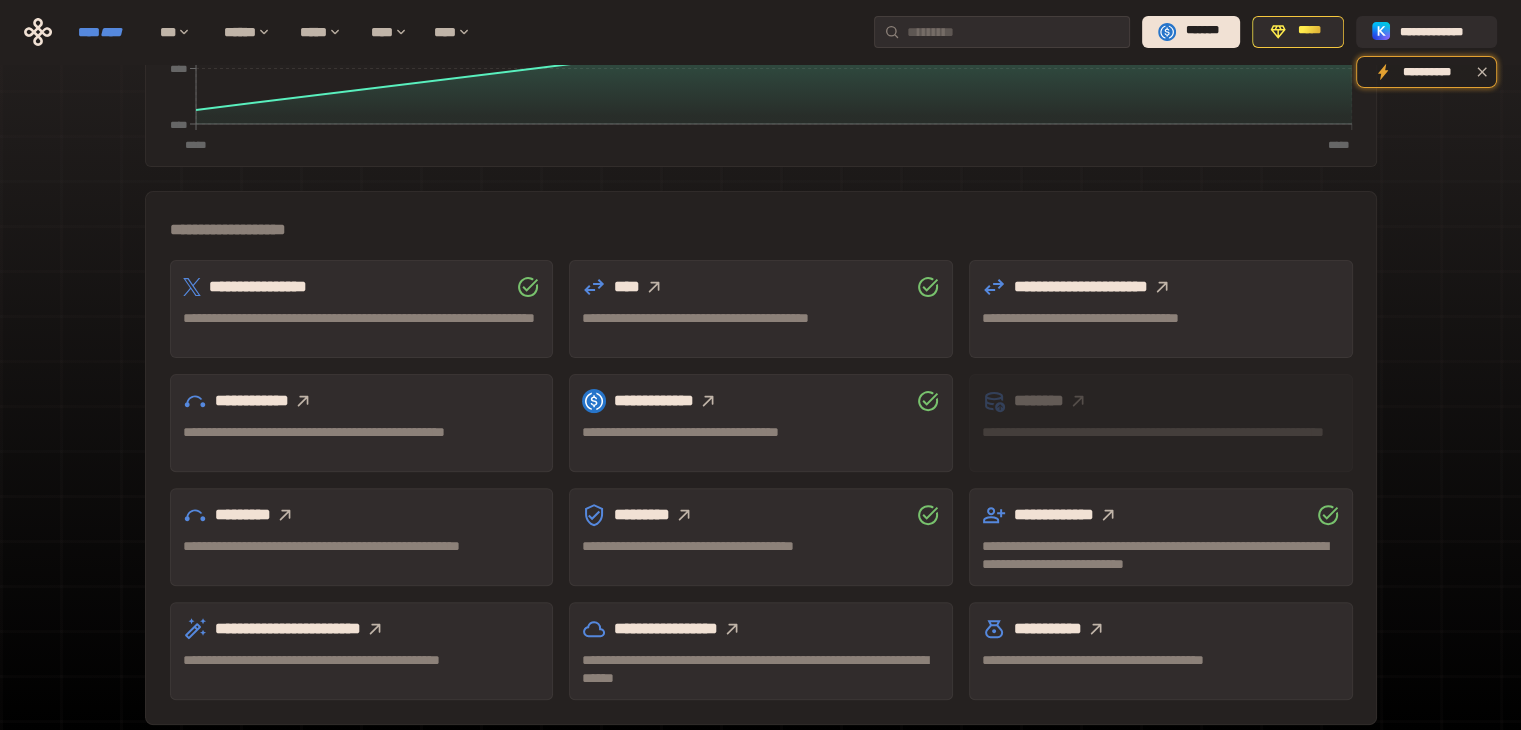 click on "****" at bounding box center (111, 32) 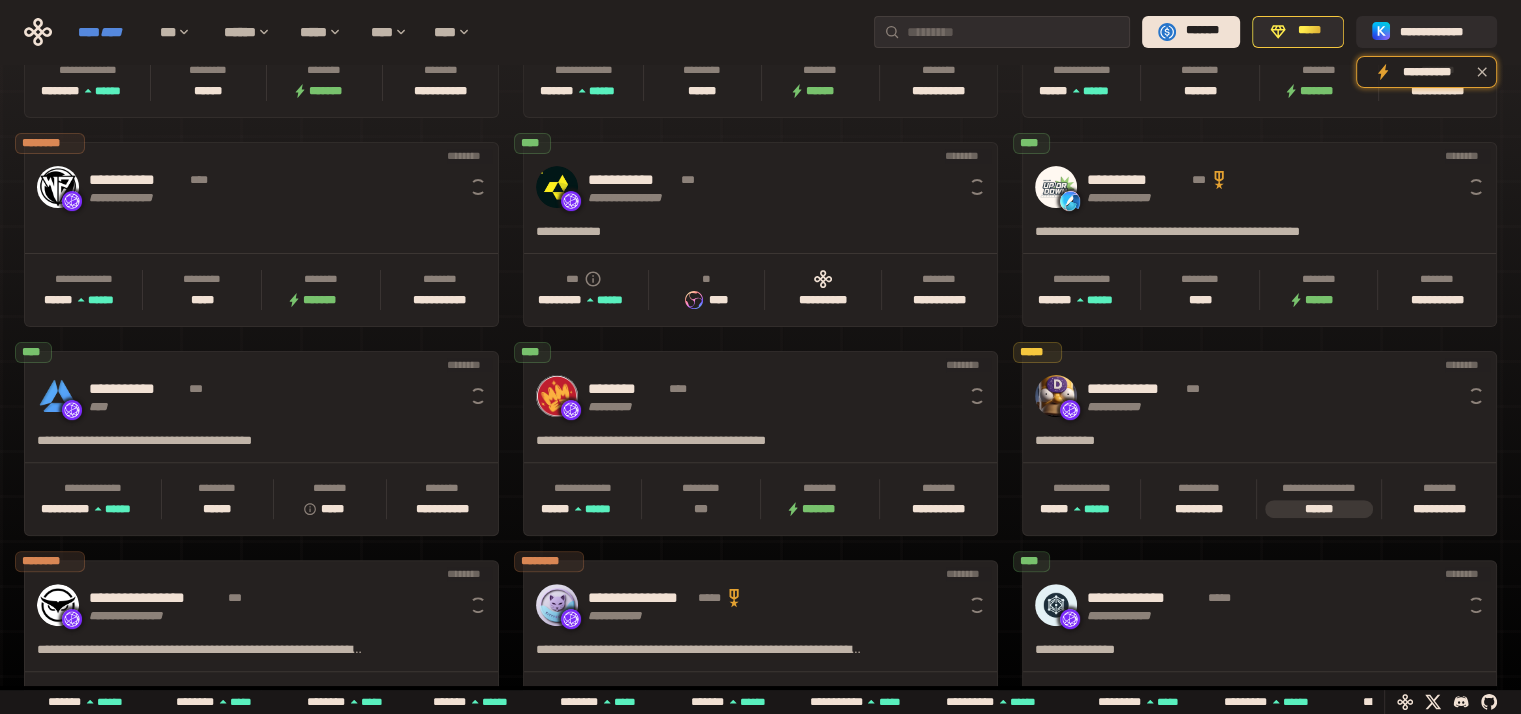 scroll, scrollTop: 0, scrollLeft: 16, axis: horizontal 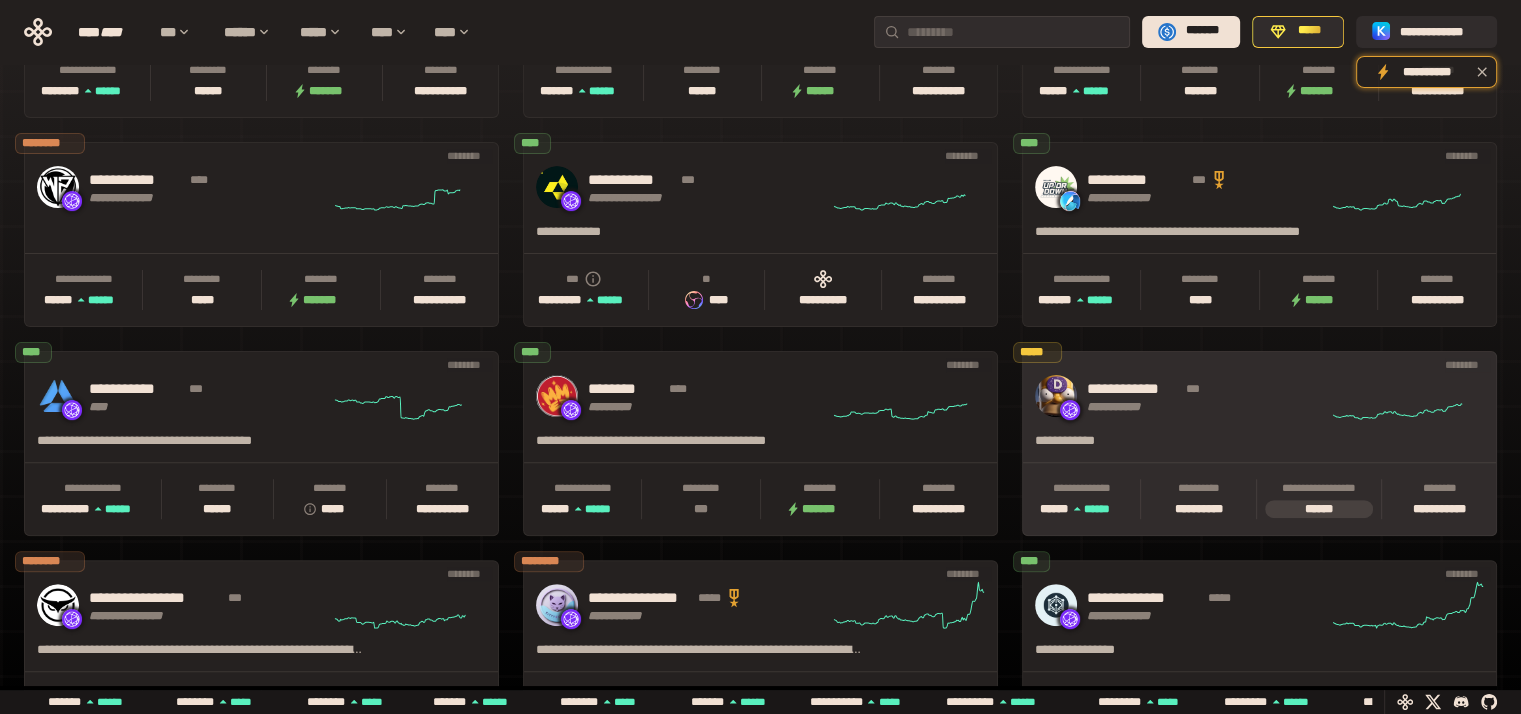 click 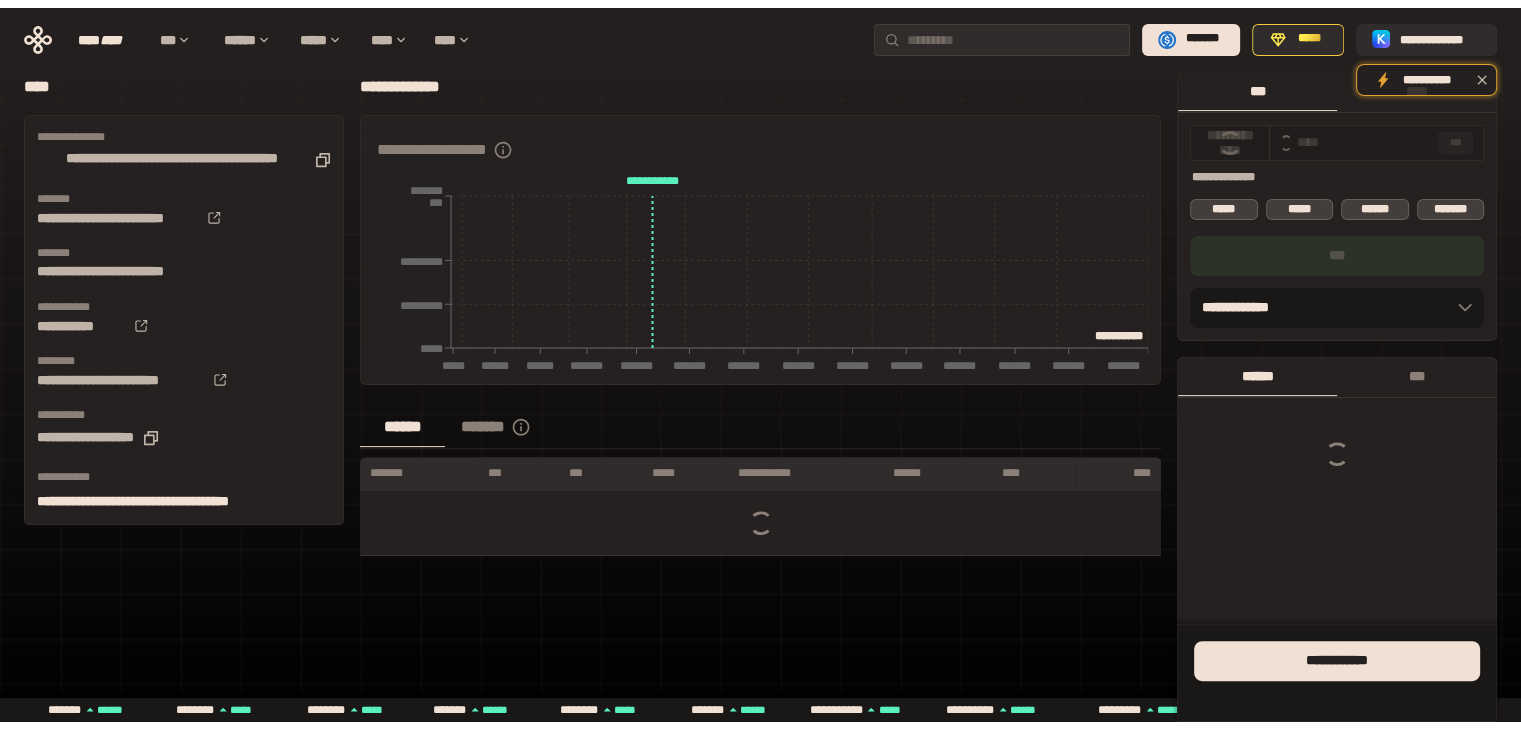 scroll, scrollTop: 0, scrollLeft: 0, axis: both 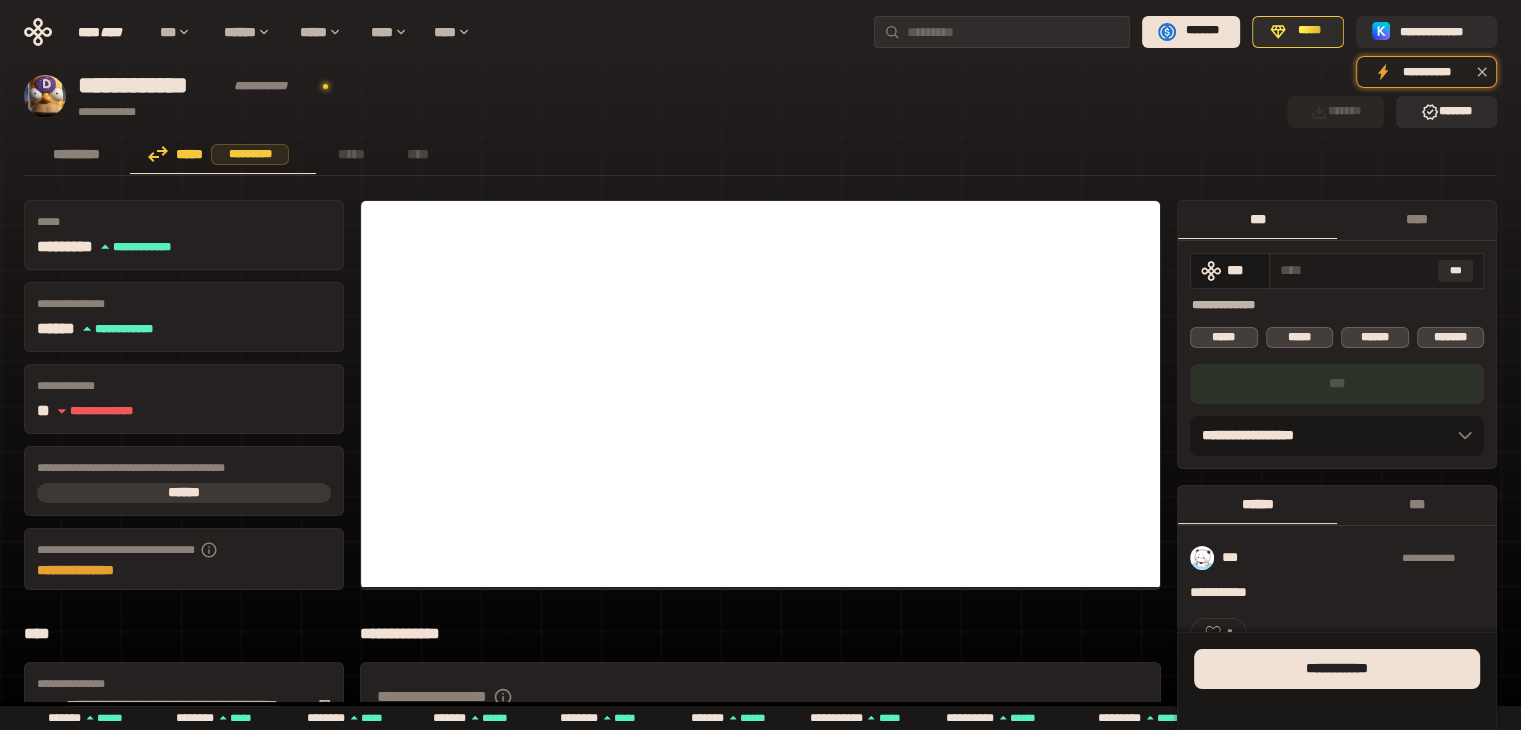 click at bounding box center (1355, 270) 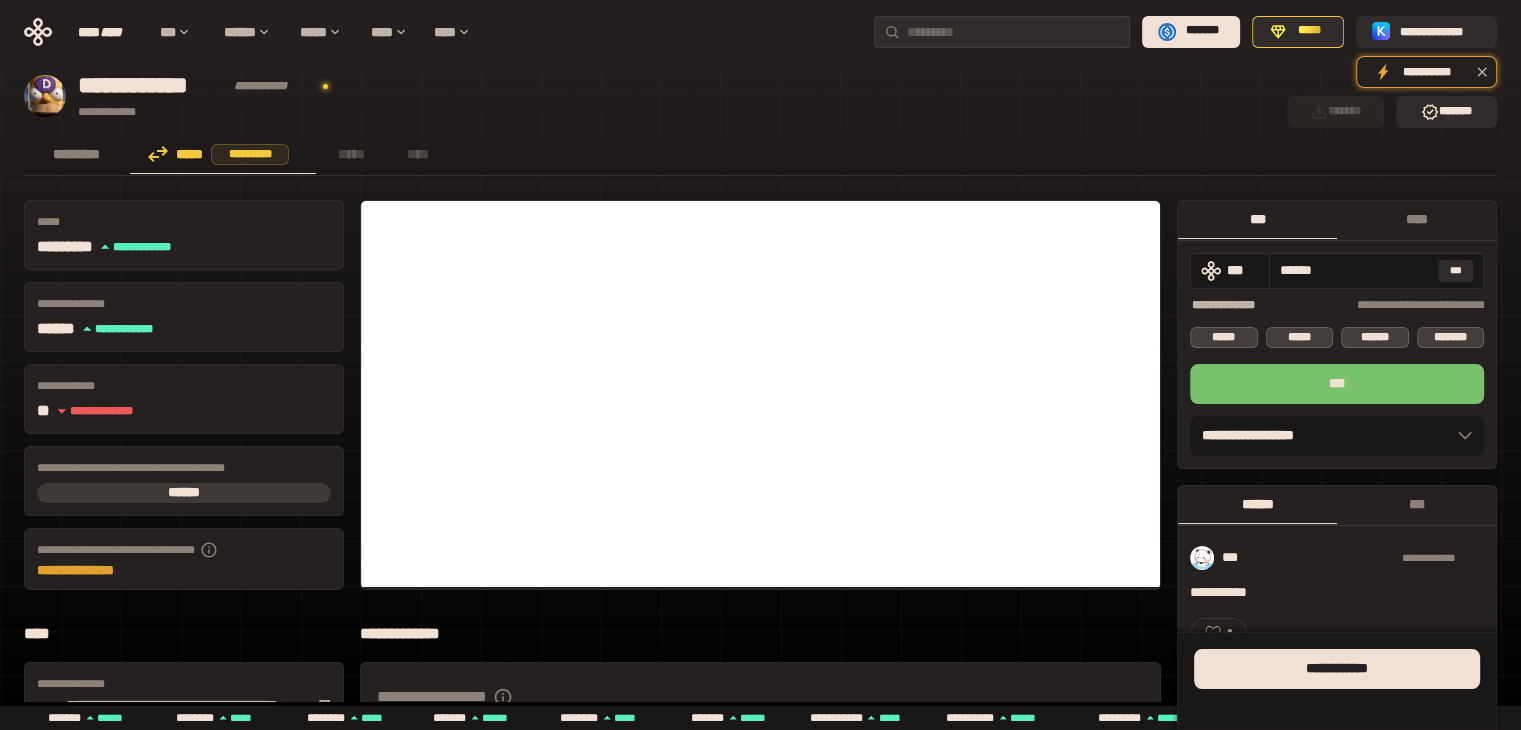 type on "******" 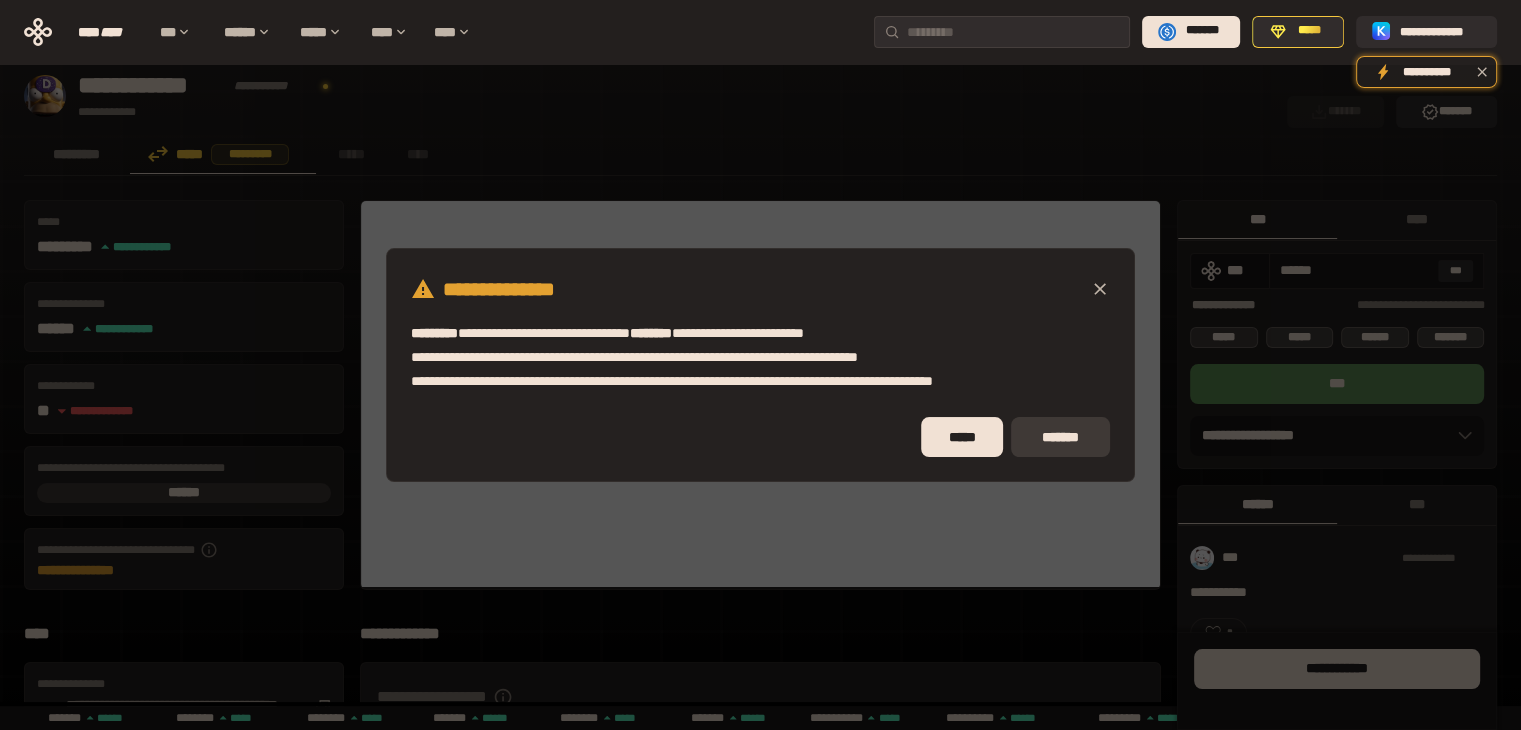 click on "*******" at bounding box center [1060, 437] 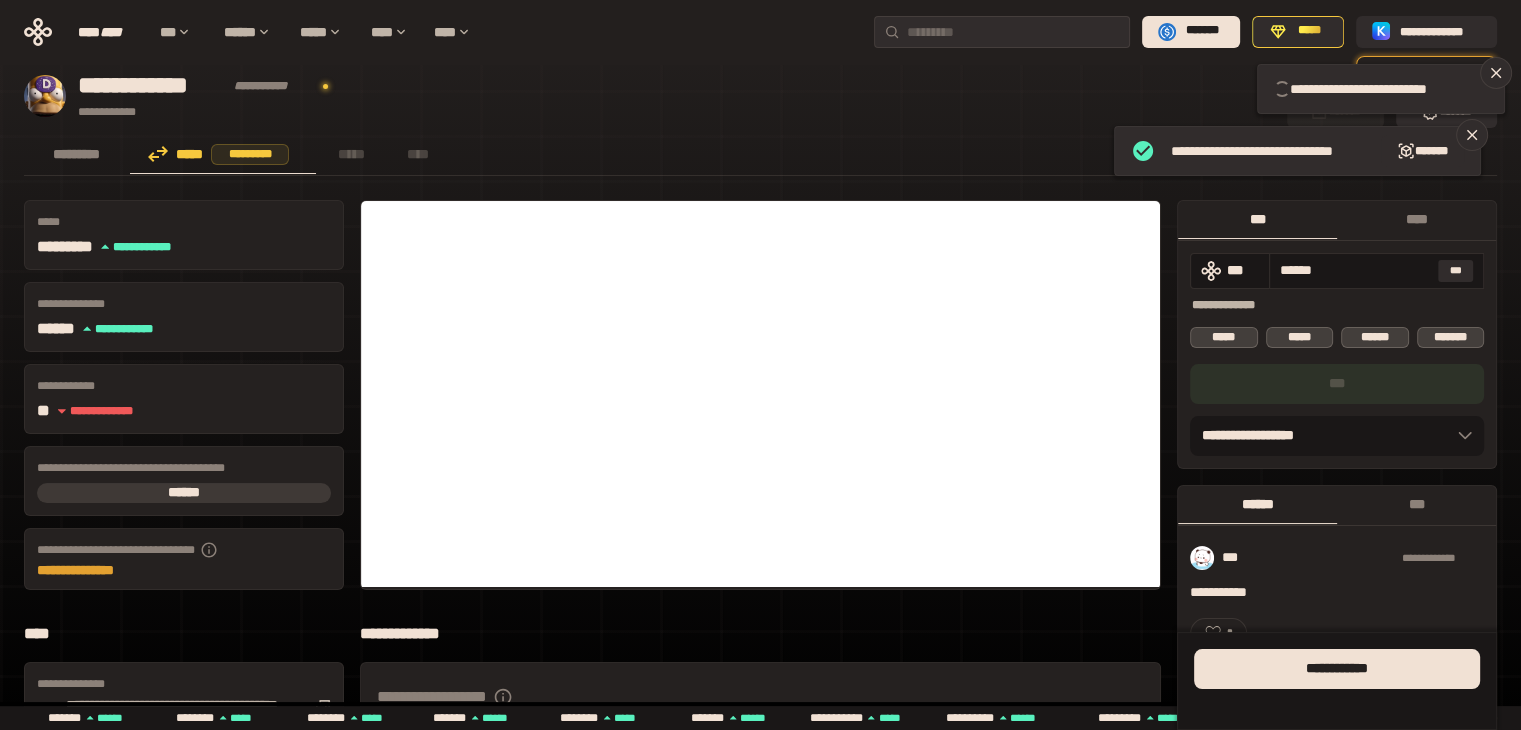type 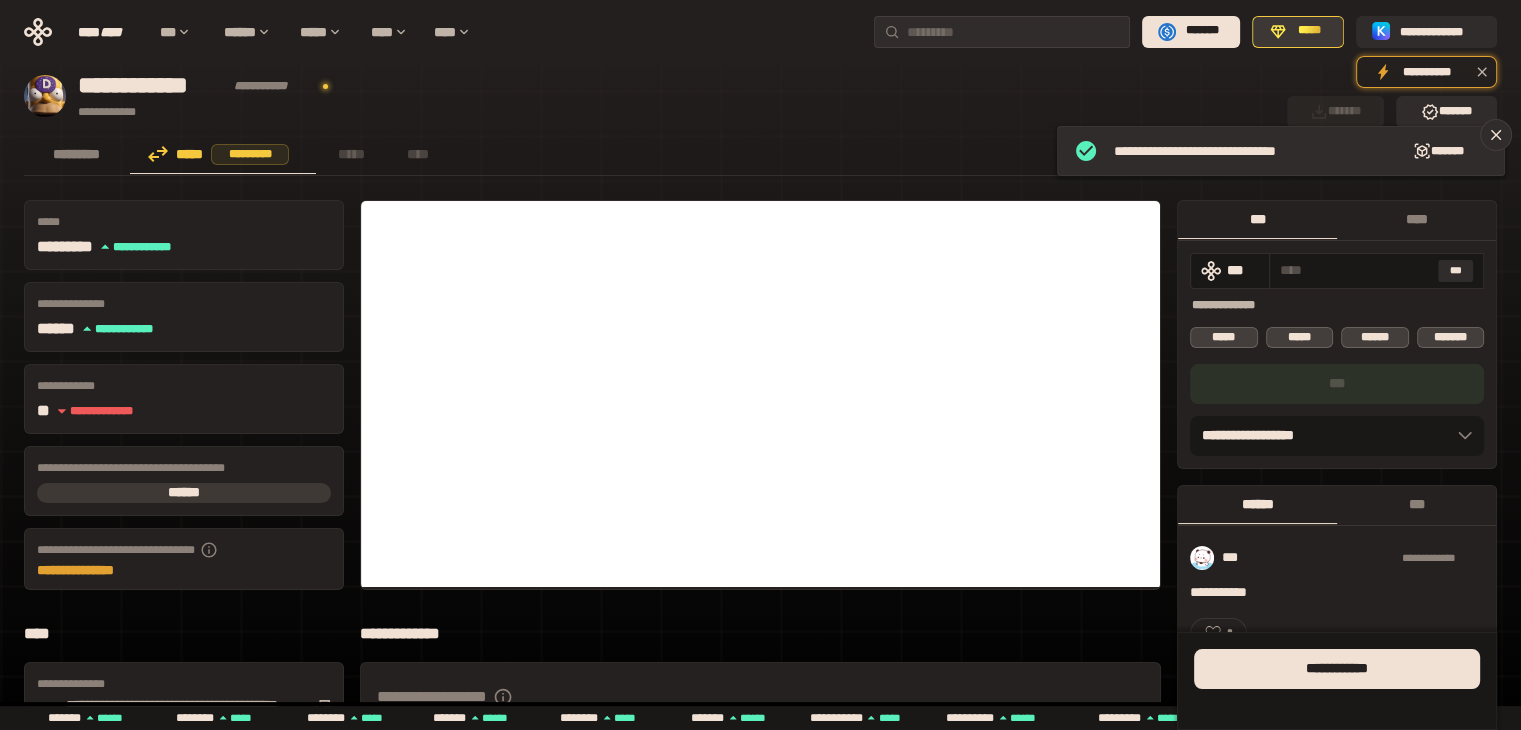 click on "*****" at bounding box center [1308, 31] 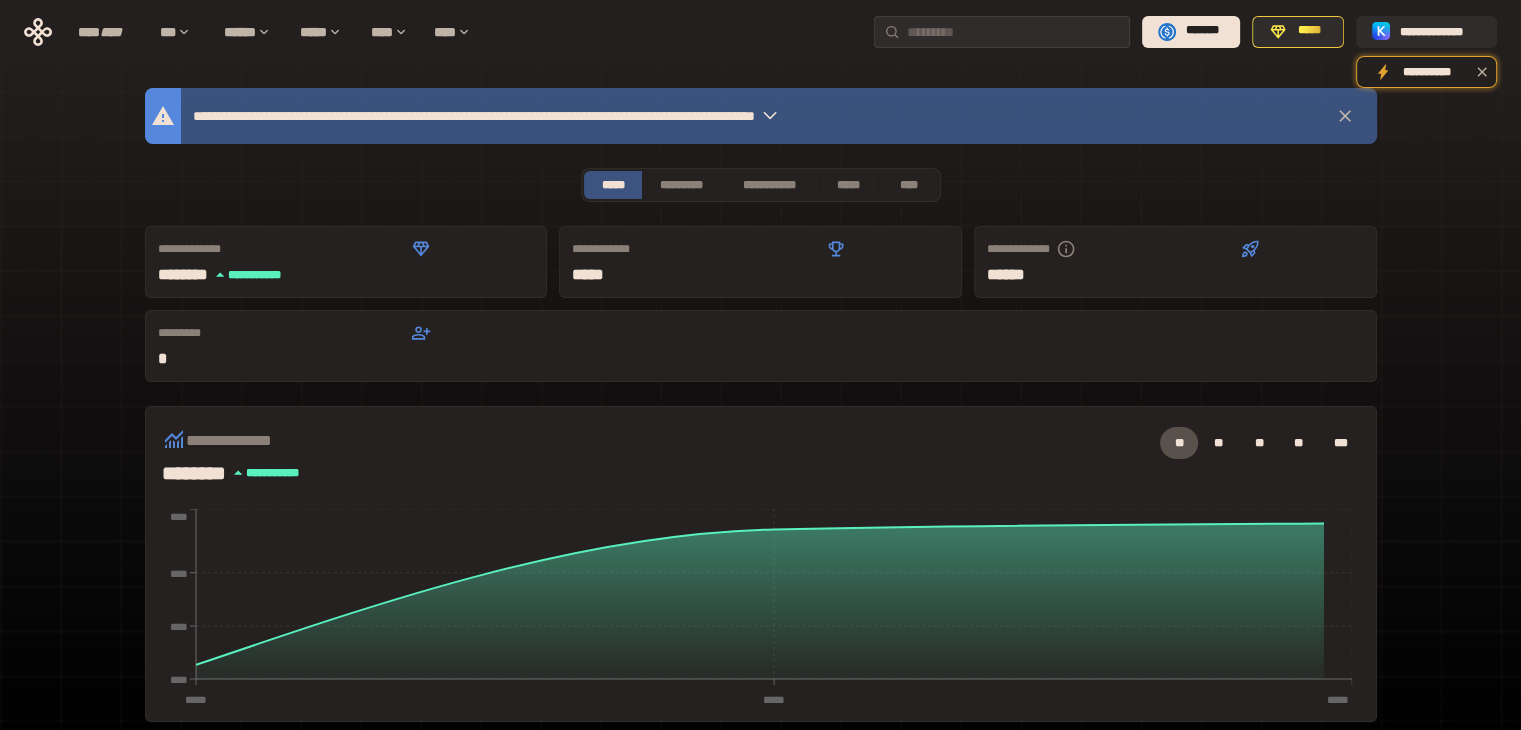 click on "**********" at bounding box center (761, 452) 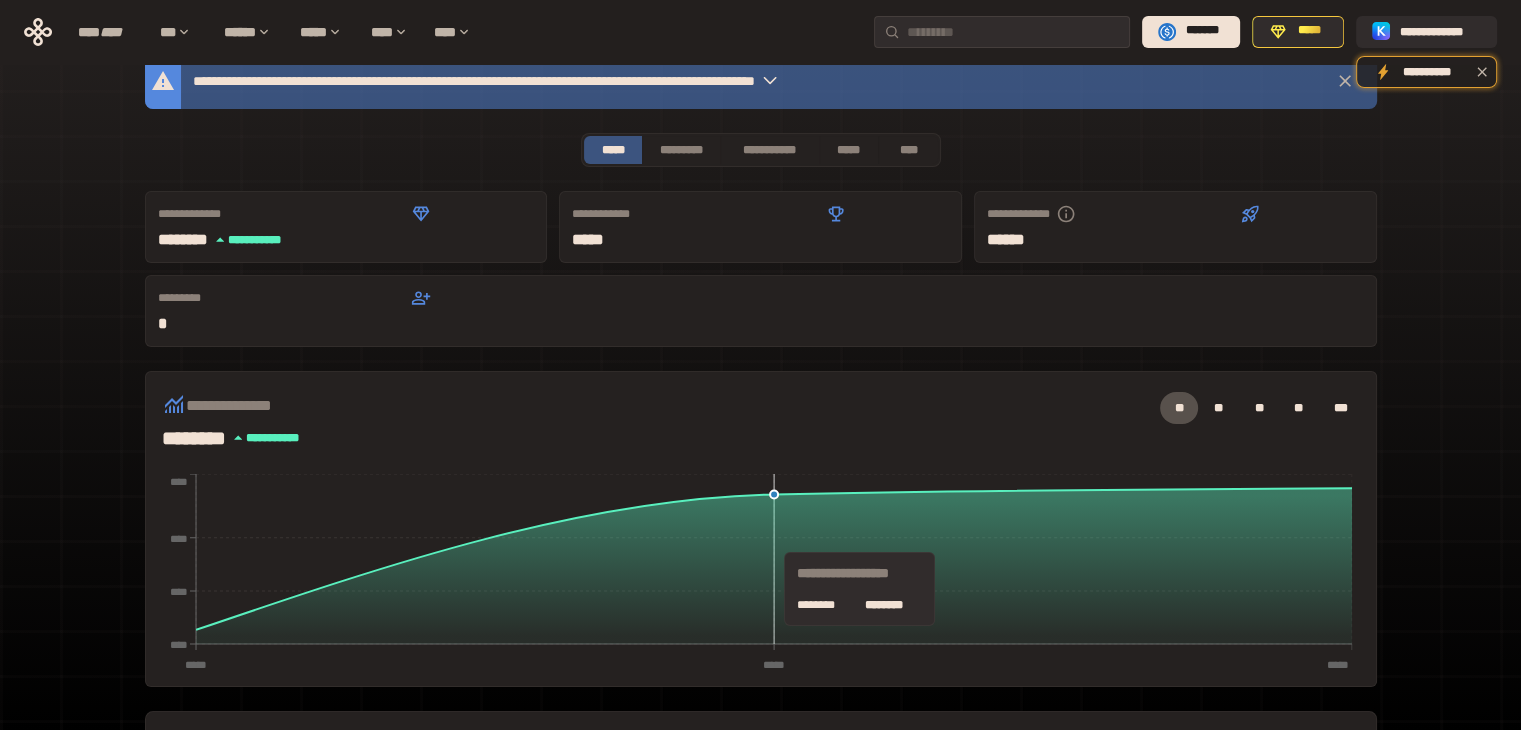 scroll, scrollTop: 0, scrollLeft: 0, axis: both 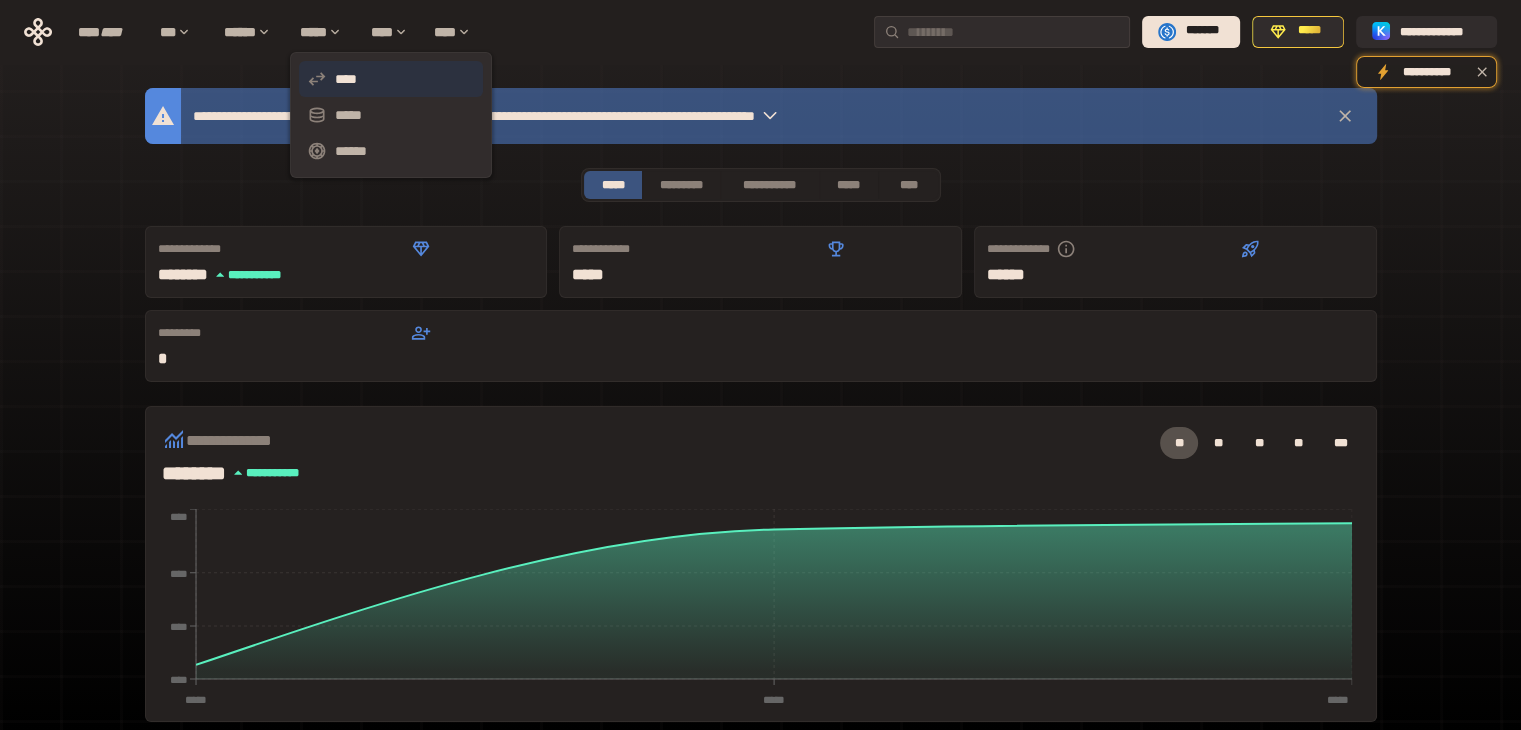 click on "****" at bounding box center (391, 79) 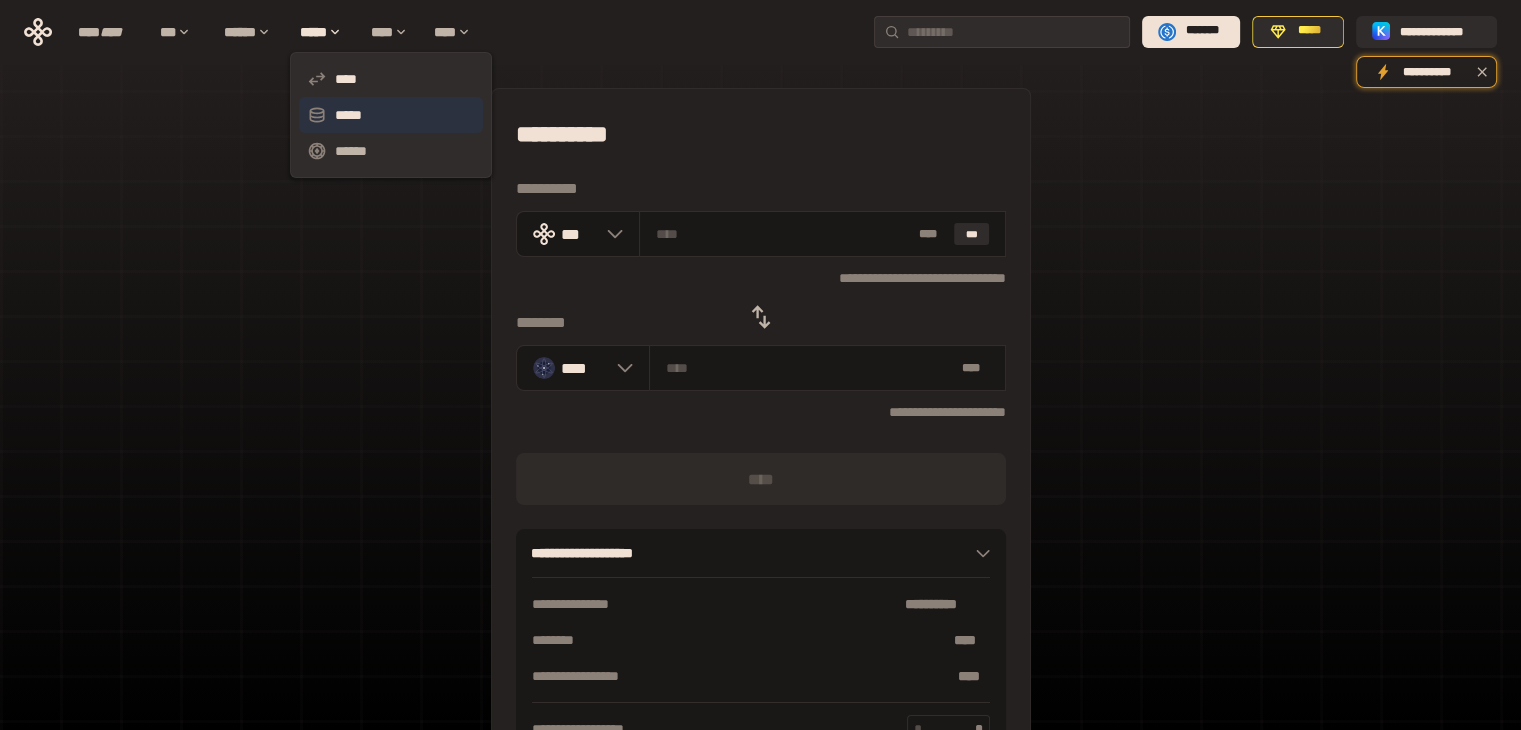click on "*****" at bounding box center [391, 115] 